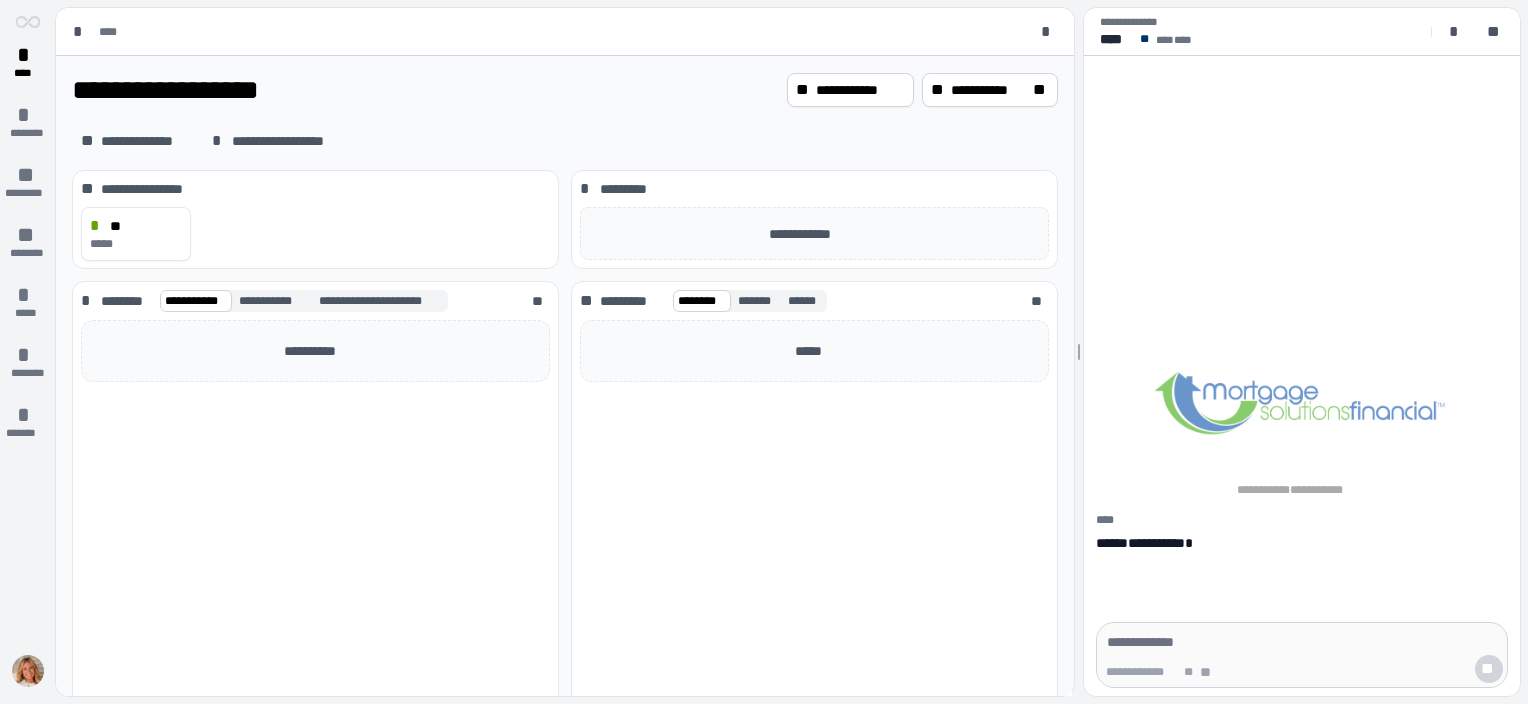 scroll, scrollTop: 0, scrollLeft: 0, axis: both 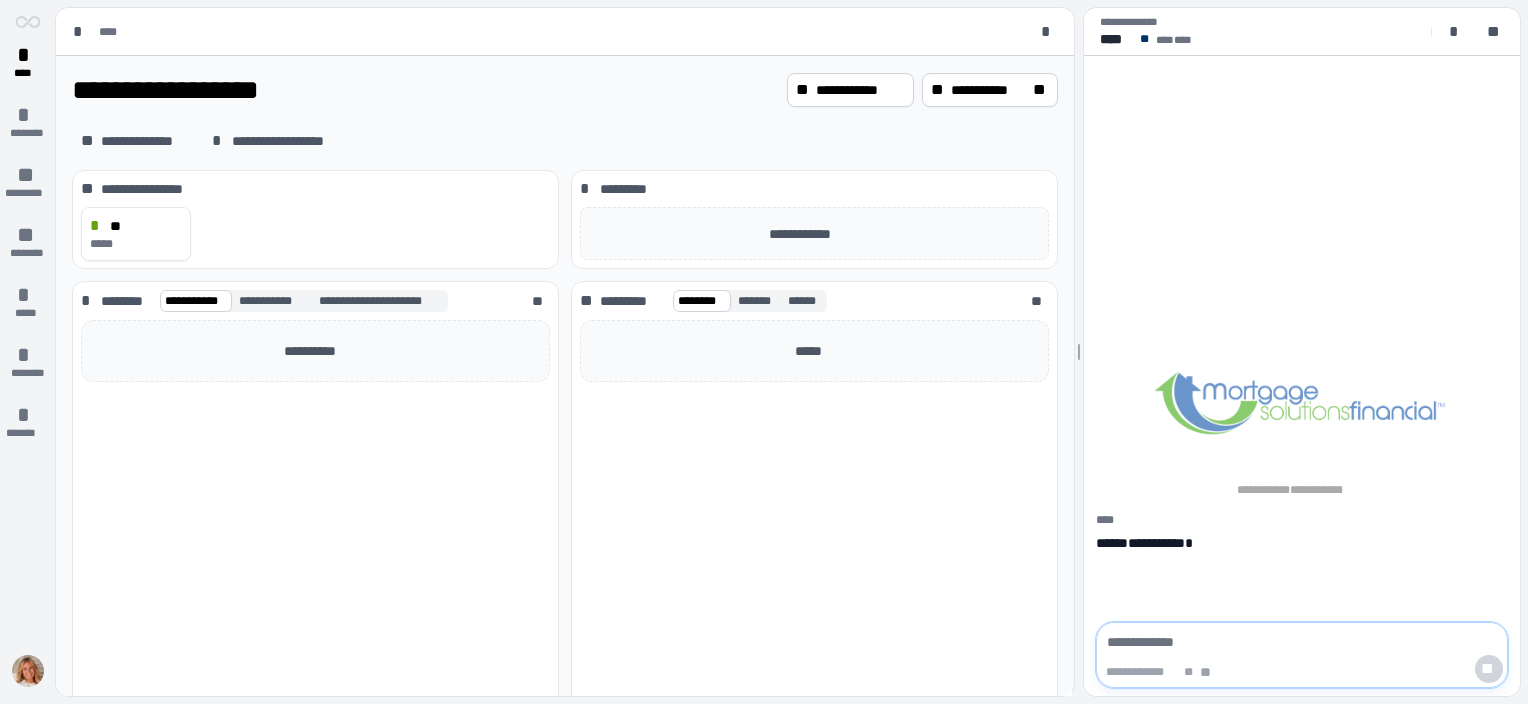 click at bounding box center (1302, 642) 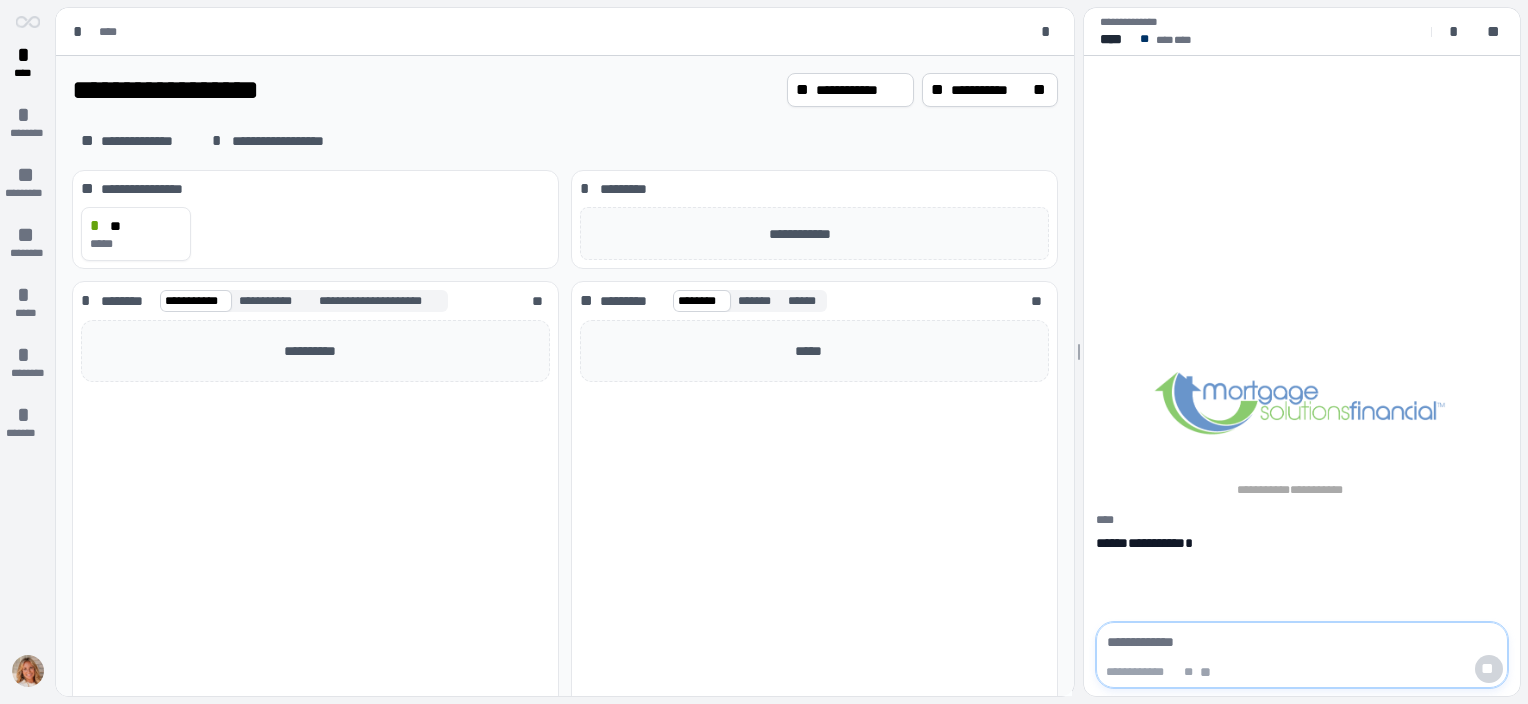 click at bounding box center [1302, 642] 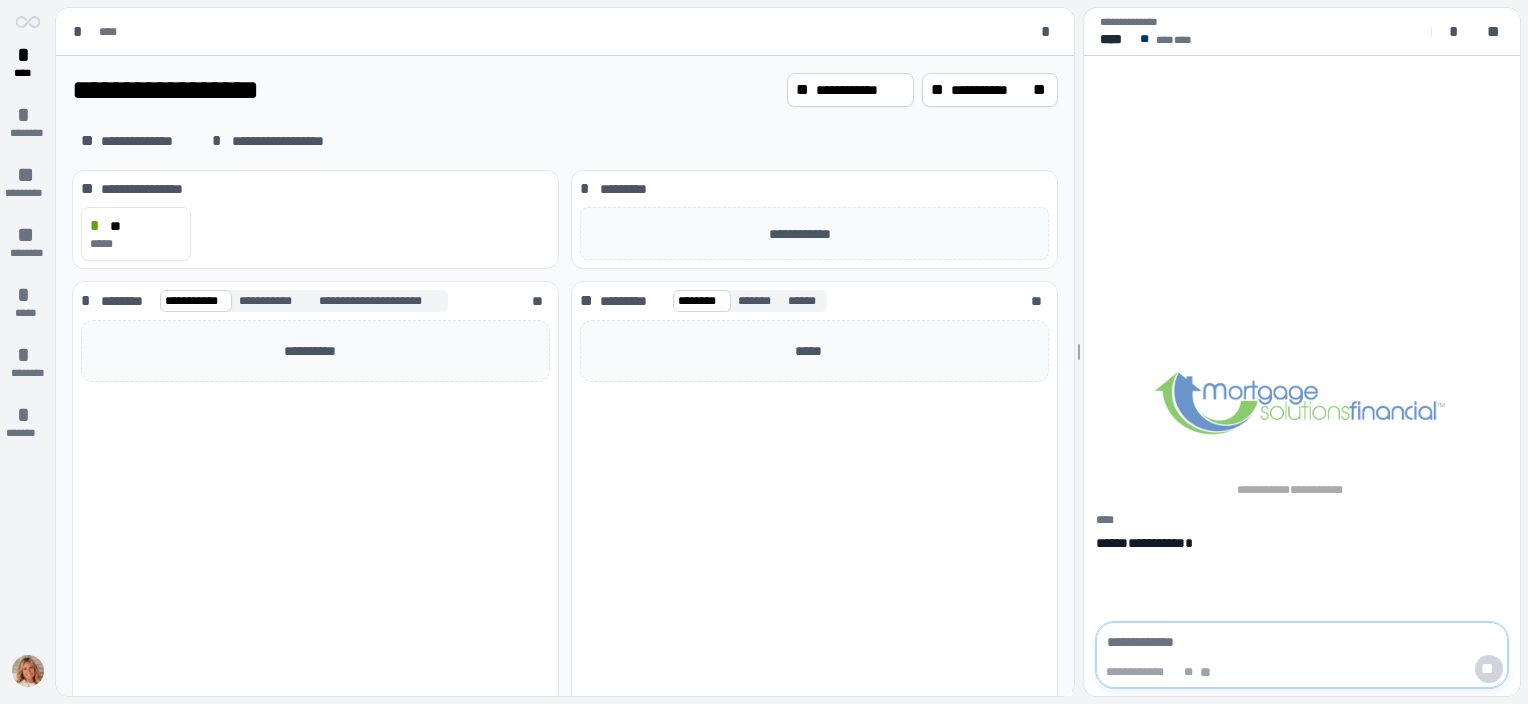 click on "********" at bounding box center [126, 301] 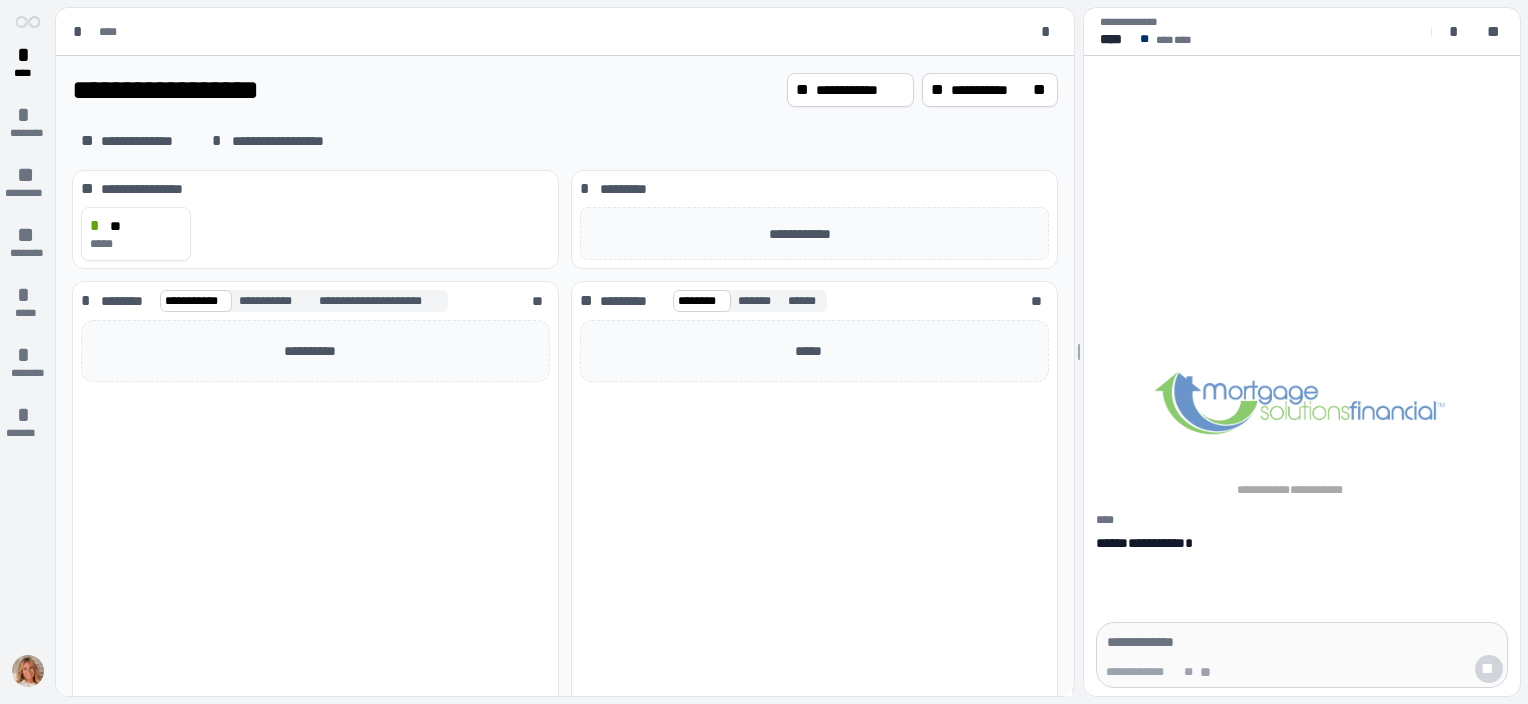 click on "********" at bounding box center [126, 301] 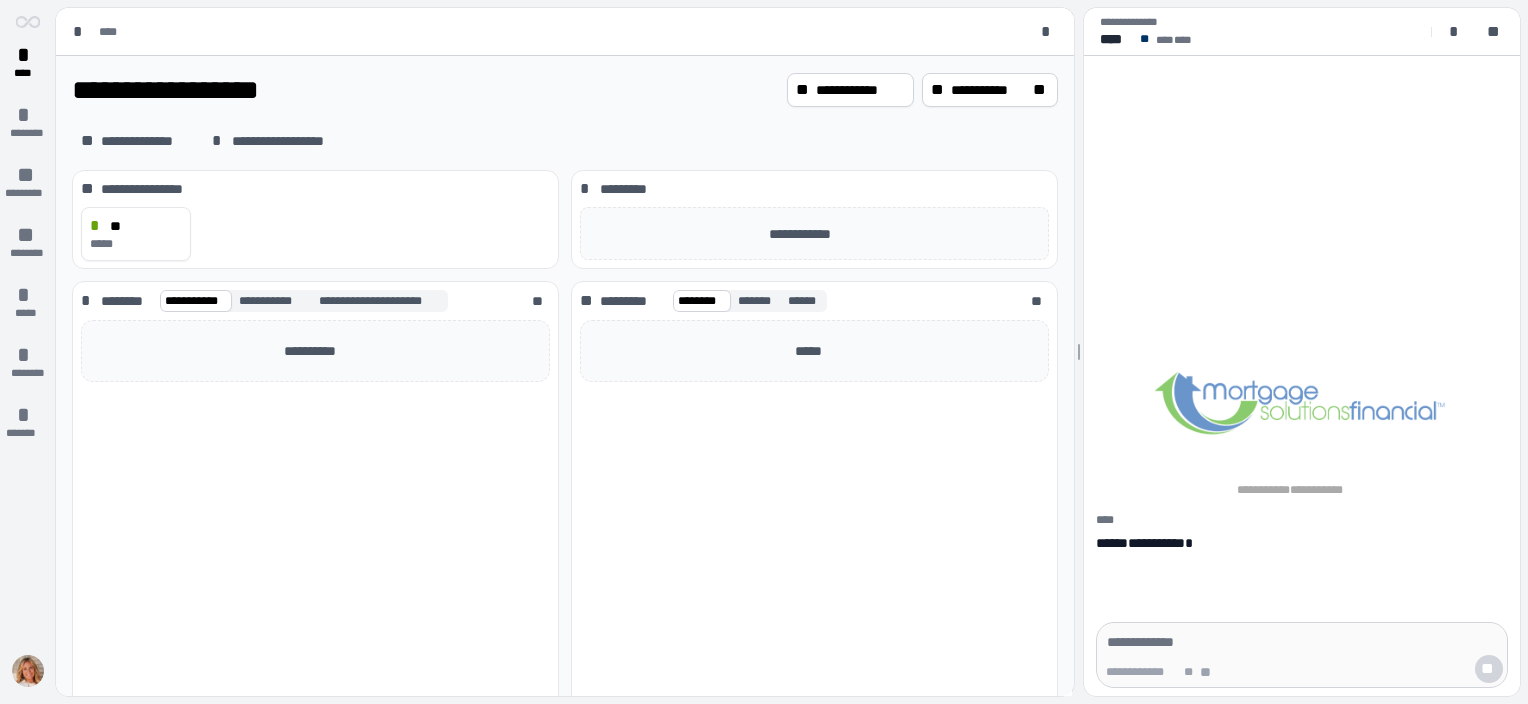 click on "********" at bounding box center (126, 301) 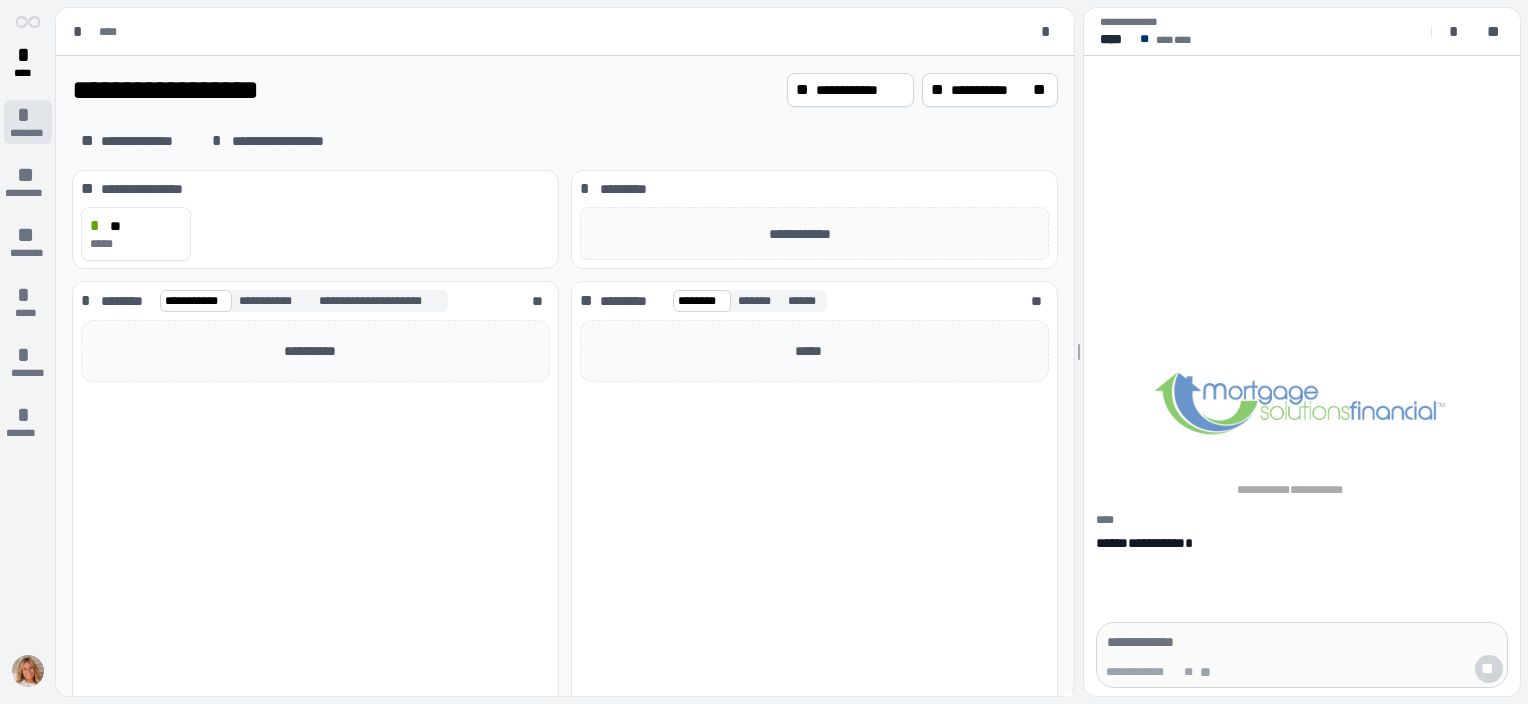 click on "********" at bounding box center [27, 133] 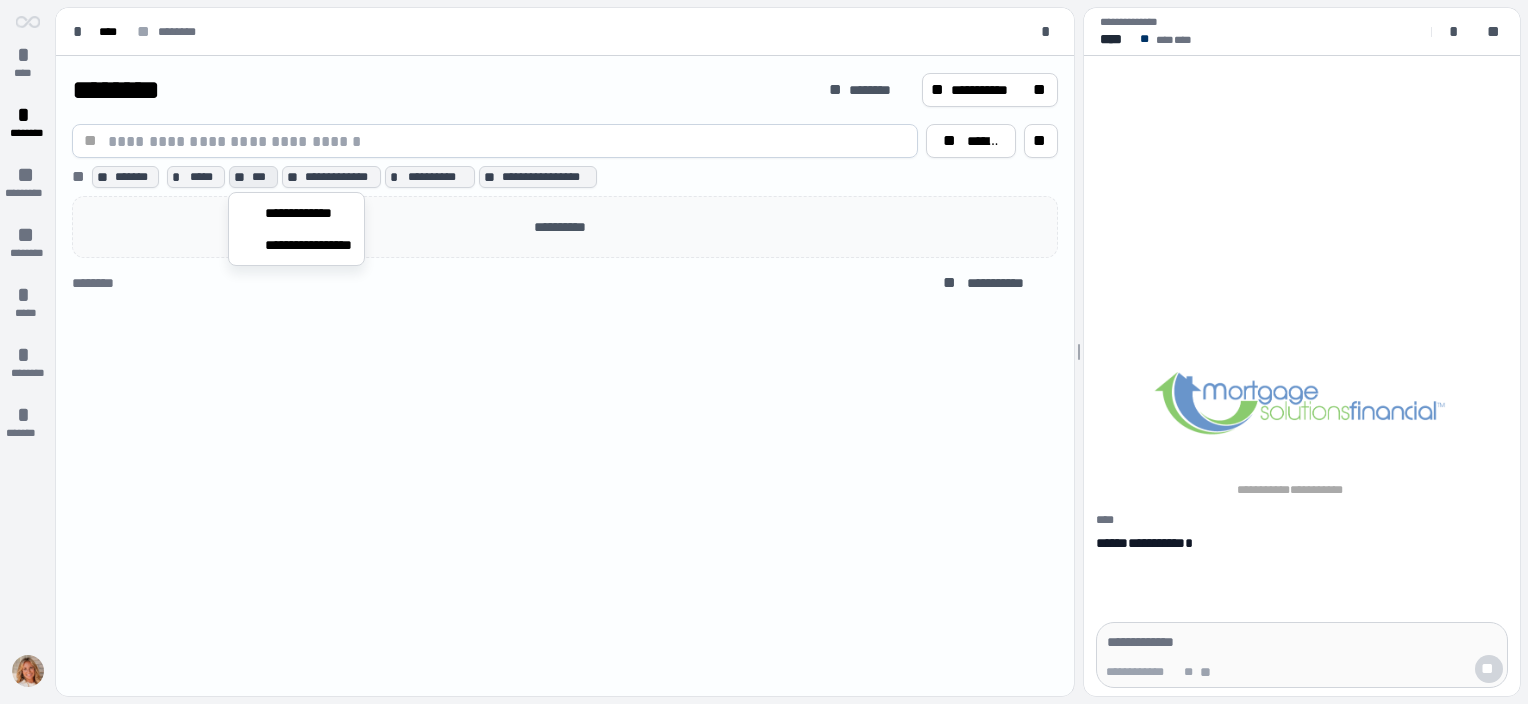 click on "***" at bounding box center (262, 177) 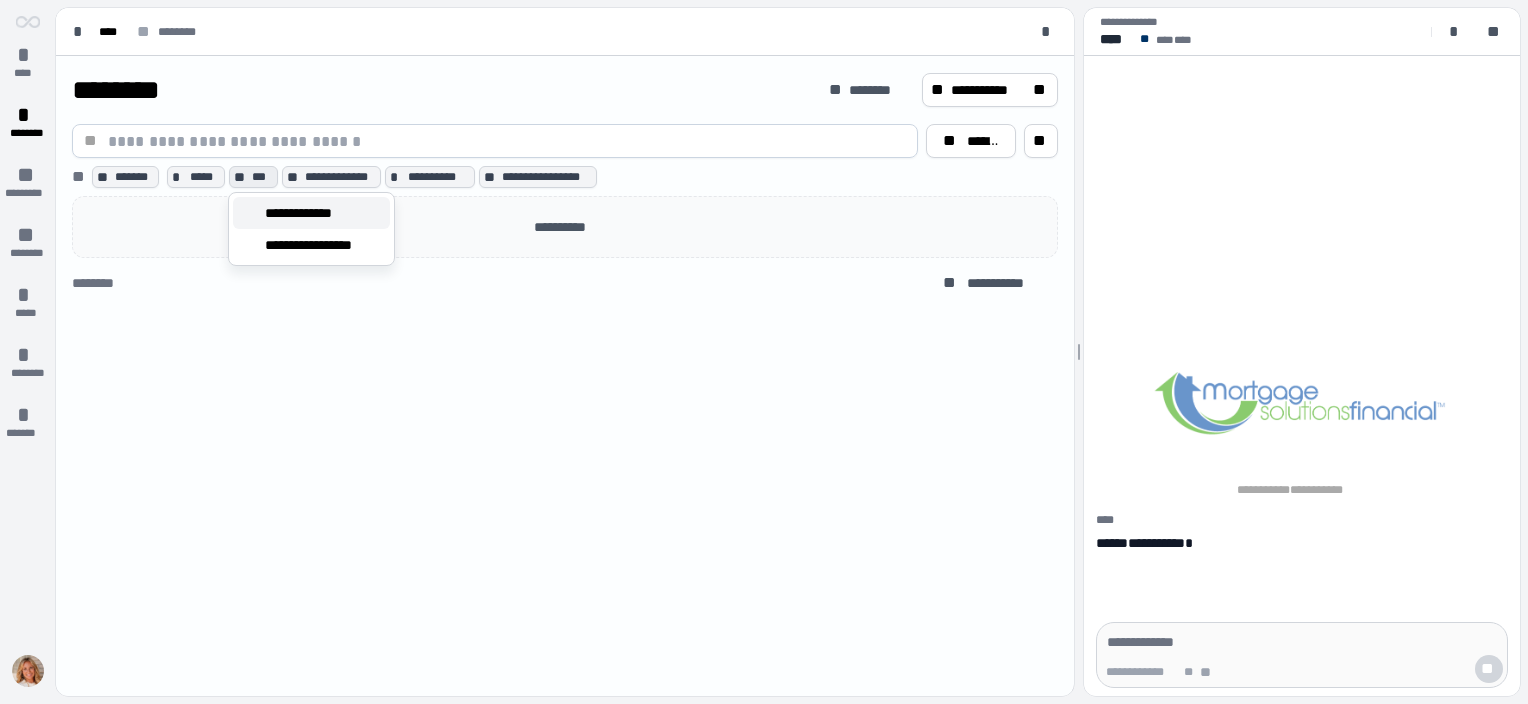 click on "**********" at bounding box center [310, 213] 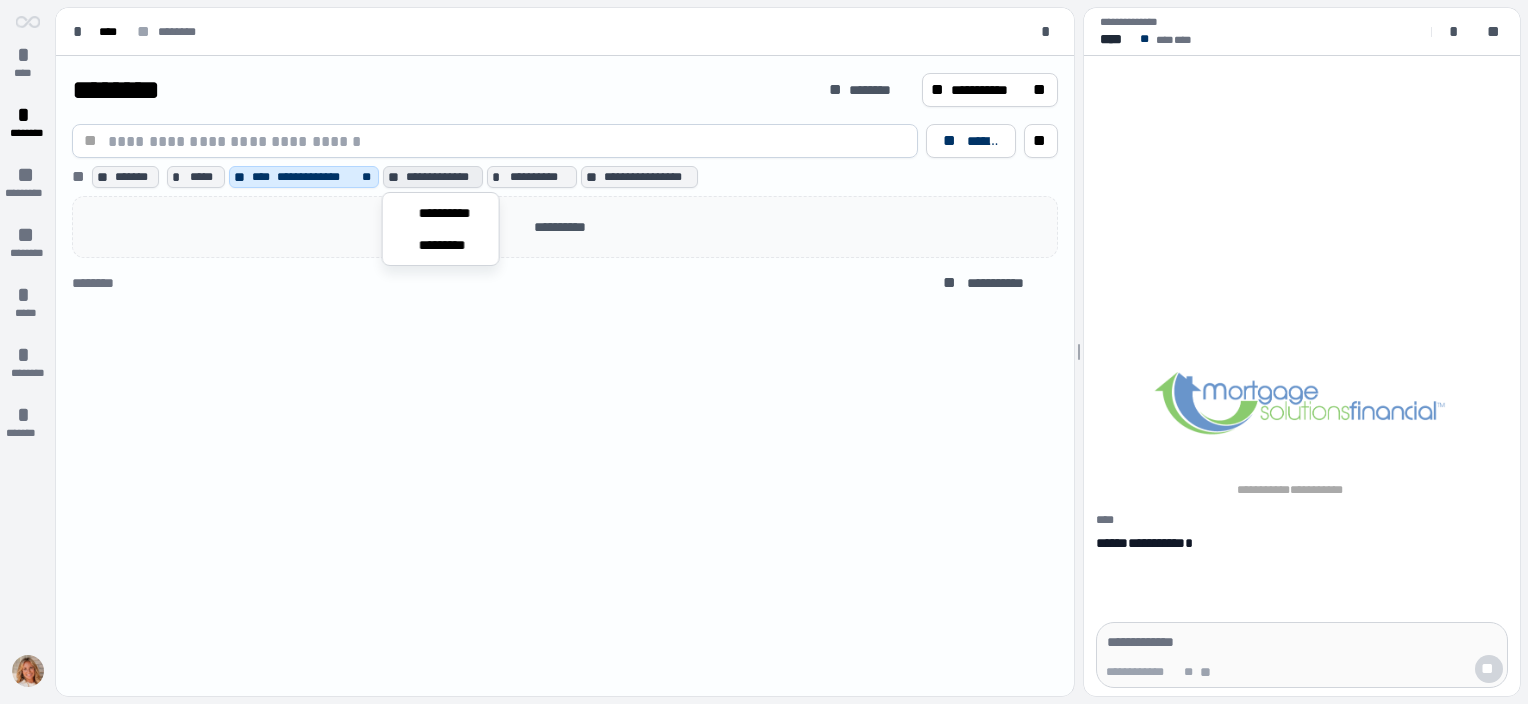 click on "**********" at bounding box center (442, 177) 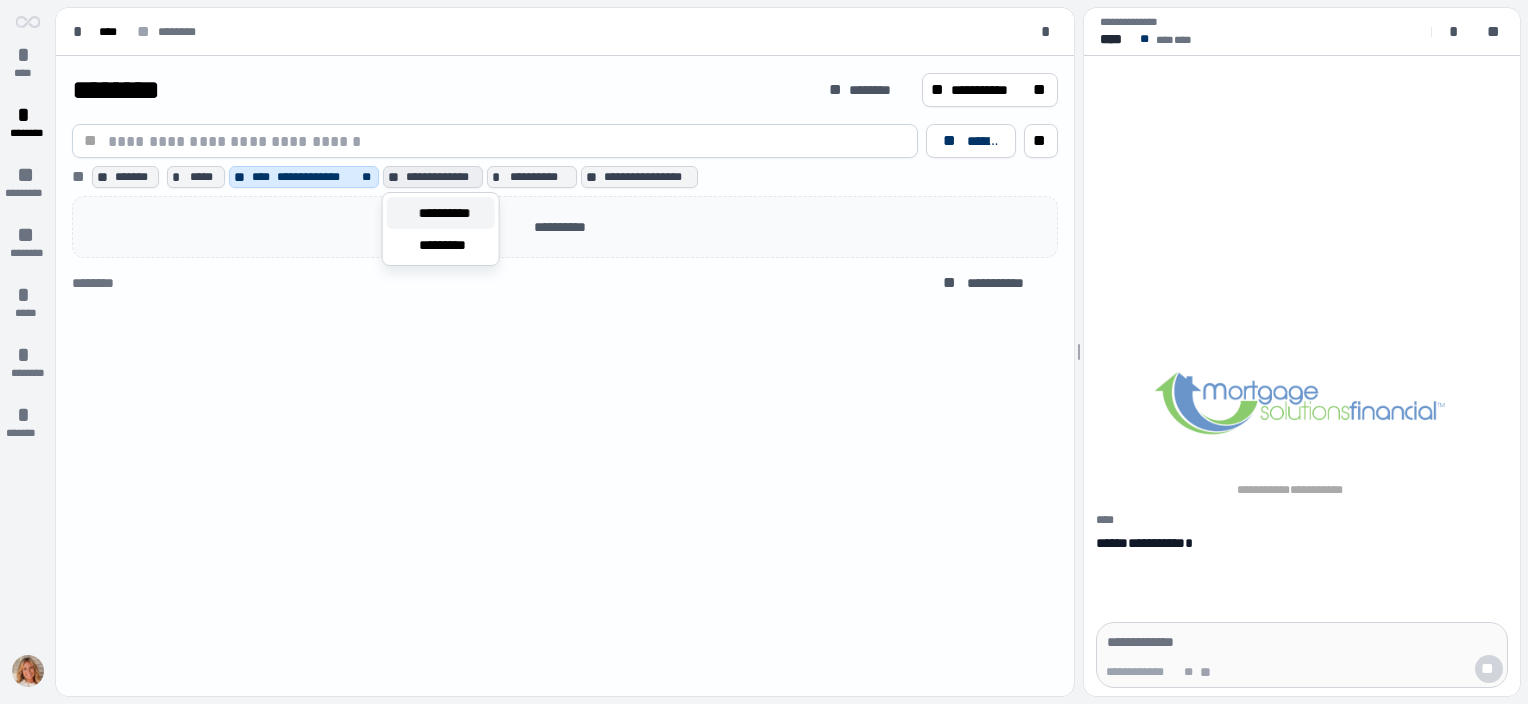 click on "**********" at bounding box center [453, 213] 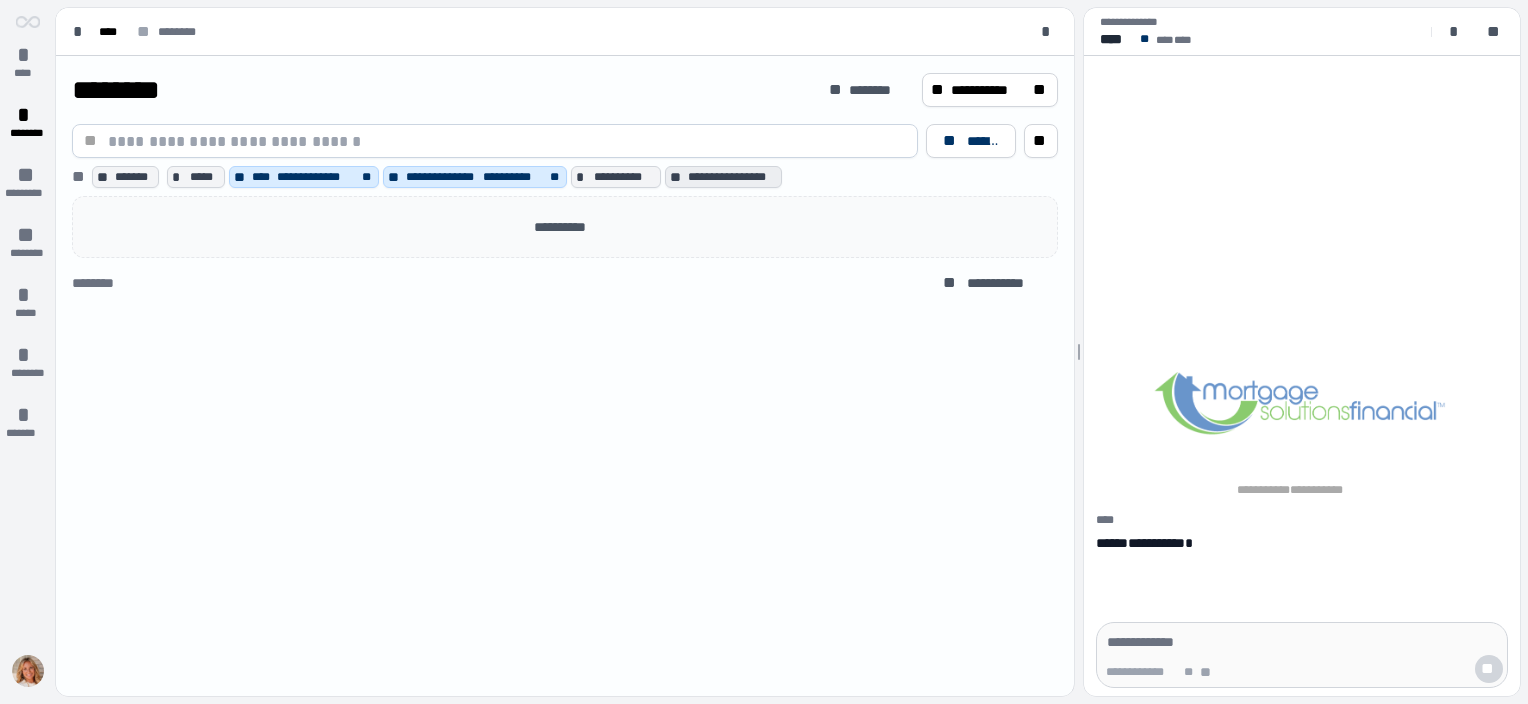 click on "**********" at bounding box center (732, 177) 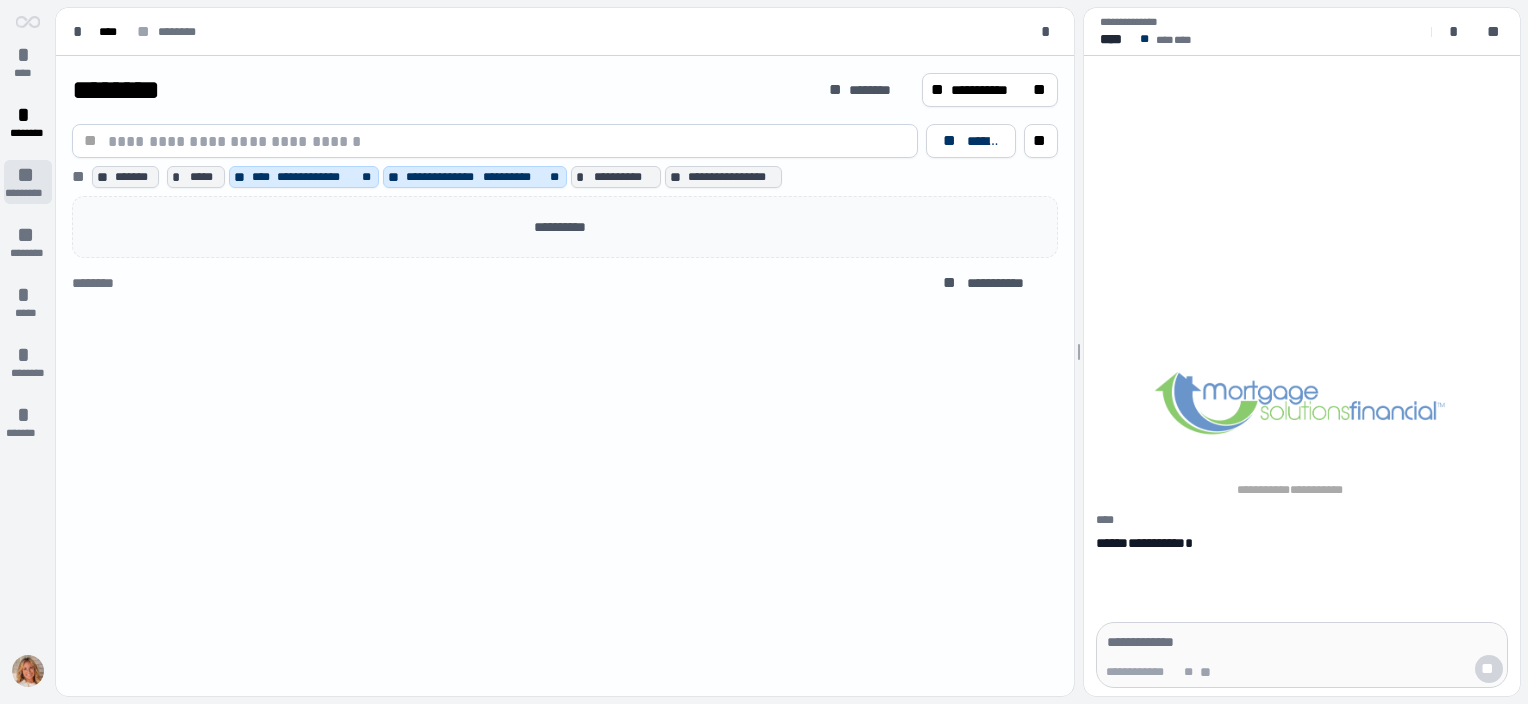 click on "*********" at bounding box center (28, 193) 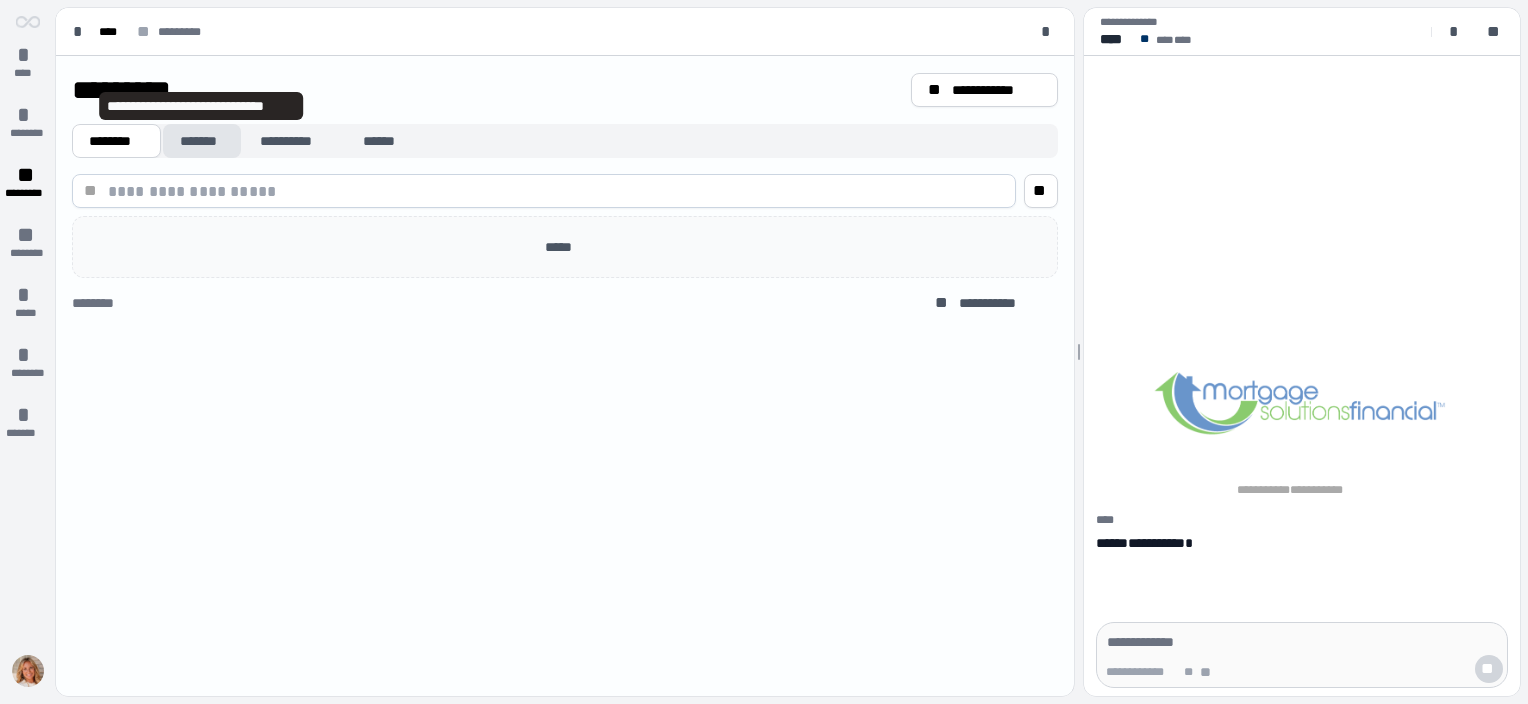 click on "*******" at bounding box center (202, 141) 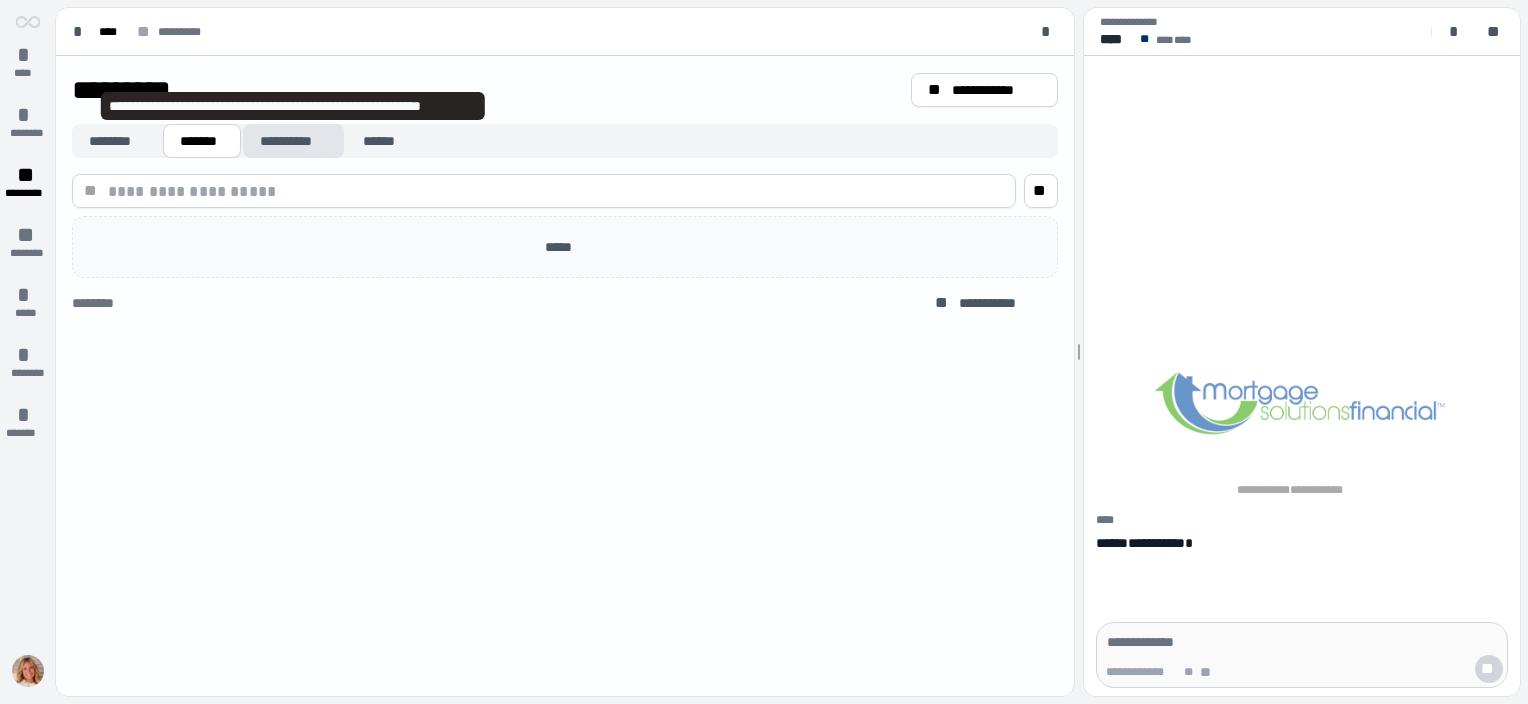 click on "**********" at bounding box center [293, 141] 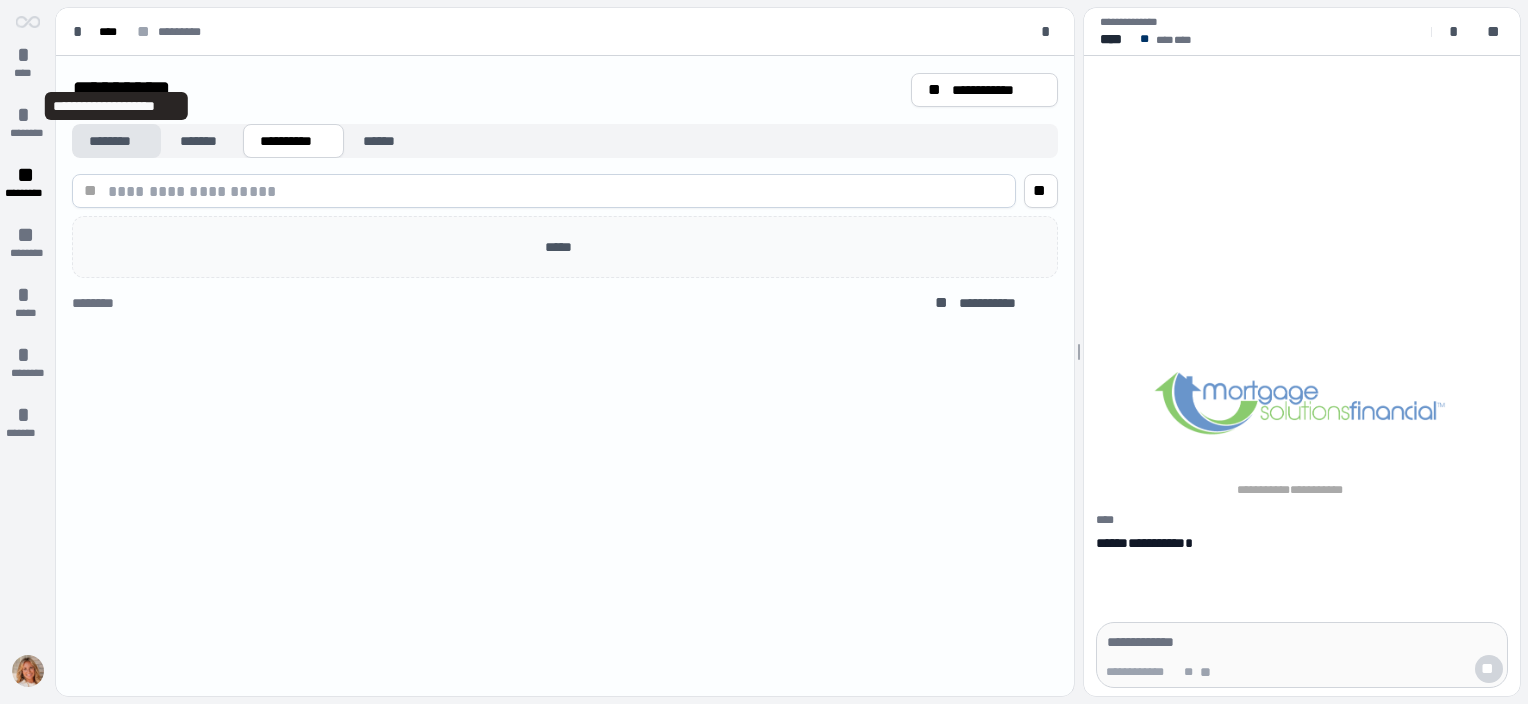 click on "********" at bounding box center [116, 141] 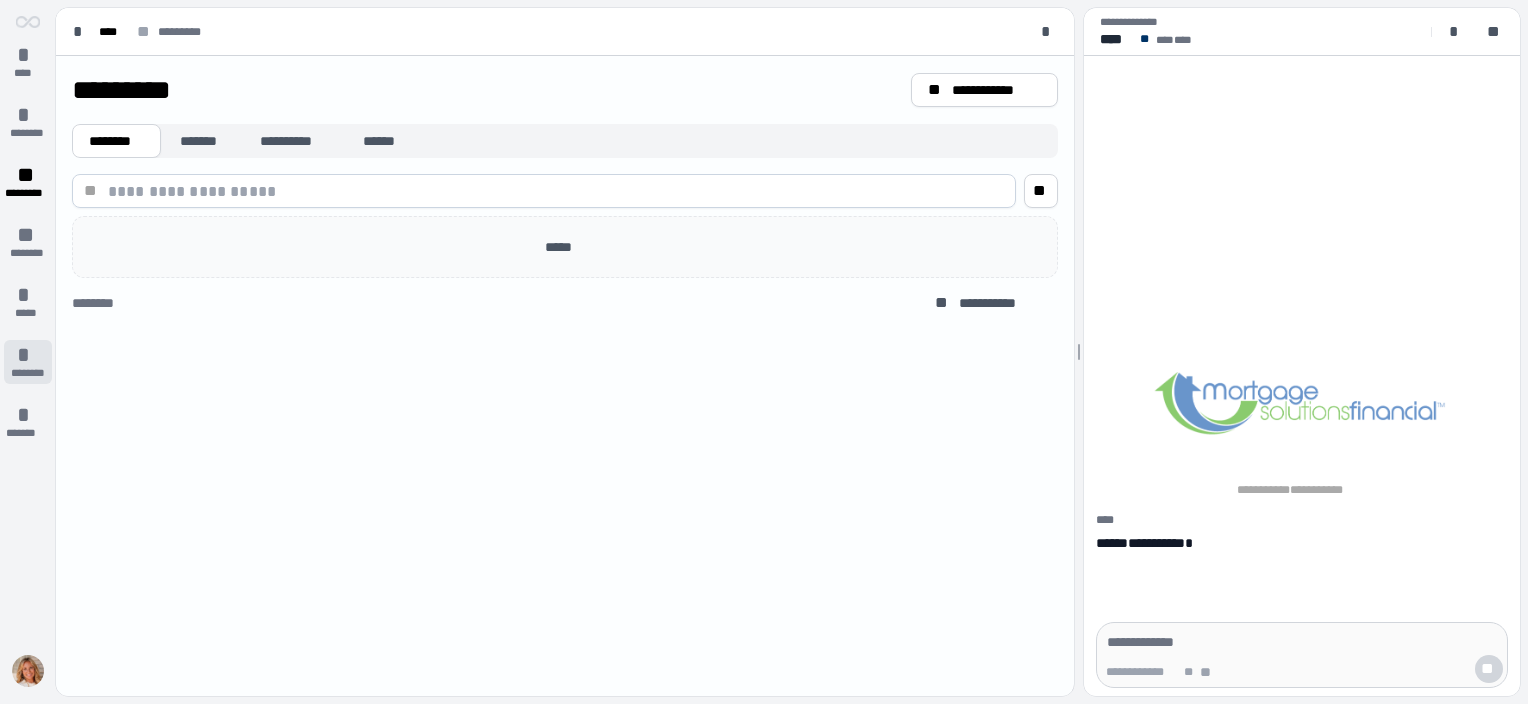 click on "*" at bounding box center (28, 355) 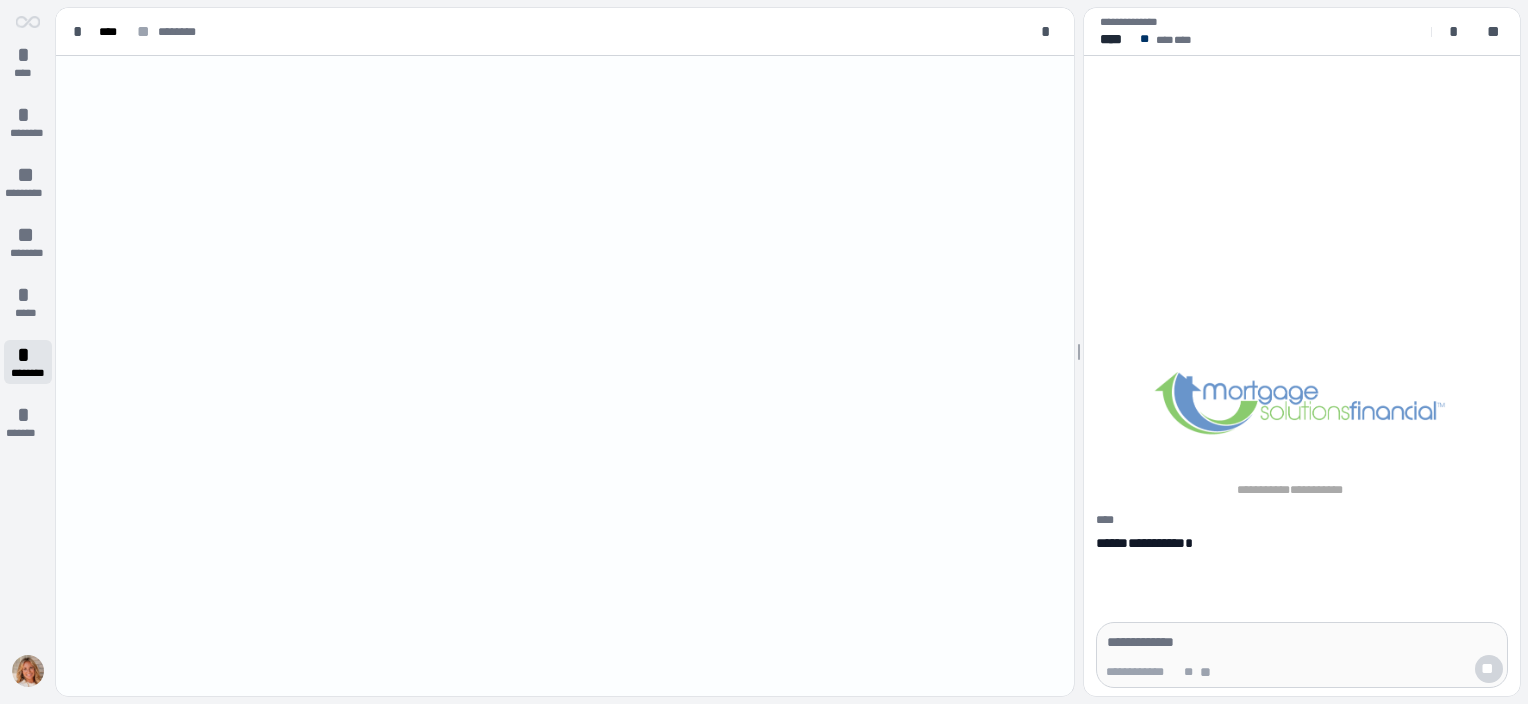 click on "*" at bounding box center (28, 355) 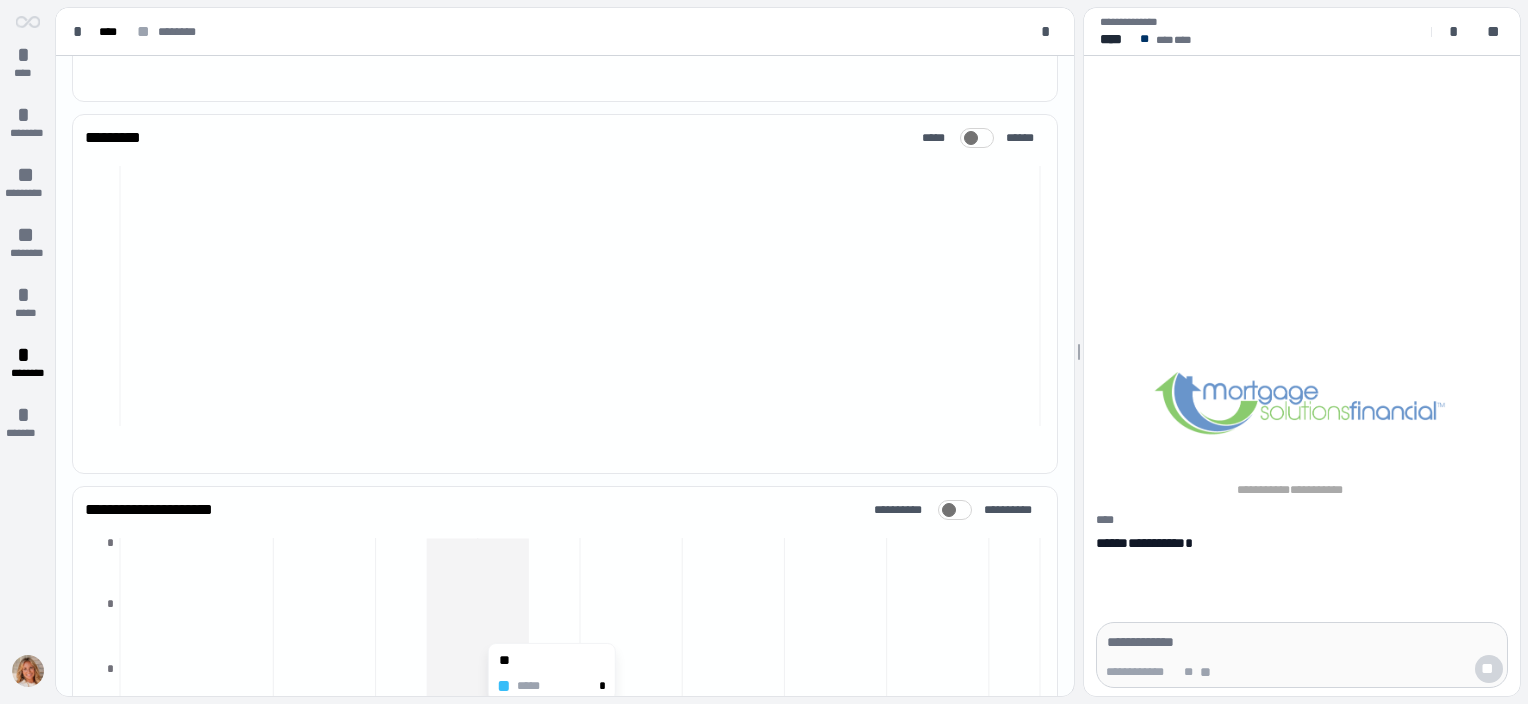 scroll, scrollTop: 818, scrollLeft: 0, axis: vertical 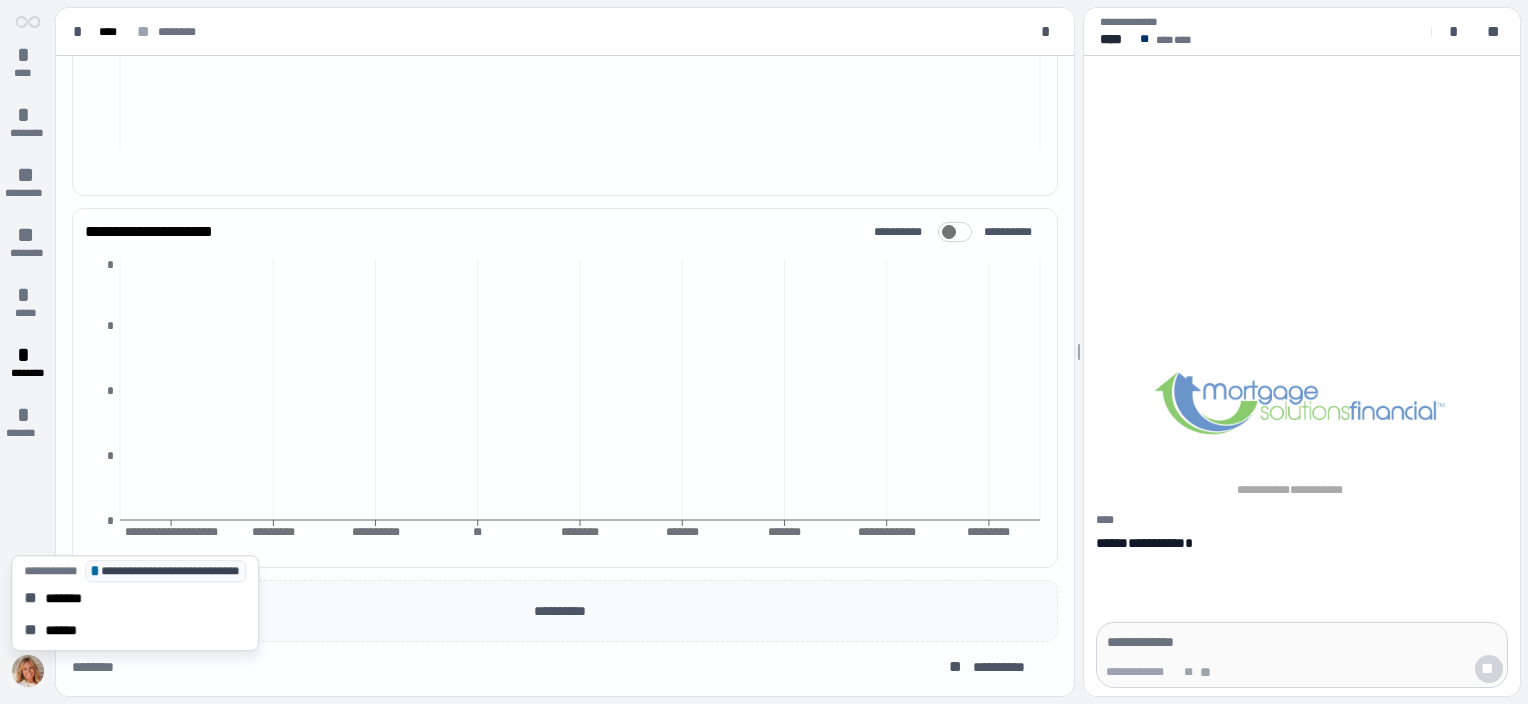 click at bounding box center (28, 671) 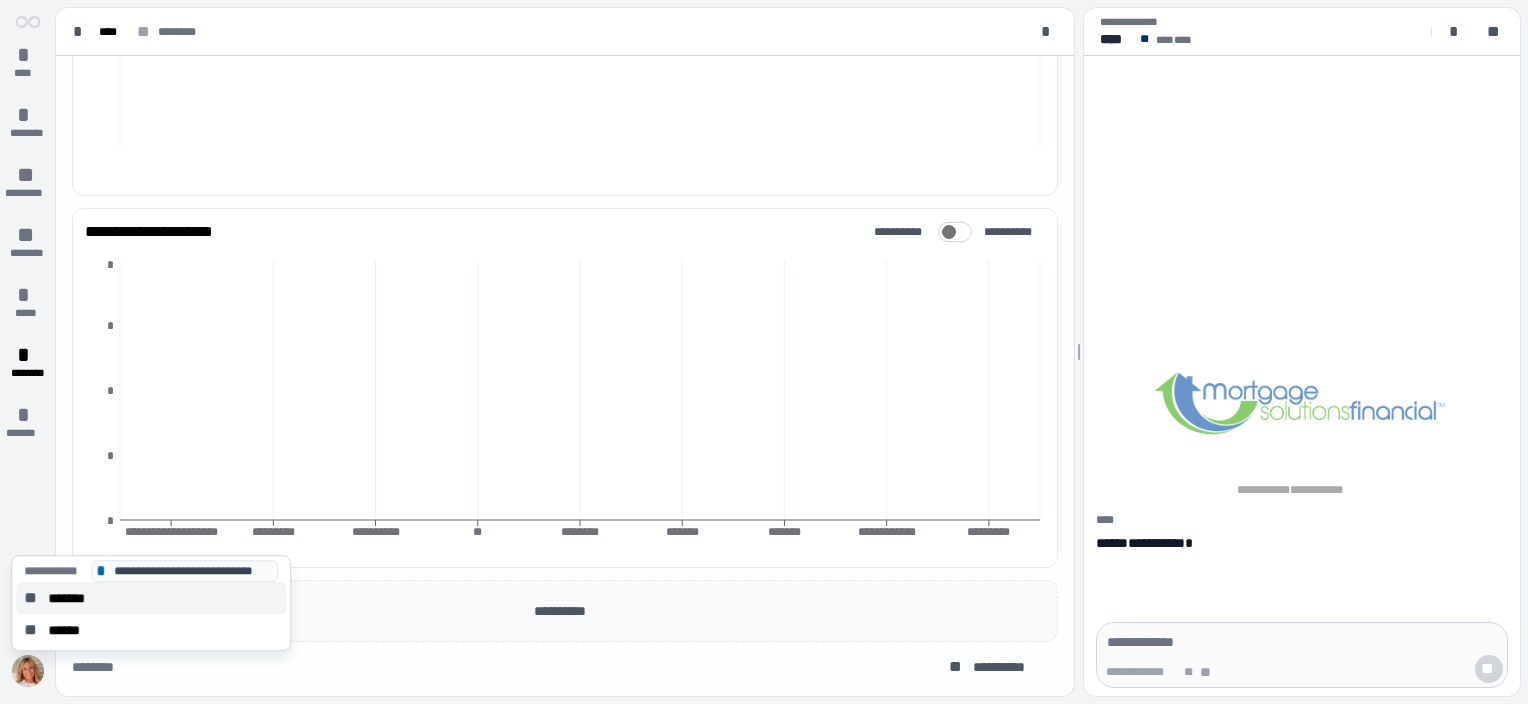 click on "*******" at bounding box center [73, 598] 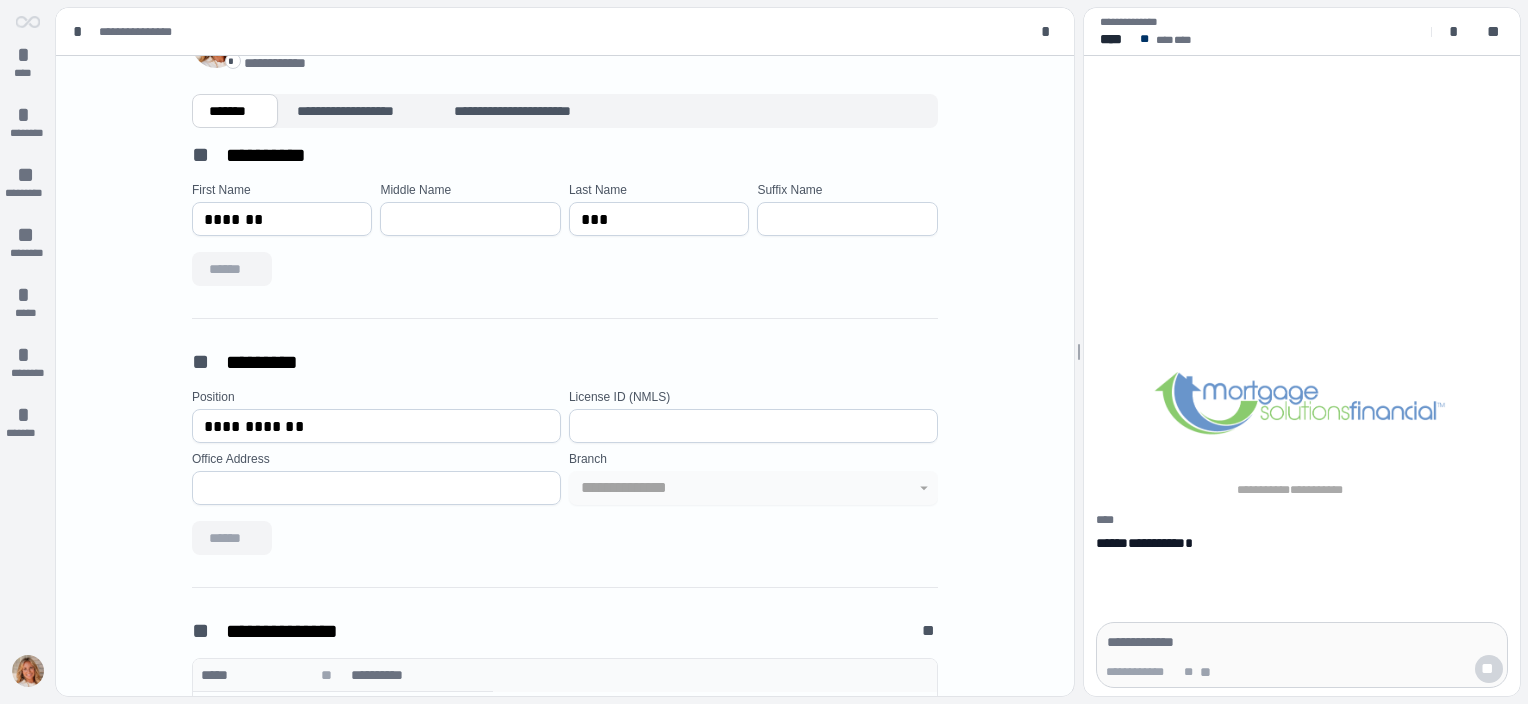 scroll, scrollTop: 54, scrollLeft: 0, axis: vertical 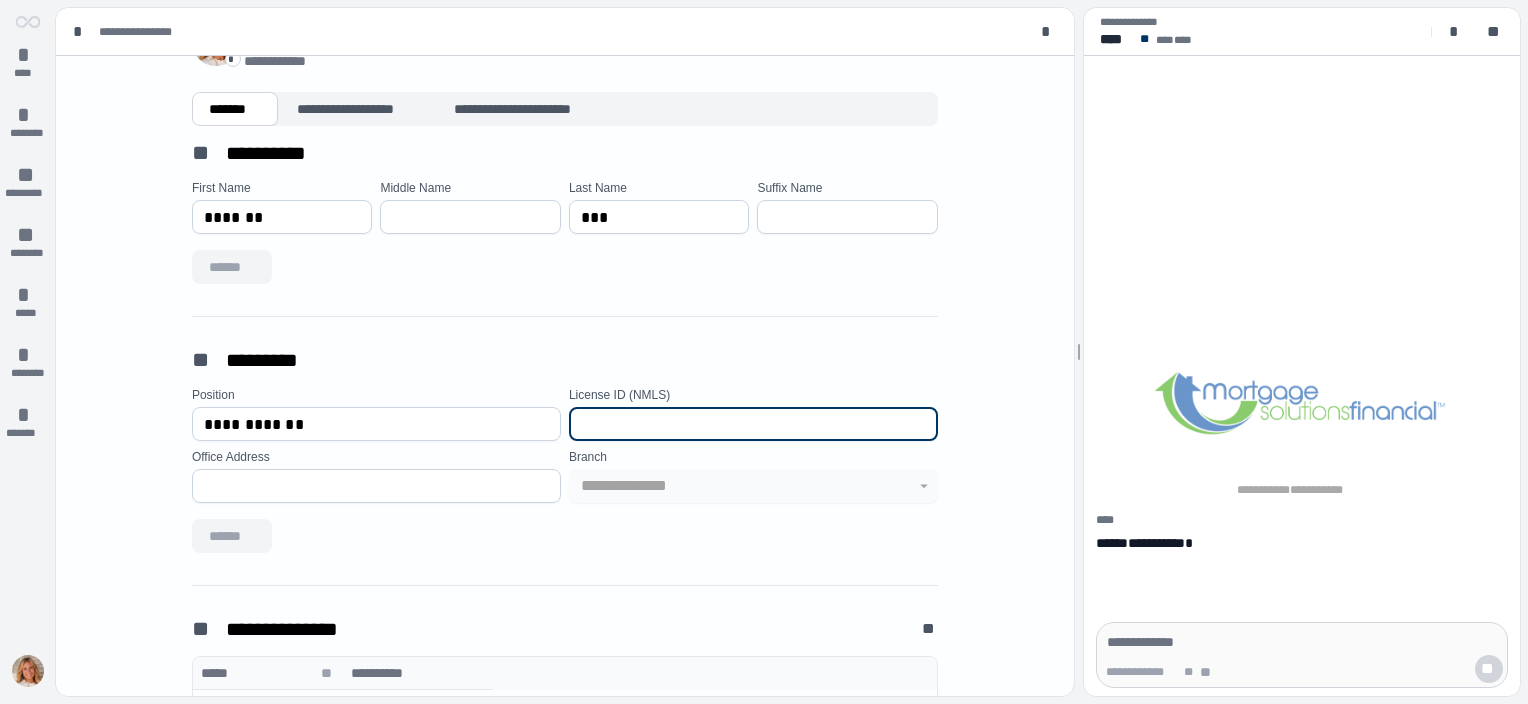 click at bounding box center [753, 424] 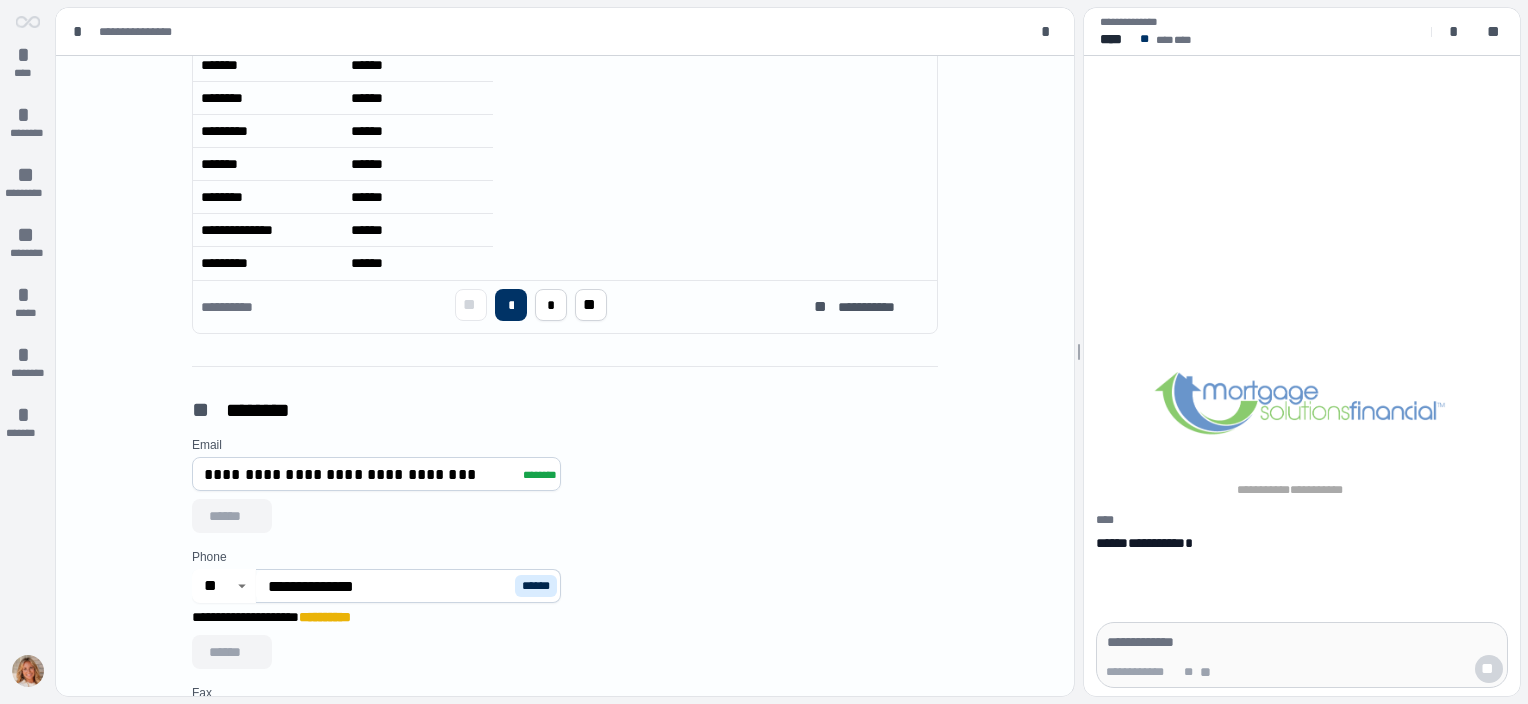 scroll, scrollTop: 860, scrollLeft: 0, axis: vertical 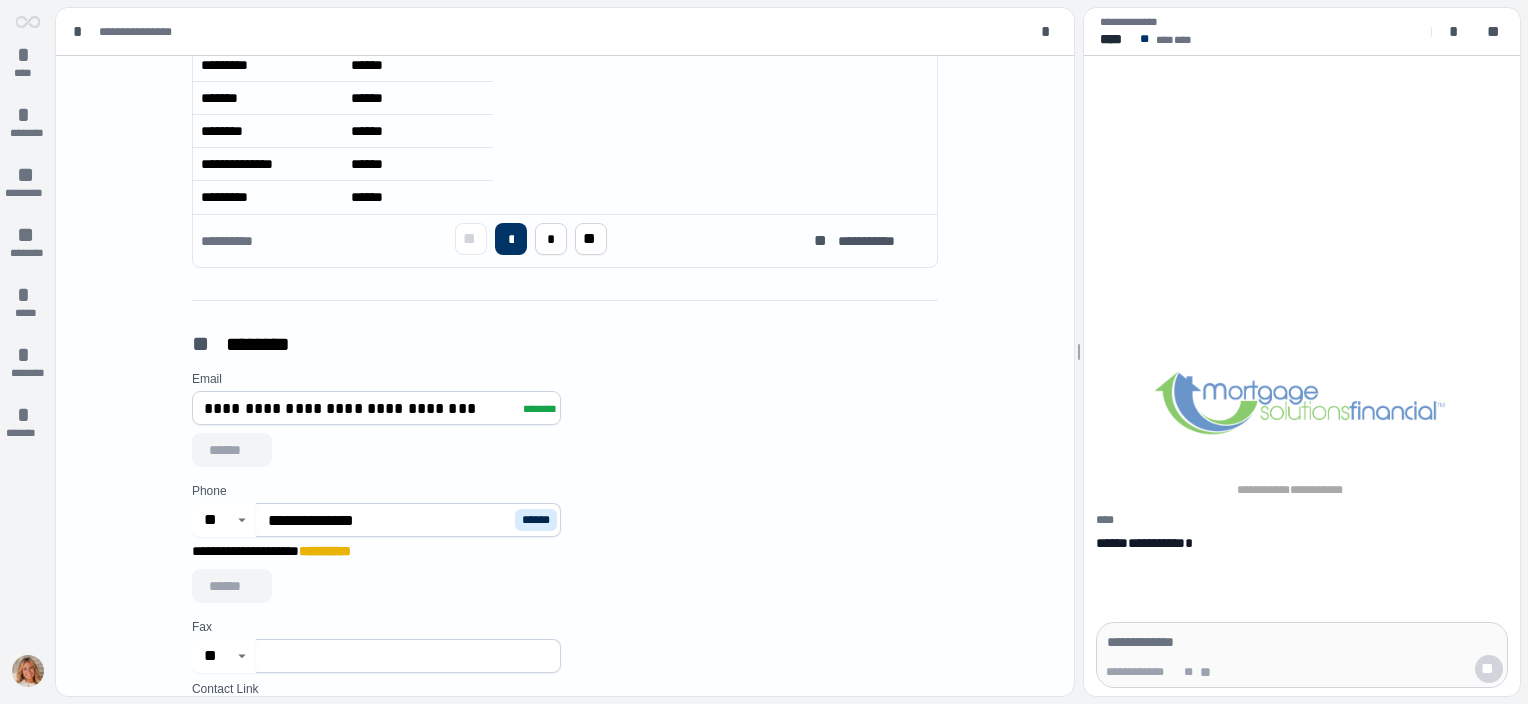 type on "*****" 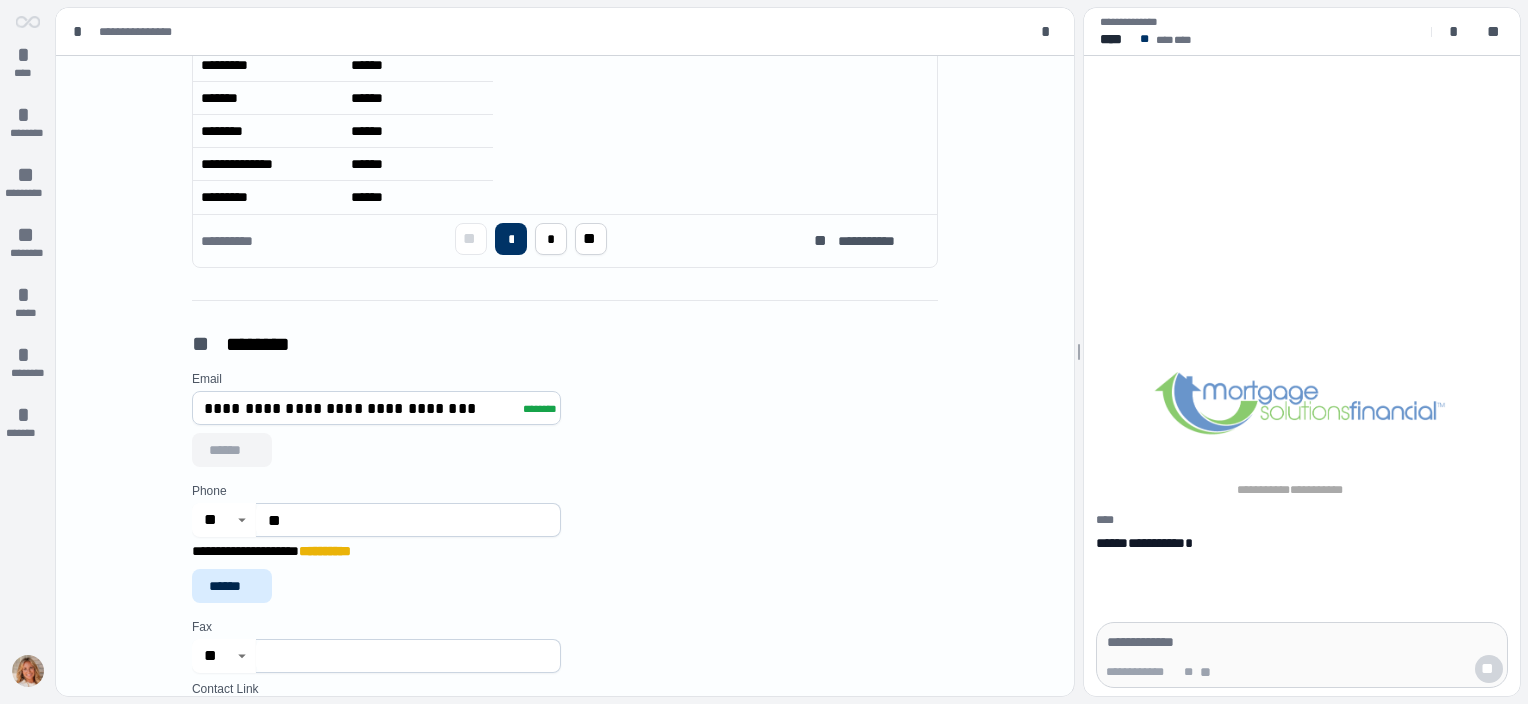 type on "*" 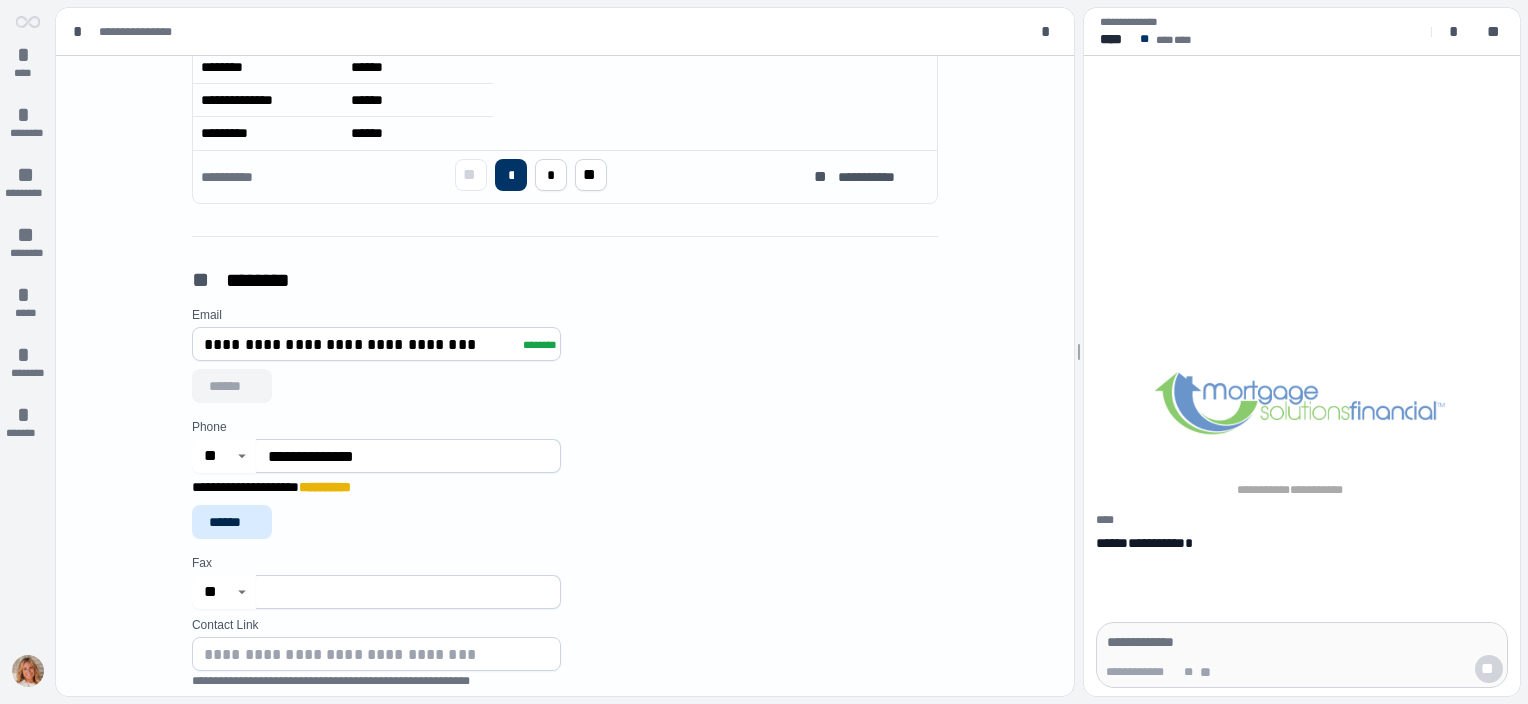 scroll, scrollTop: 930, scrollLeft: 0, axis: vertical 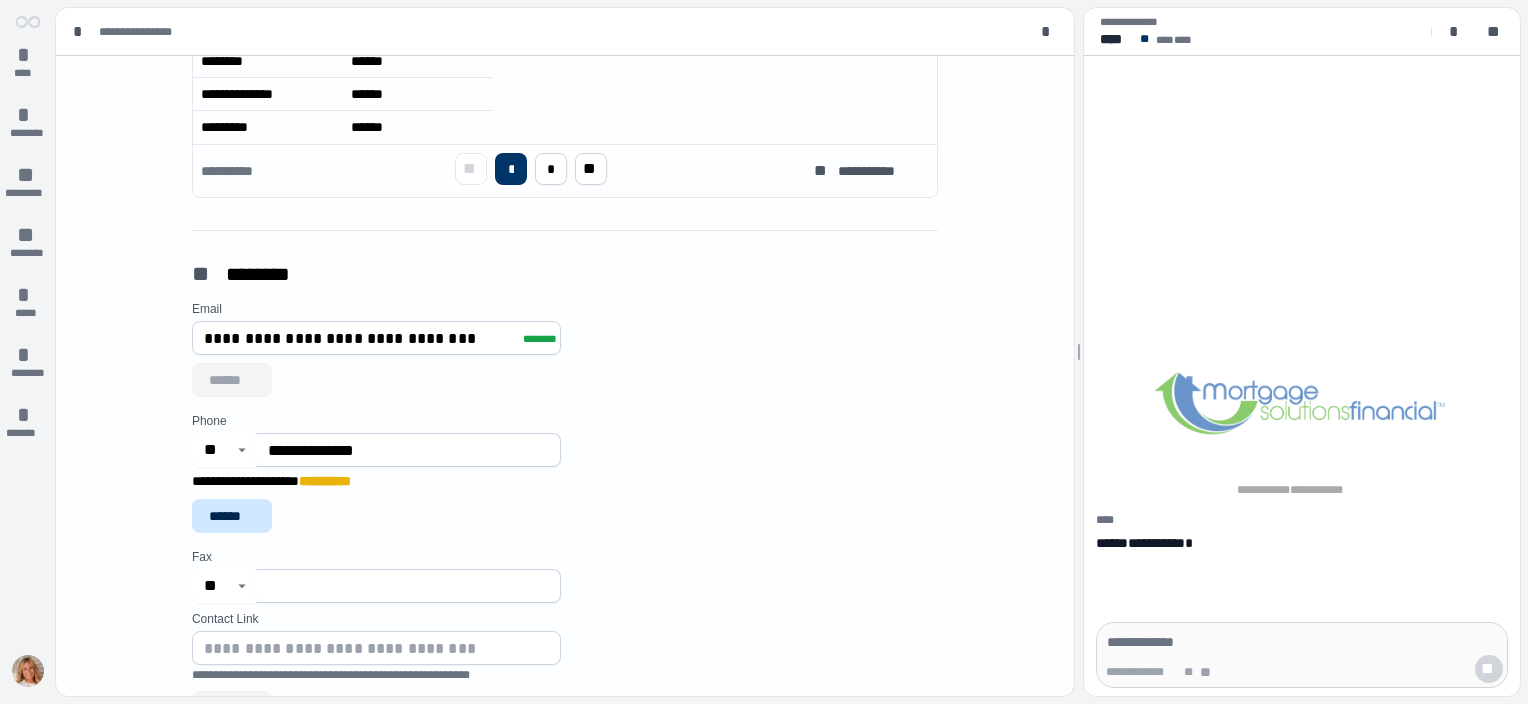 type on "**********" 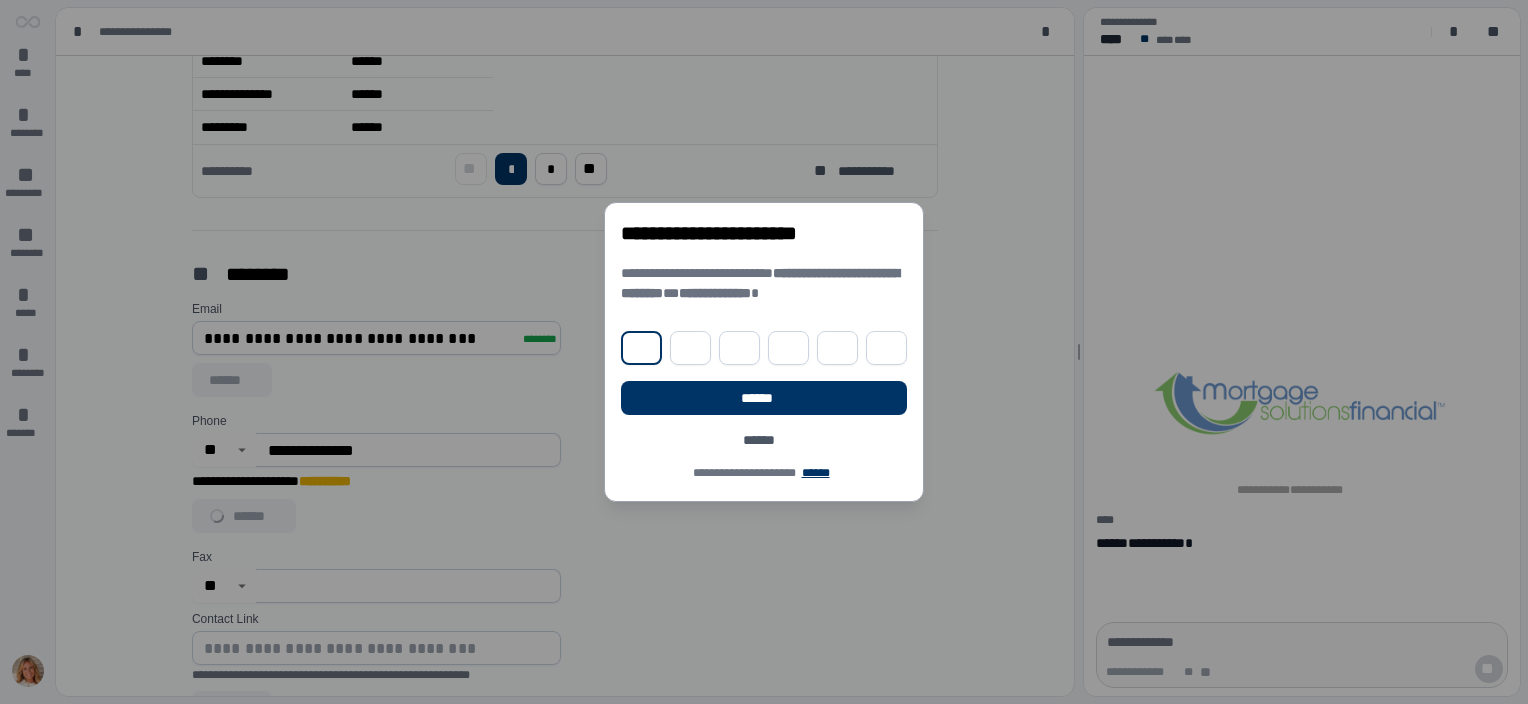 click at bounding box center (641, 348) 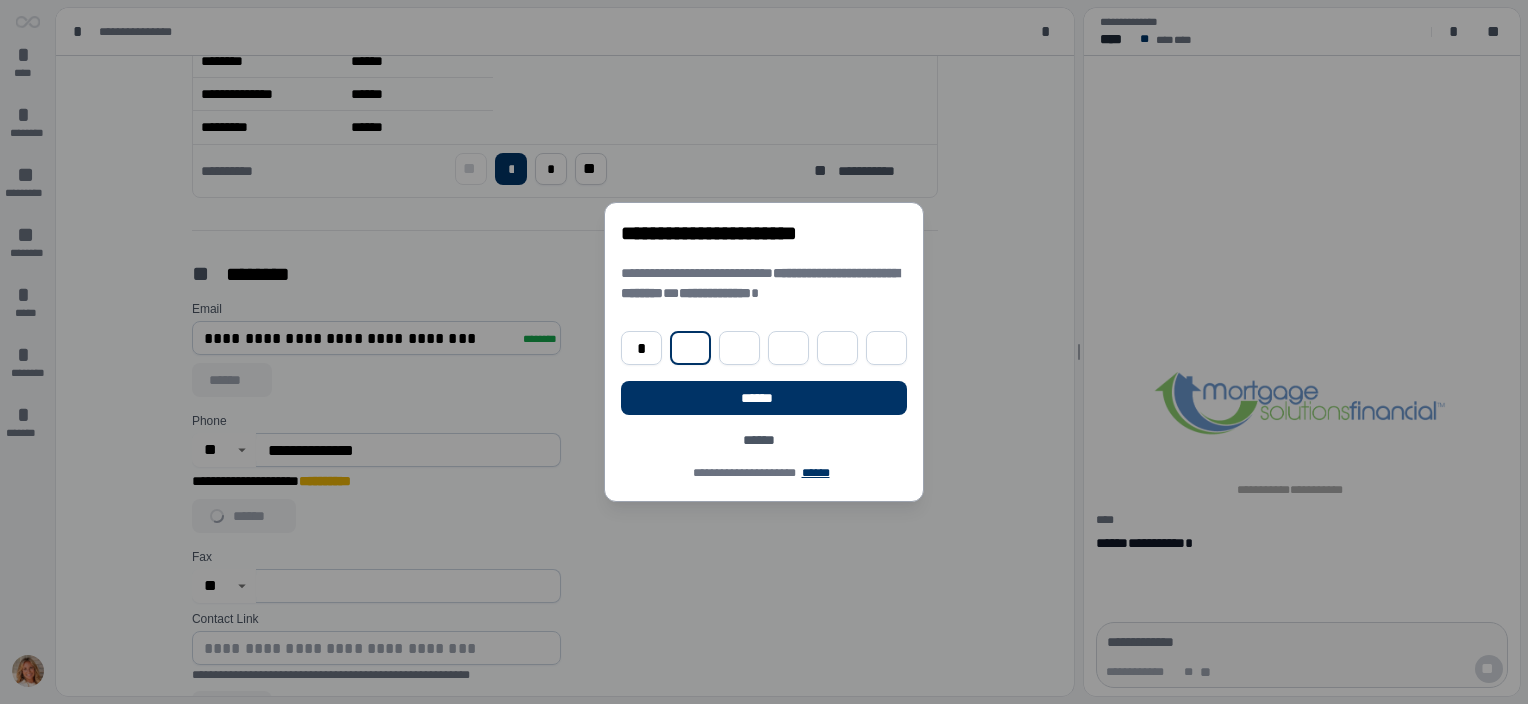 type on "*" 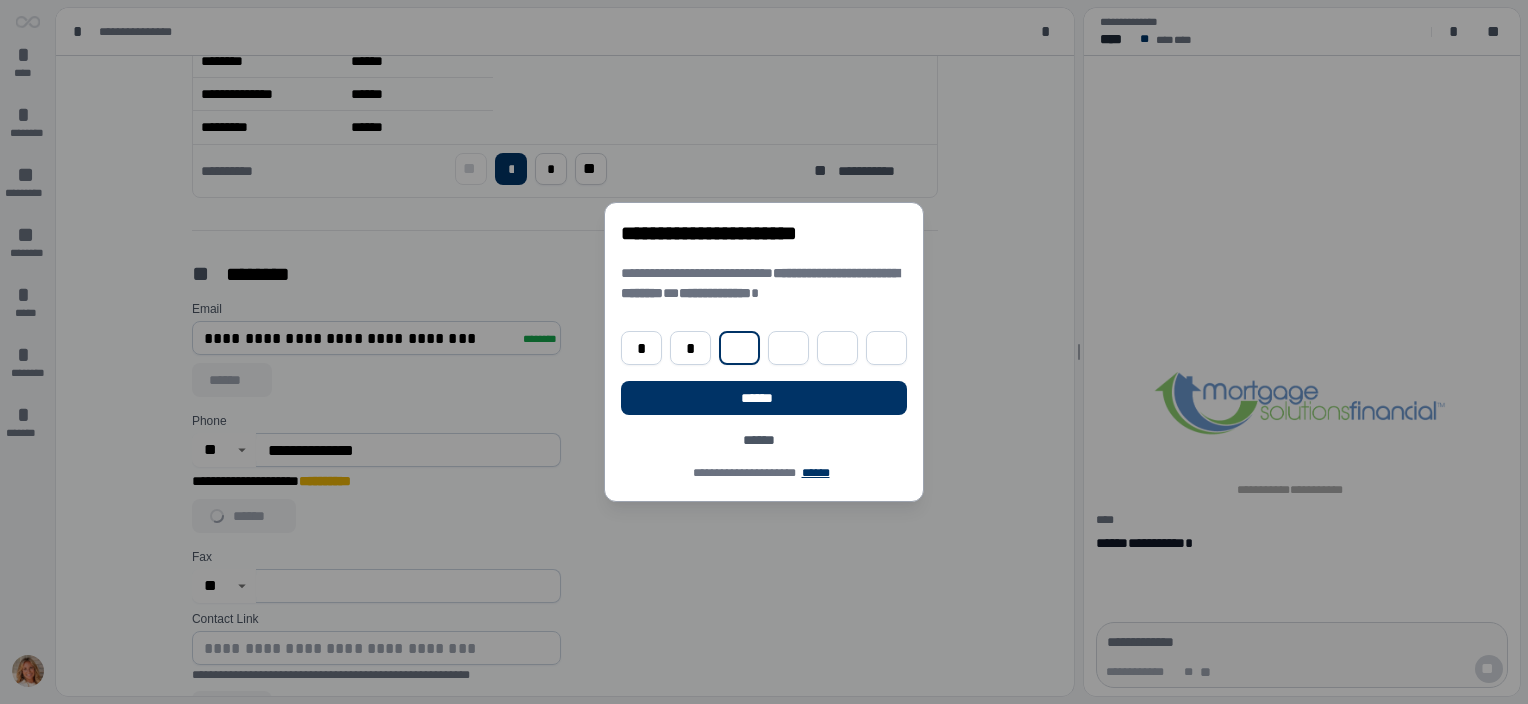 type on "*" 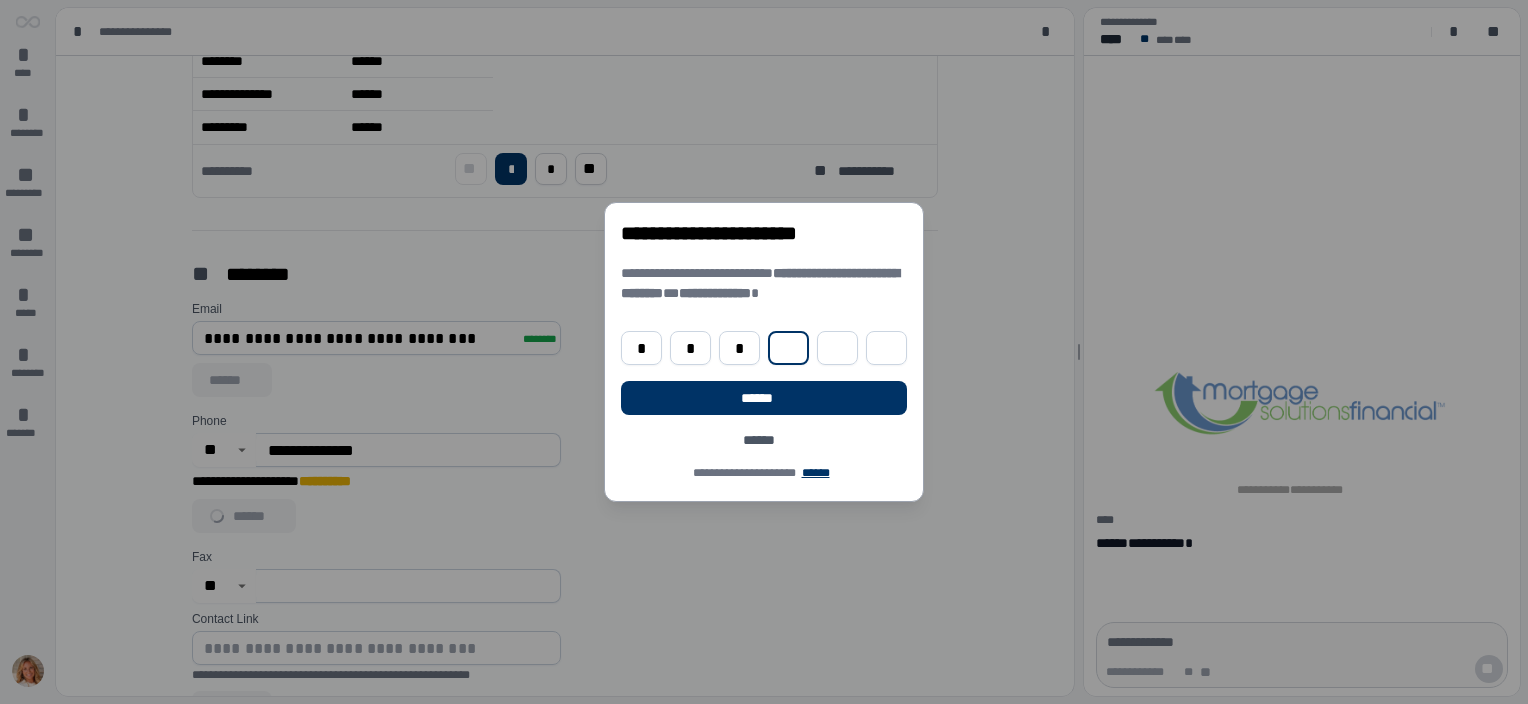 type on "*" 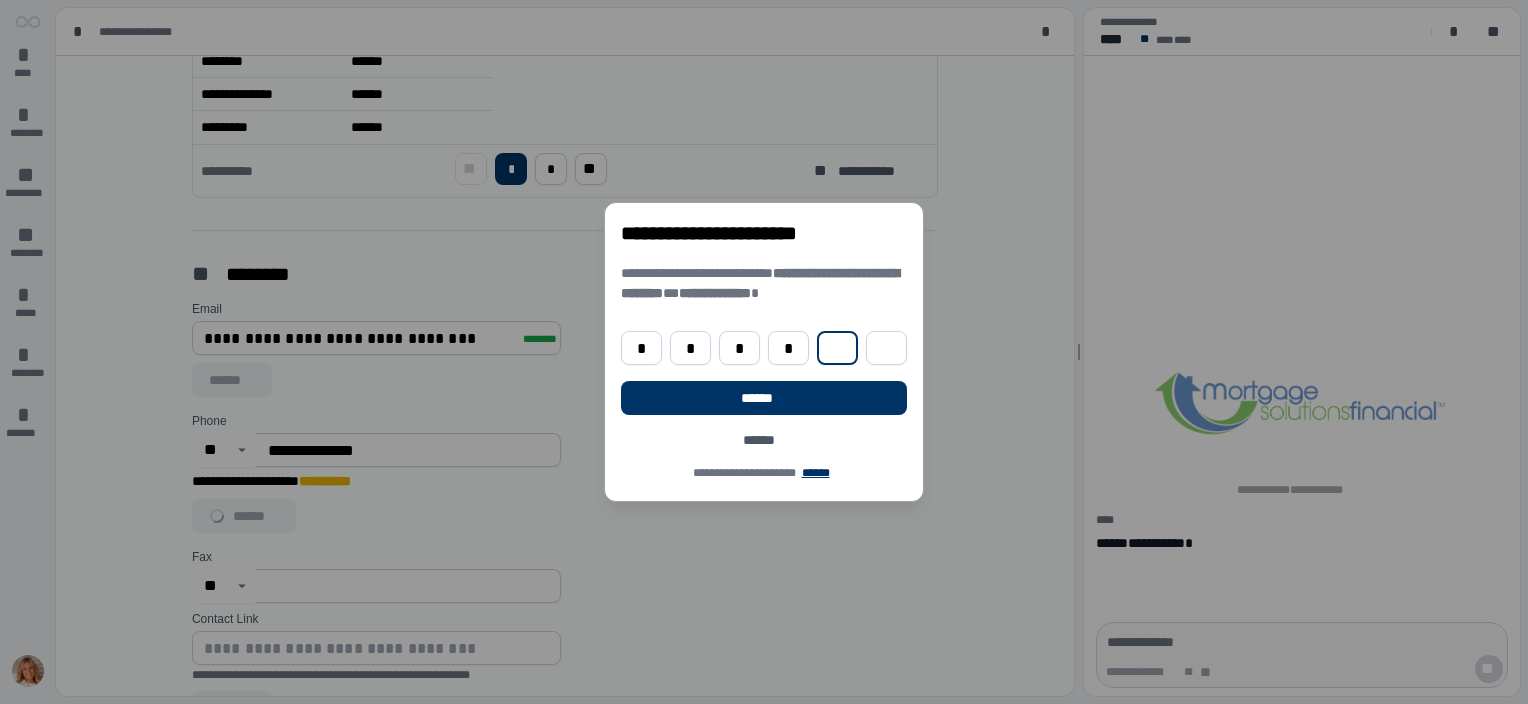 type on "*" 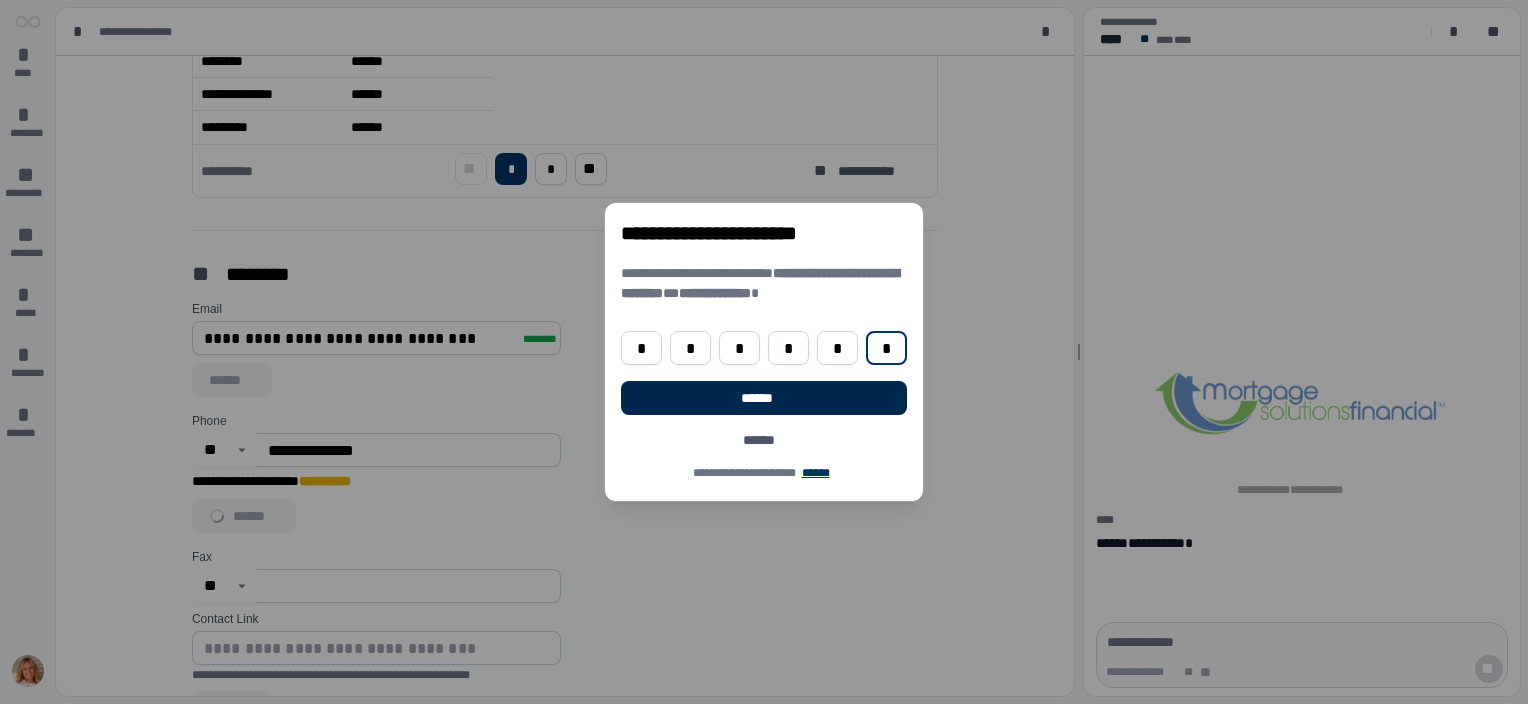 type on "*" 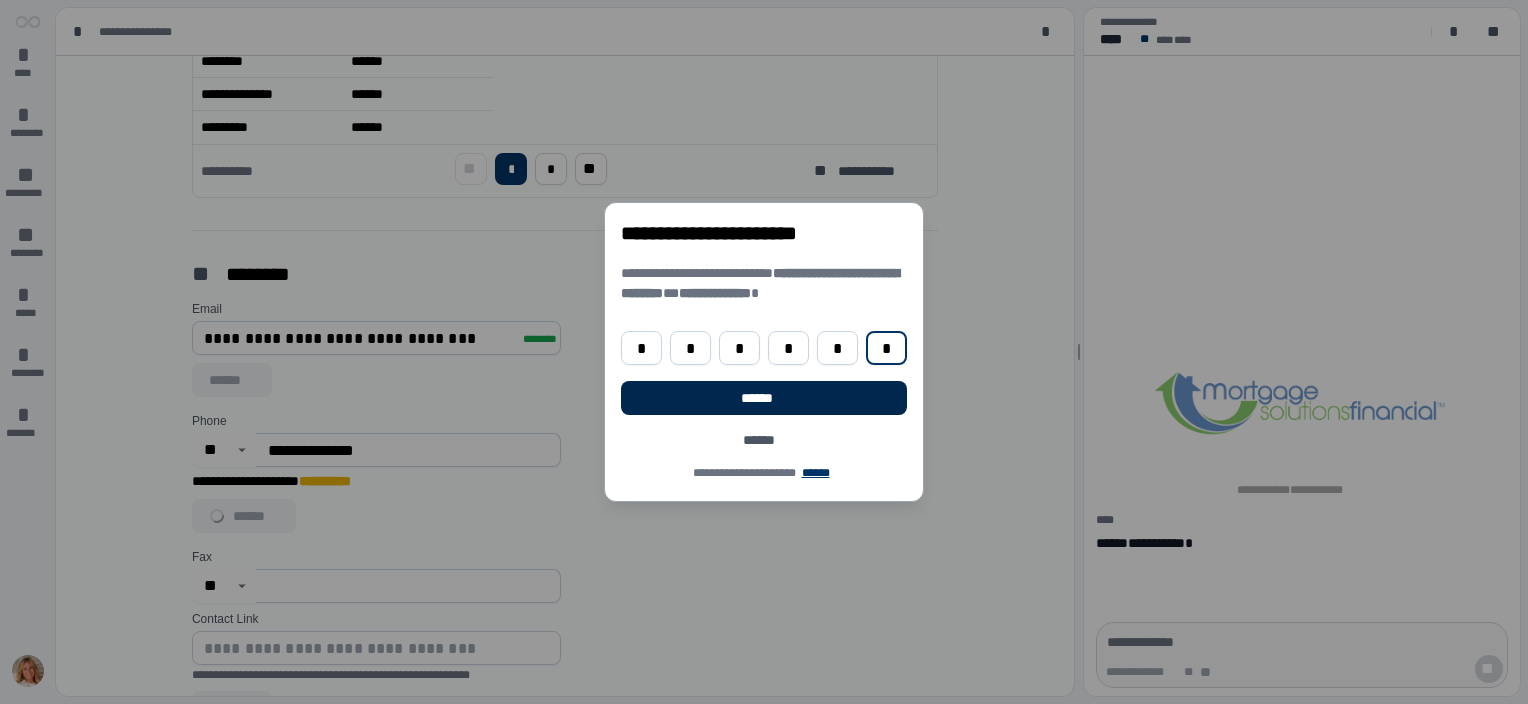 click on "******" at bounding box center [764, 398] 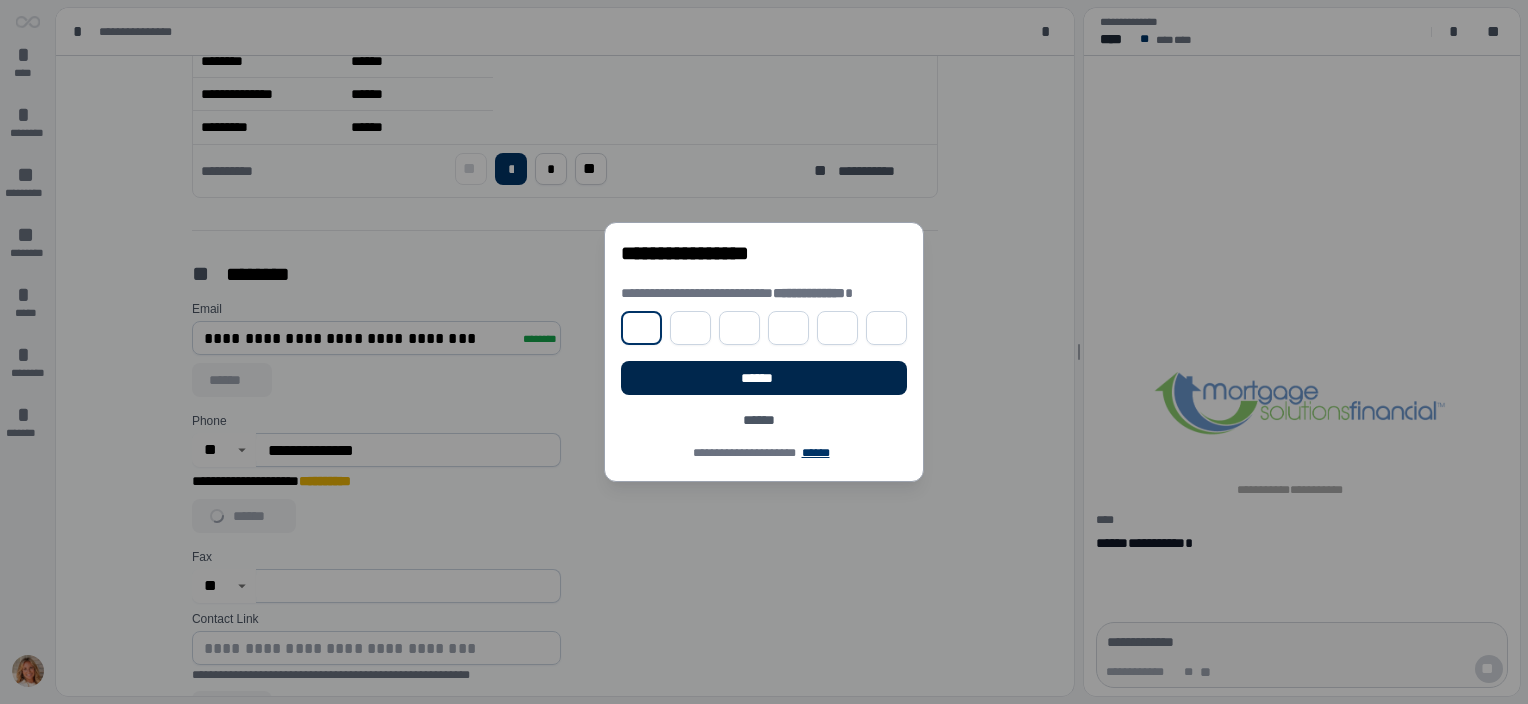 type on "*" 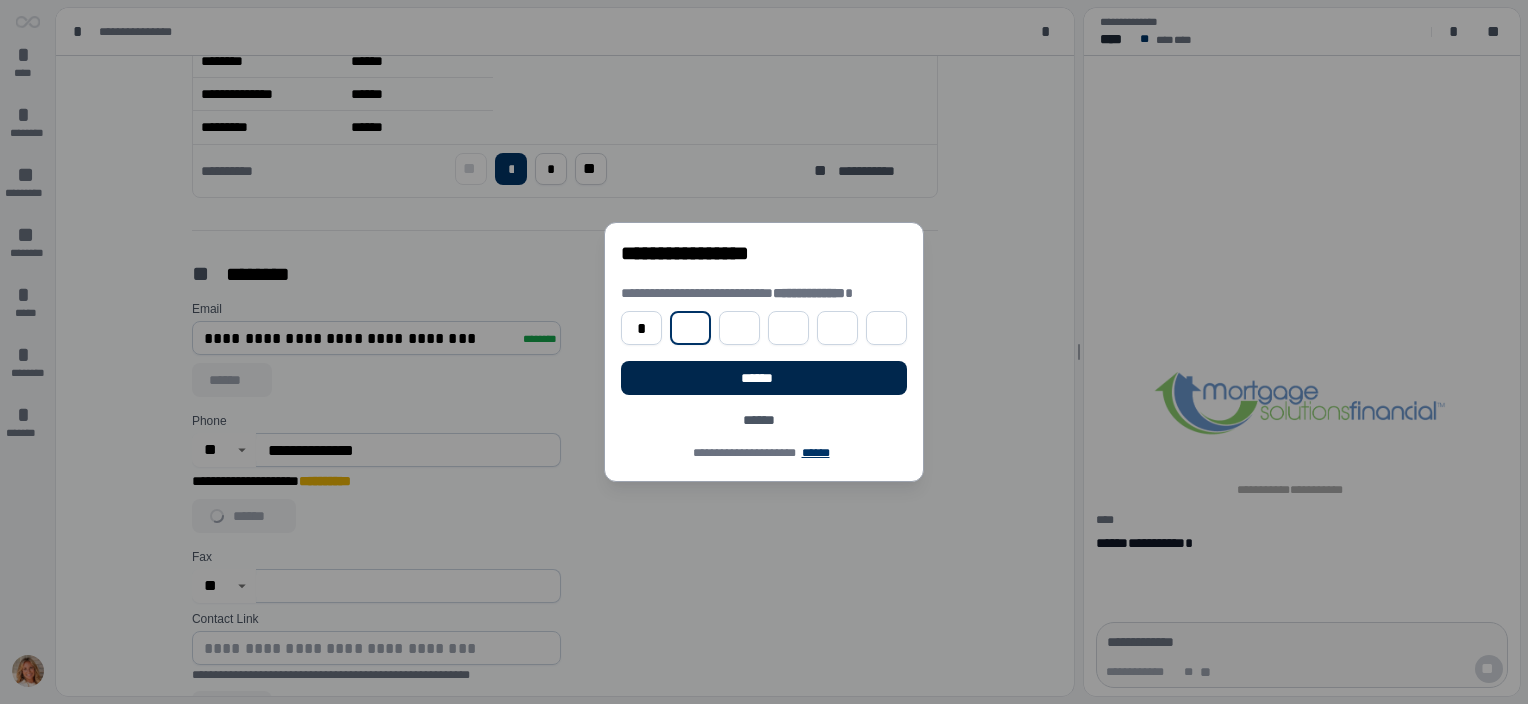 type on "*" 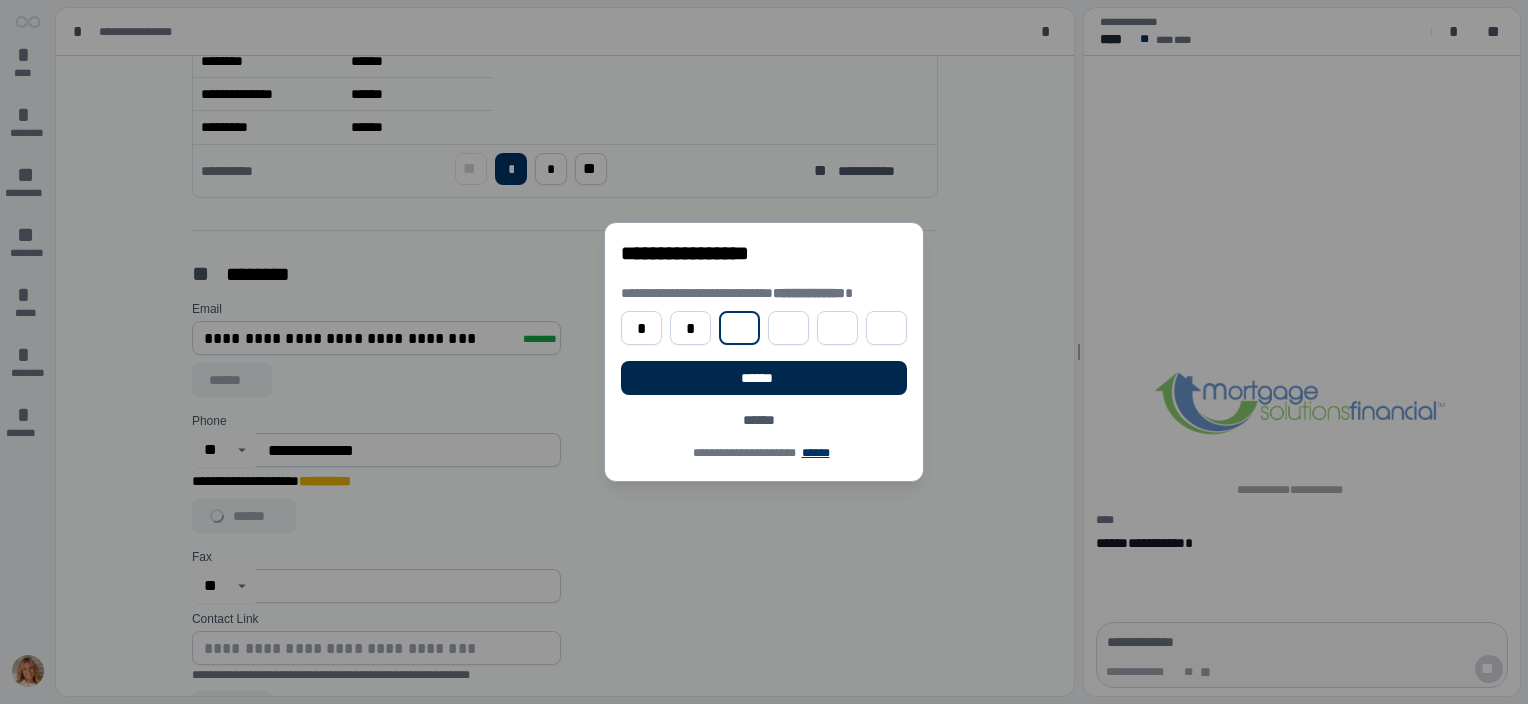 type on "*" 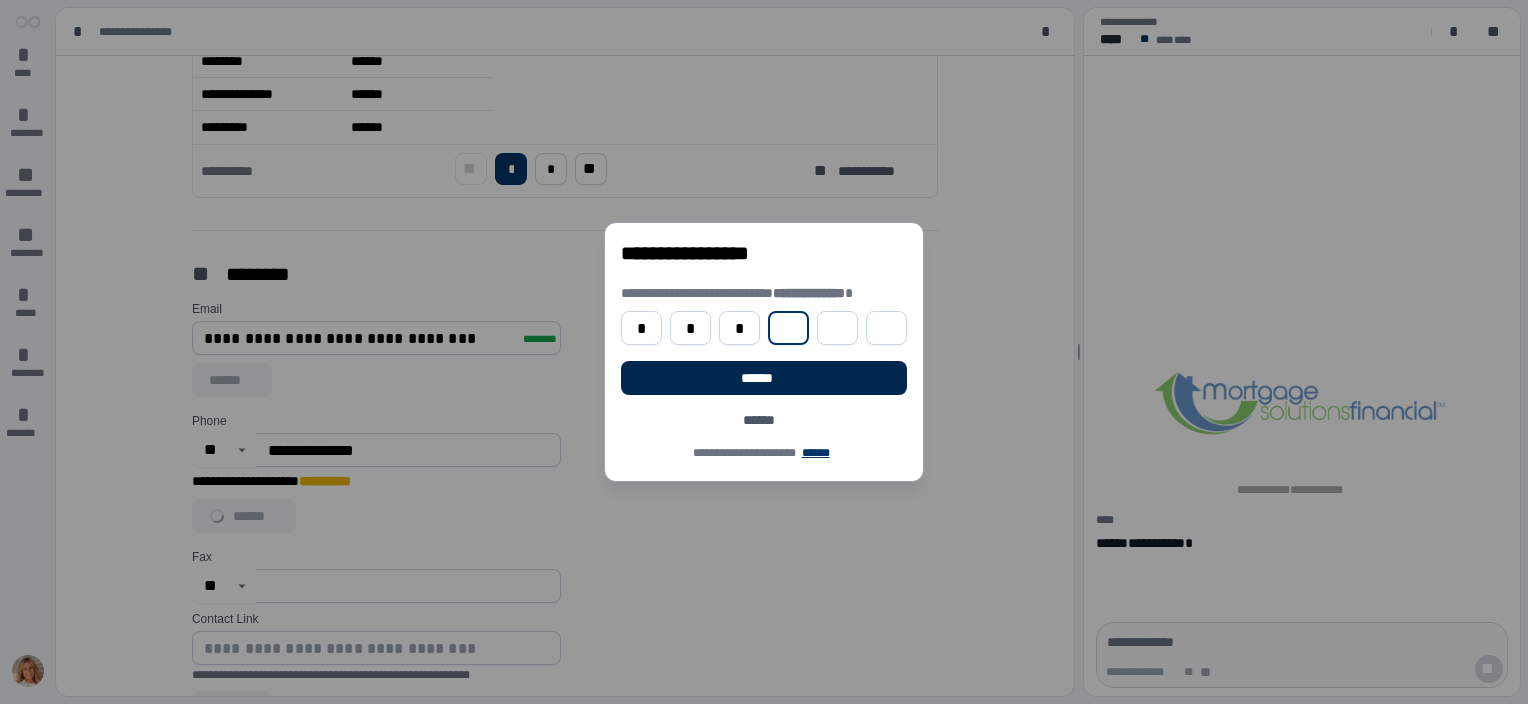 type on "*" 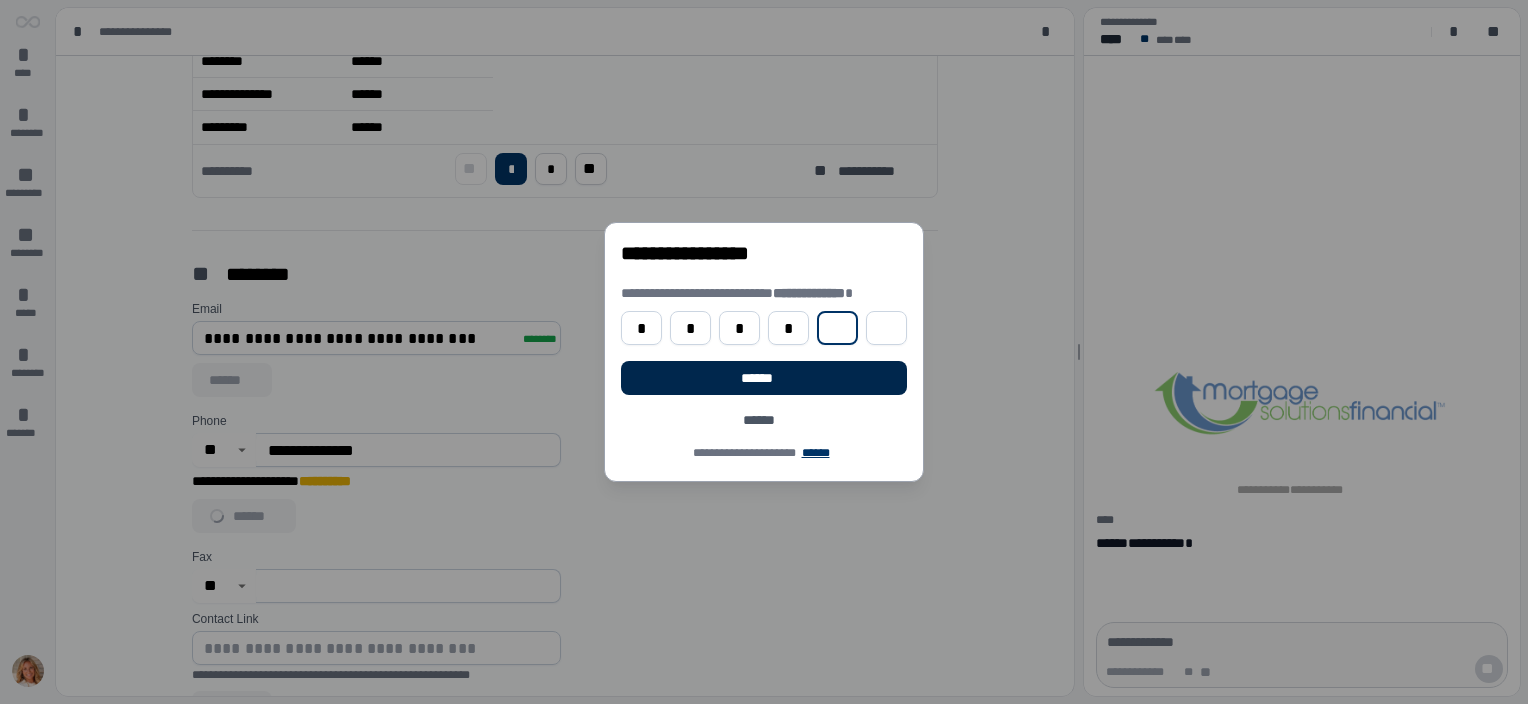 type on "*" 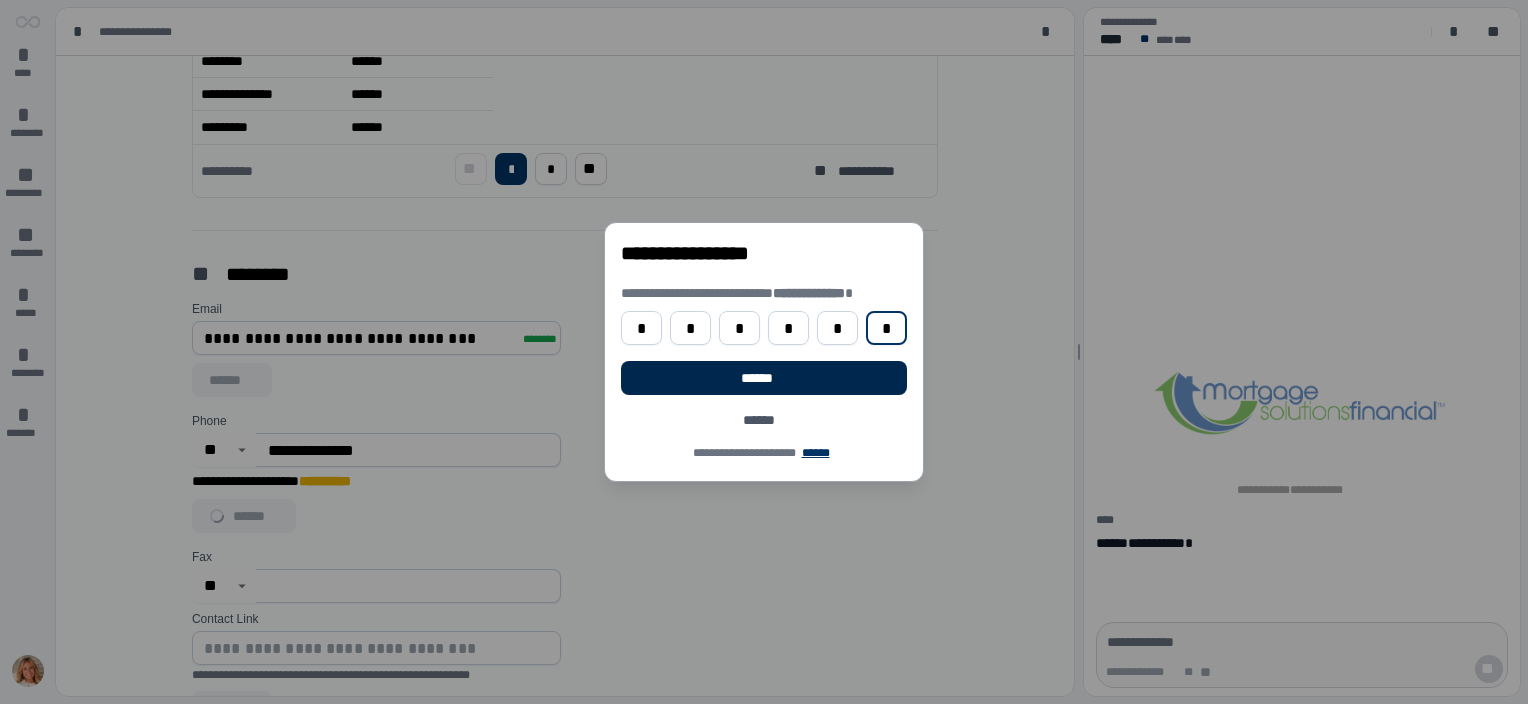 type on "*" 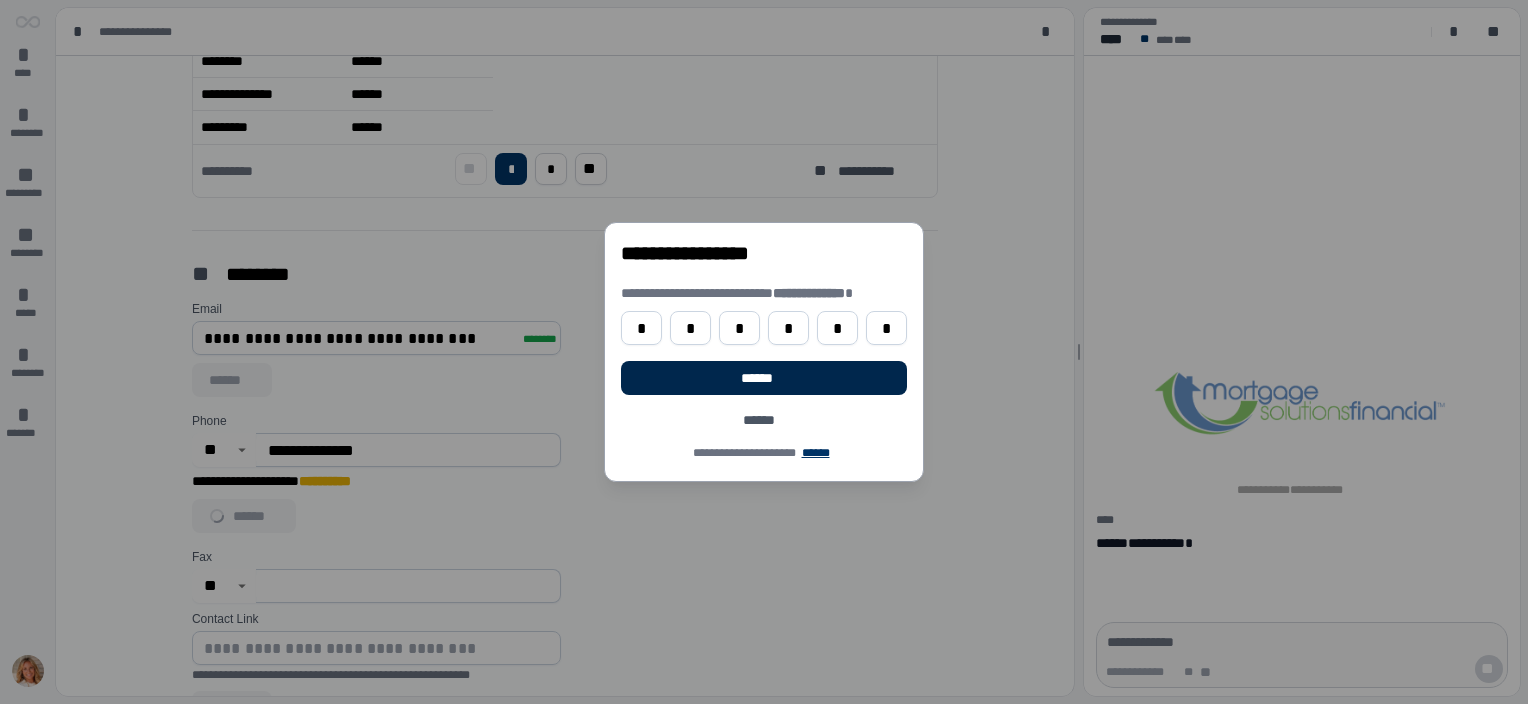 click on "******" at bounding box center (764, 378) 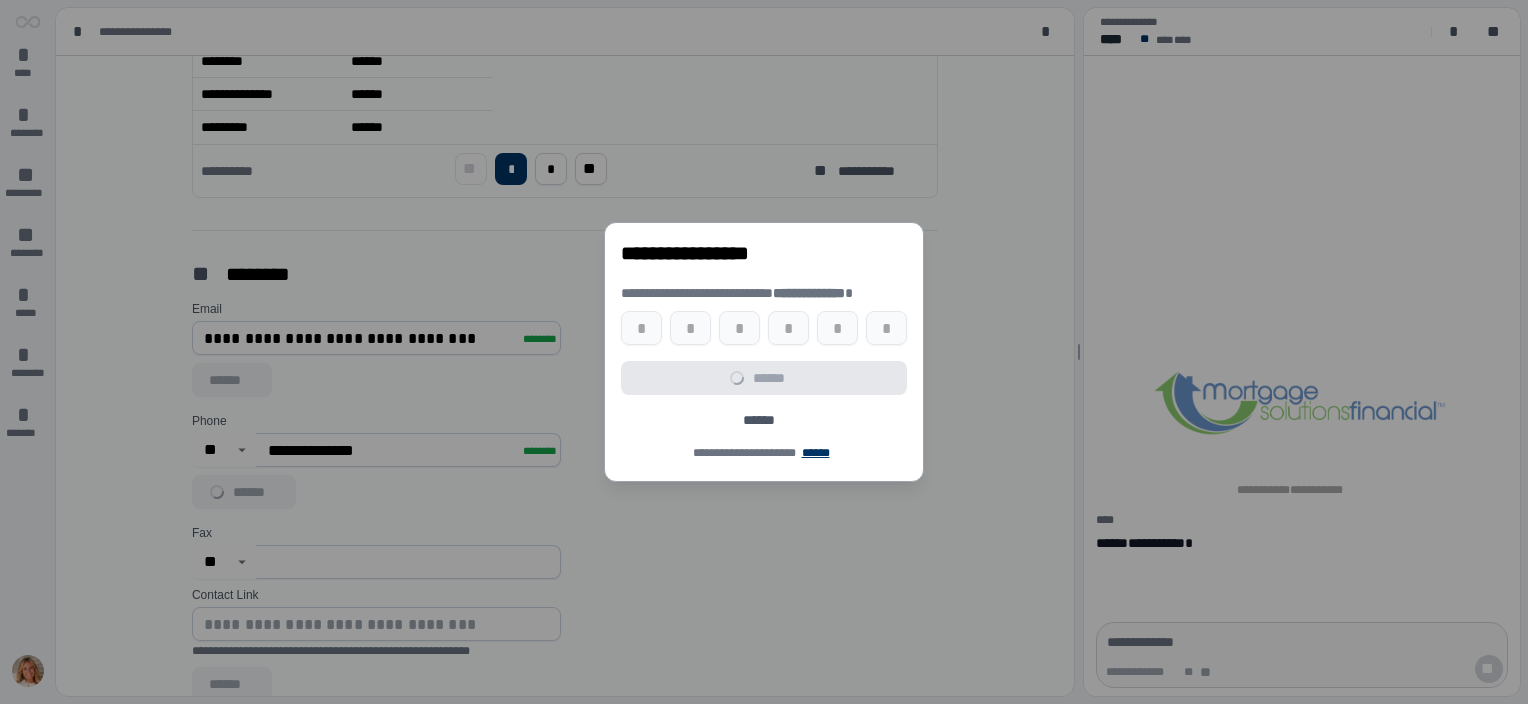 type 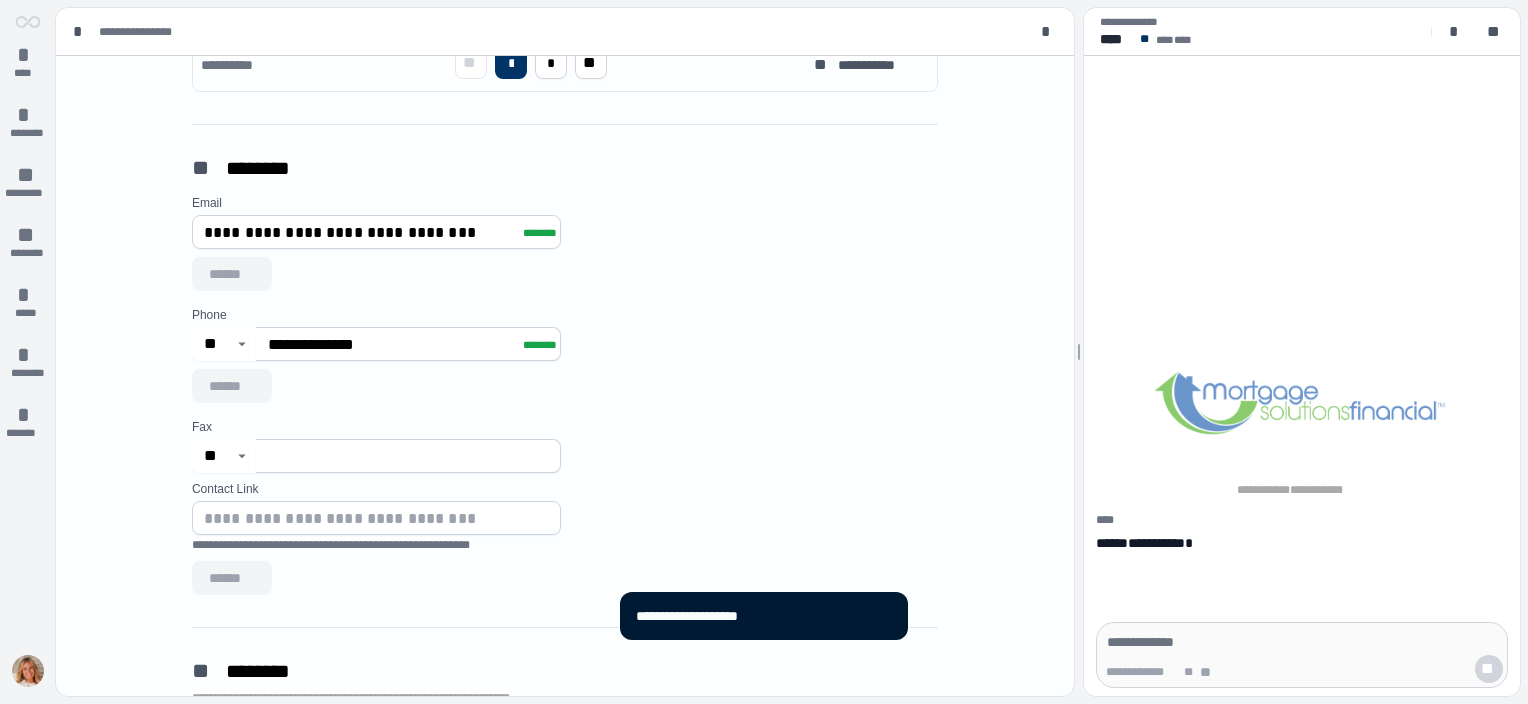 scroll, scrollTop: 1038, scrollLeft: 0, axis: vertical 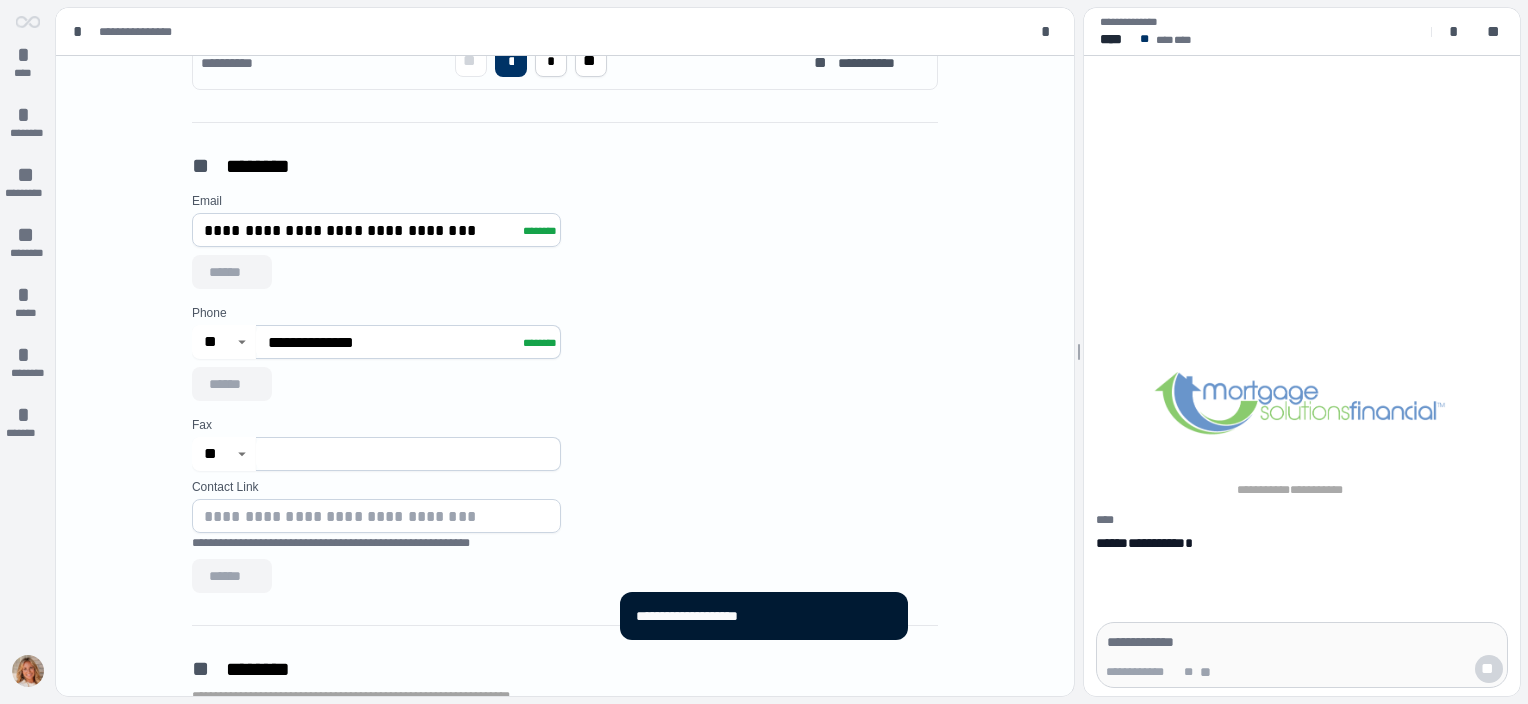 click at bounding box center [408, 454] 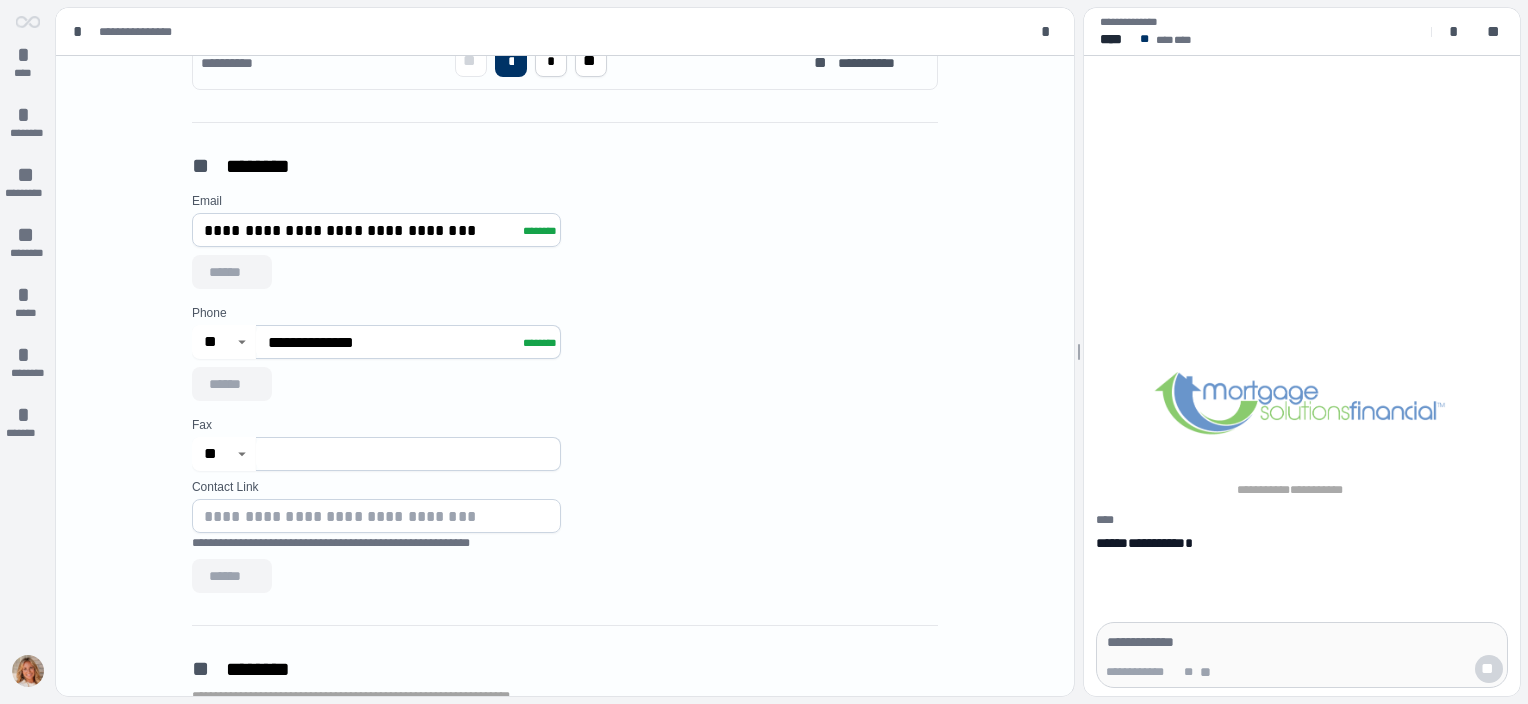 click at bounding box center (408, 454) 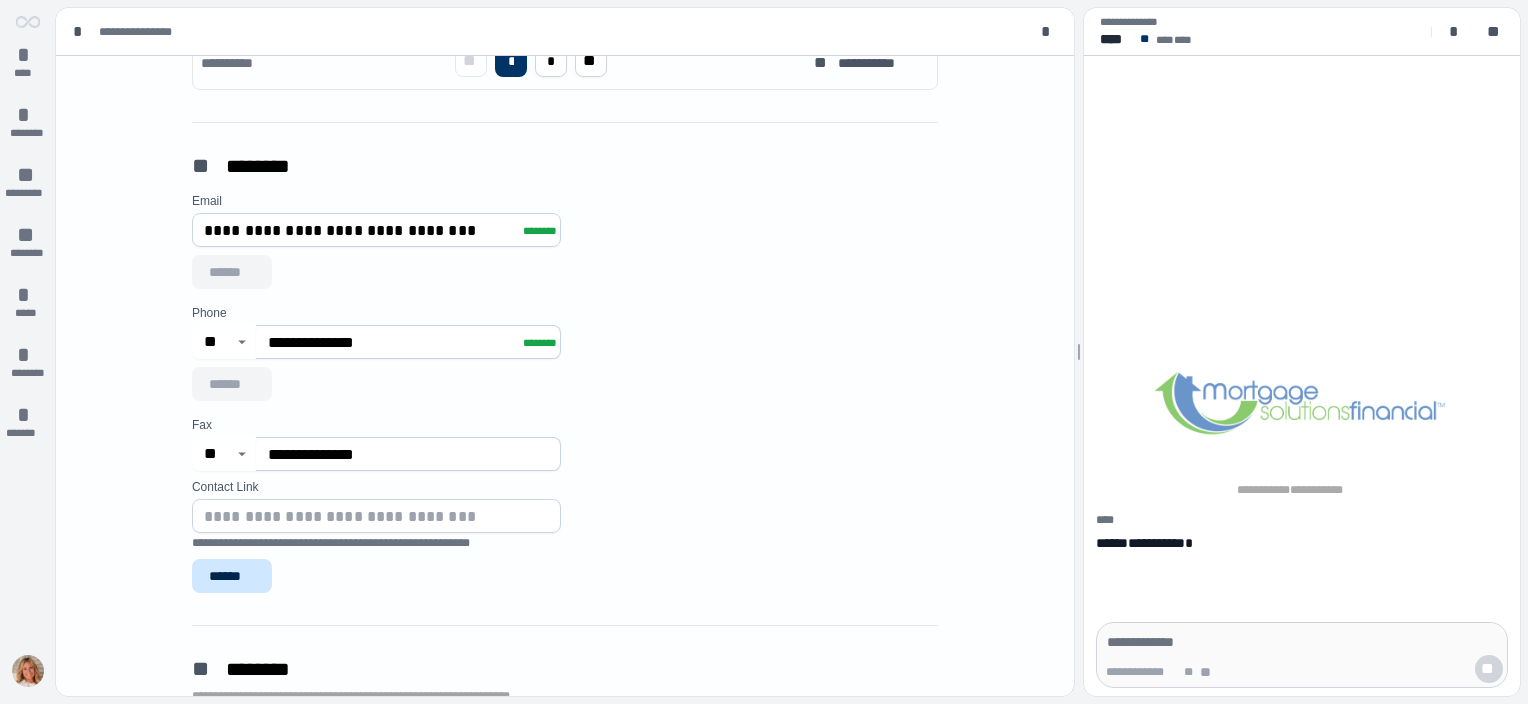 type on "**********" 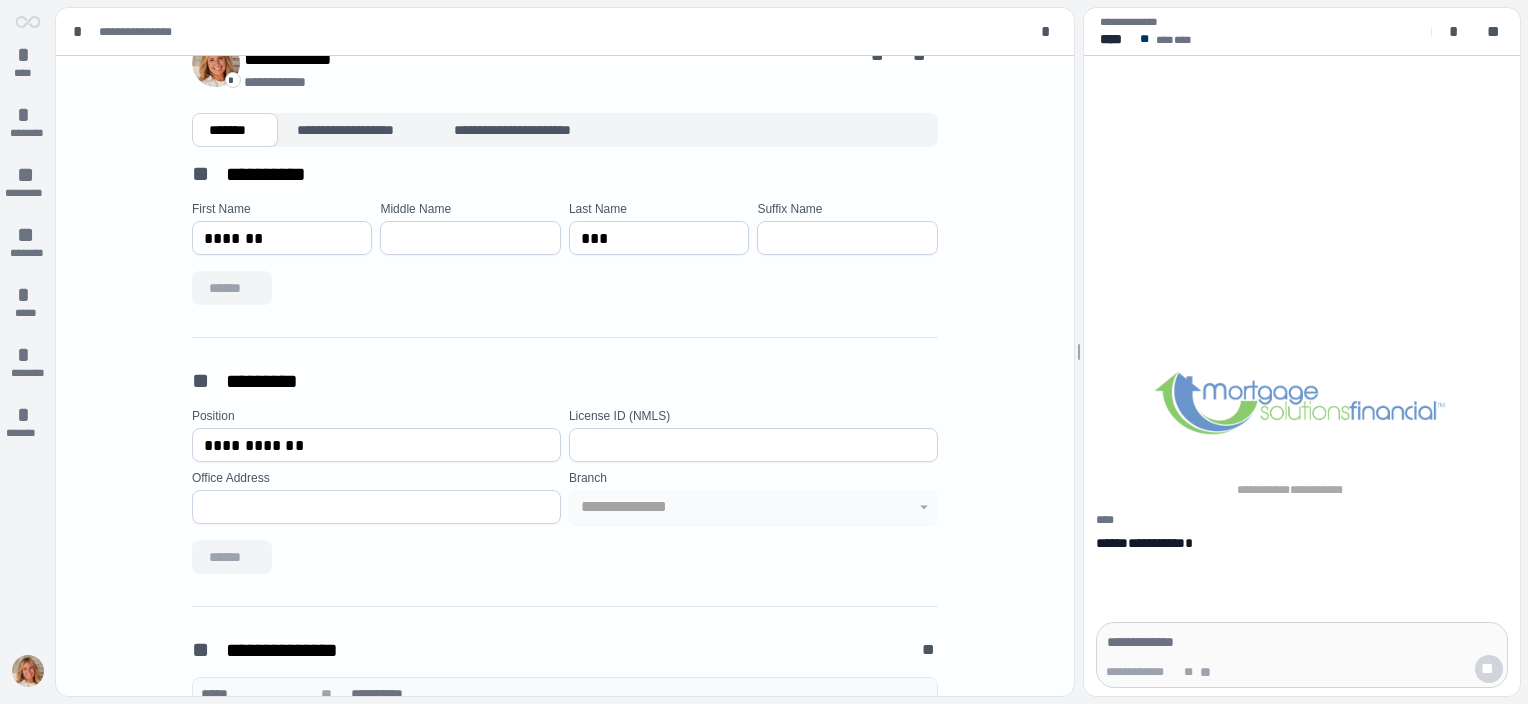 scroll, scrollTop: 0, scrollLeft: 0, axis: both 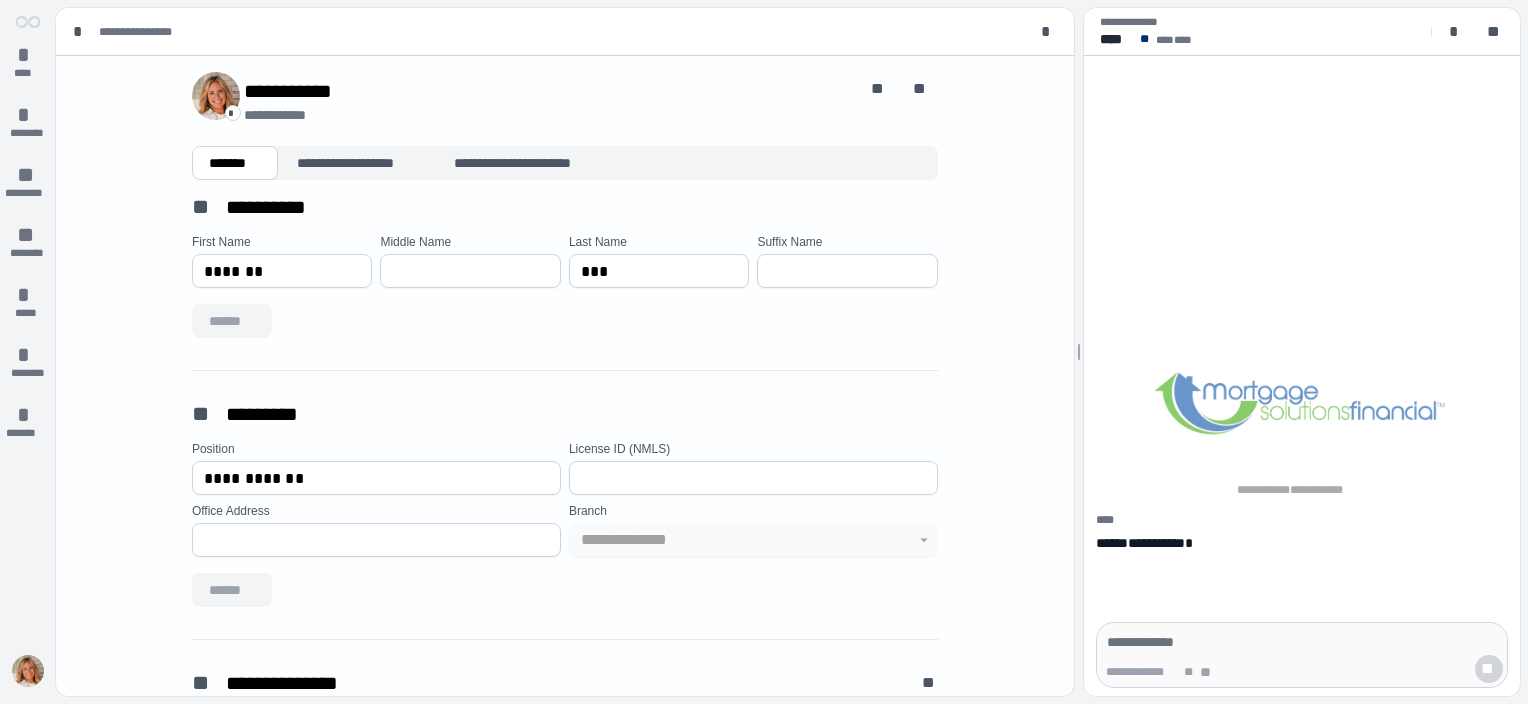 click at bounding box center [753, 478] 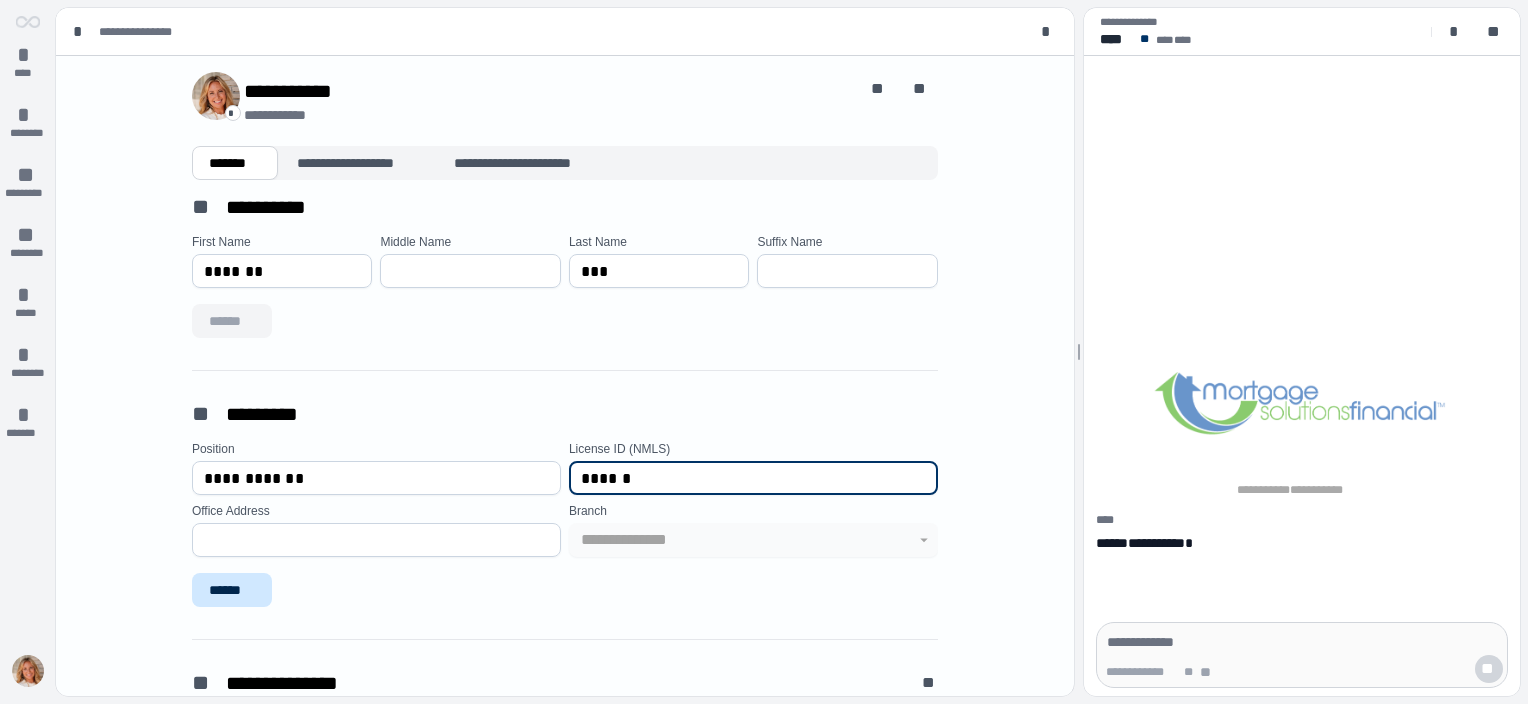 type on "******" 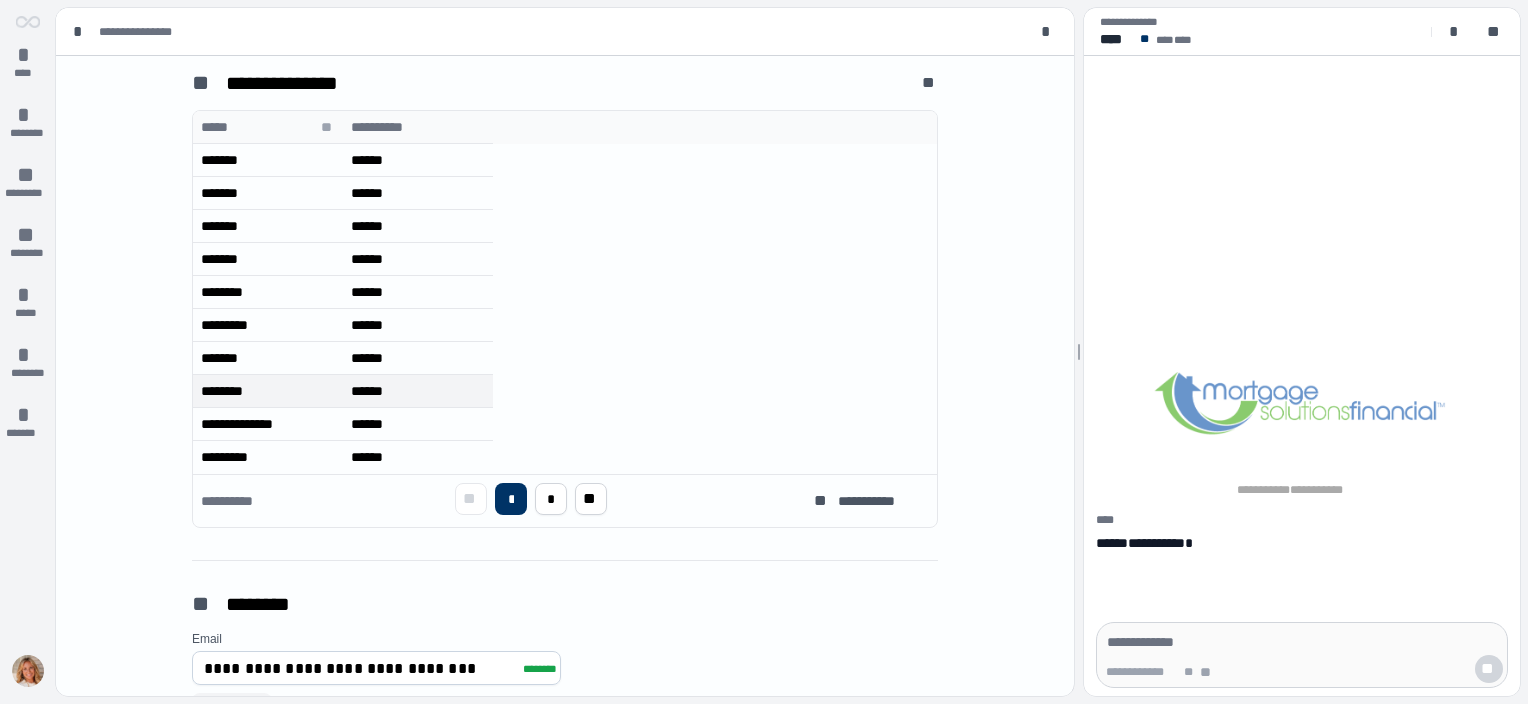scroll, scrollTop: 603, scrollLeft: 0, axis: vertical 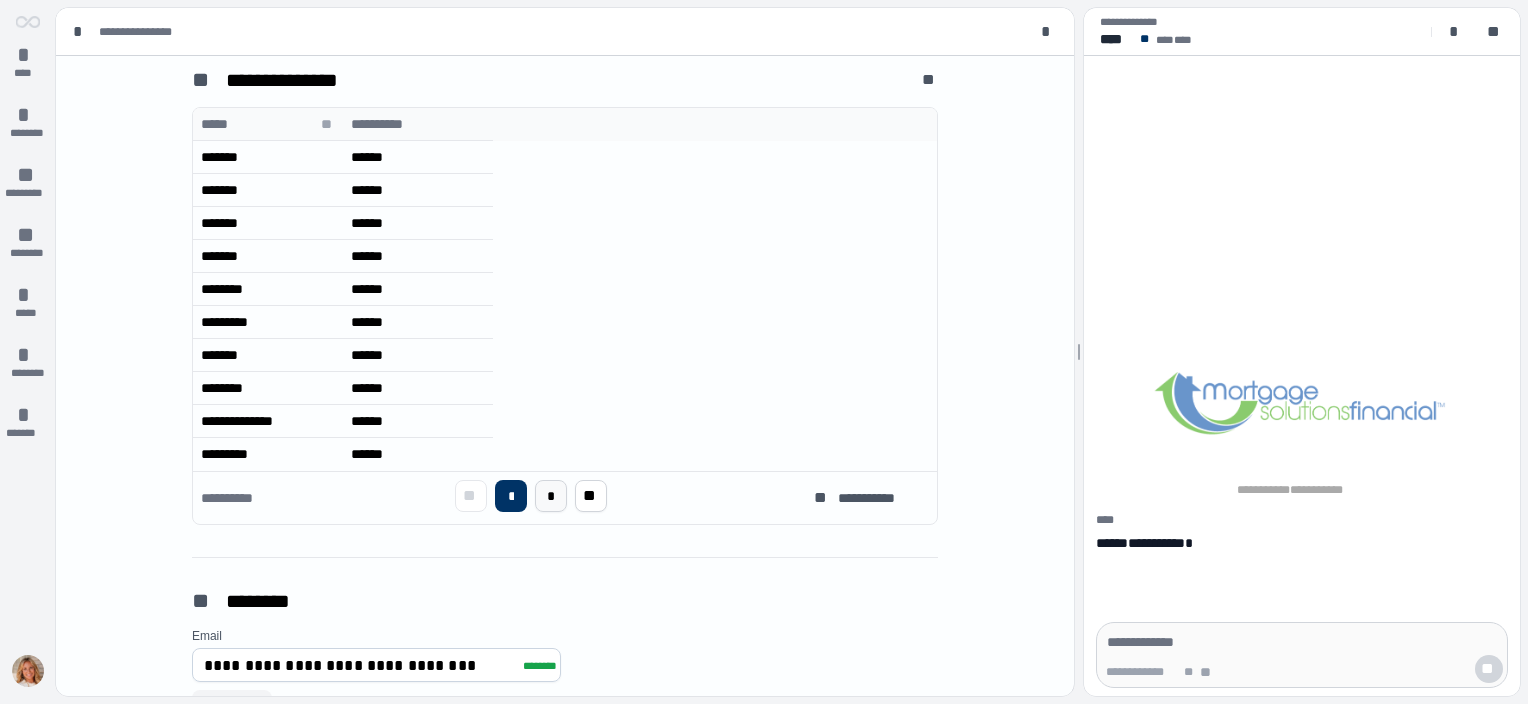 click on "*" at bounding box center [551, 496] 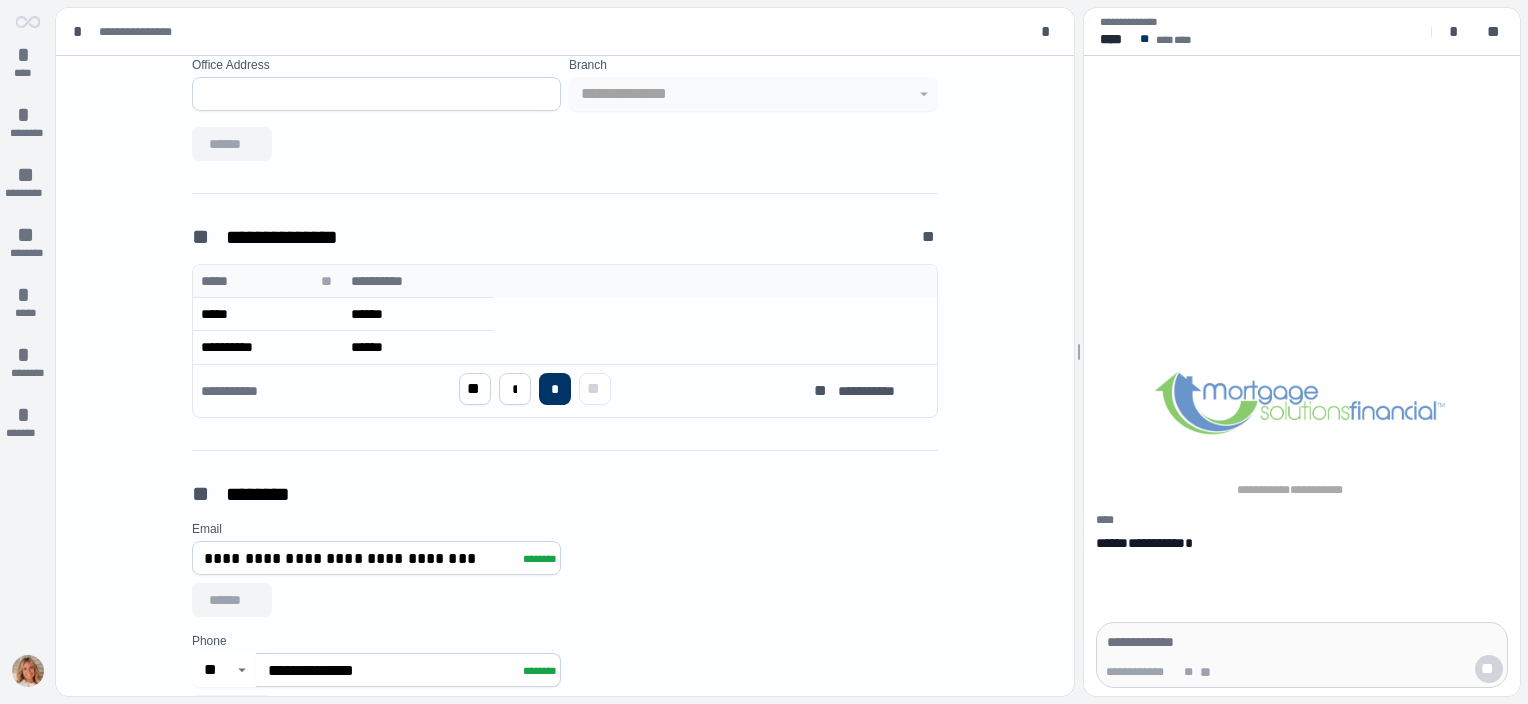 scroll, scrollTop: 445, scrollLeft: 0, axis: vertical 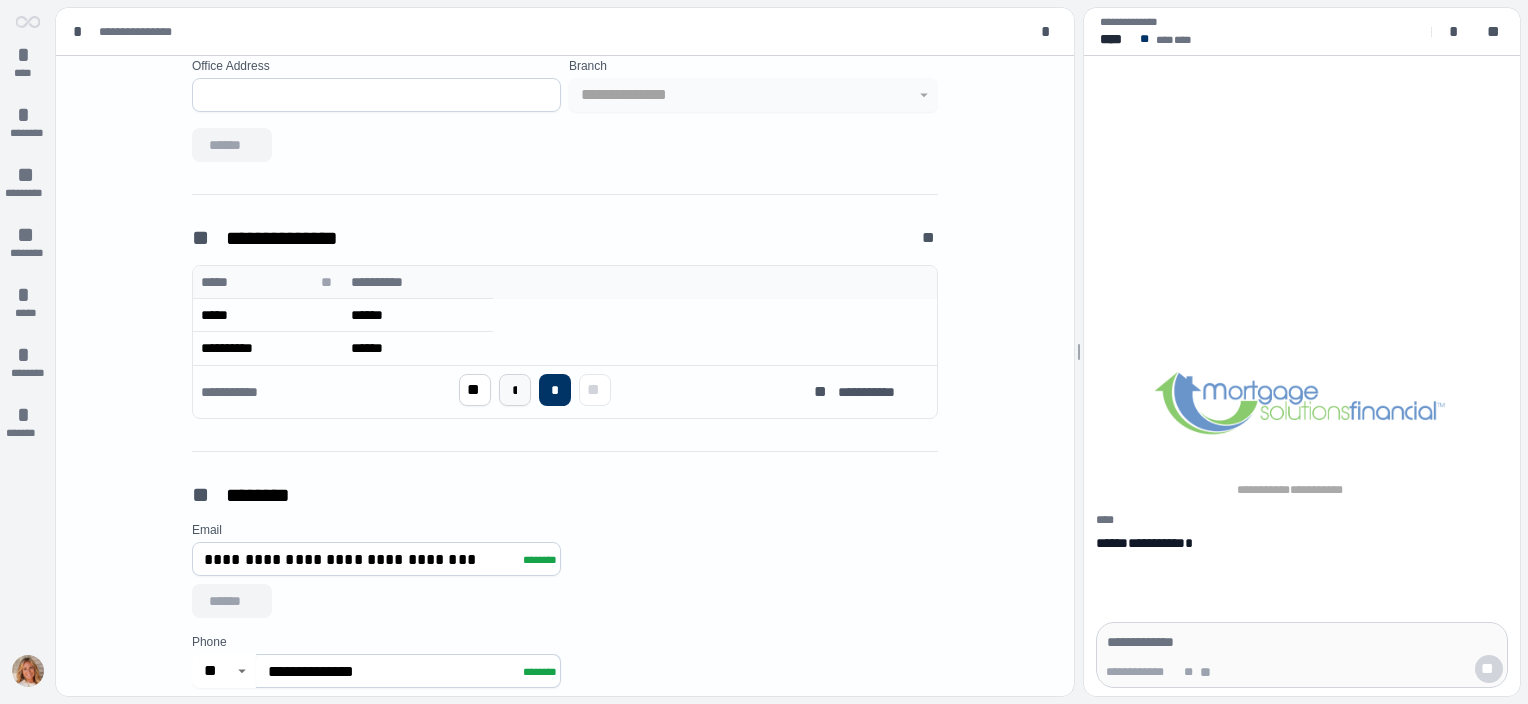 click on "*" at bounding box center (515, 390) 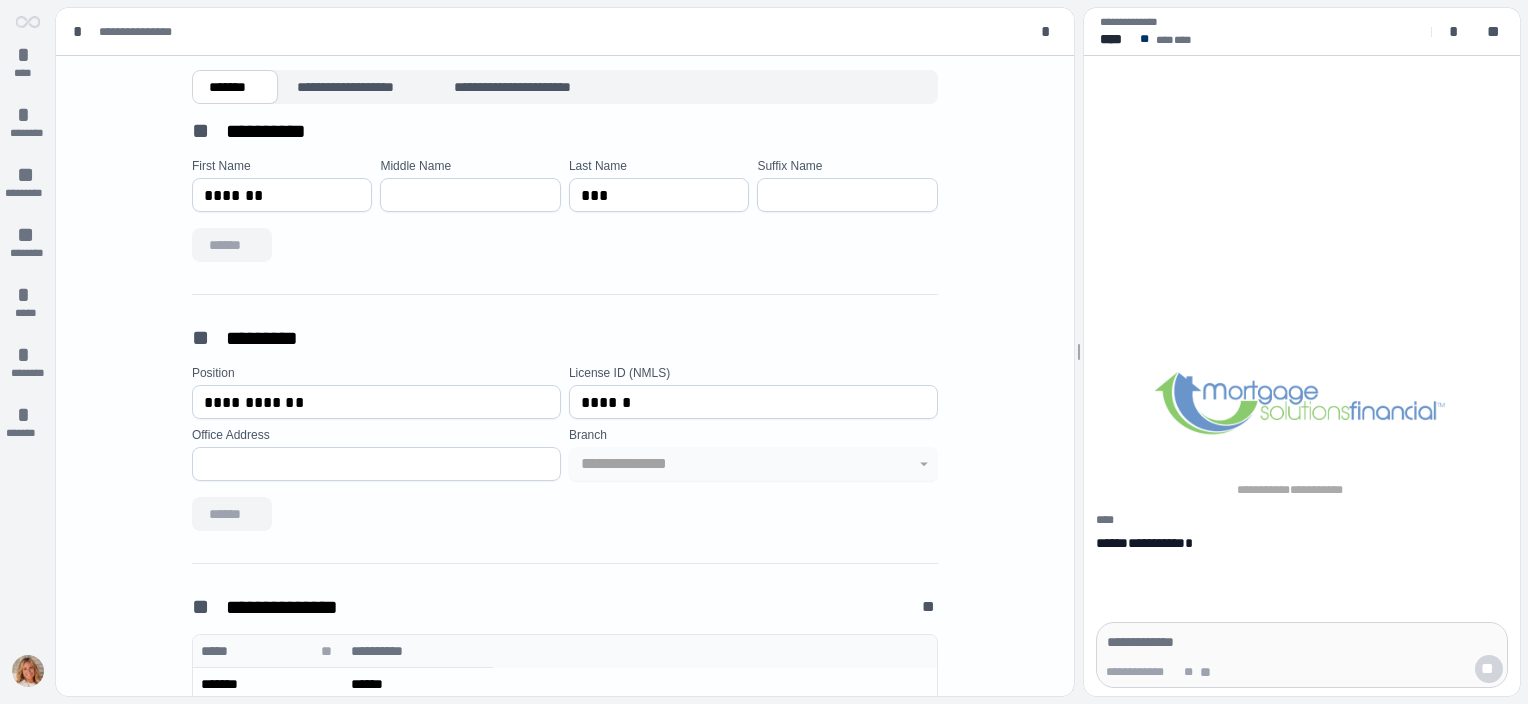 scroll, scrollTop: 0, scrollLeft: 0, axis: both 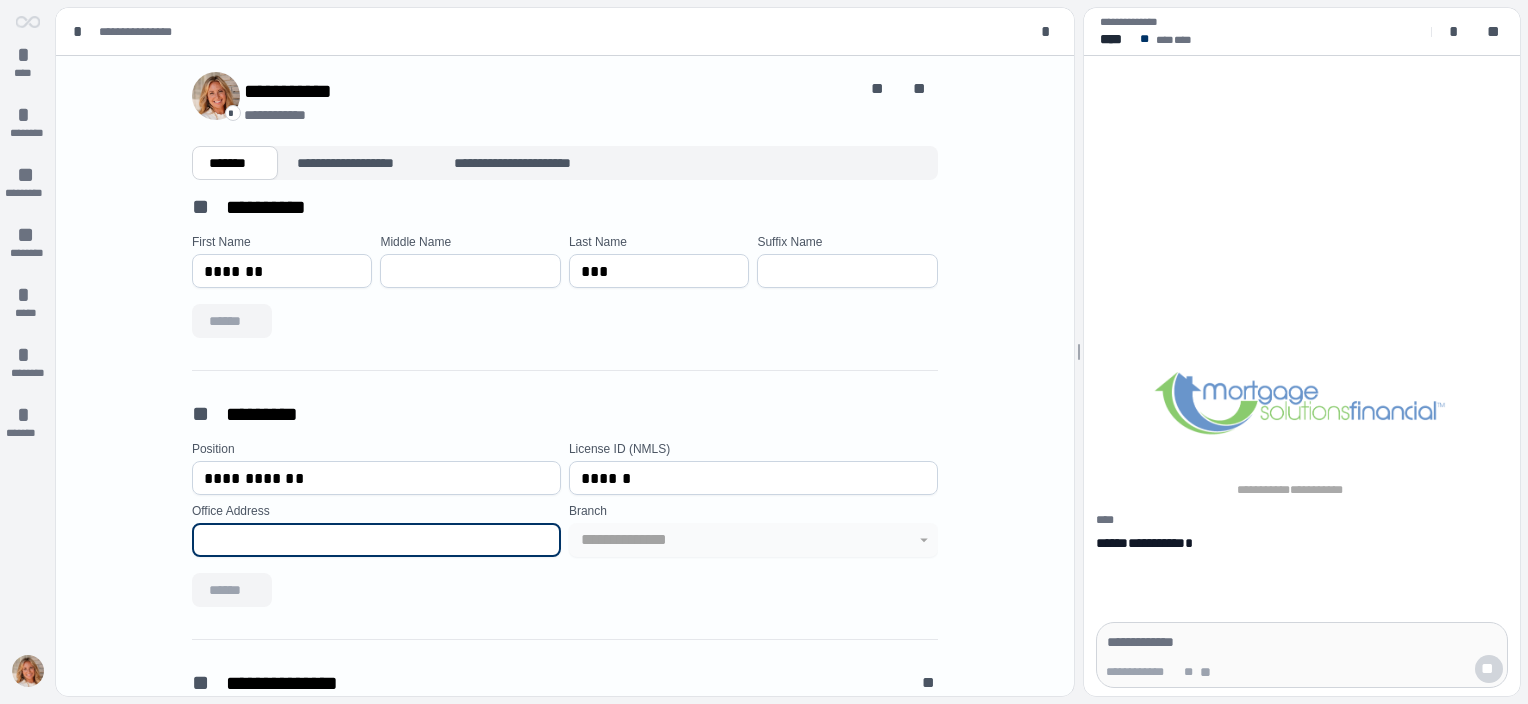 click at bounding box center (376, 540) 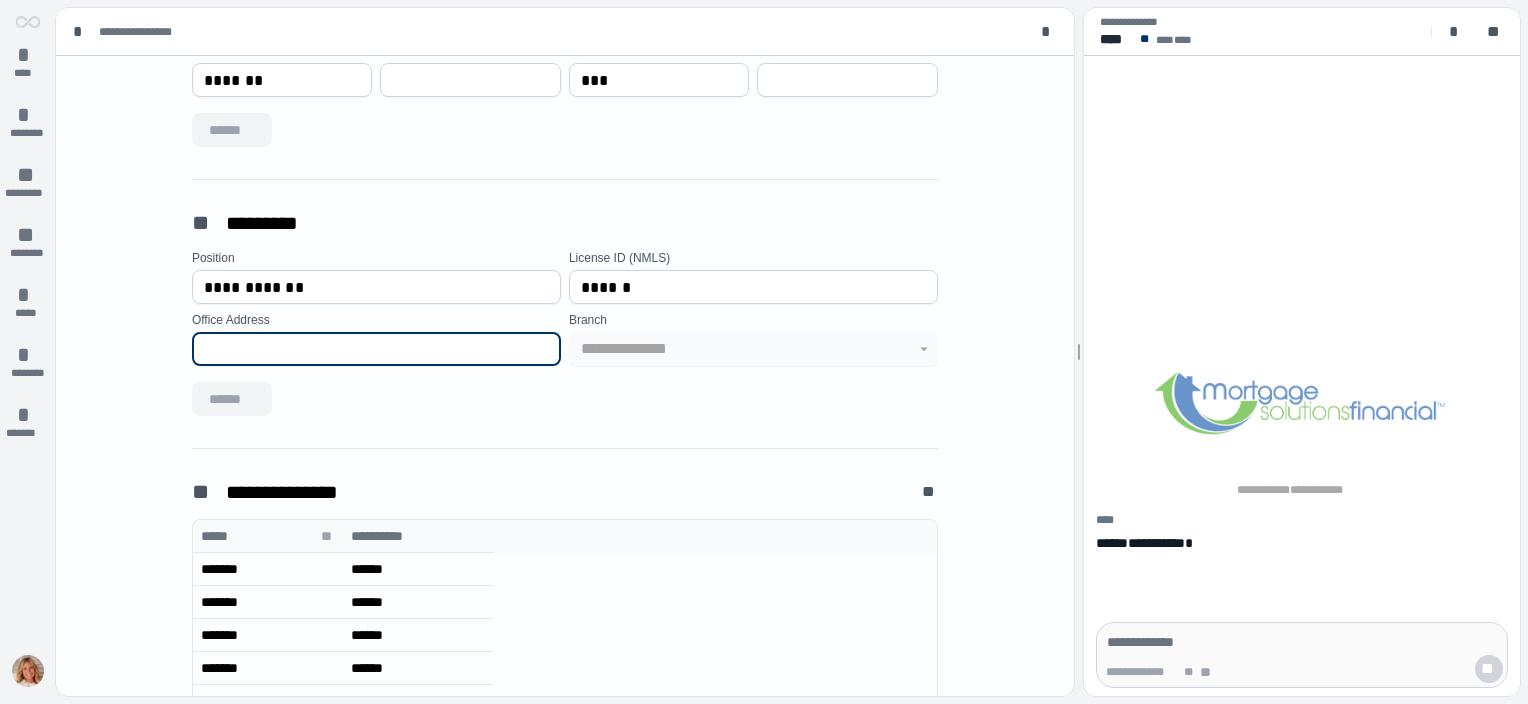 scroll, scrollTop: 0, scrollLeft: 0, axis: both 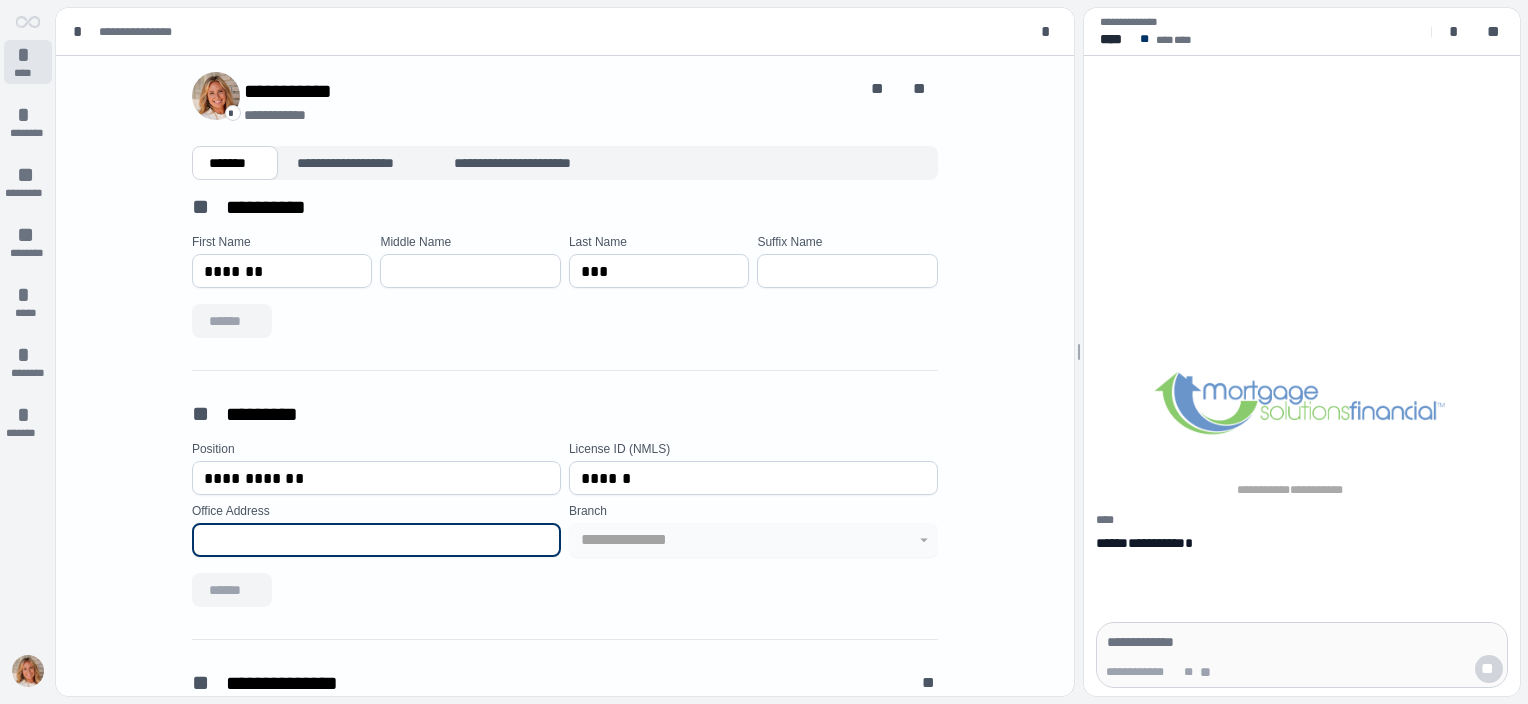 click on "*" at bounding box center [28, 55] 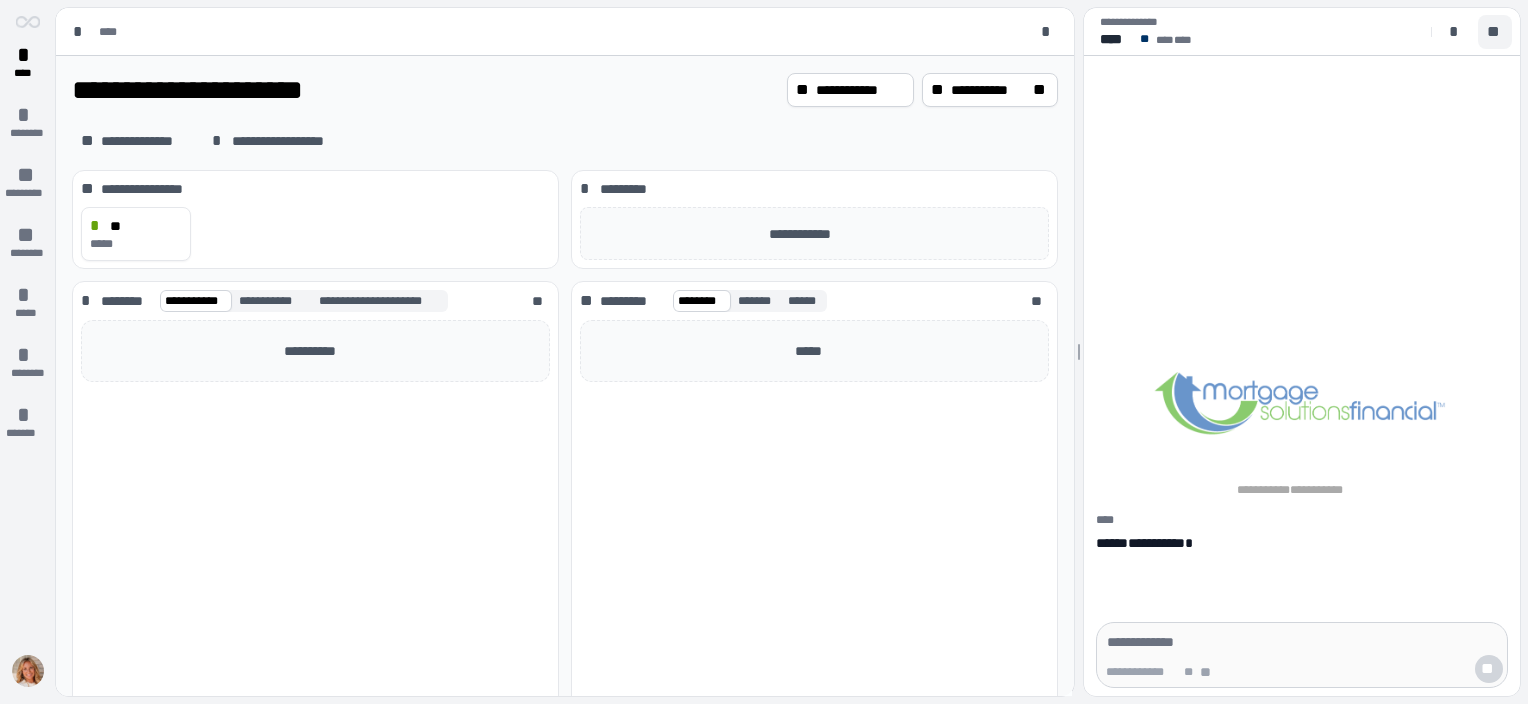 click on "**" at bounding box center (1495, 32) 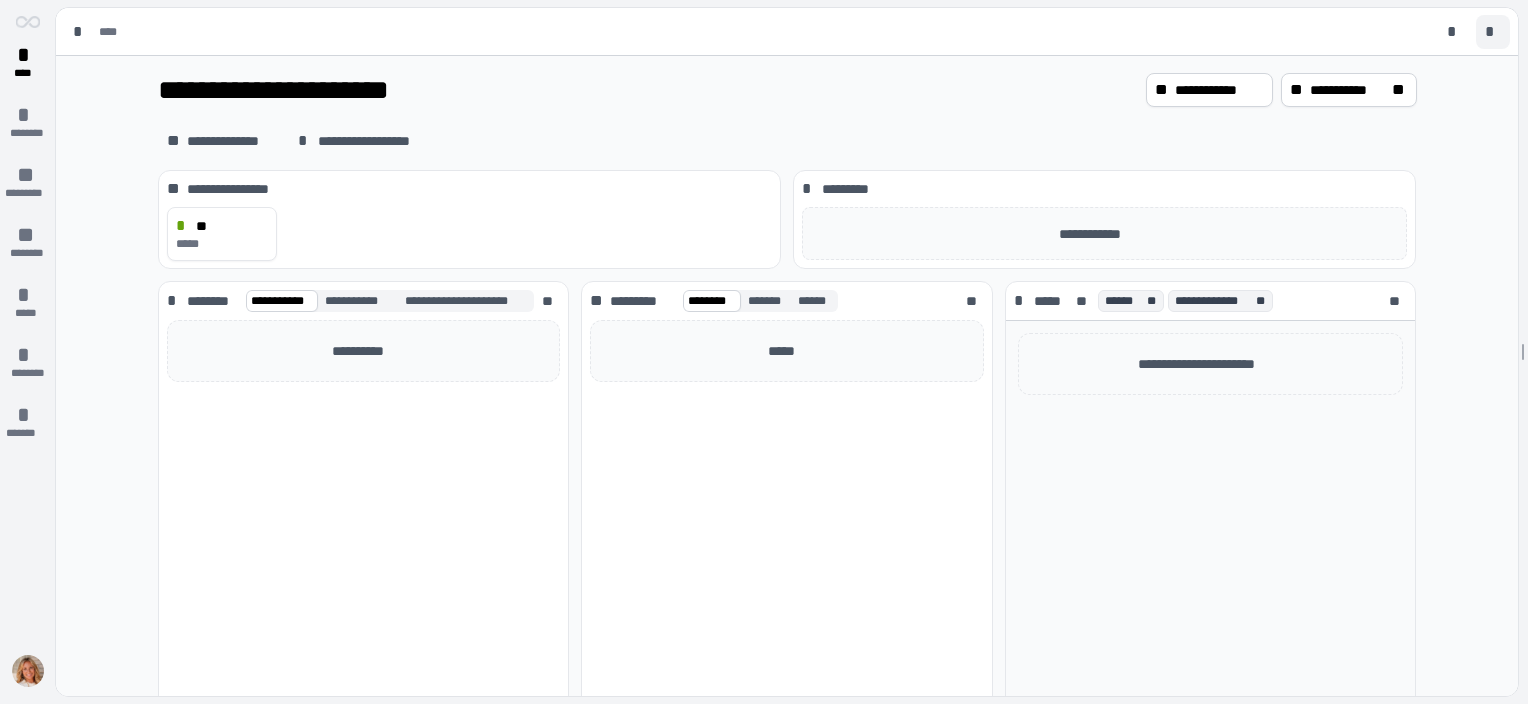 click on "*" at bounding box center [1493, 32] 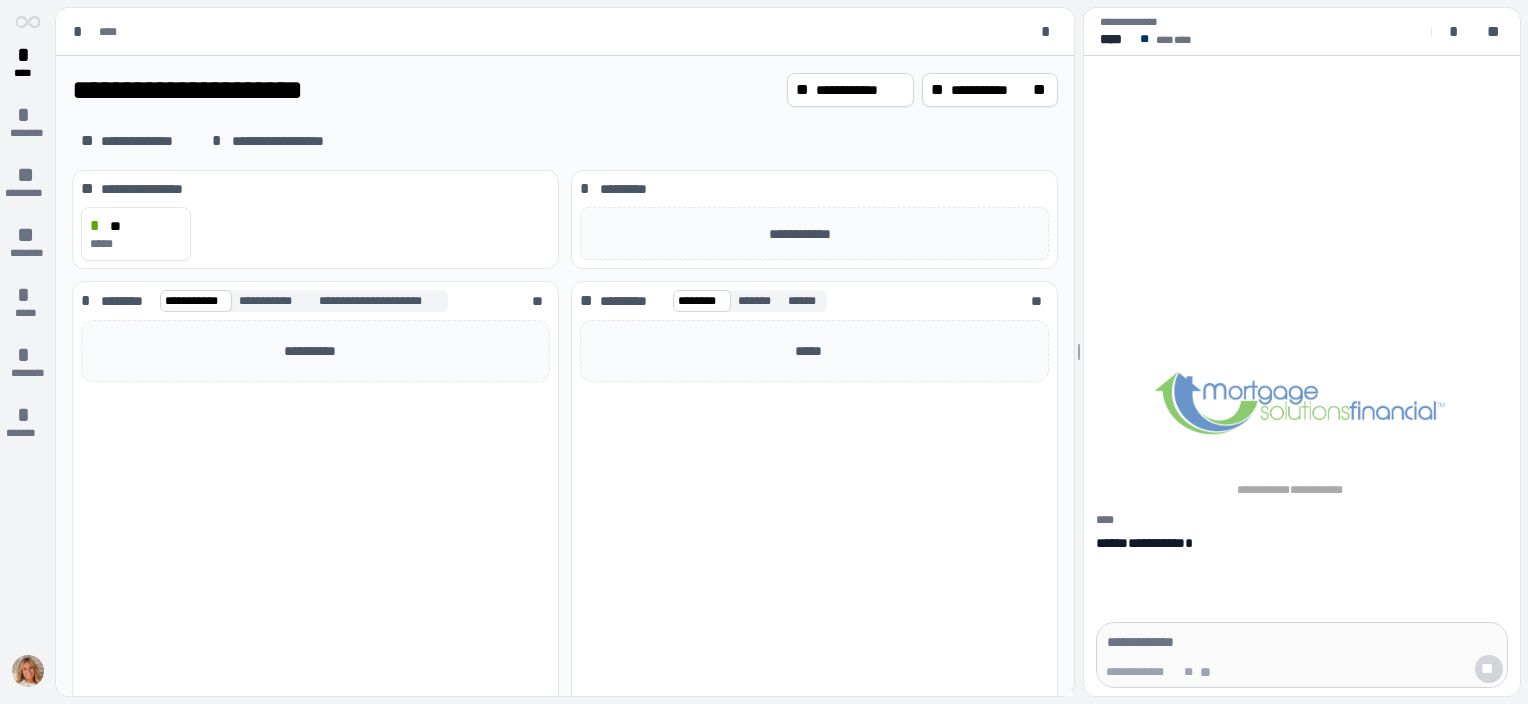 click at bounding box center [1302, 642] 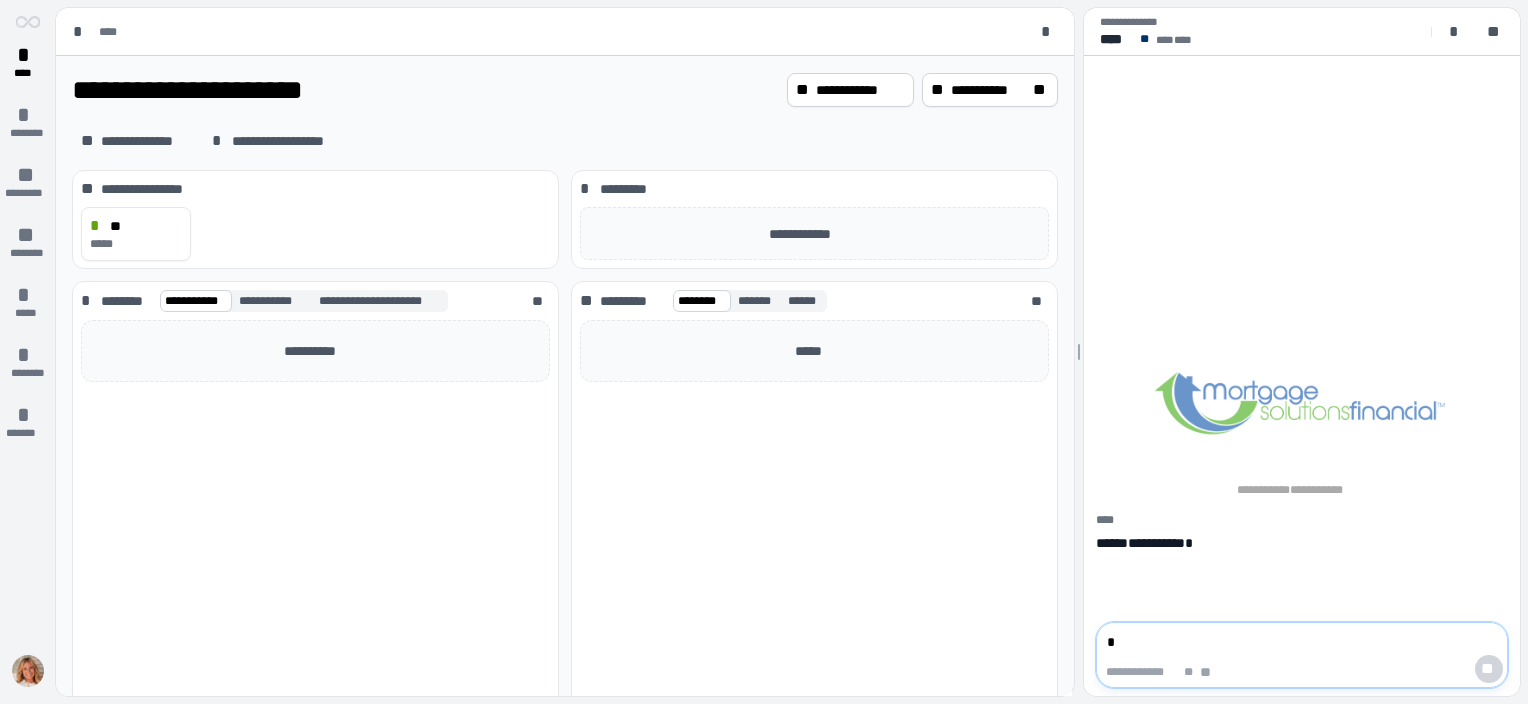 click on "*" at bounding box center [1302, 642] 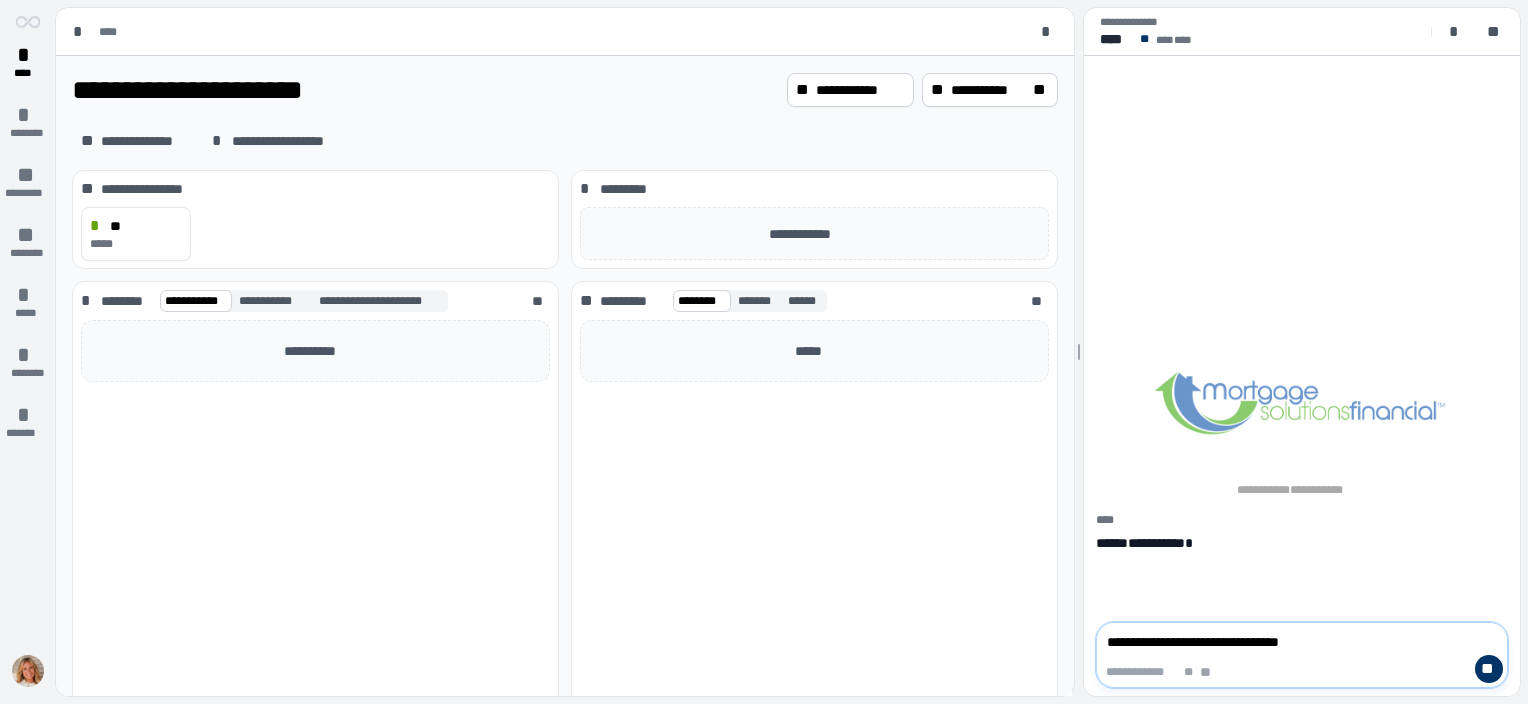 type on "**********" 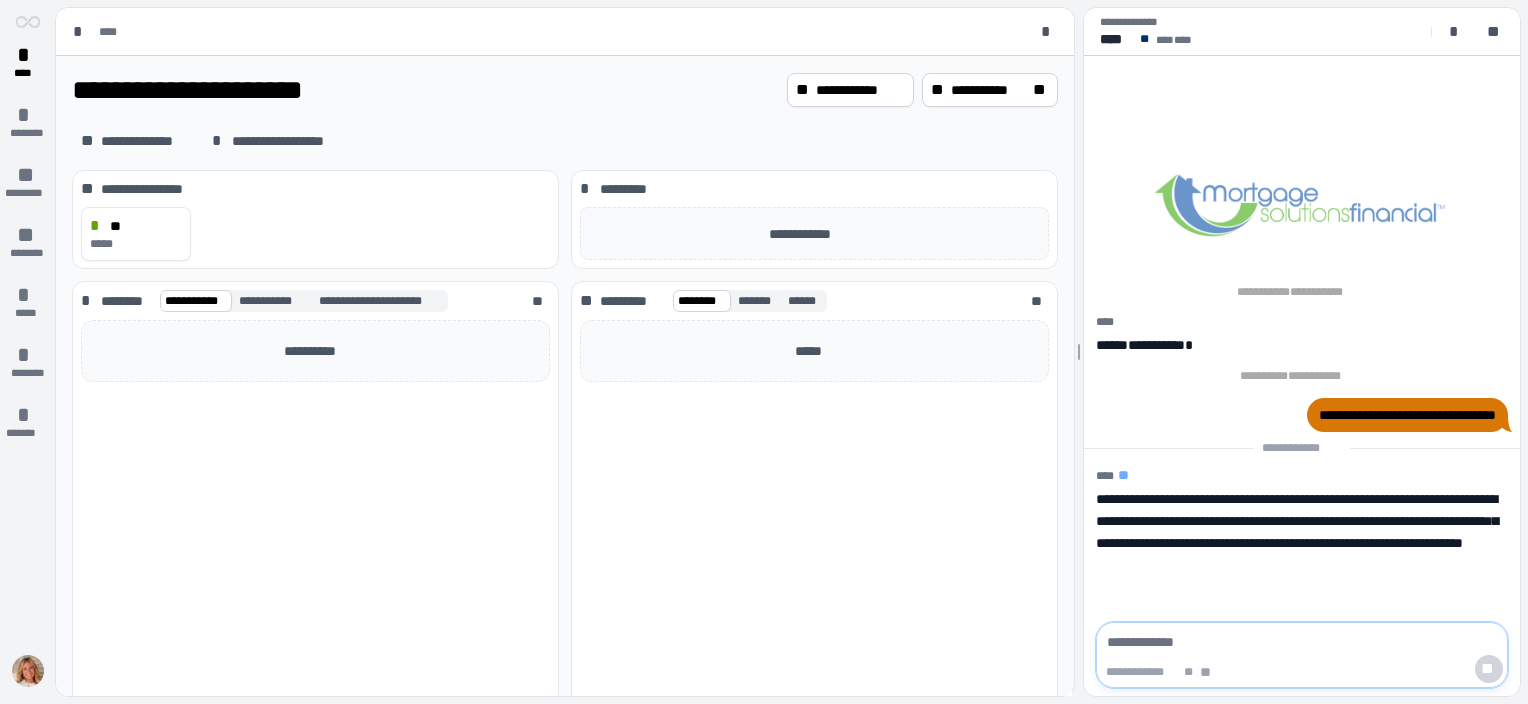 click at bounding box center (1302, 642) 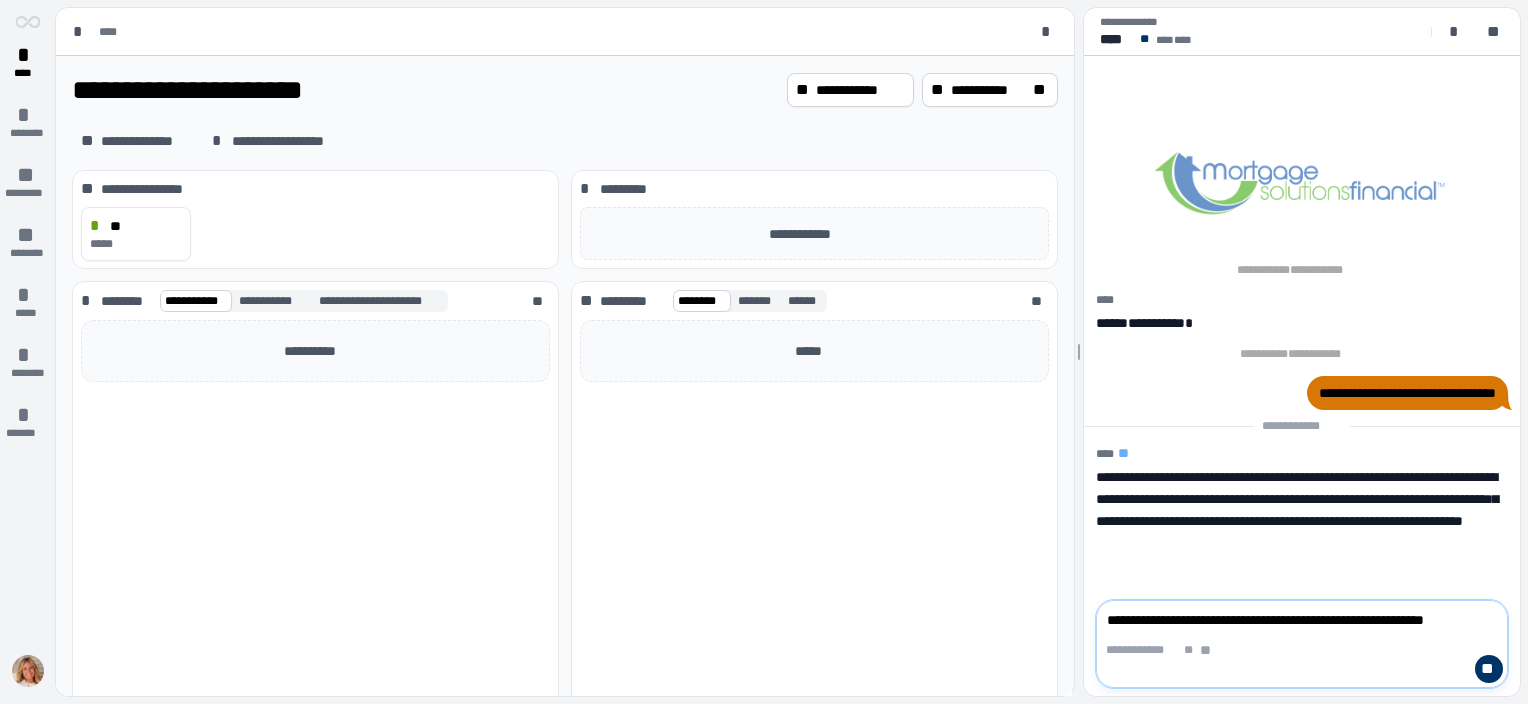 scroll, scrollTop: 0, scrollLeft: 0, axis: both 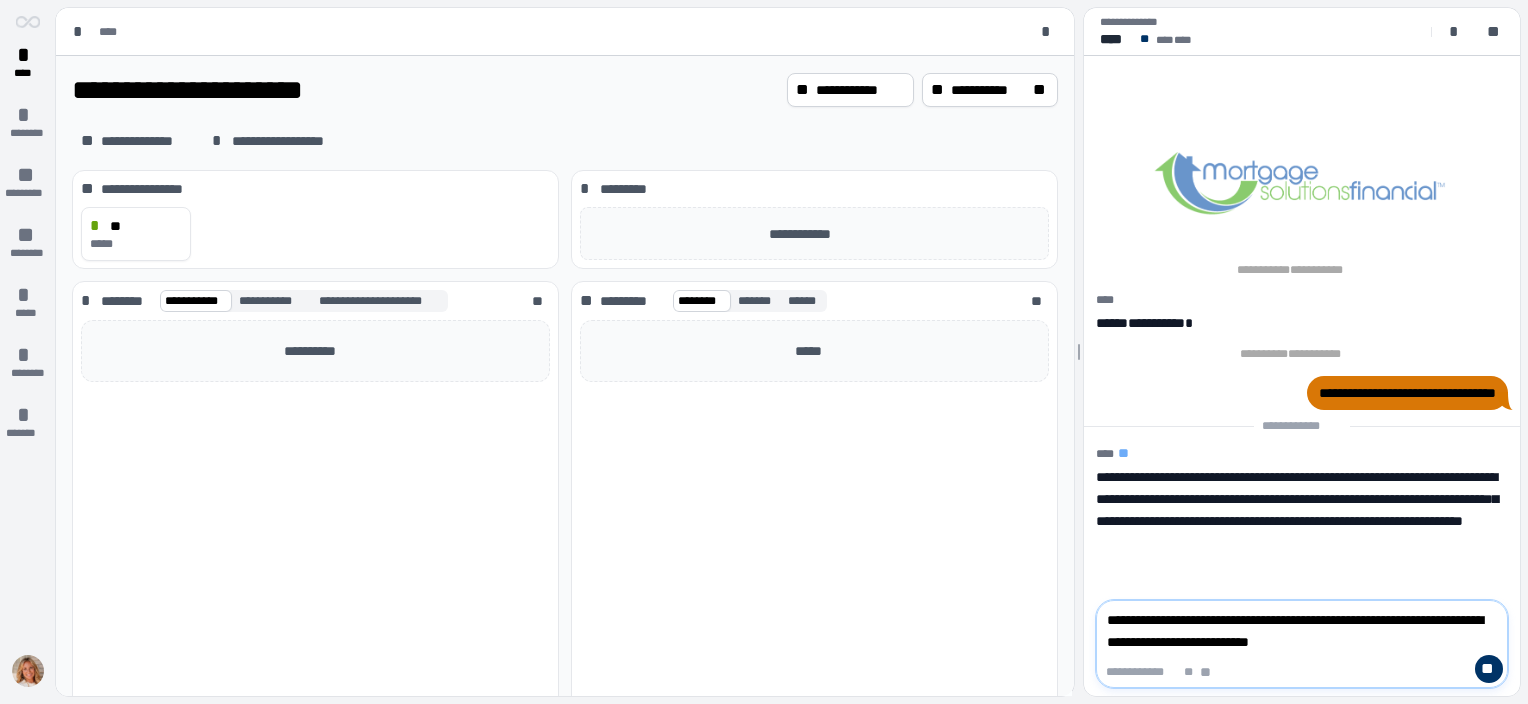 type on "**********" 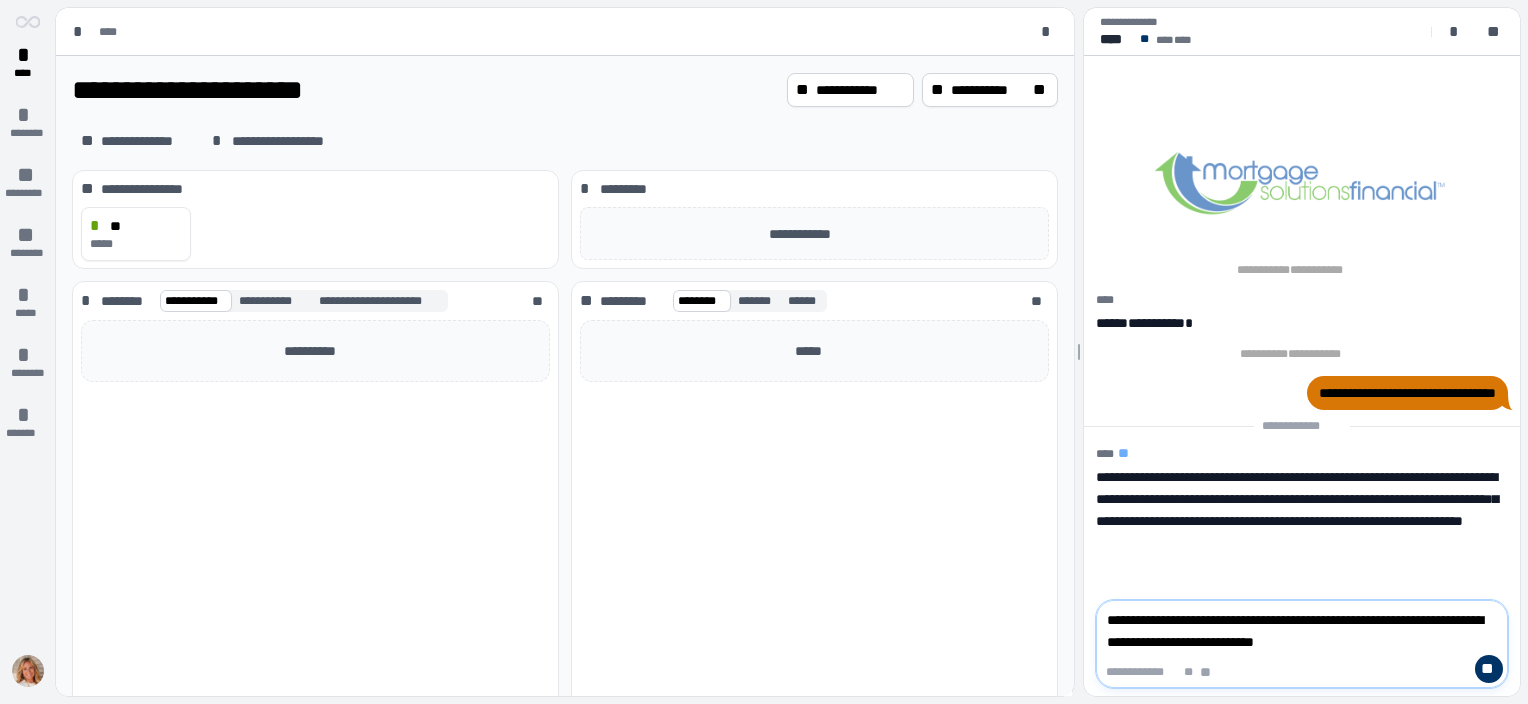type 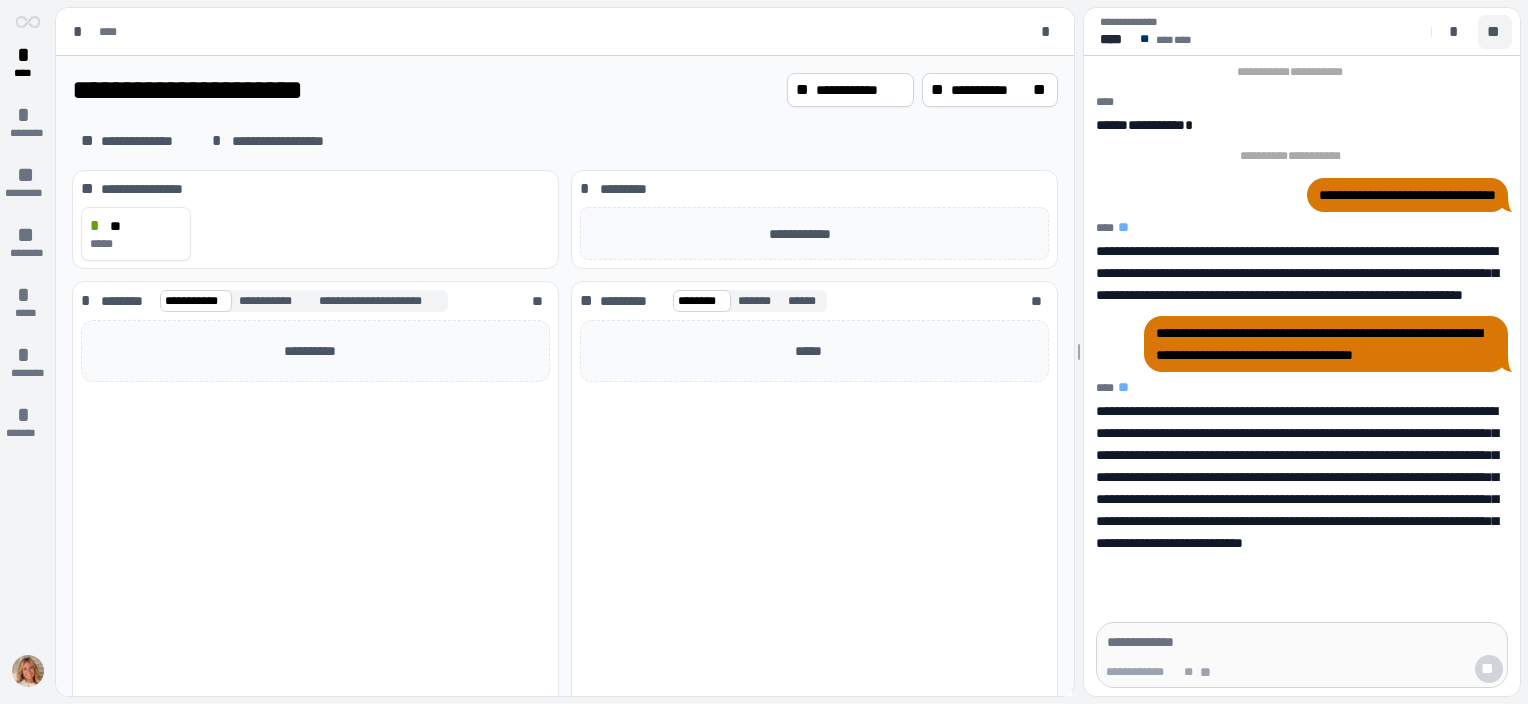 click on "**" at bounding box center [1495, 32] 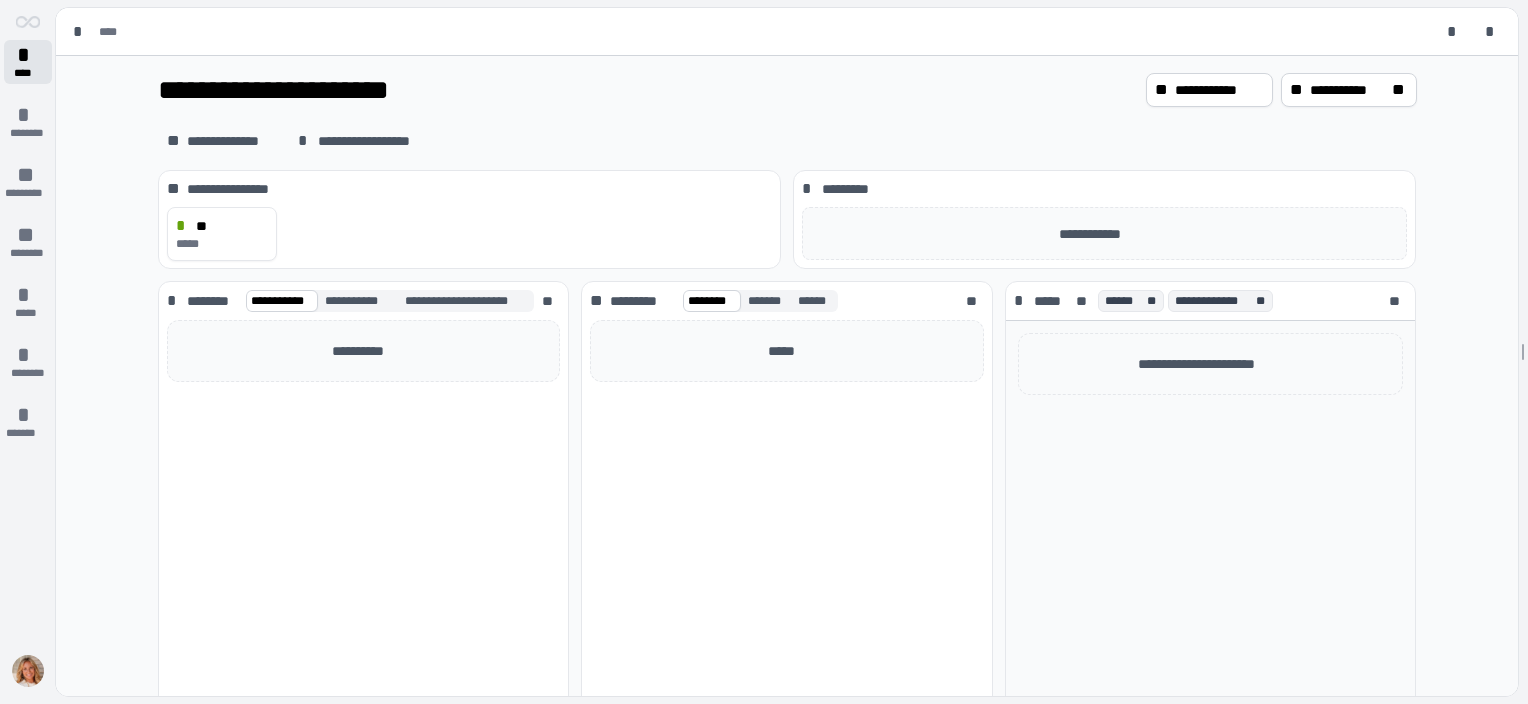 click on "*" at bounding box center [28, 55] 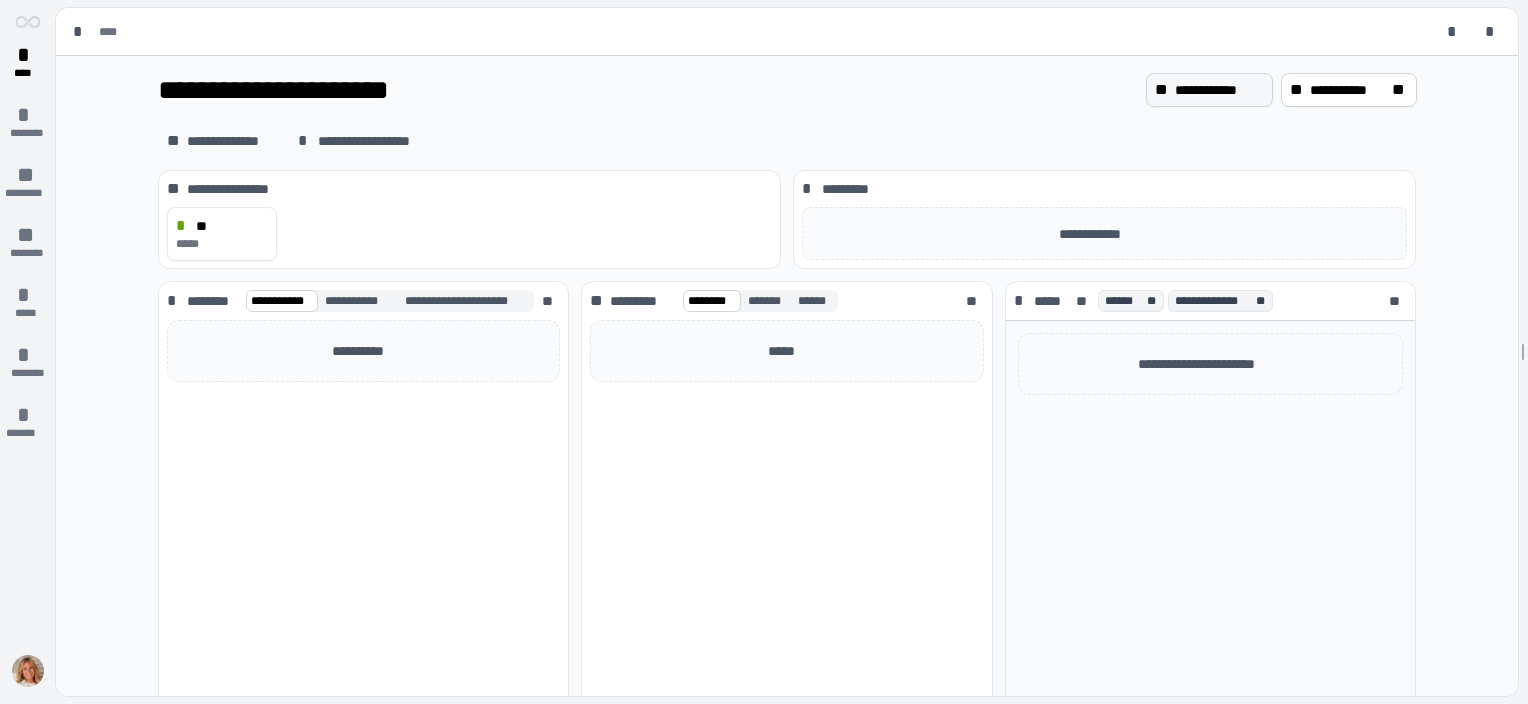 click on "**********" at bounding box center [1219, 90] 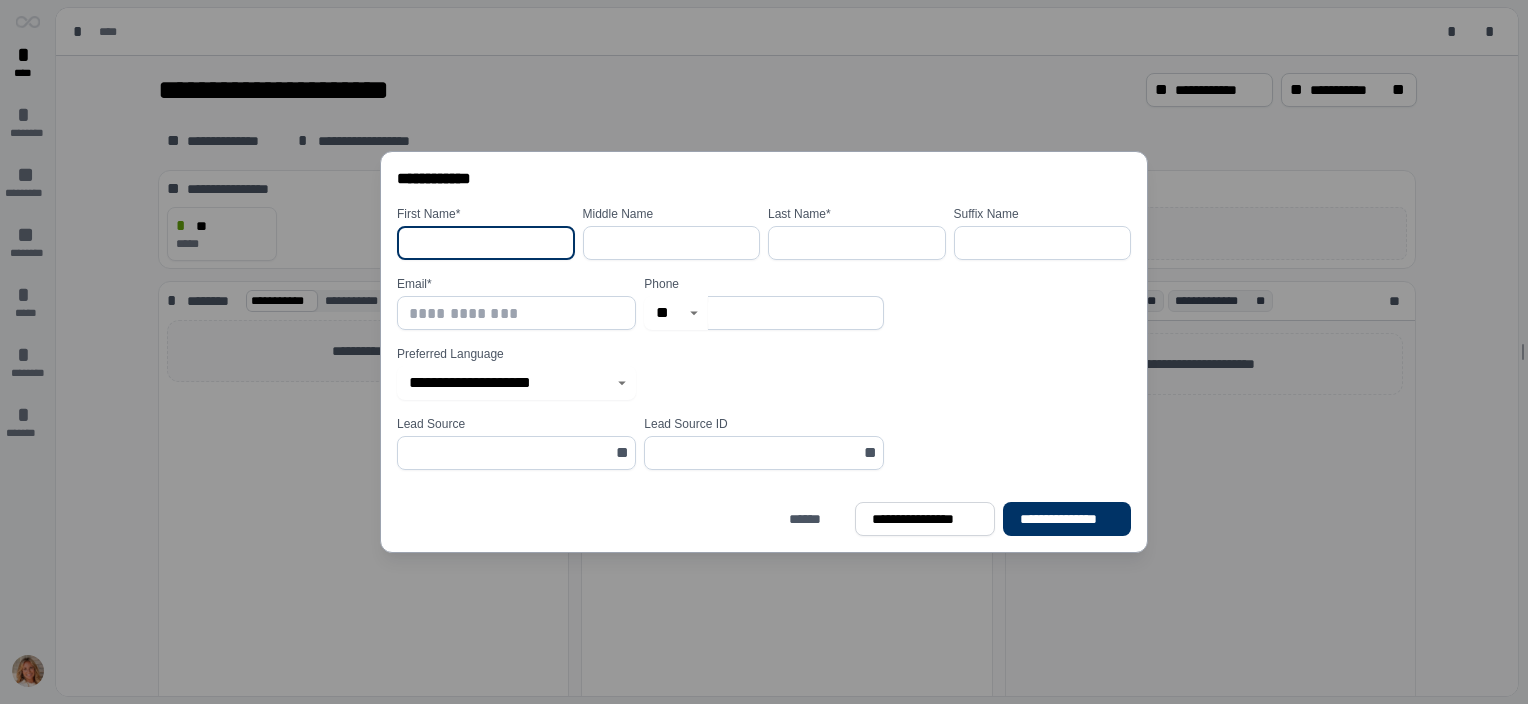 click at bounding box center [486, 243] 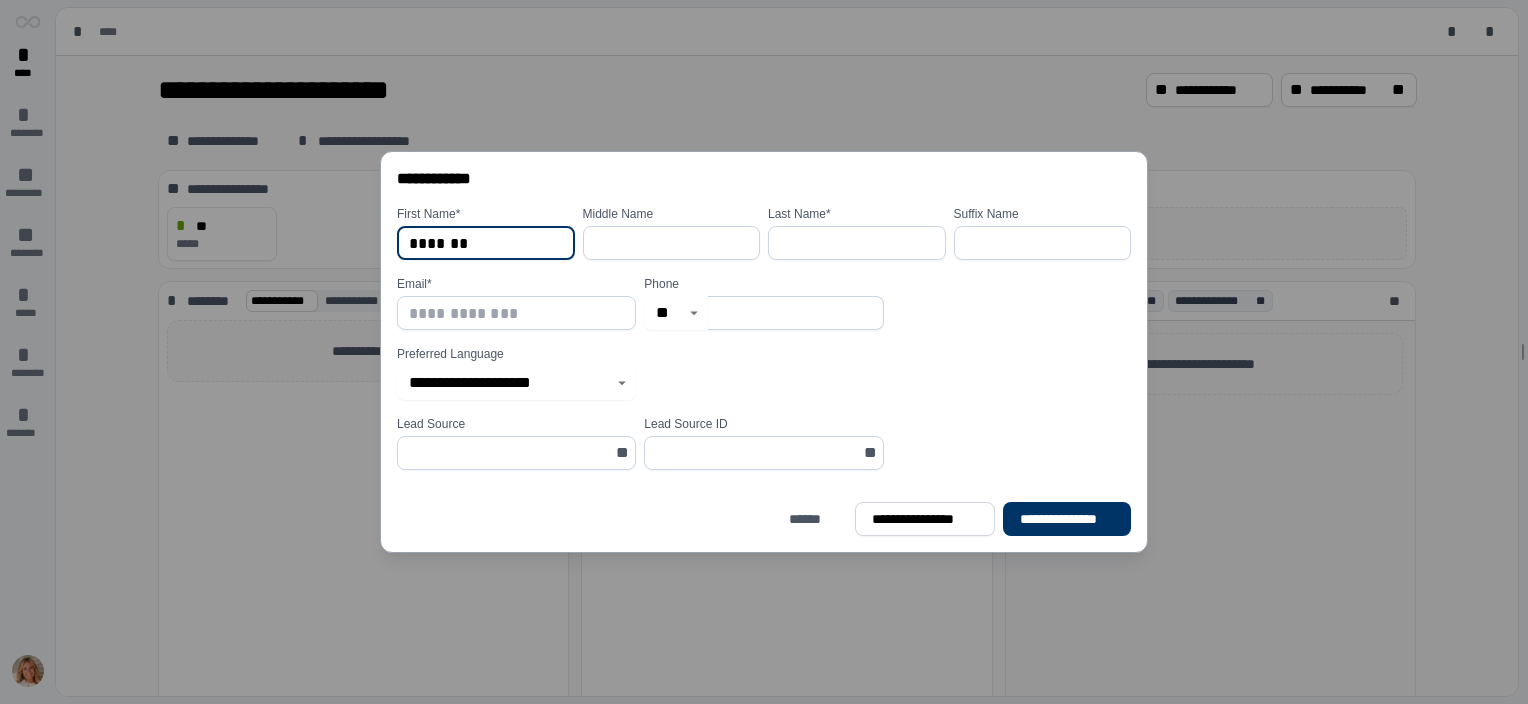 type on "*******" 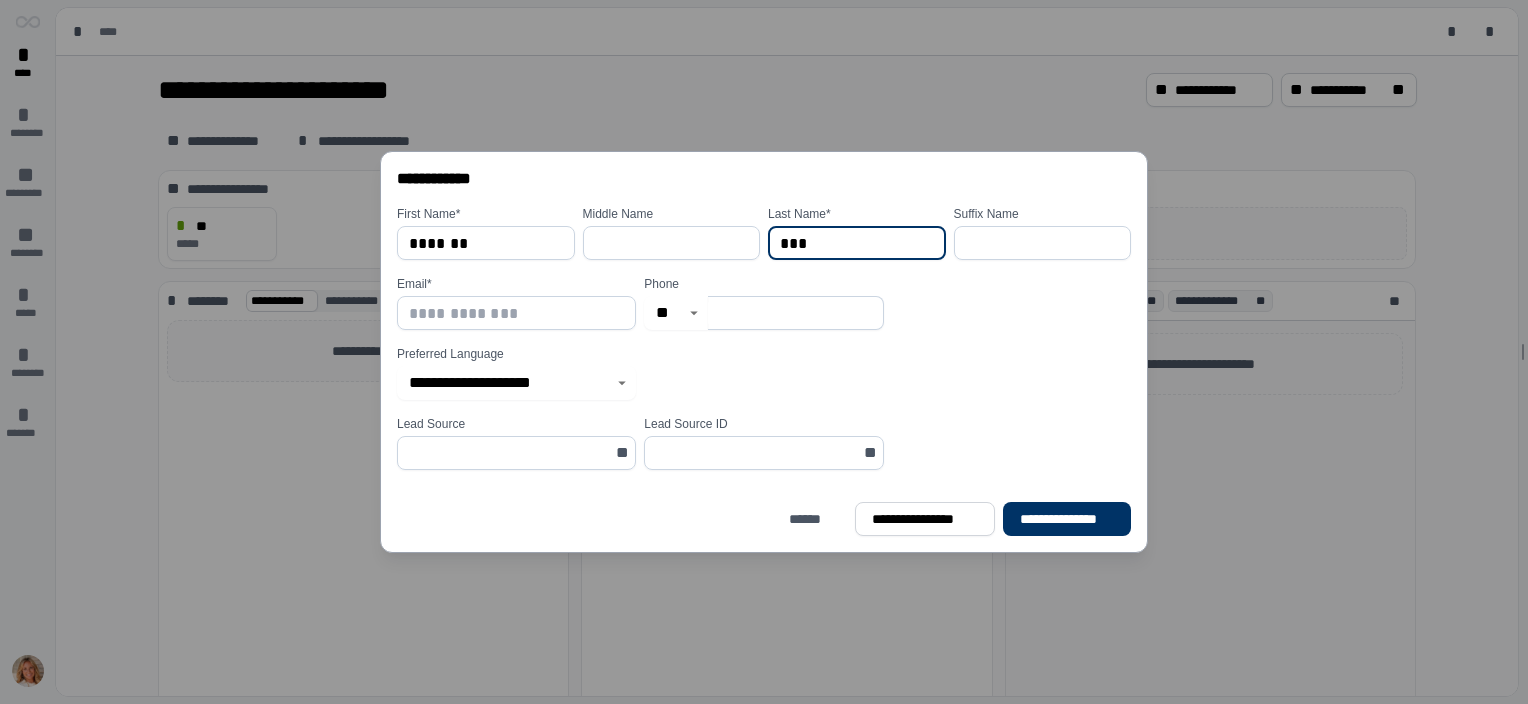 type on "***" 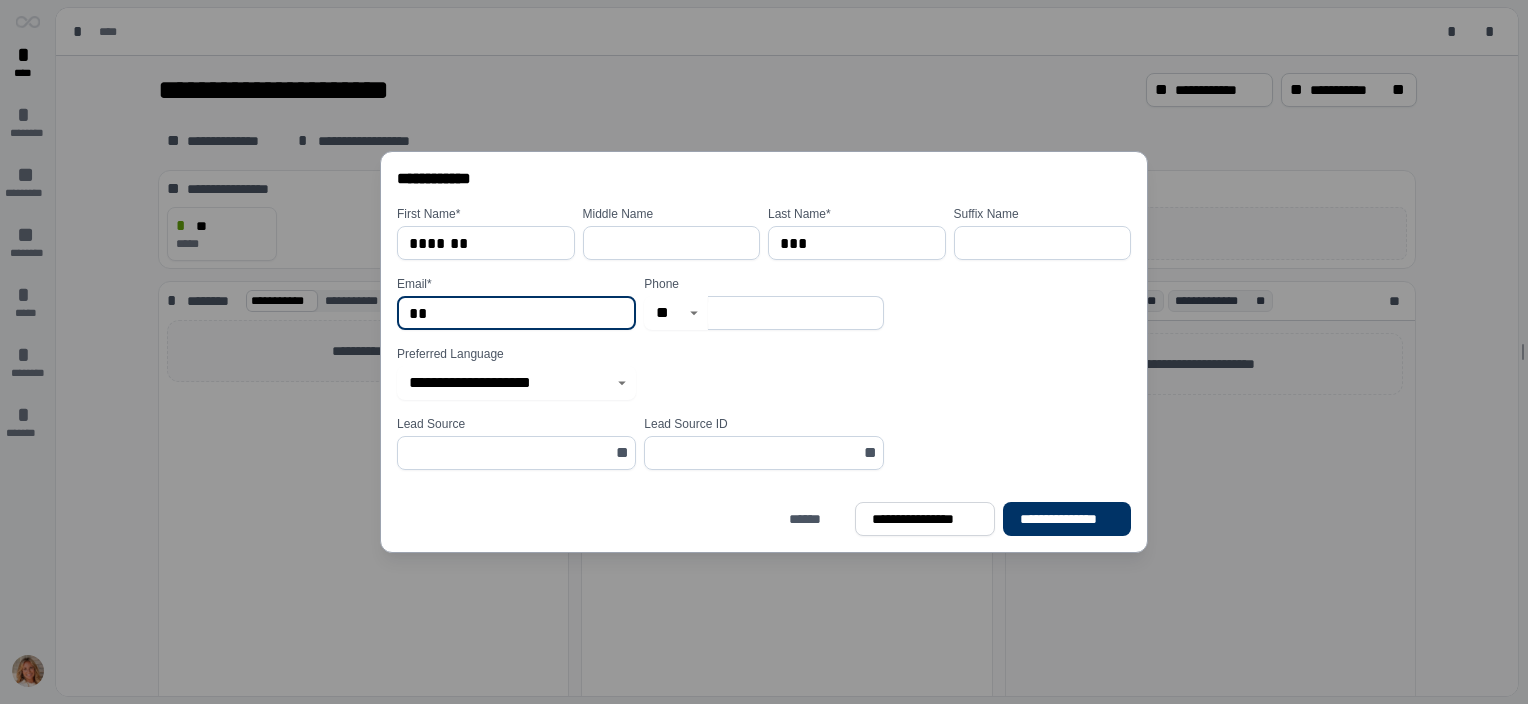 type on "*" 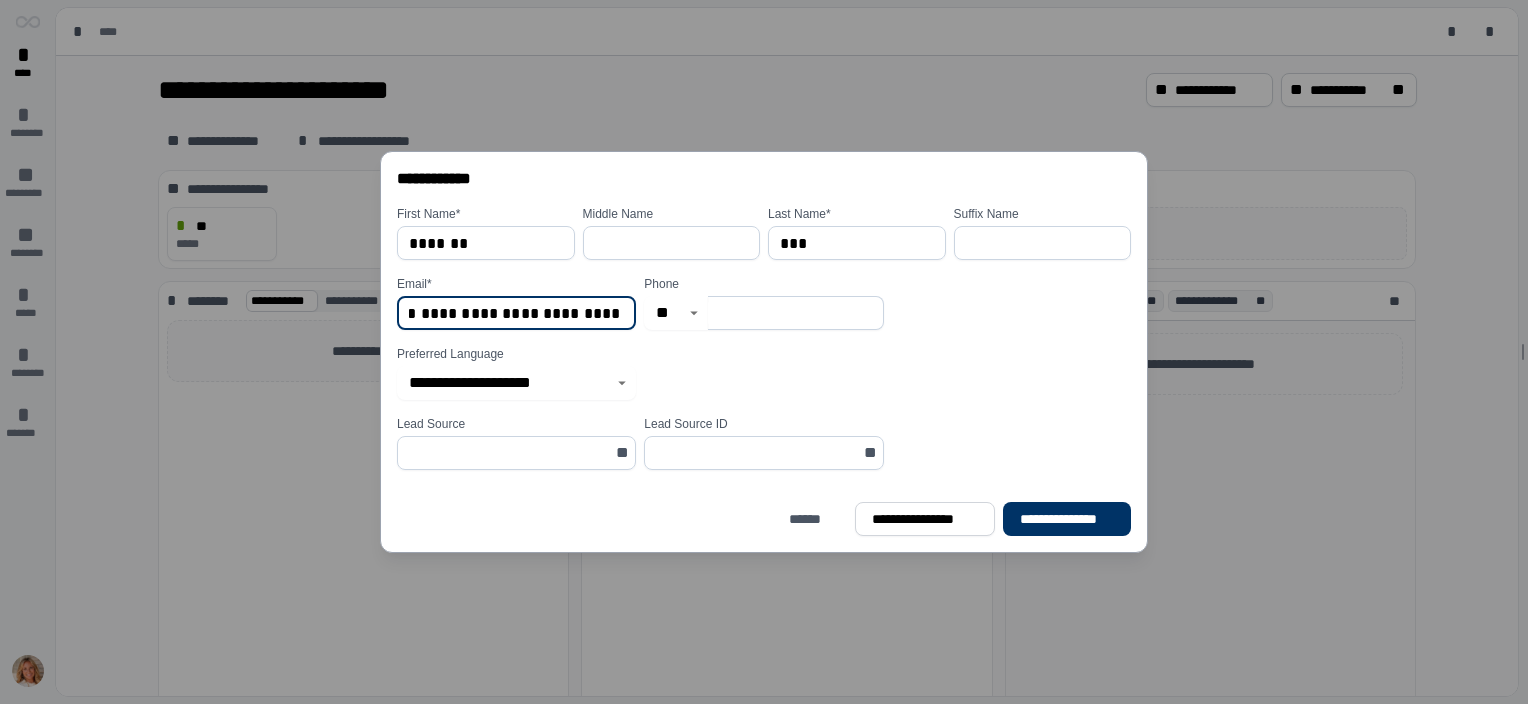 scroll, scrollTop: 0, scrollLeft: 35, axis: horizontal 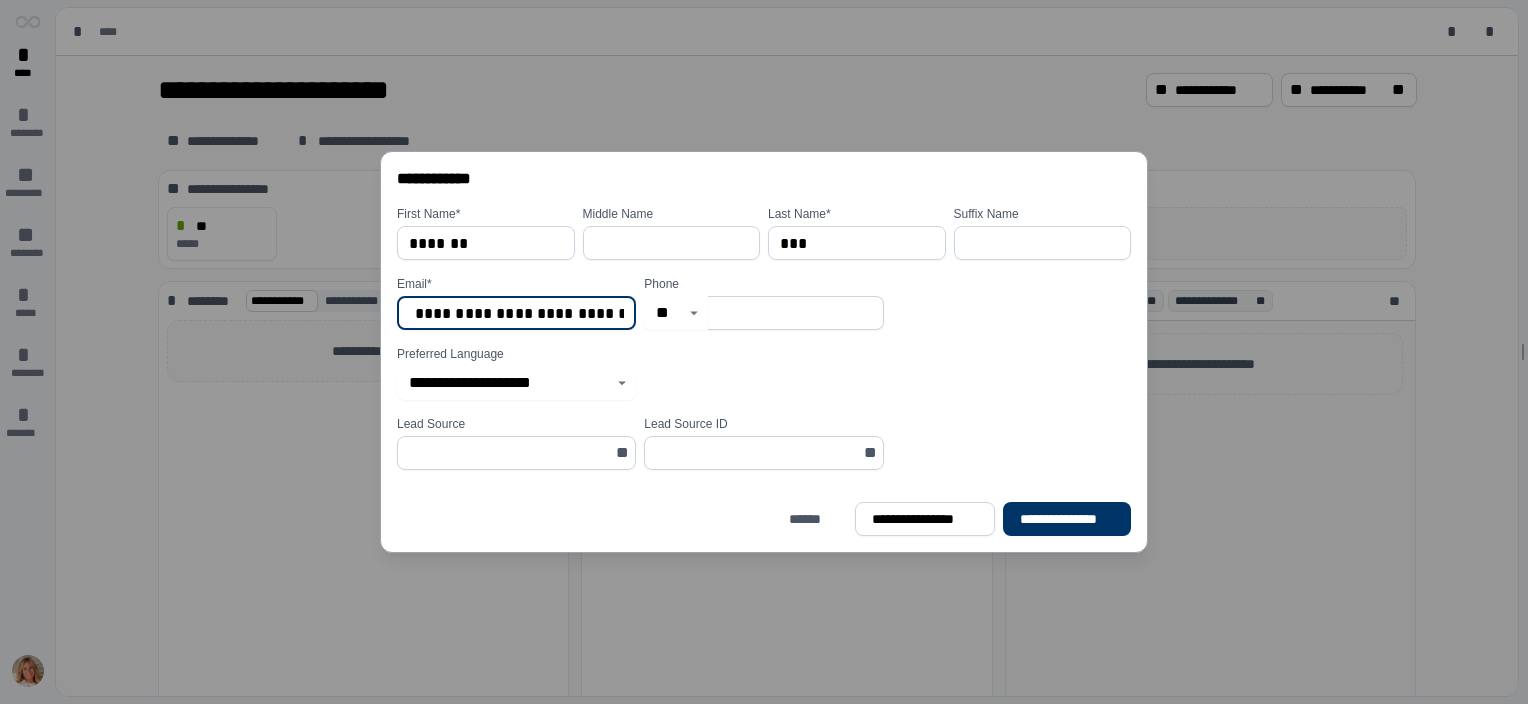 type on "**********" 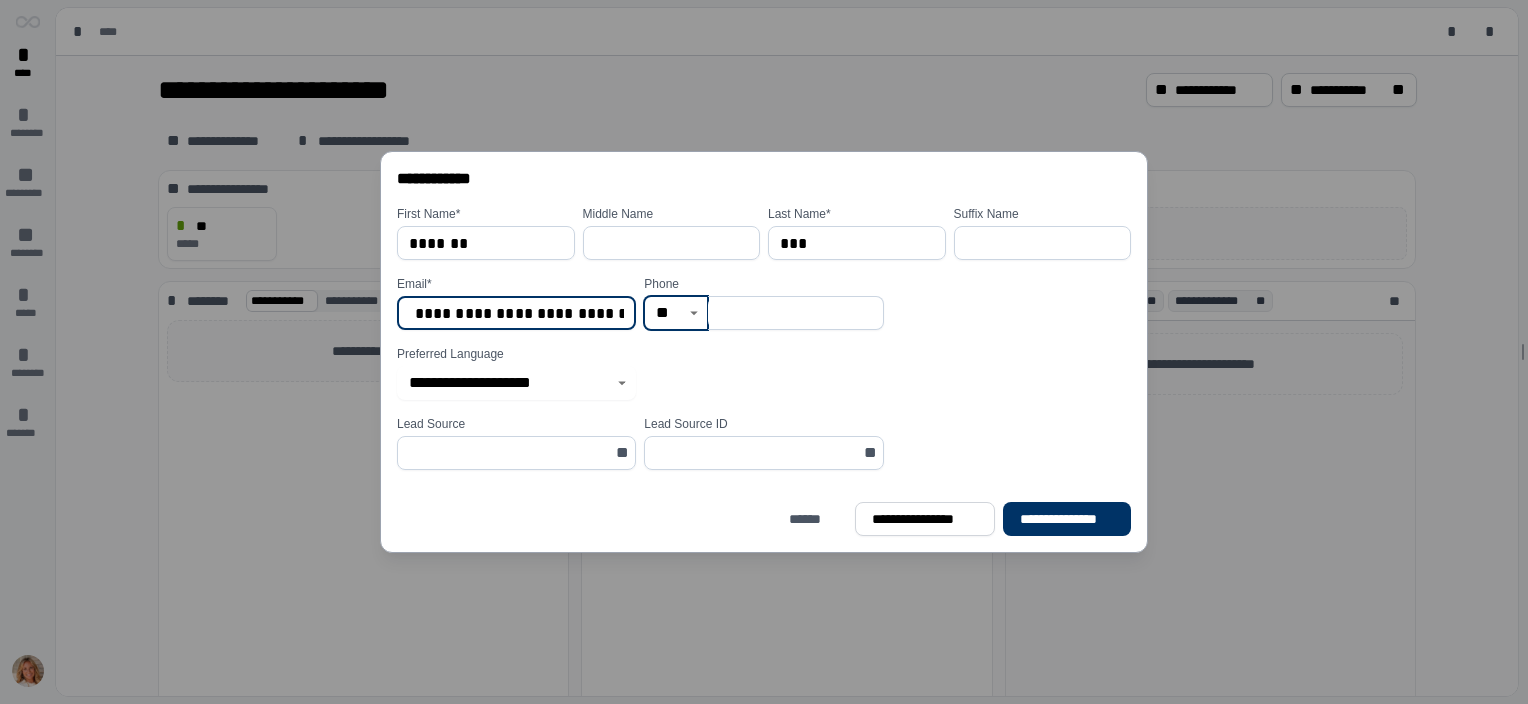 scroll, scrollTop: 0, scrollLeft: 0, axis: both 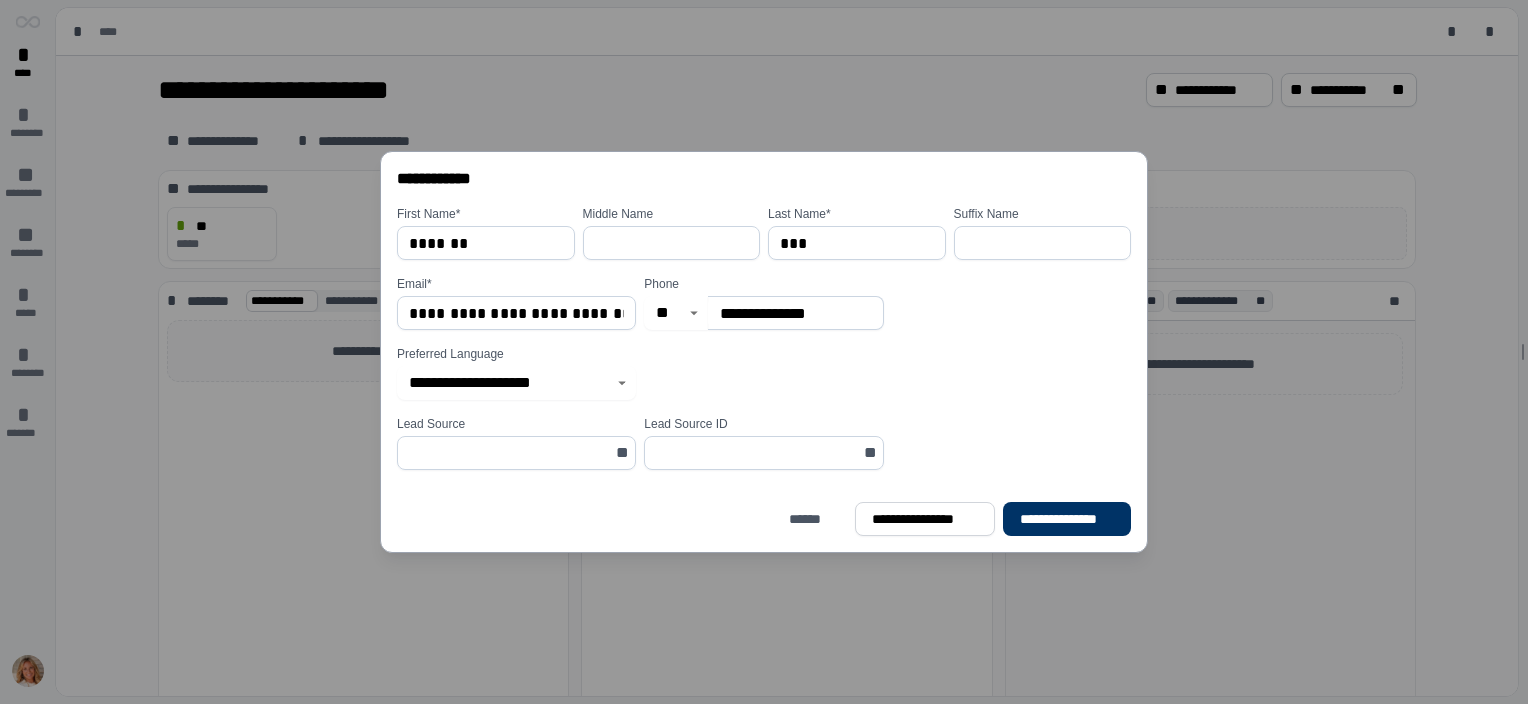 type on "**********" 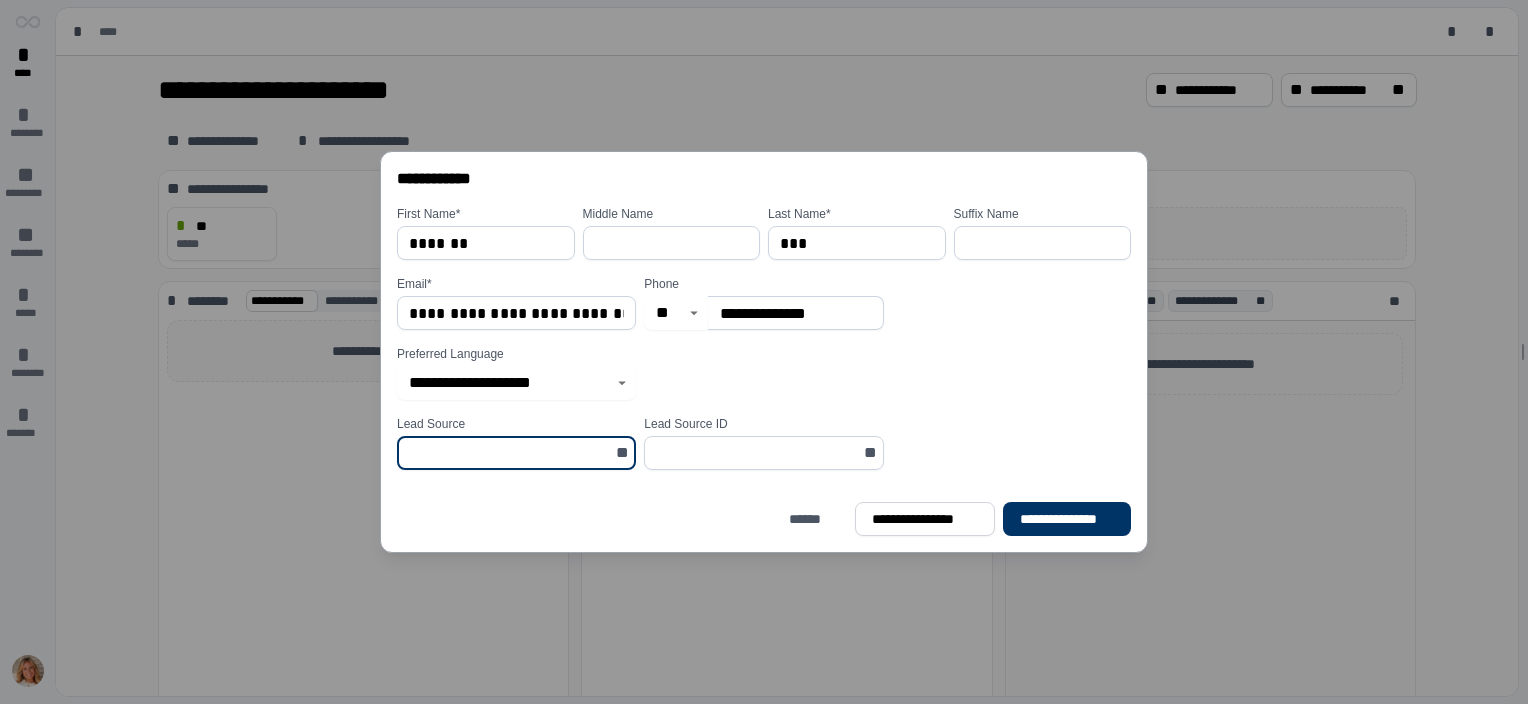 click at bounding box center (510, 453) 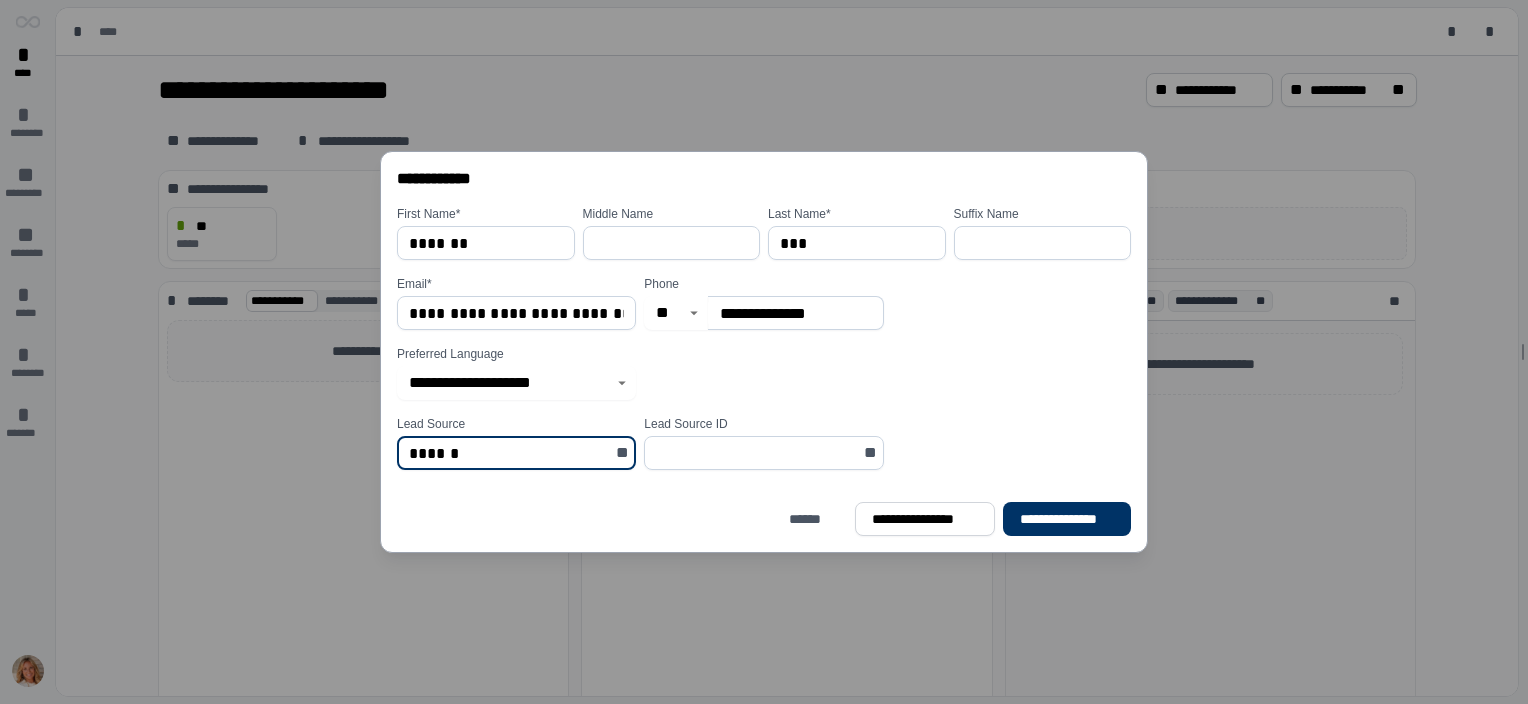 type on "******" 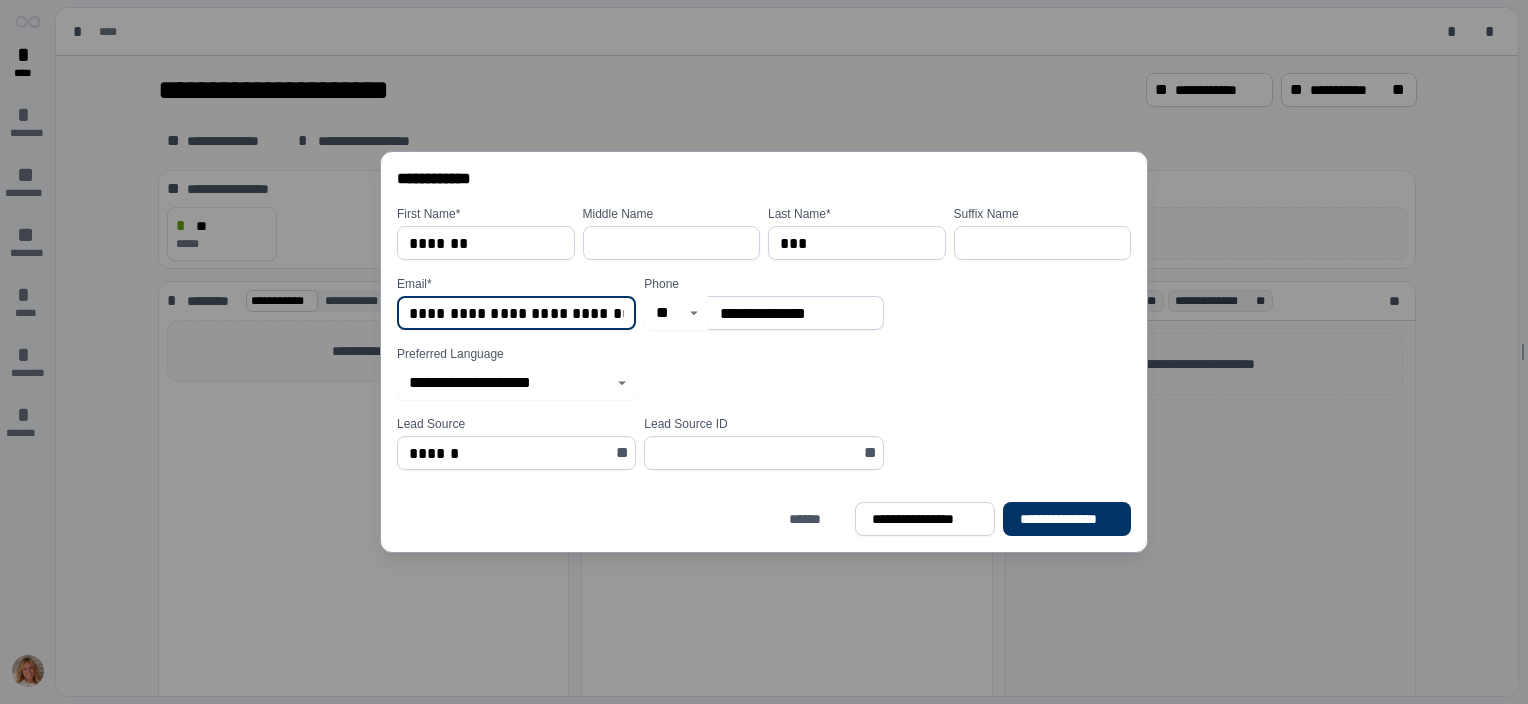 click on "**********" at bounding box center (516, 313) 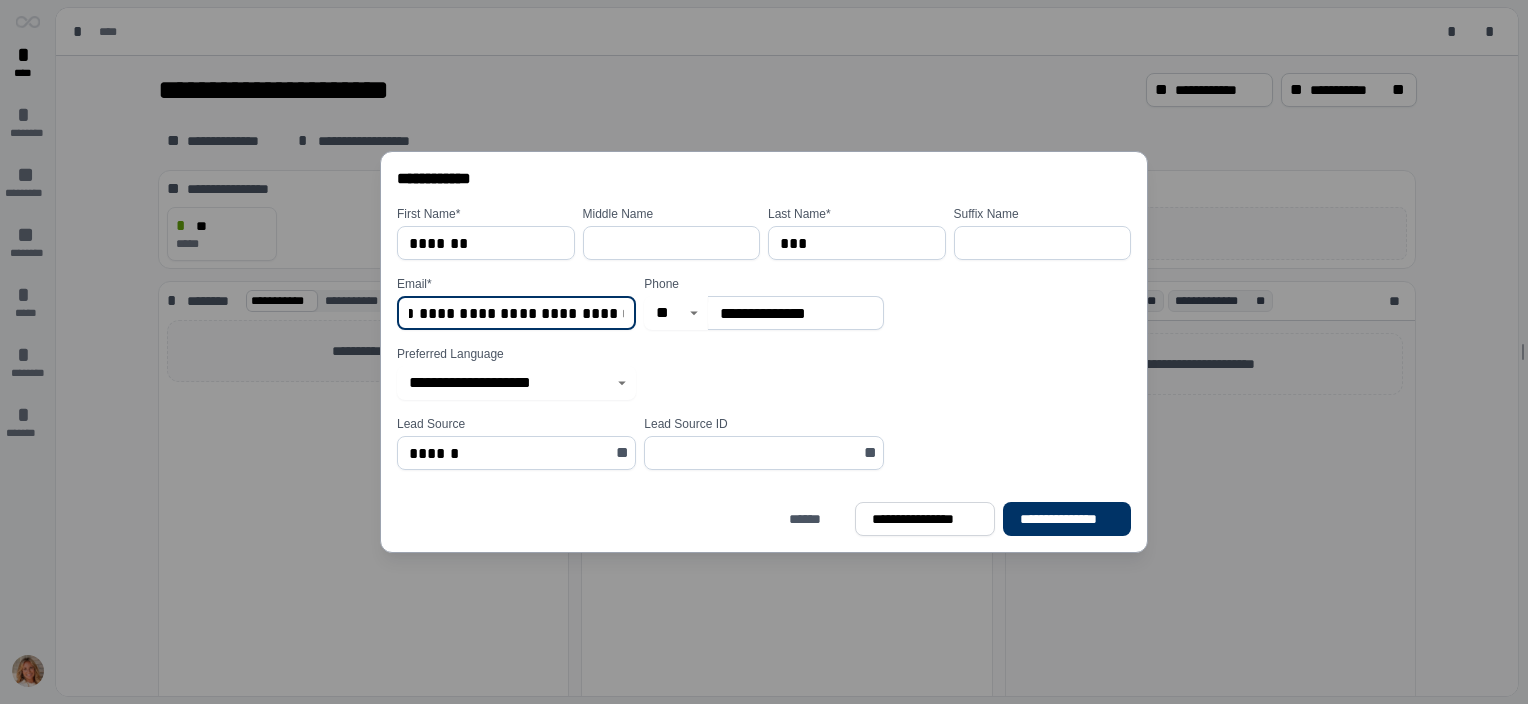 scroll, scrollTop: 0, scrollLeft: 35, axis: horizontal 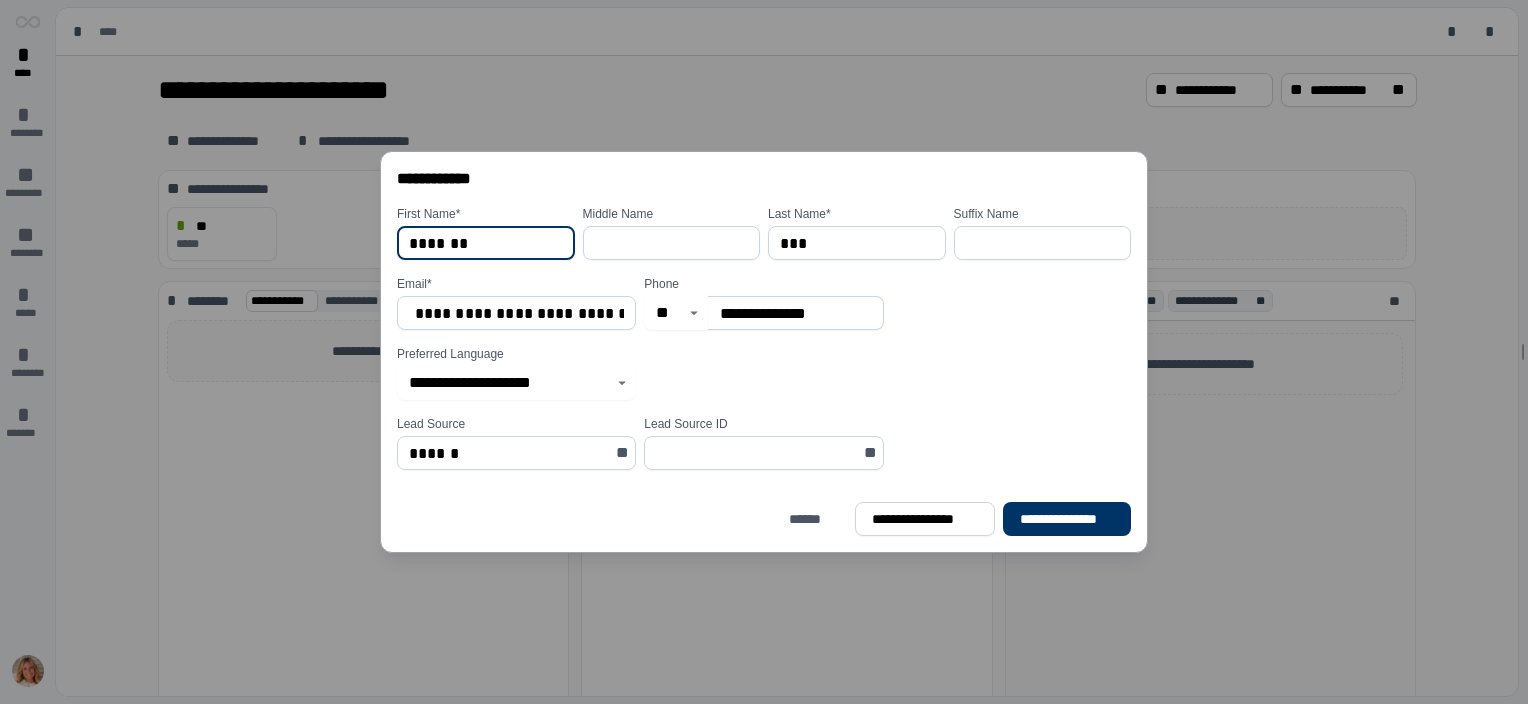 click on "*******" at bounding box center [486, 243] 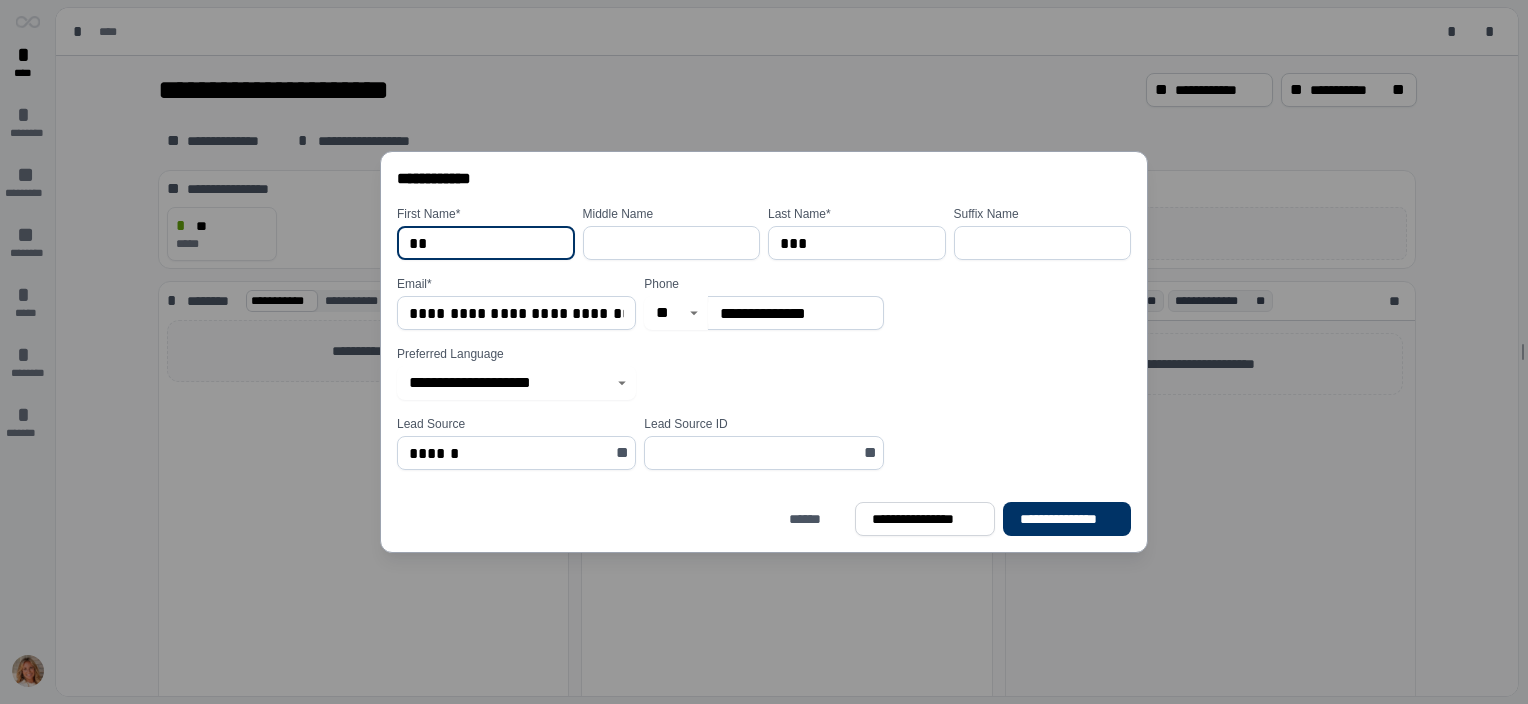 type on "*" 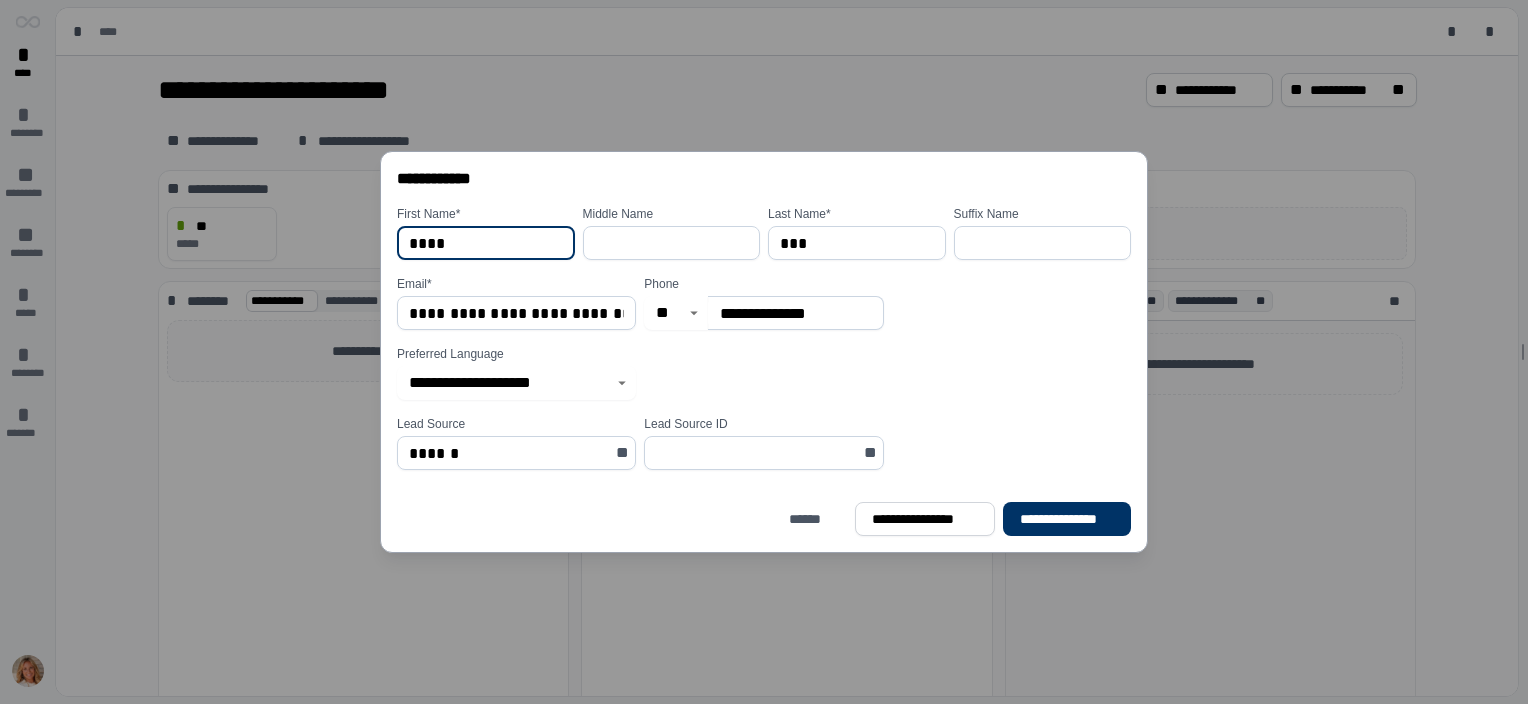 type on "****" 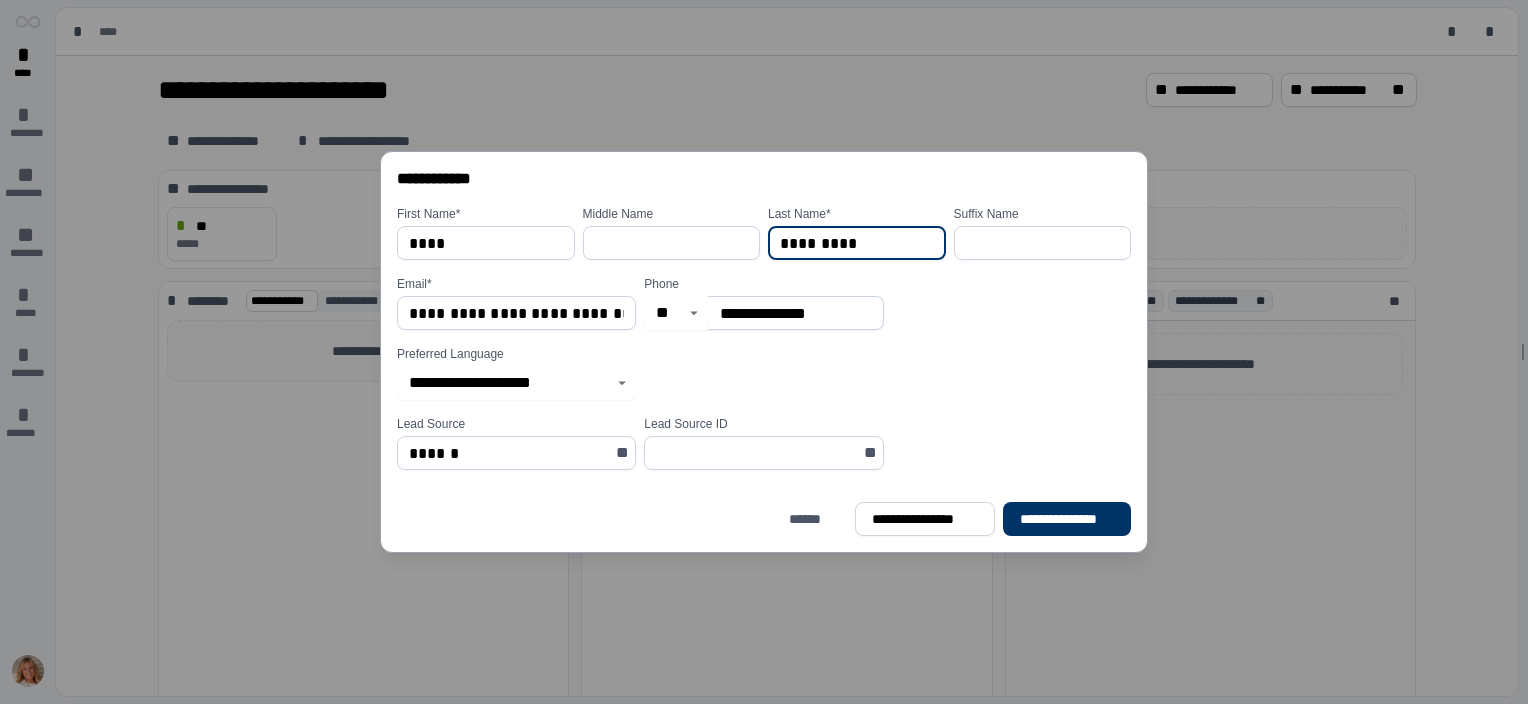 type on "*********" 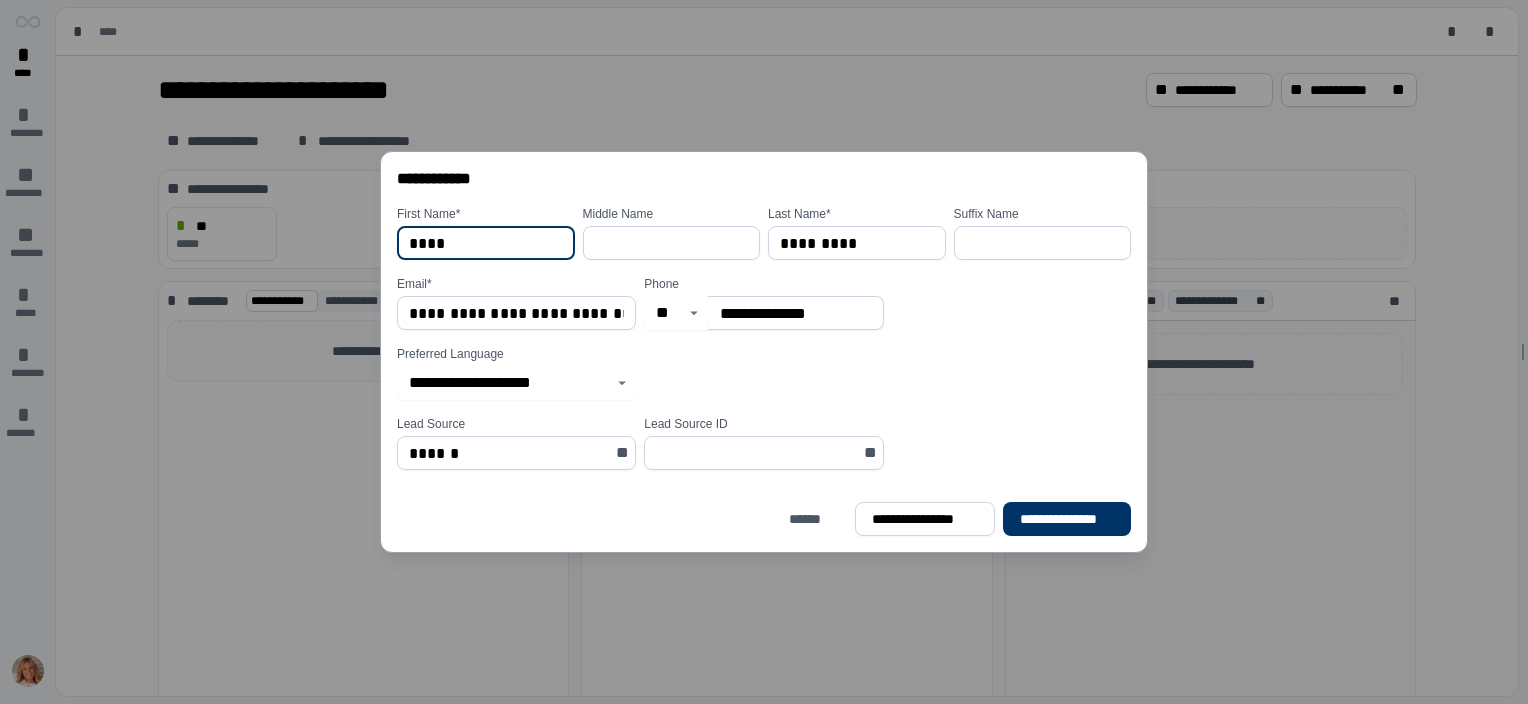 type on "****" 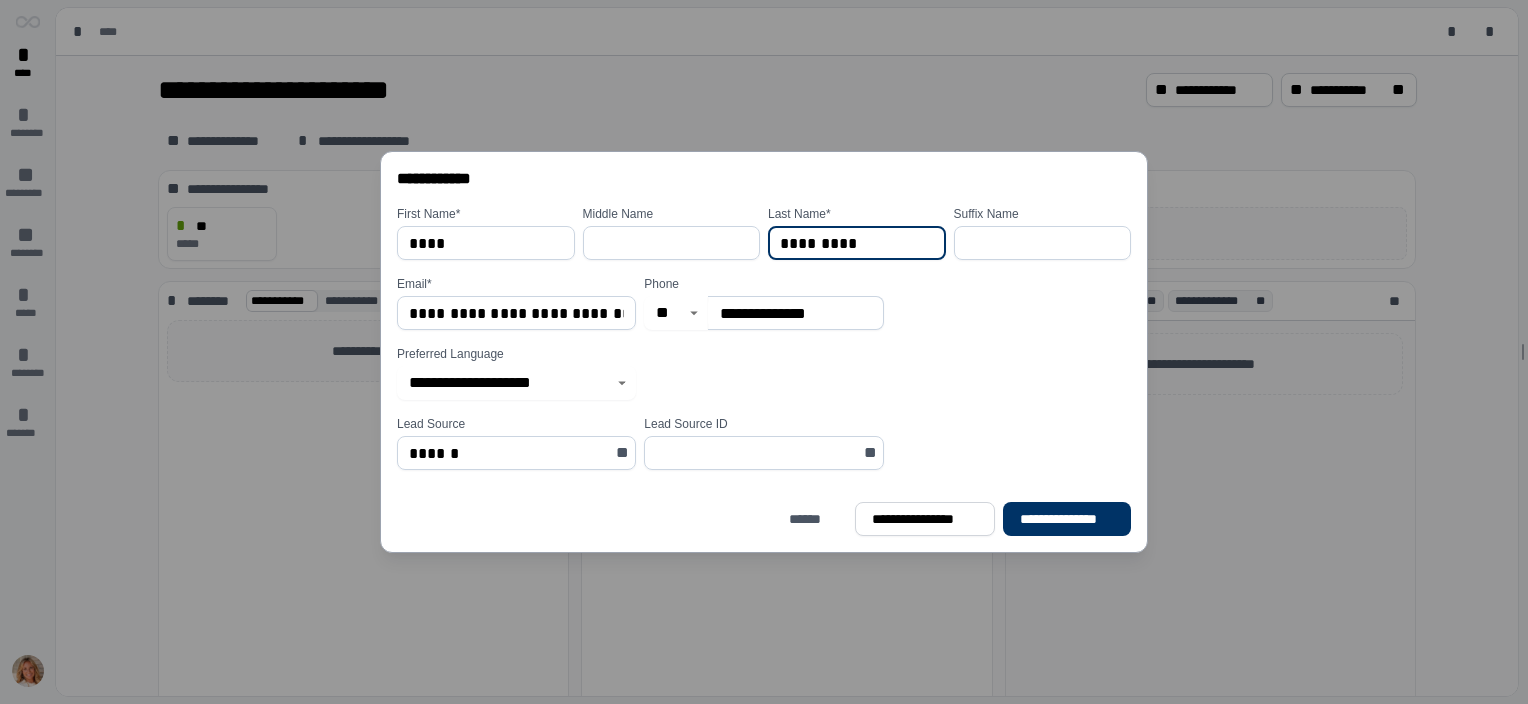 click on "*********" at bounding box center [857, 243] 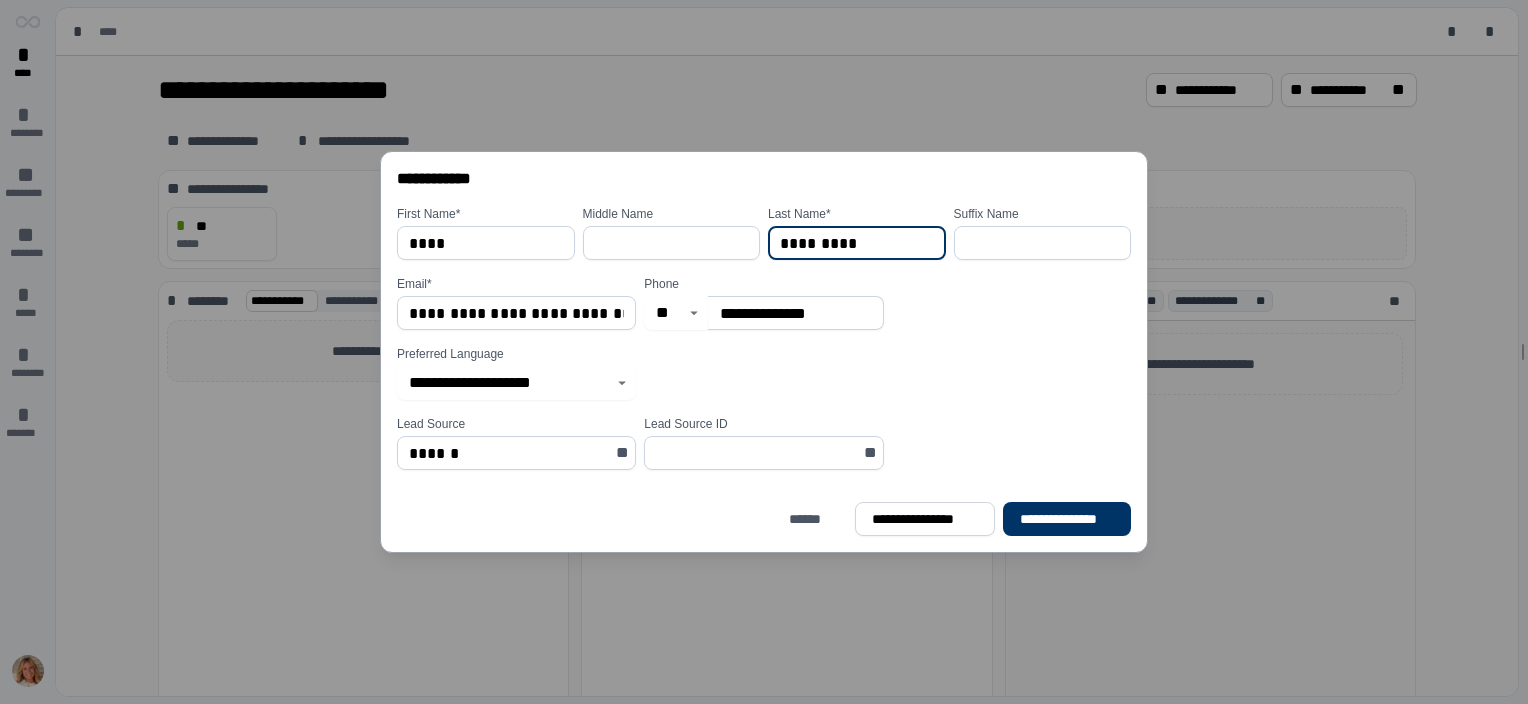 type on "*********" 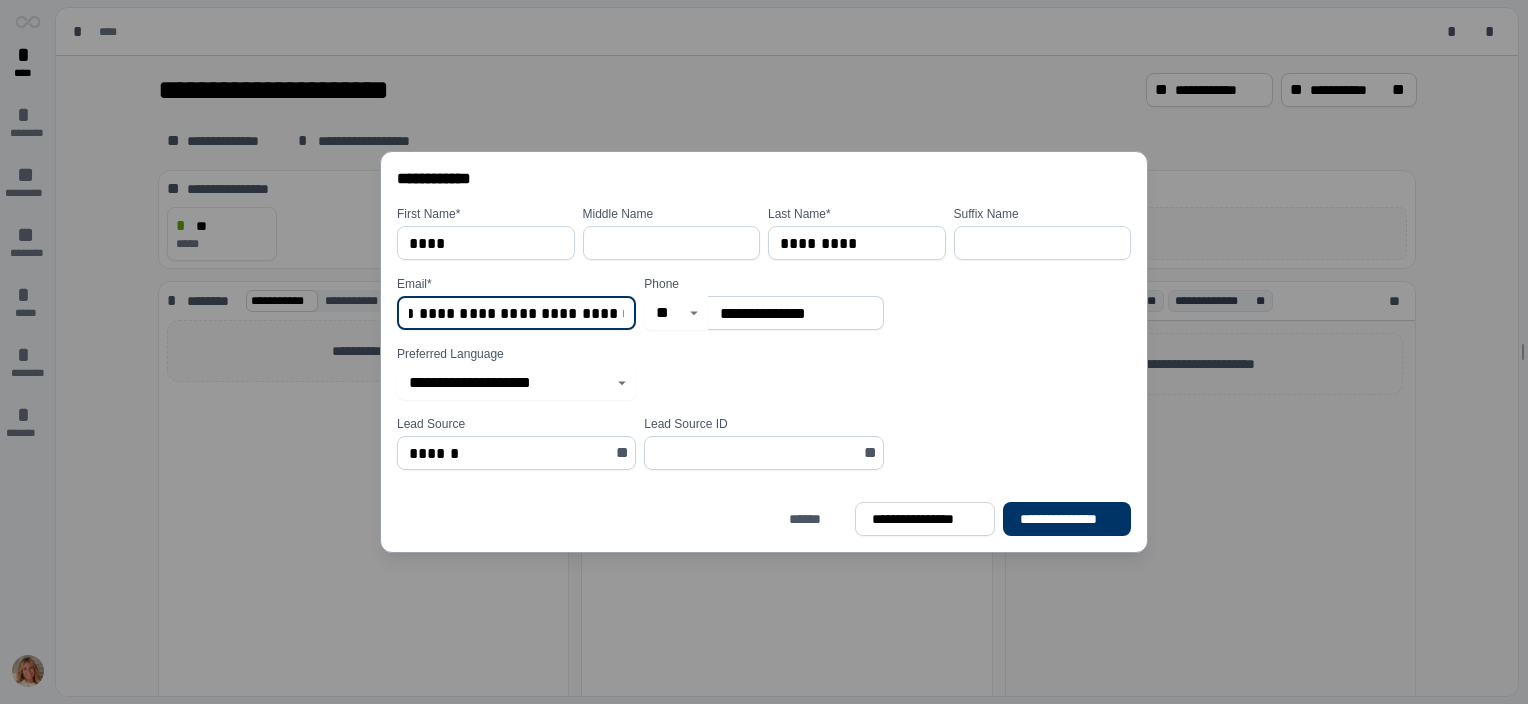 scroll, scrollTop: 0, scrollLeft: 35, axis: horizontal 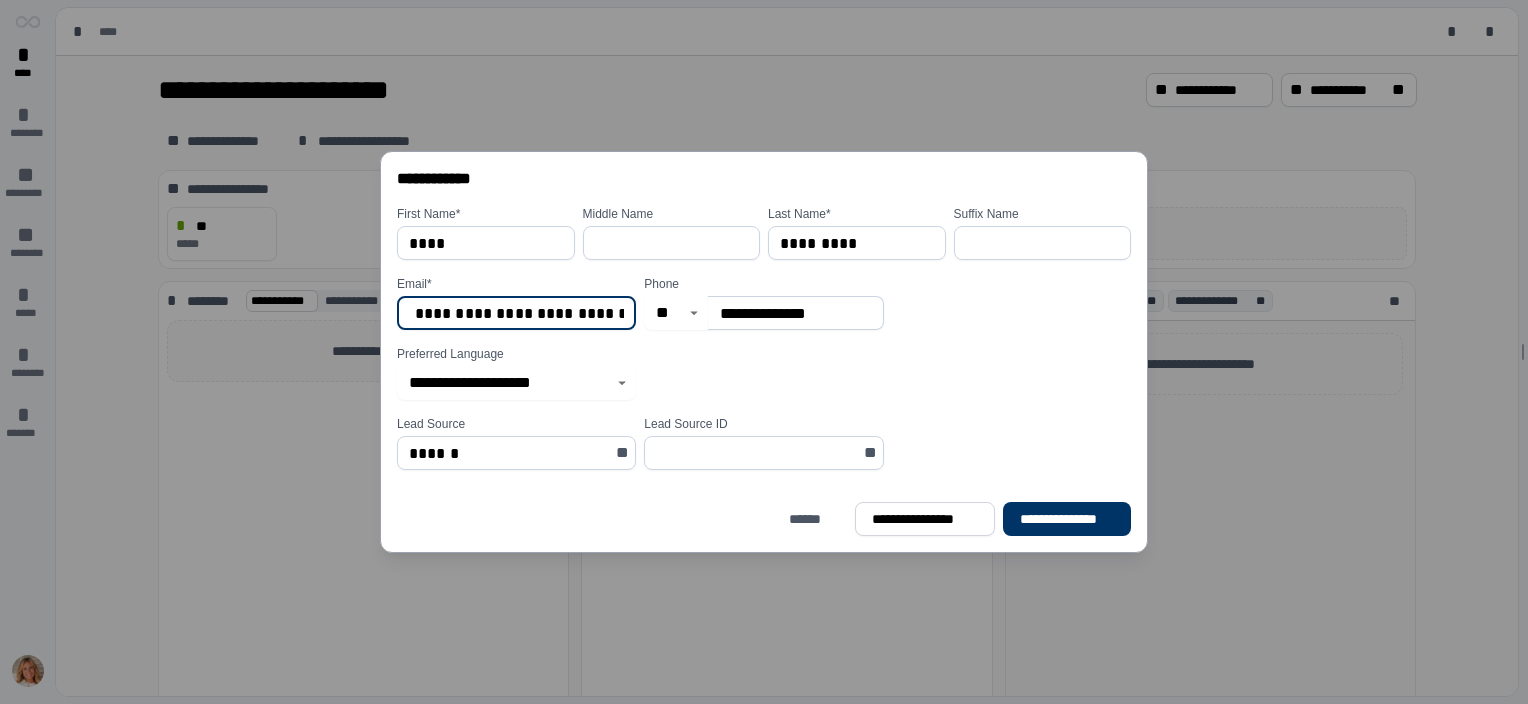 click on "**********" at bounding box center (516, 313) 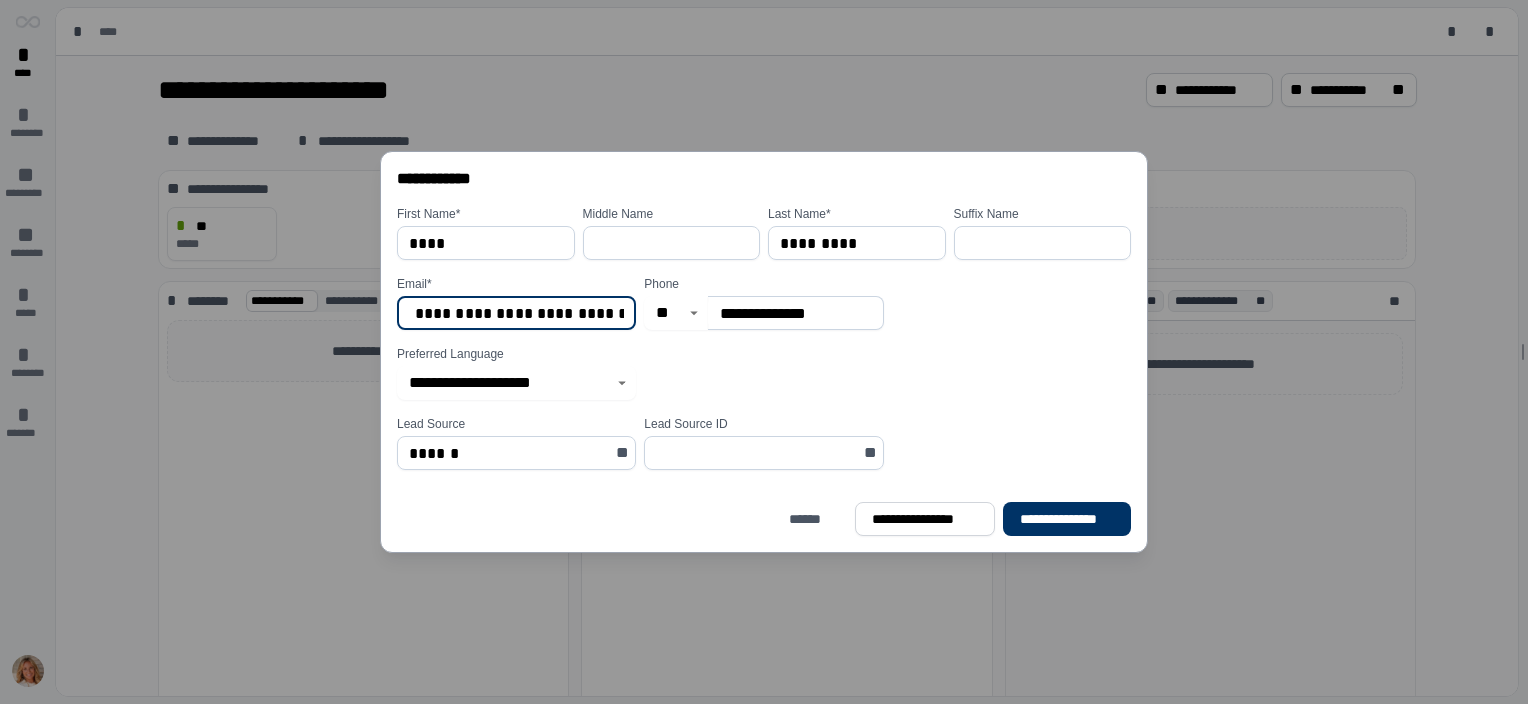 click on "**********" at bounding box center (516, 313) 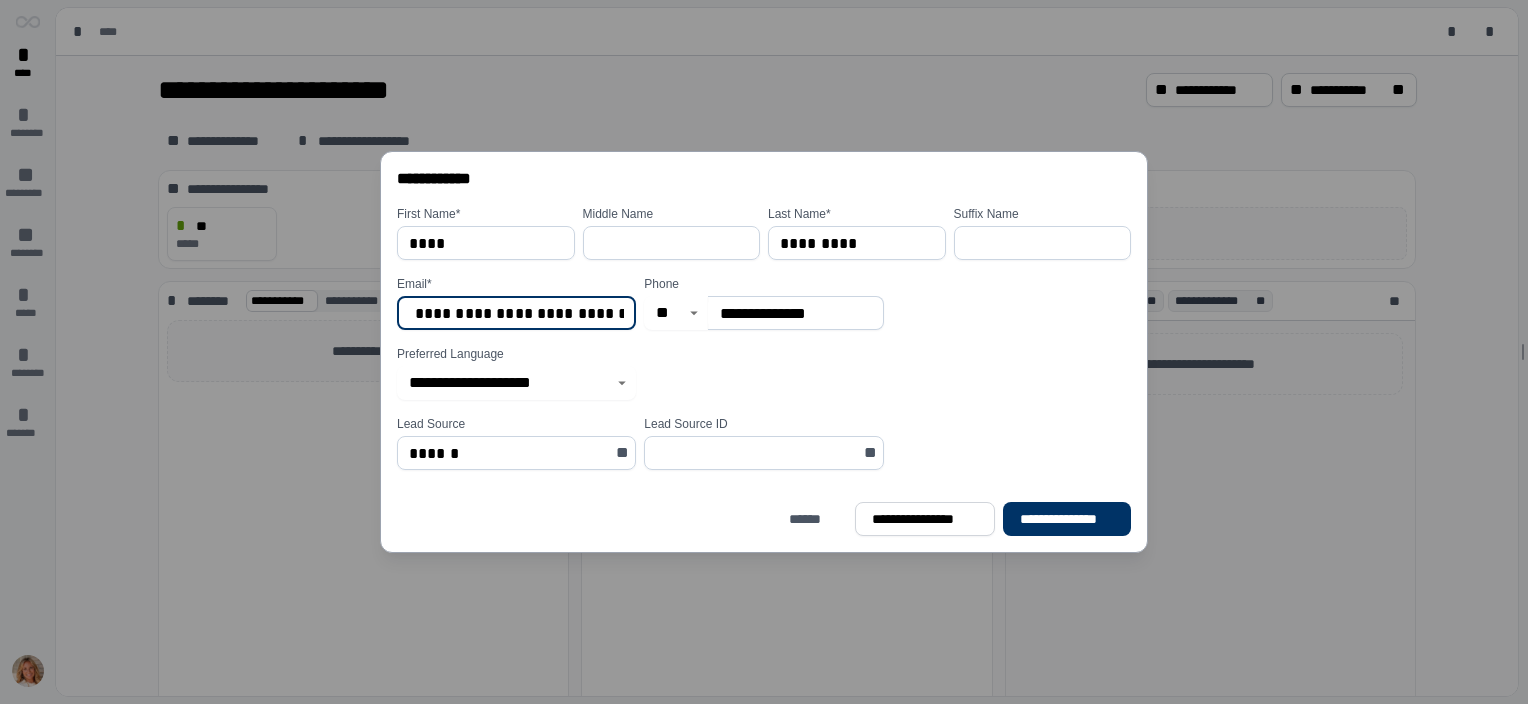 scroll, scrollTop: 0, scrollLeft: 29, axis: horizontal 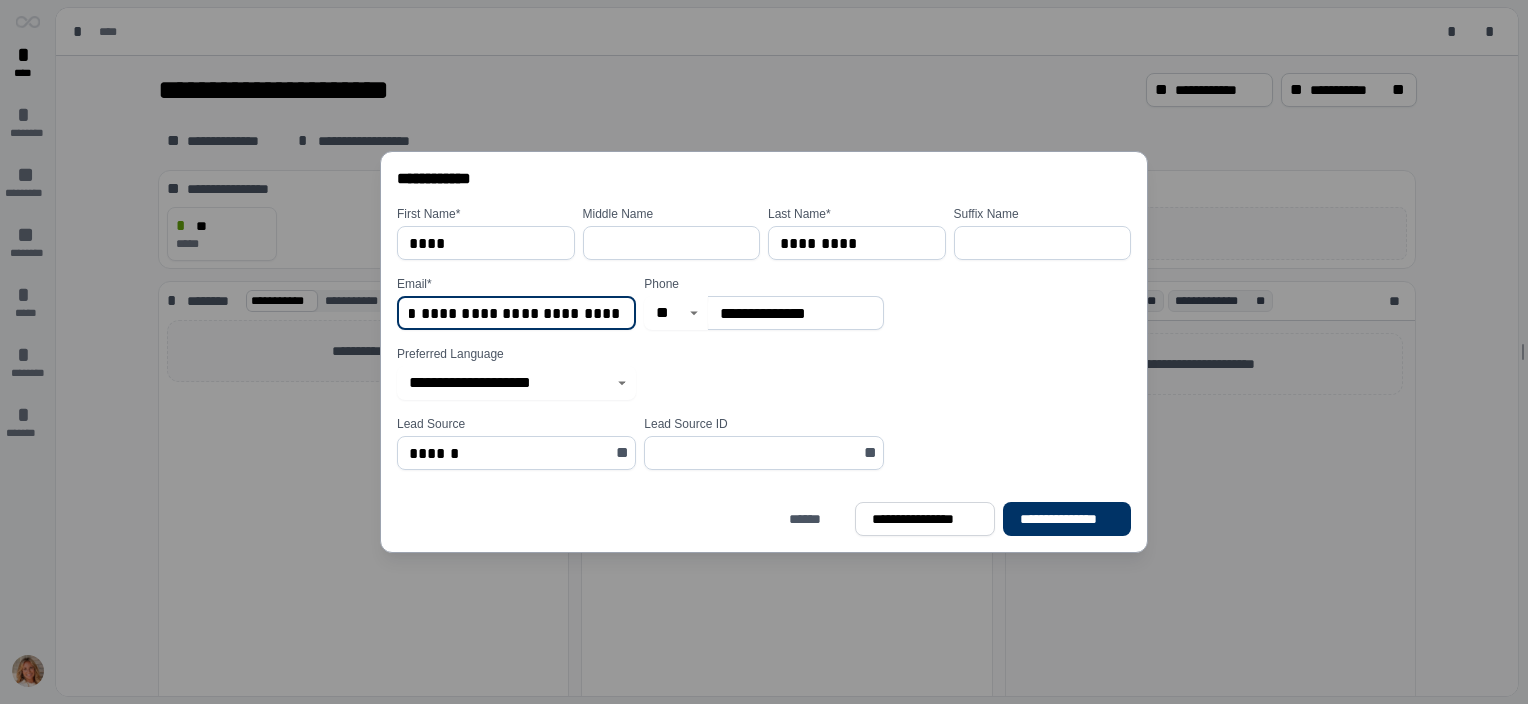 click on "**********" at bounding box center [516, 313] 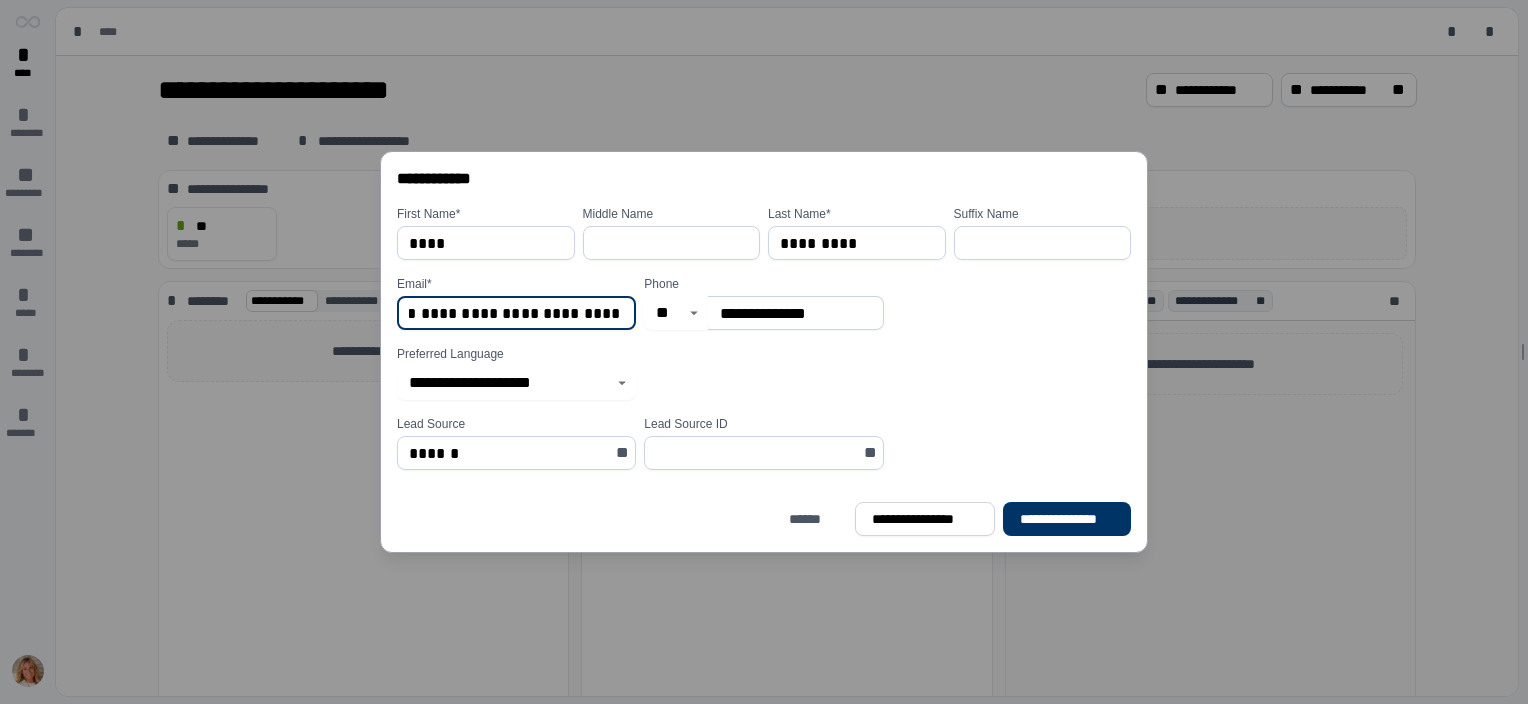 type on "**********" 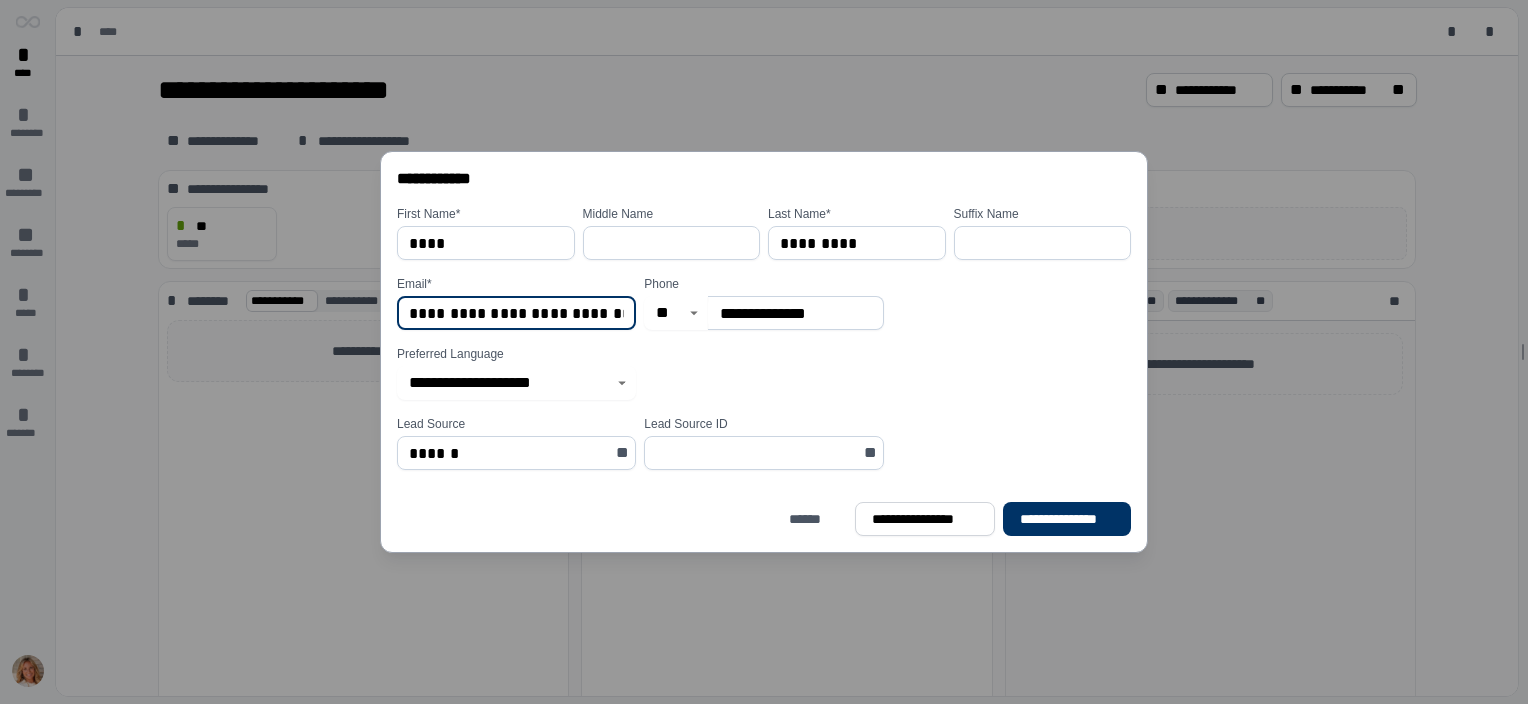 click on "**********" at bounding box center (795, 313) 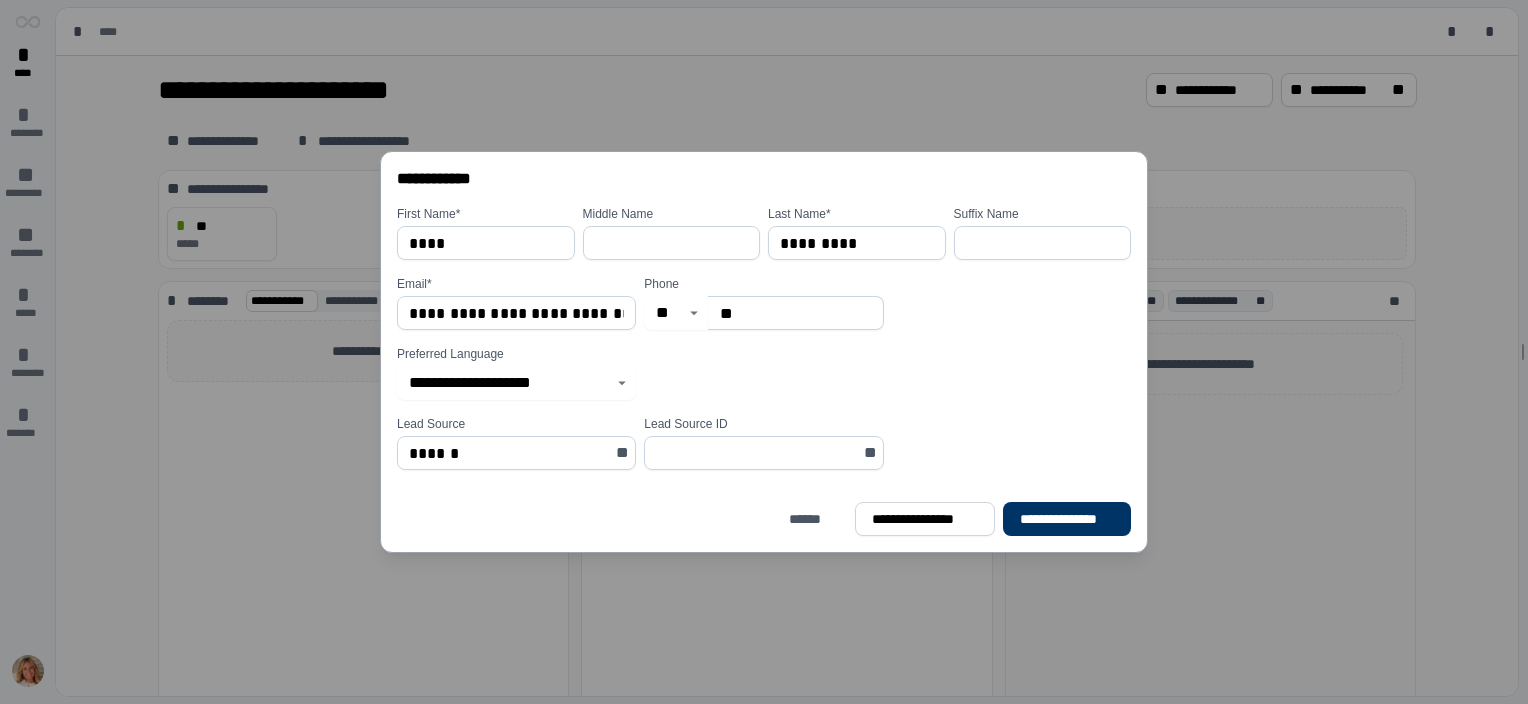 type on "*" 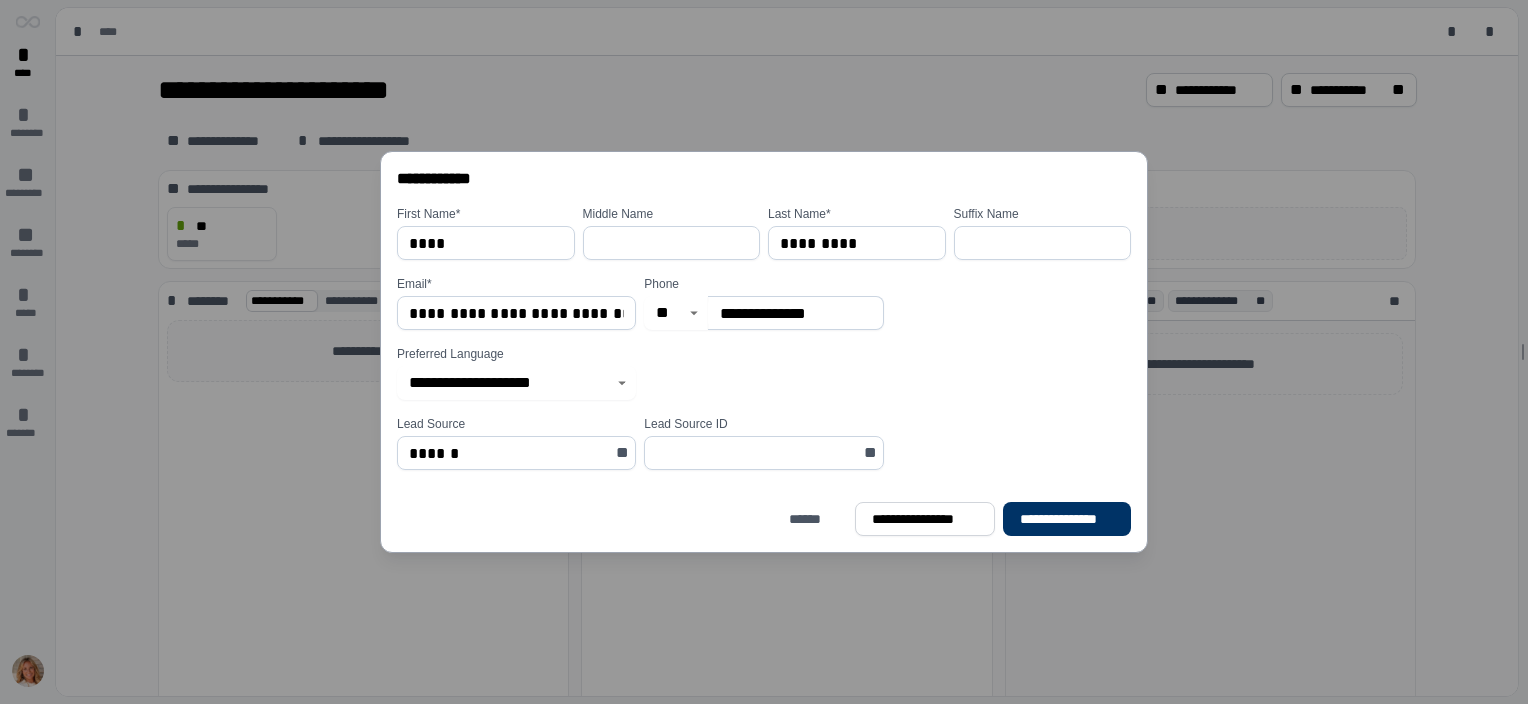 type on "**********" 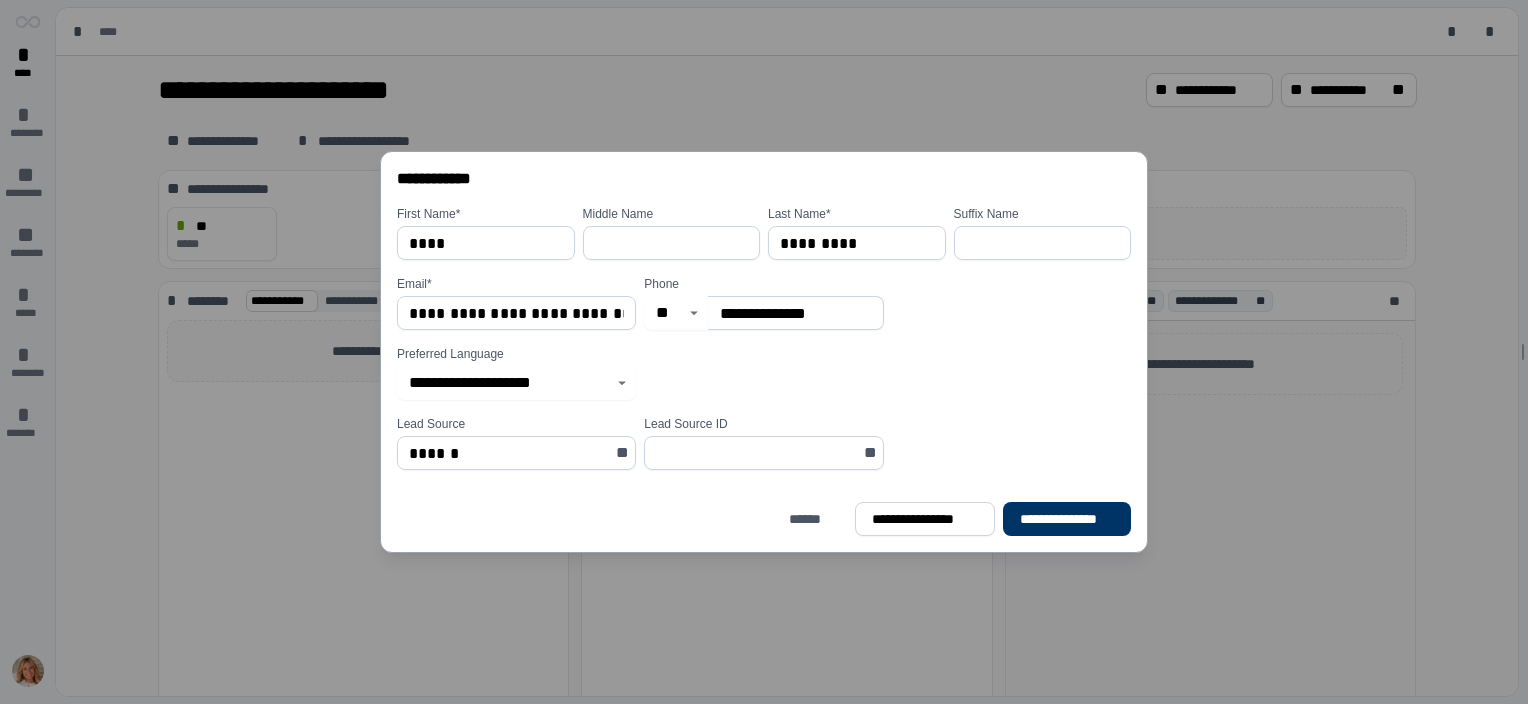 click on "******" at bounding box center (510, 453) 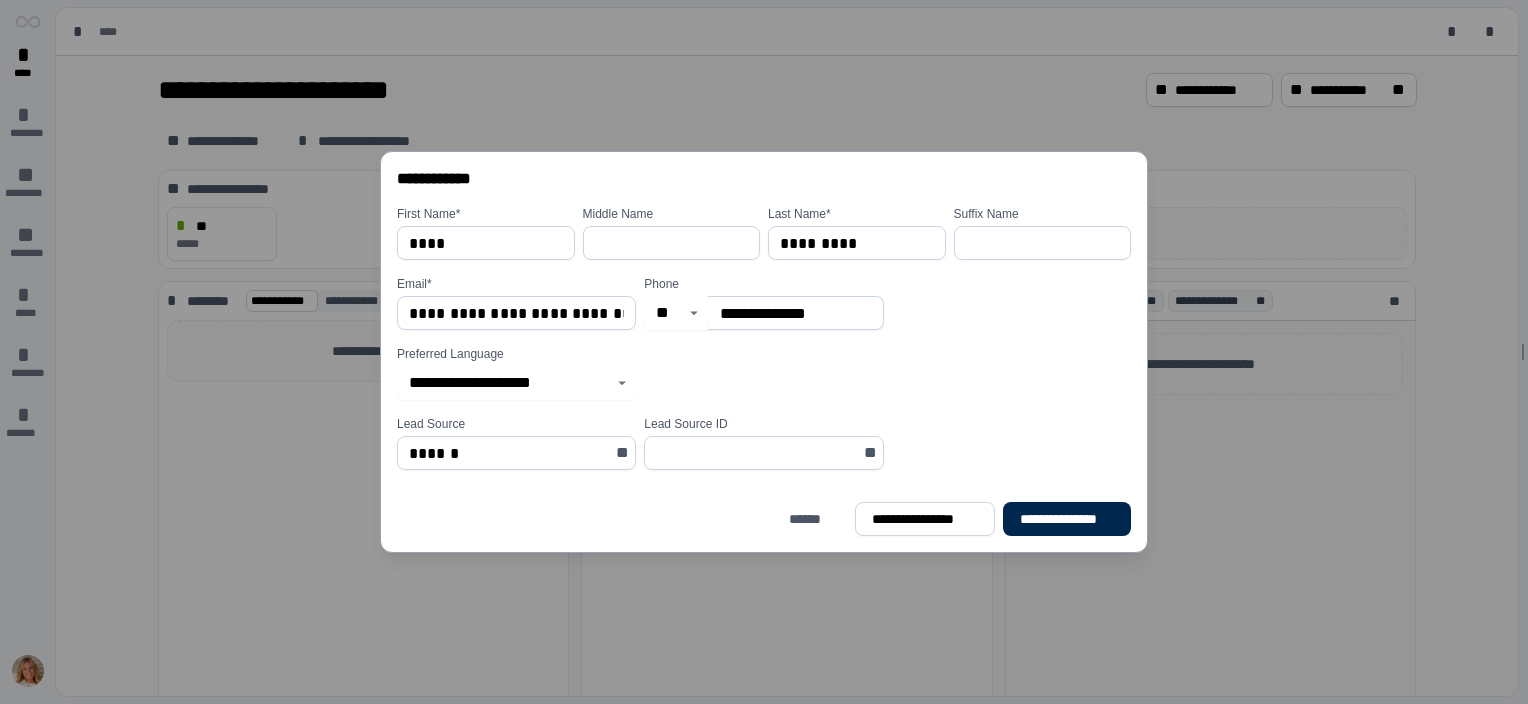 click on "**********" at bounding box center [1067, 519] 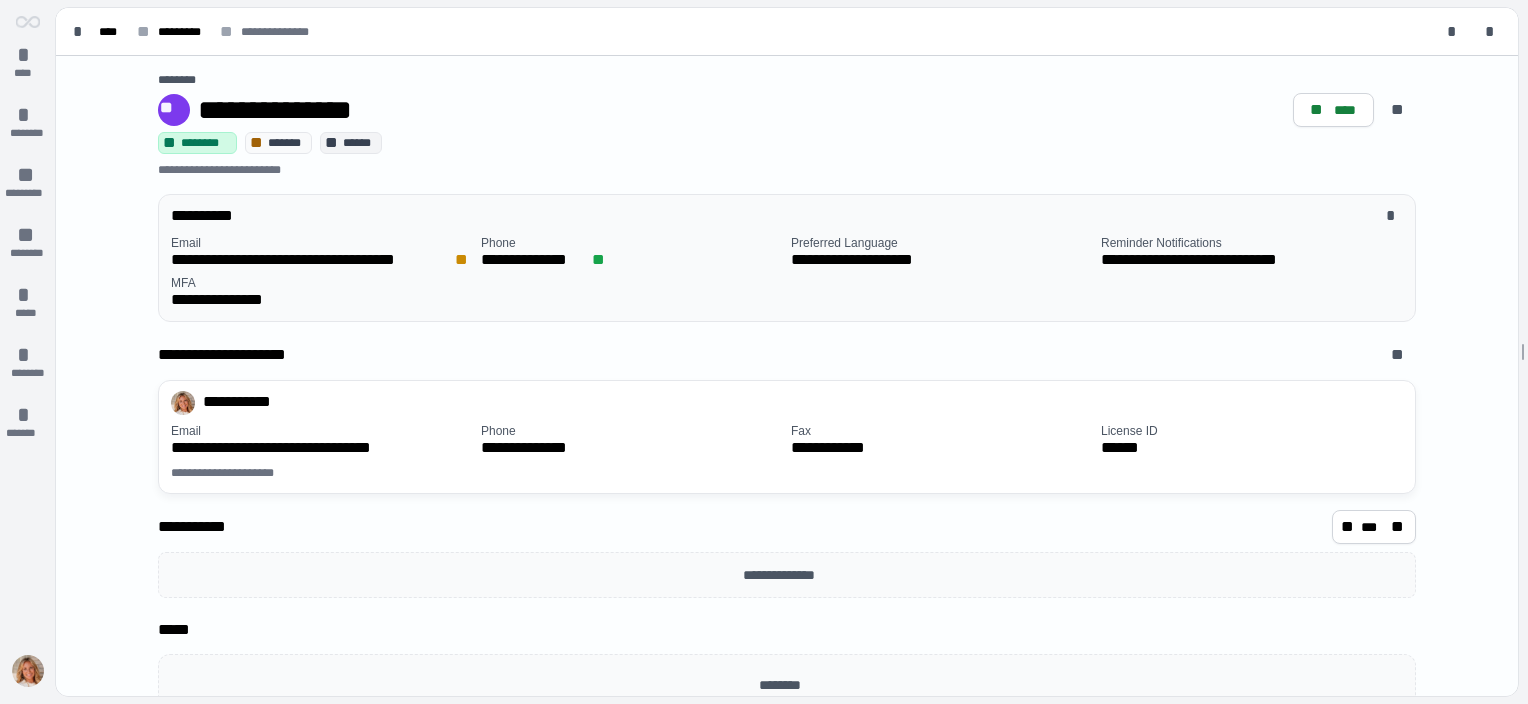 scroll, scrollTop: 33, scrollLeft: 0, axis: vertical 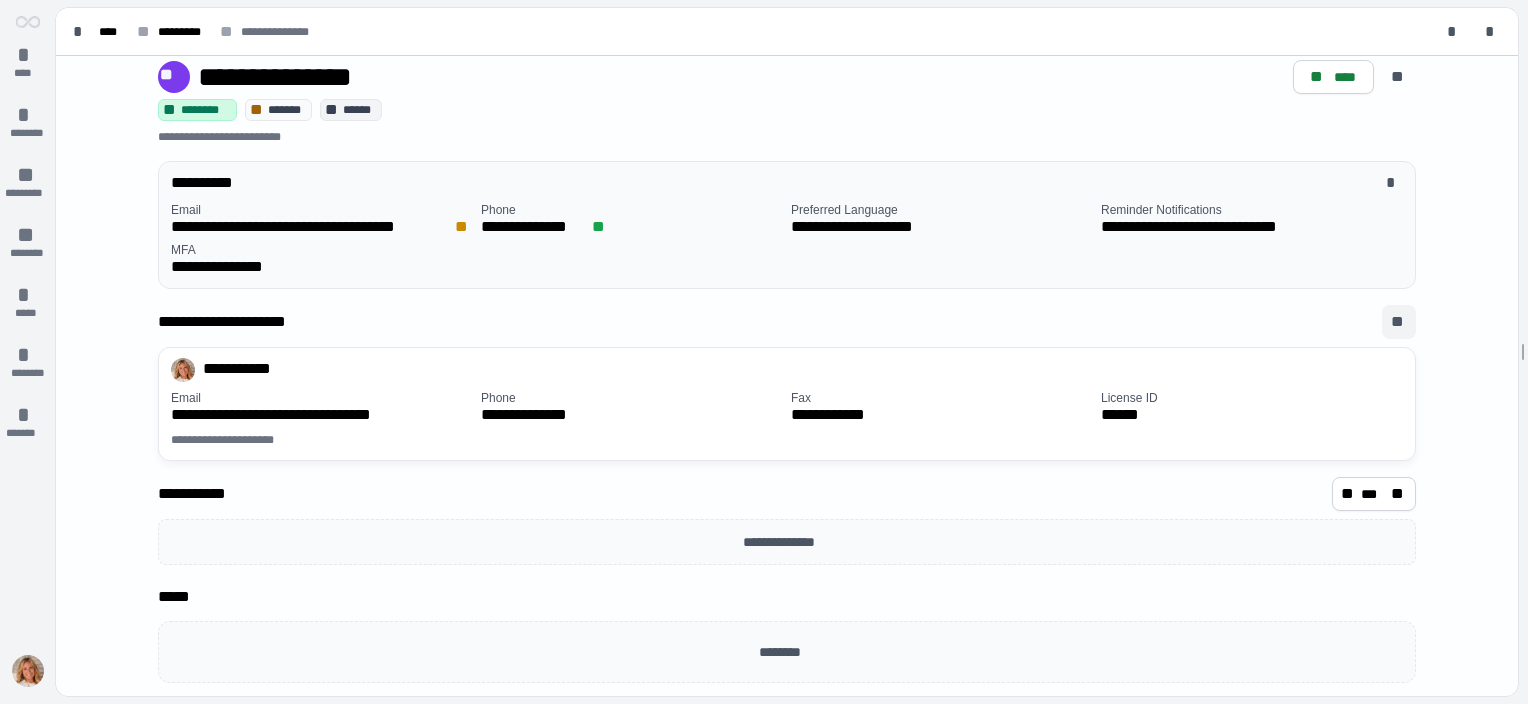 click on "**" at bounding box center [1399, 322] 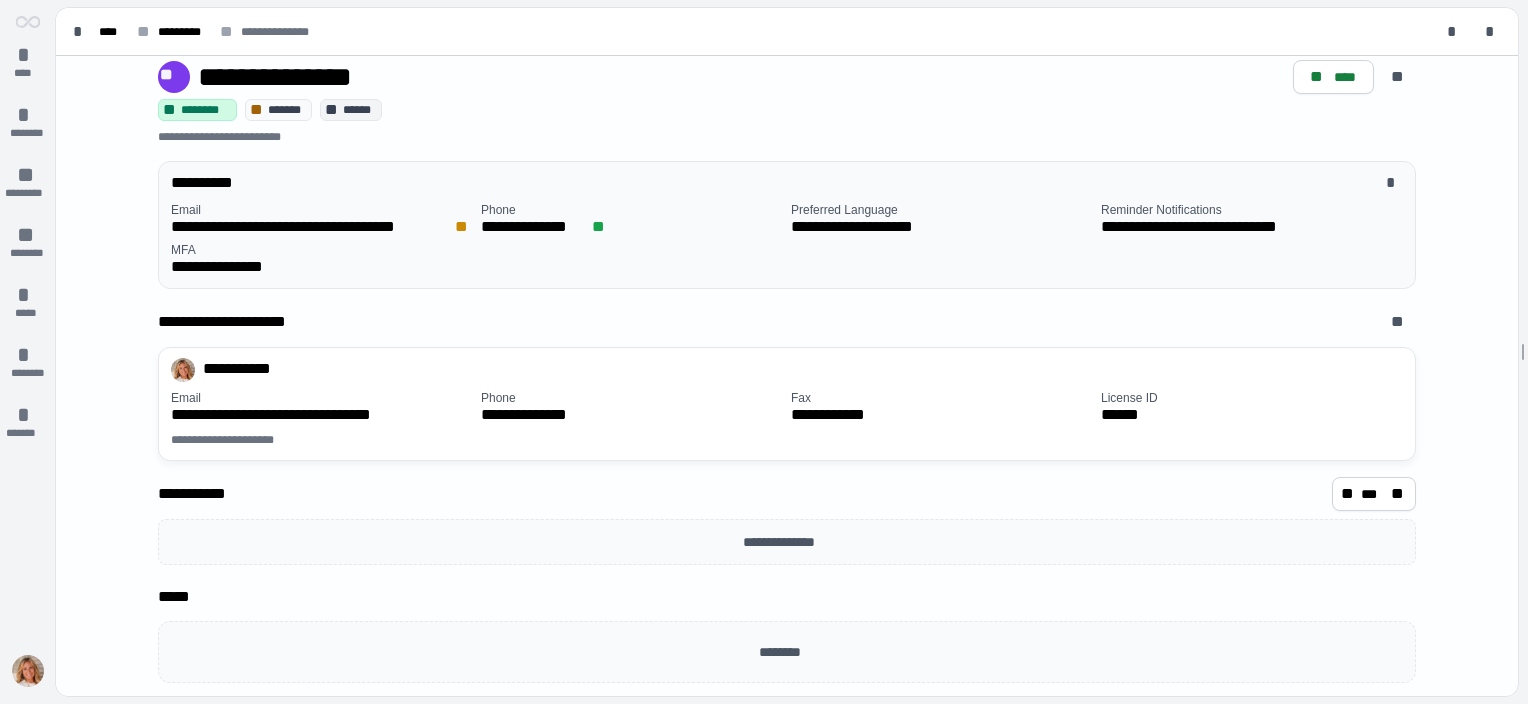 click on "**********" at bounding box center [787, 498] 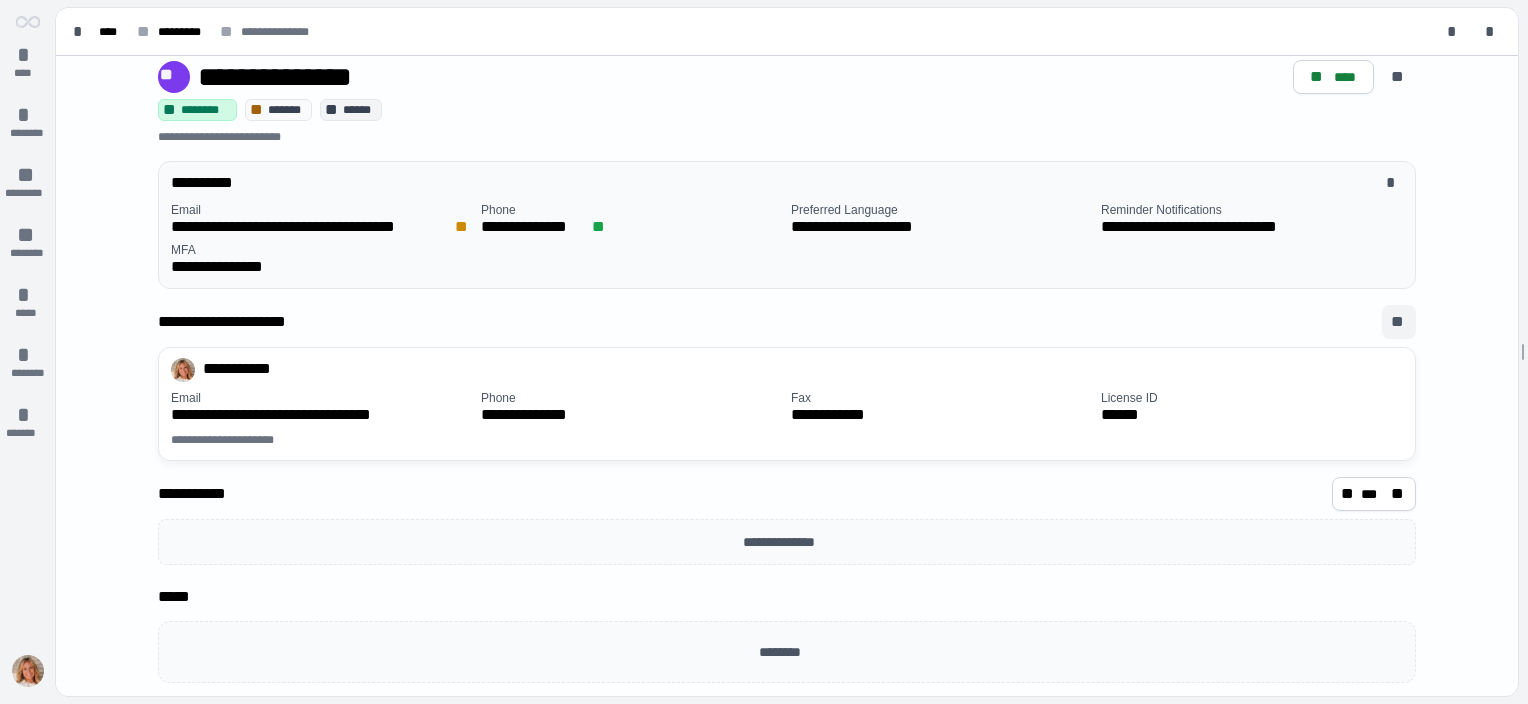 click on "**" at bounding box center (1399, 322) 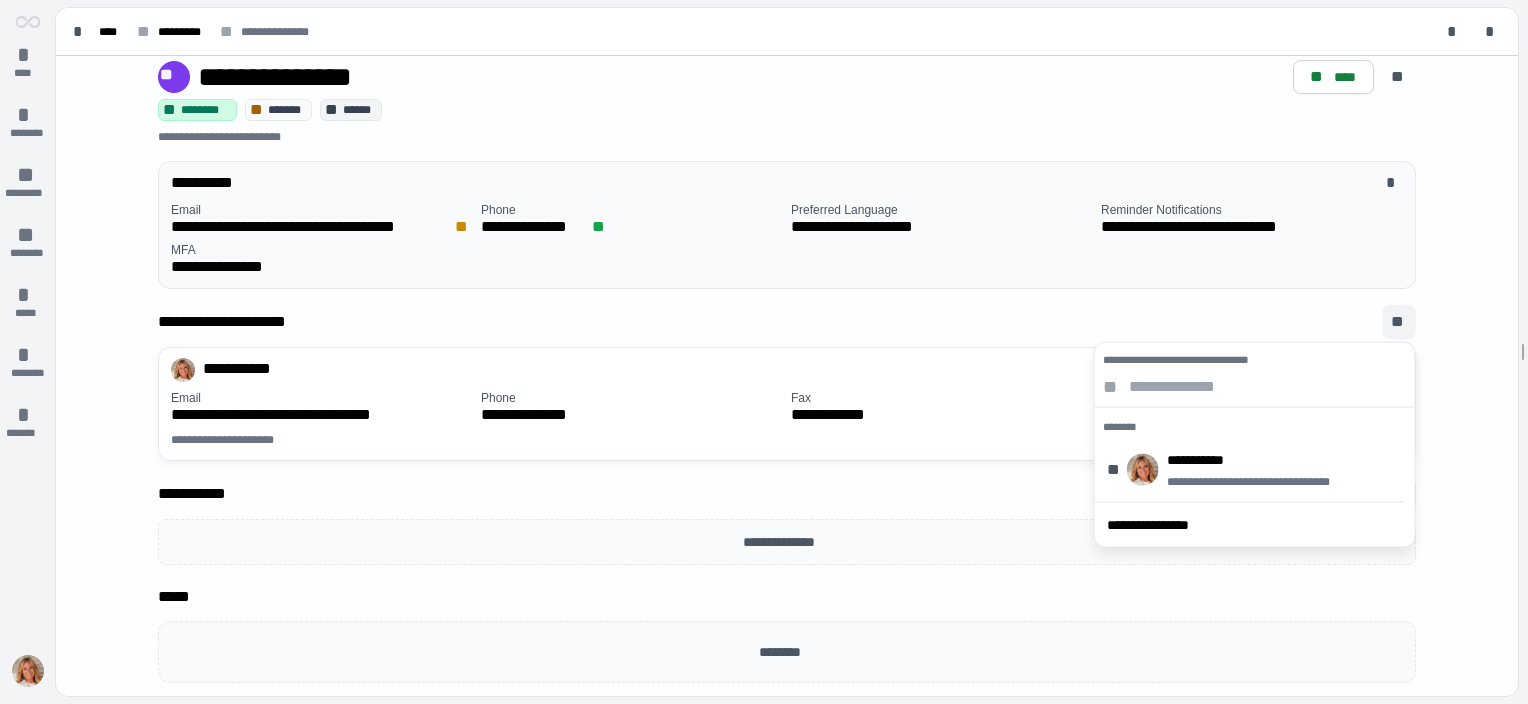 click on "**********" at bounding box center (1260, 482) 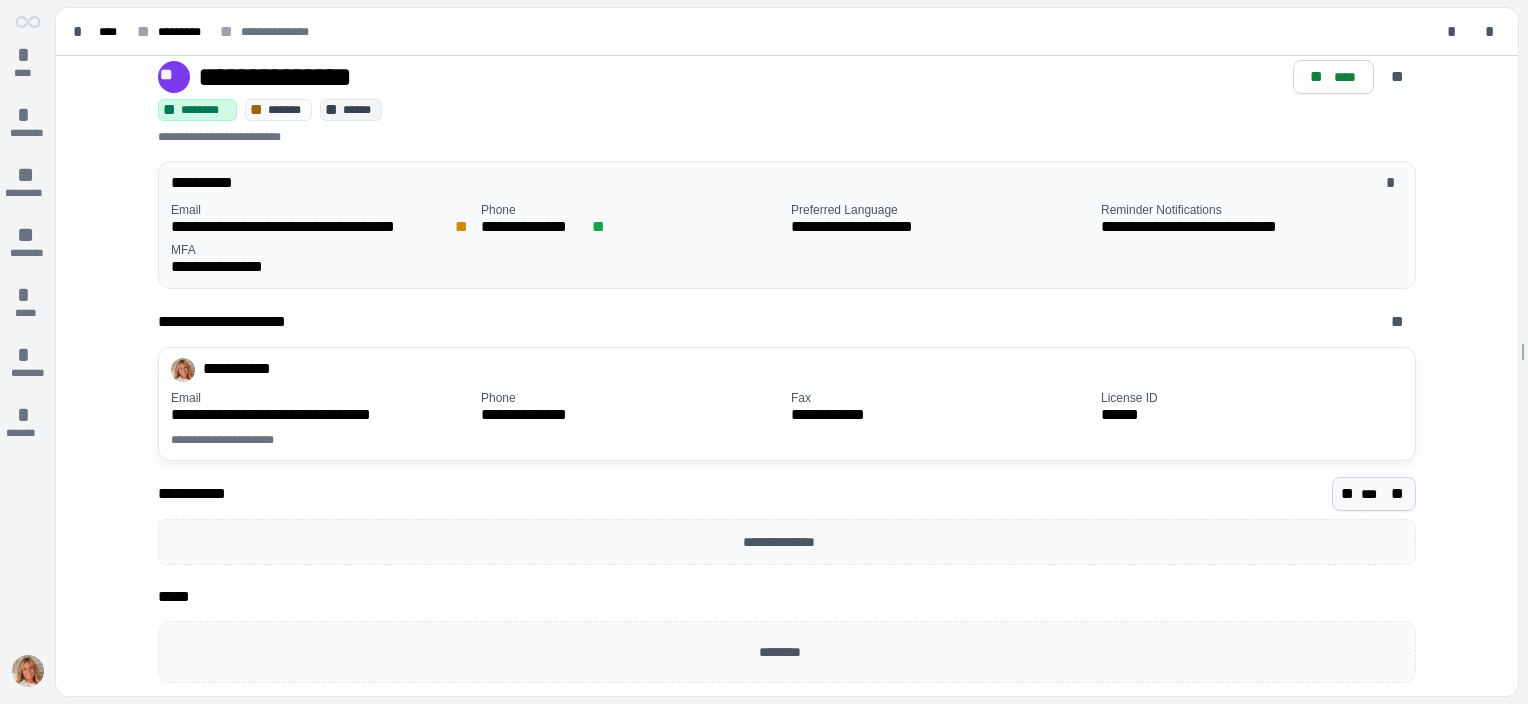 click on "**" at bounding box center (1399, 494) 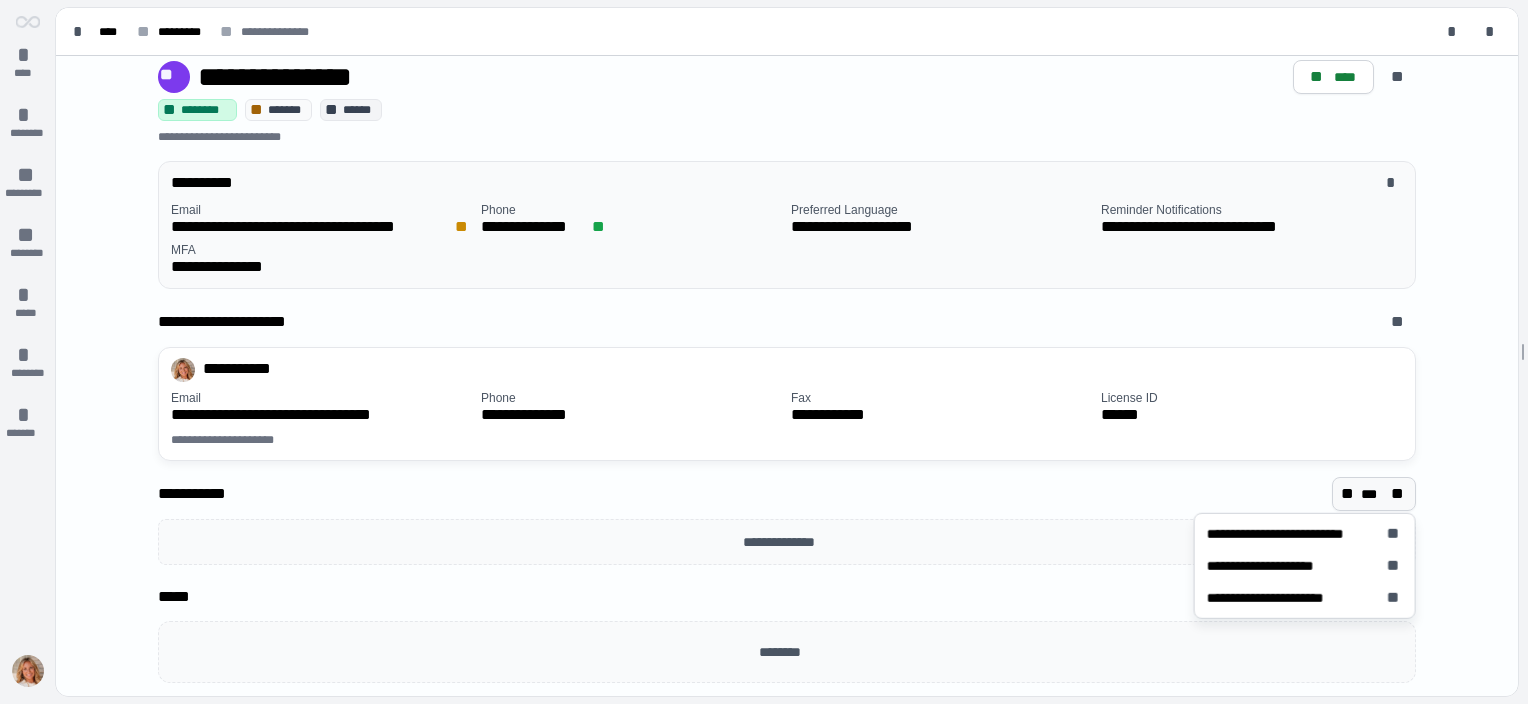 click on "**********" at bounding box center [787, 498] 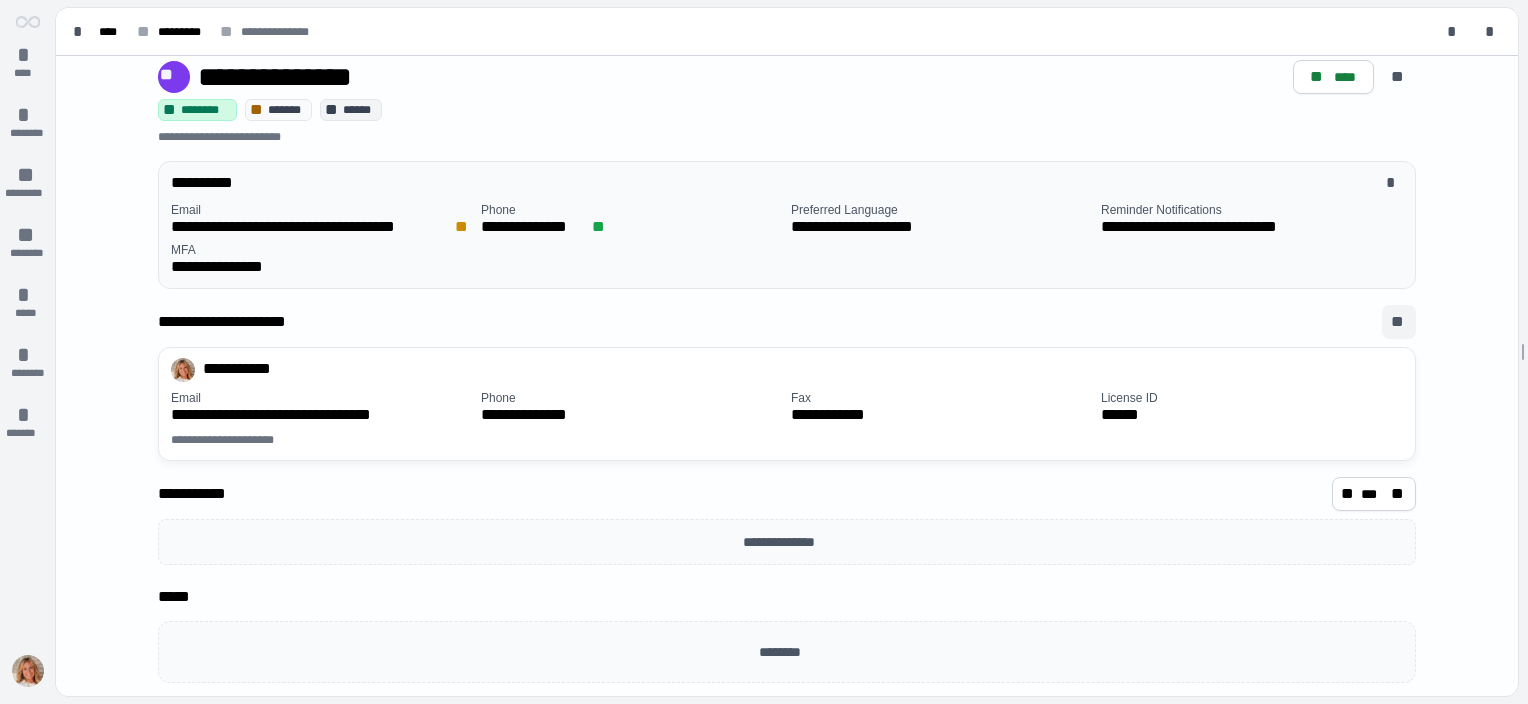 click on "**" at bounding box center [1399, 322] 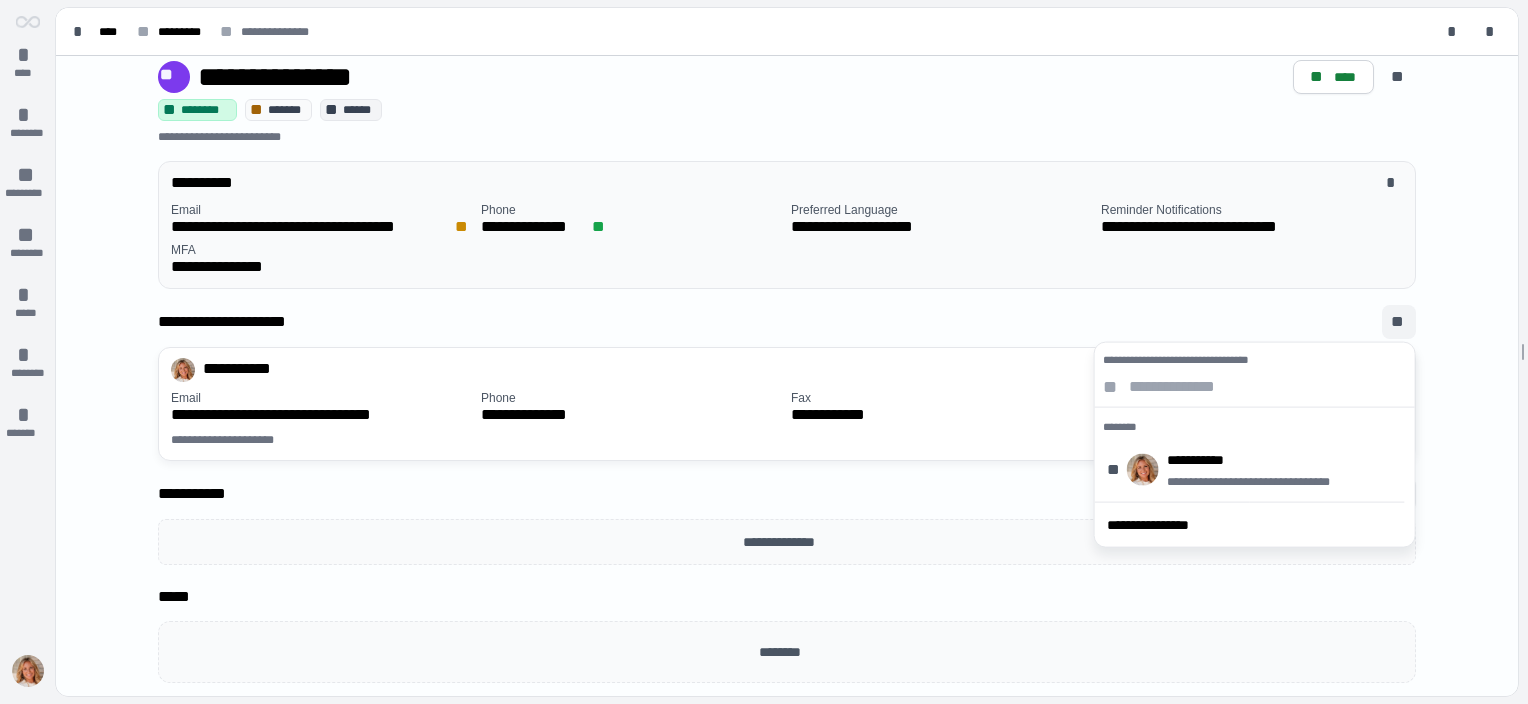 click at bounding box center (1268, 387) 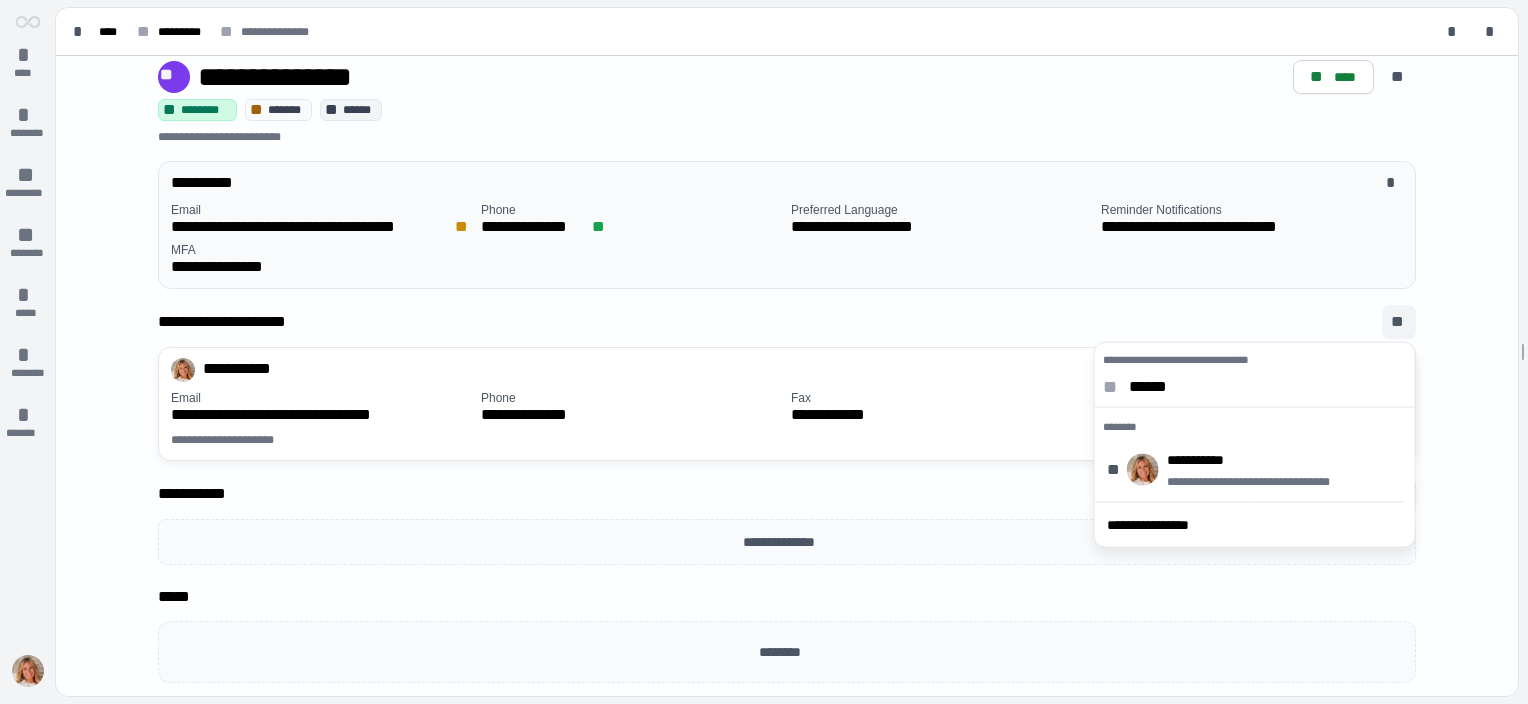 type on "*******" 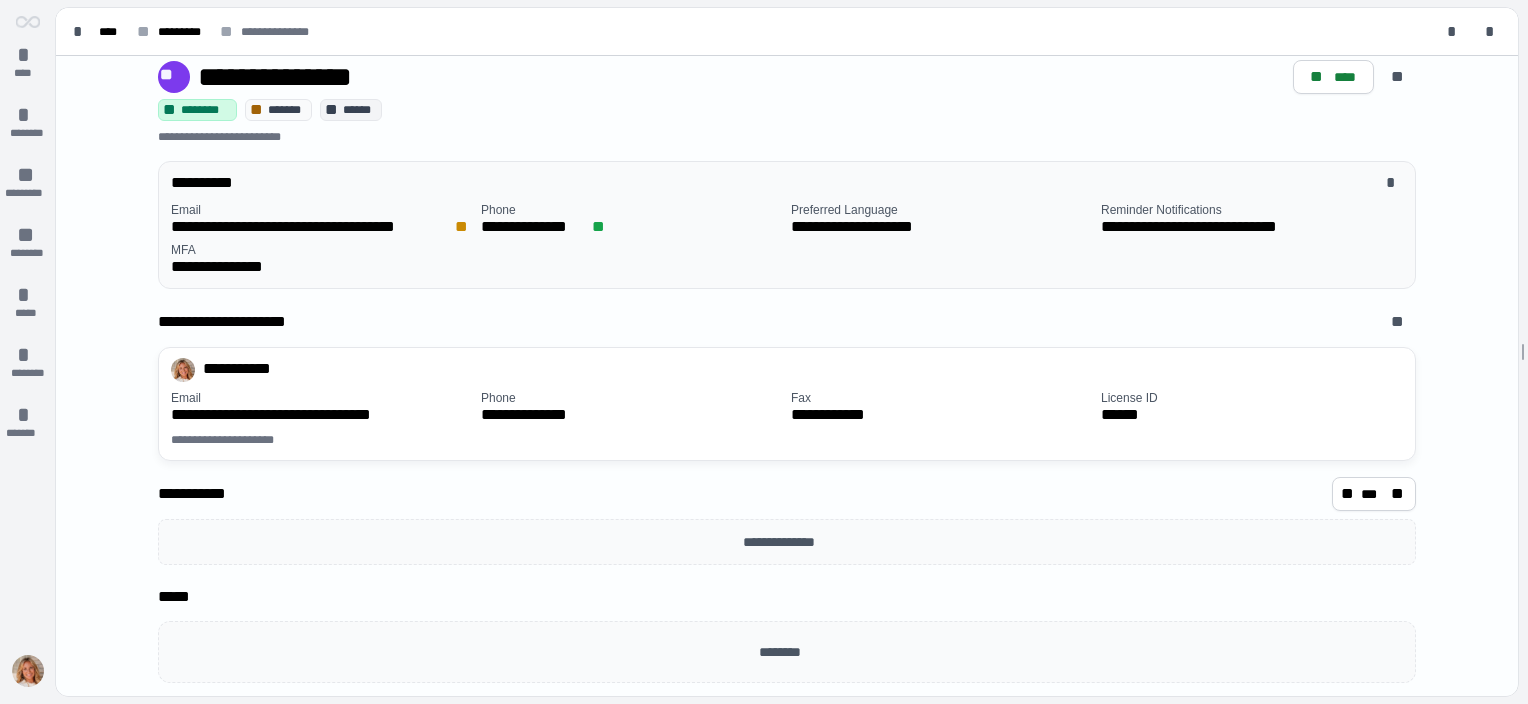 click on "**********" at bounding box center [787, 542] 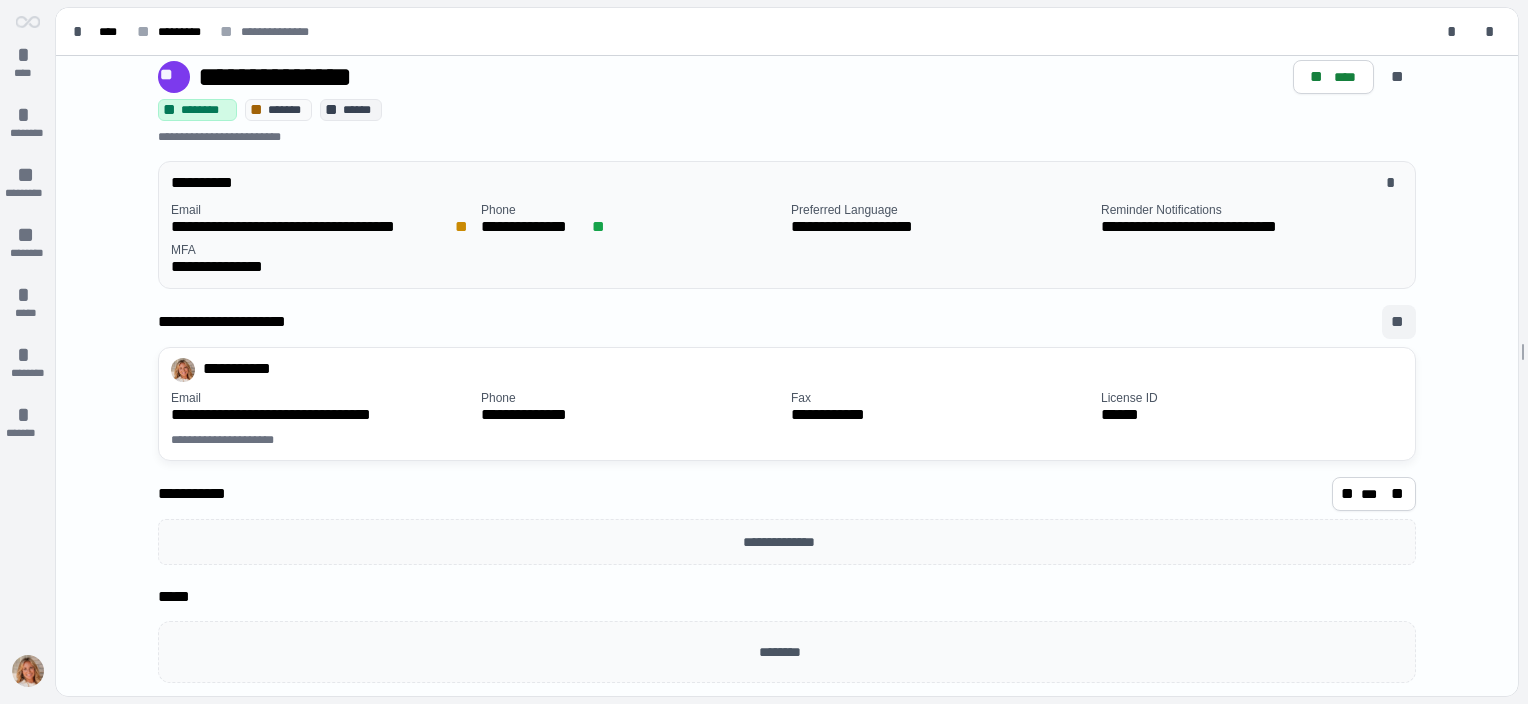 click on "**" at bounding box center [1399, 322] 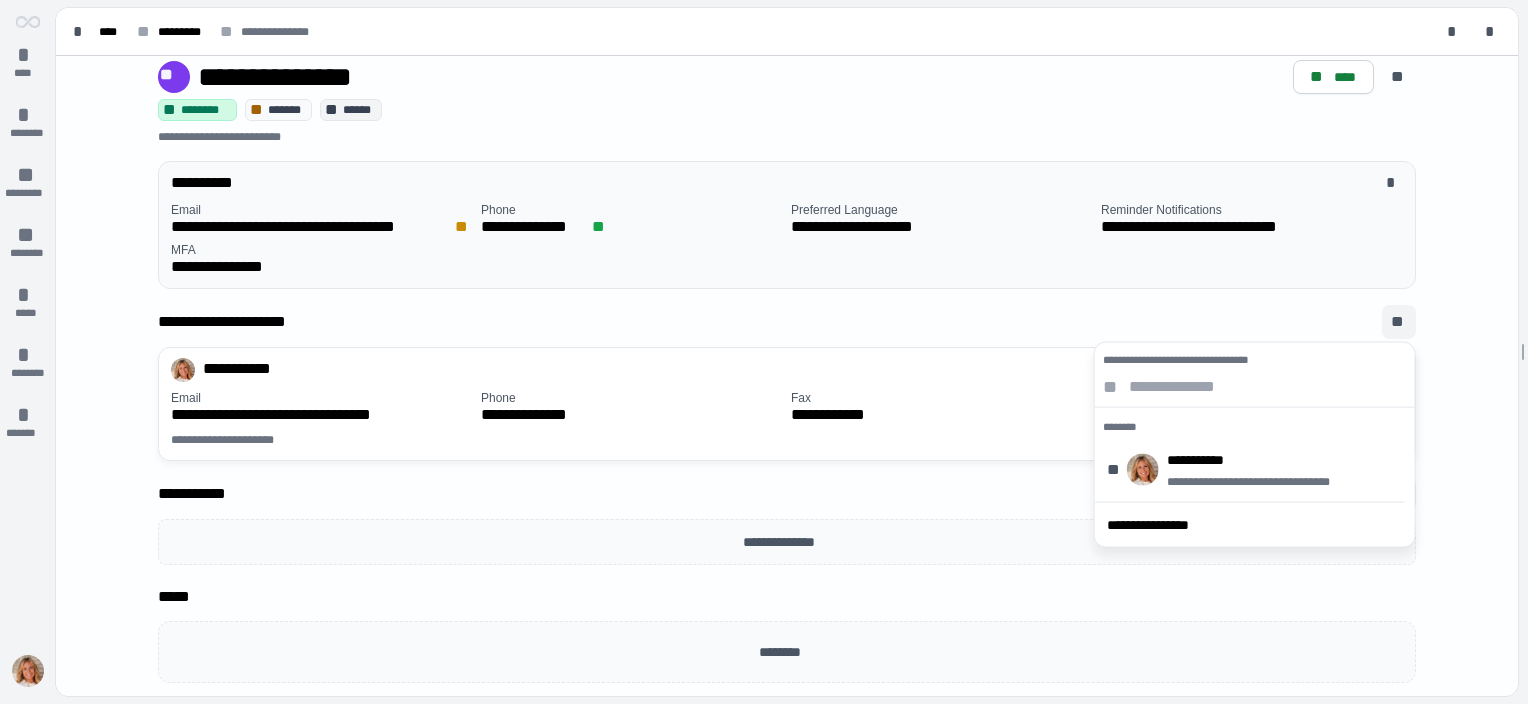 click on "**********" at bounding box center [787, 376] 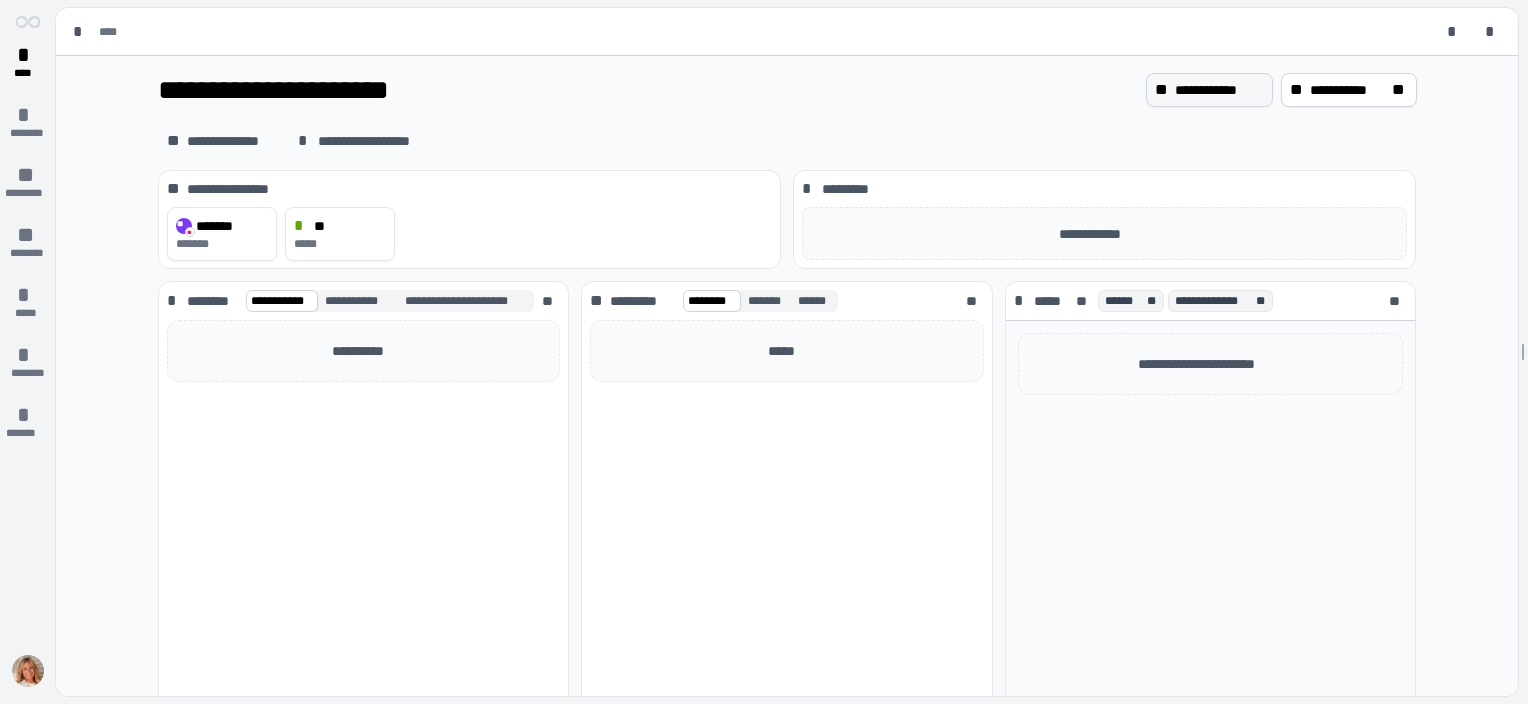 click on "**********" at bounding box center (1219, 90) 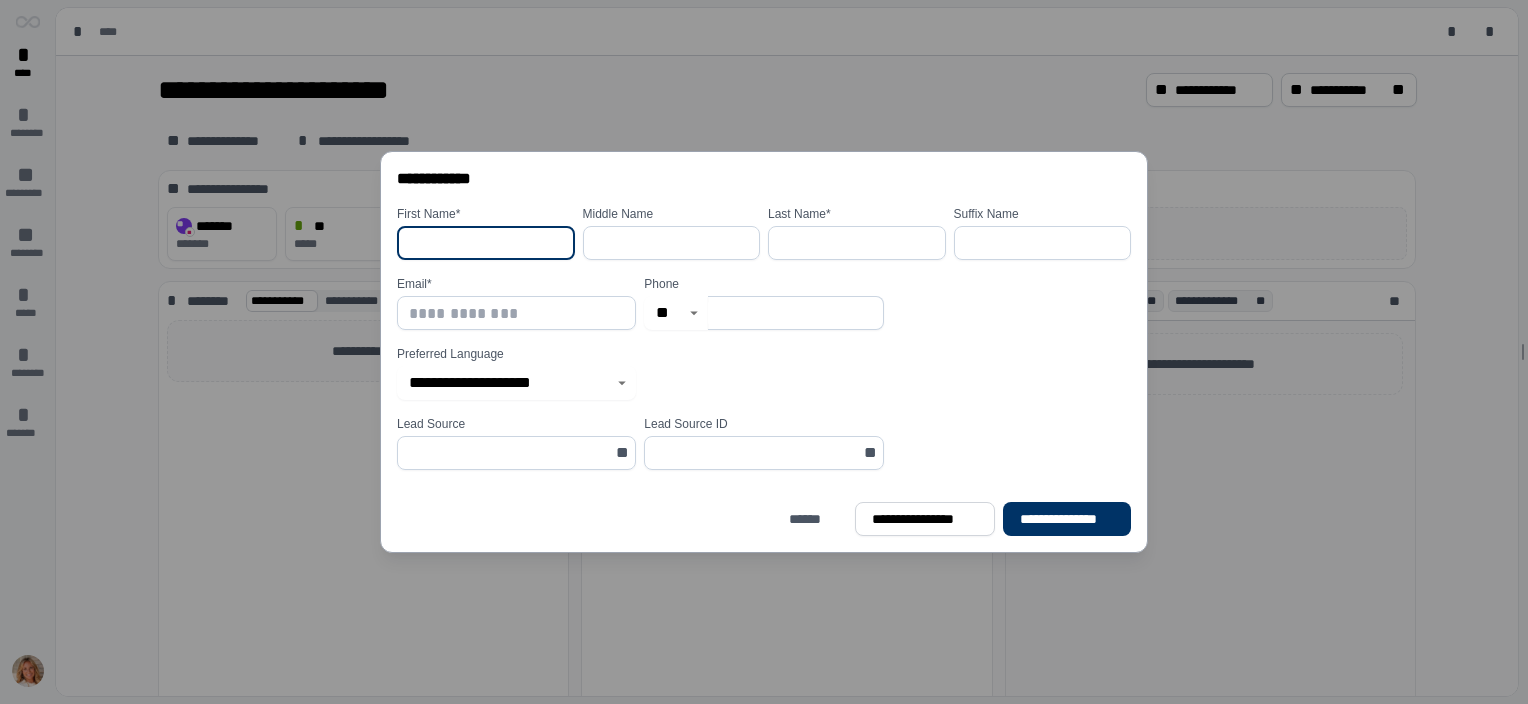 click at bounding box center [486, 243] 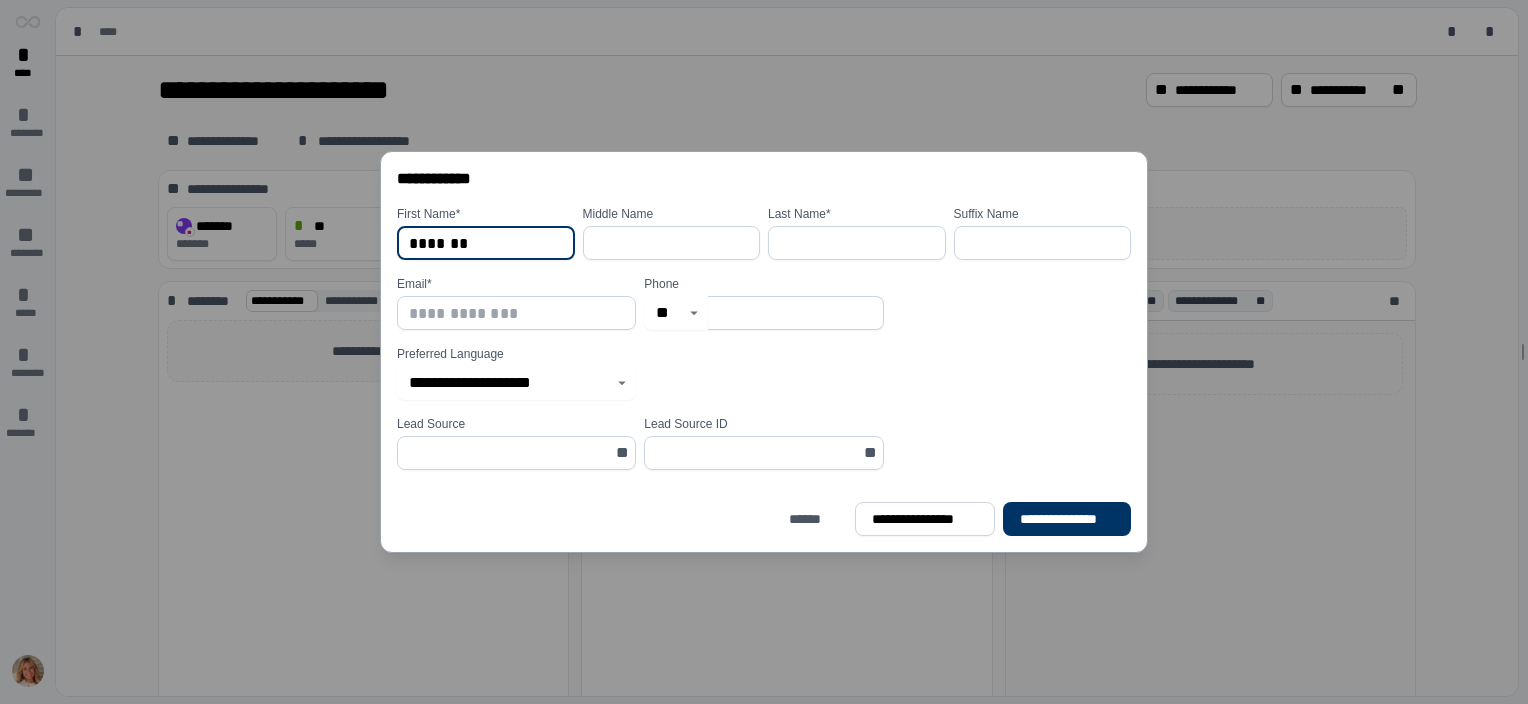type on "*******" 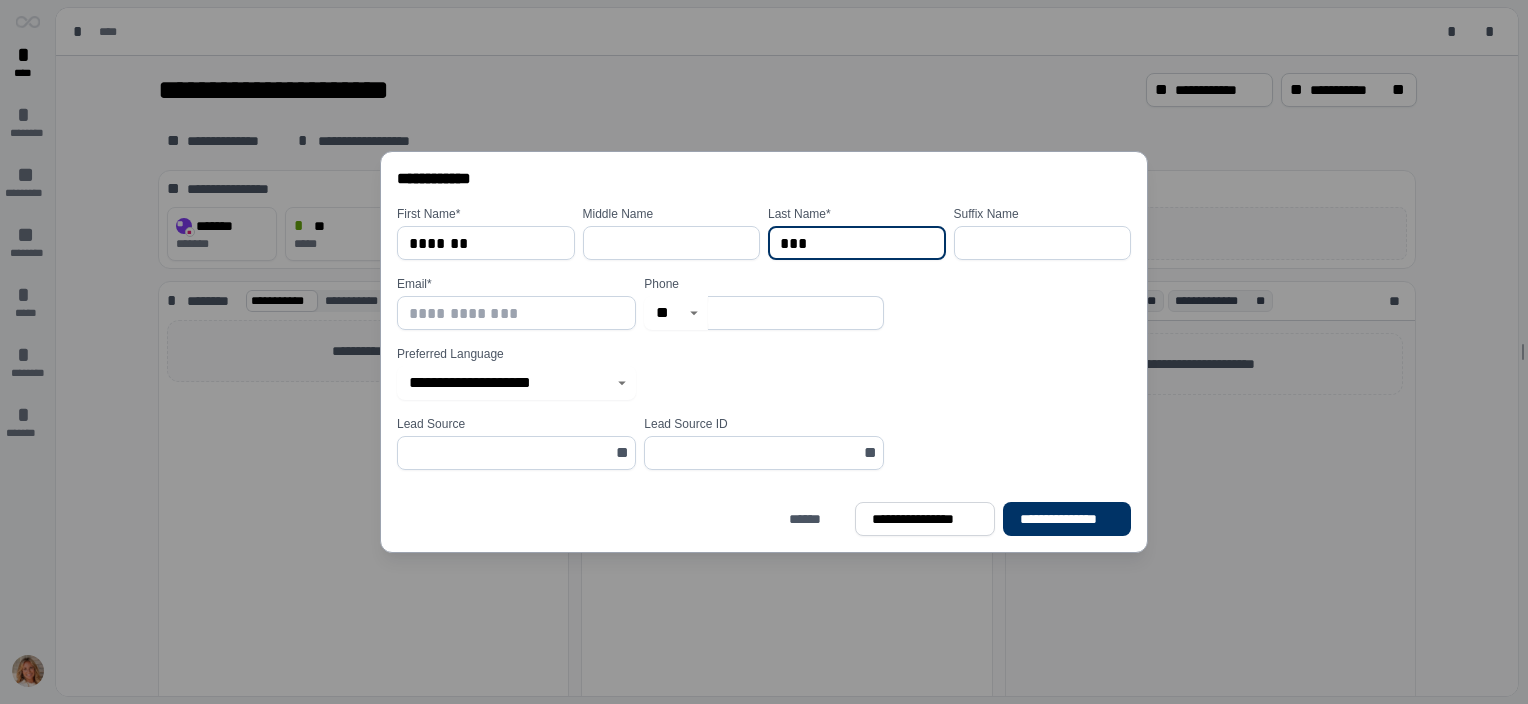 type on "***" 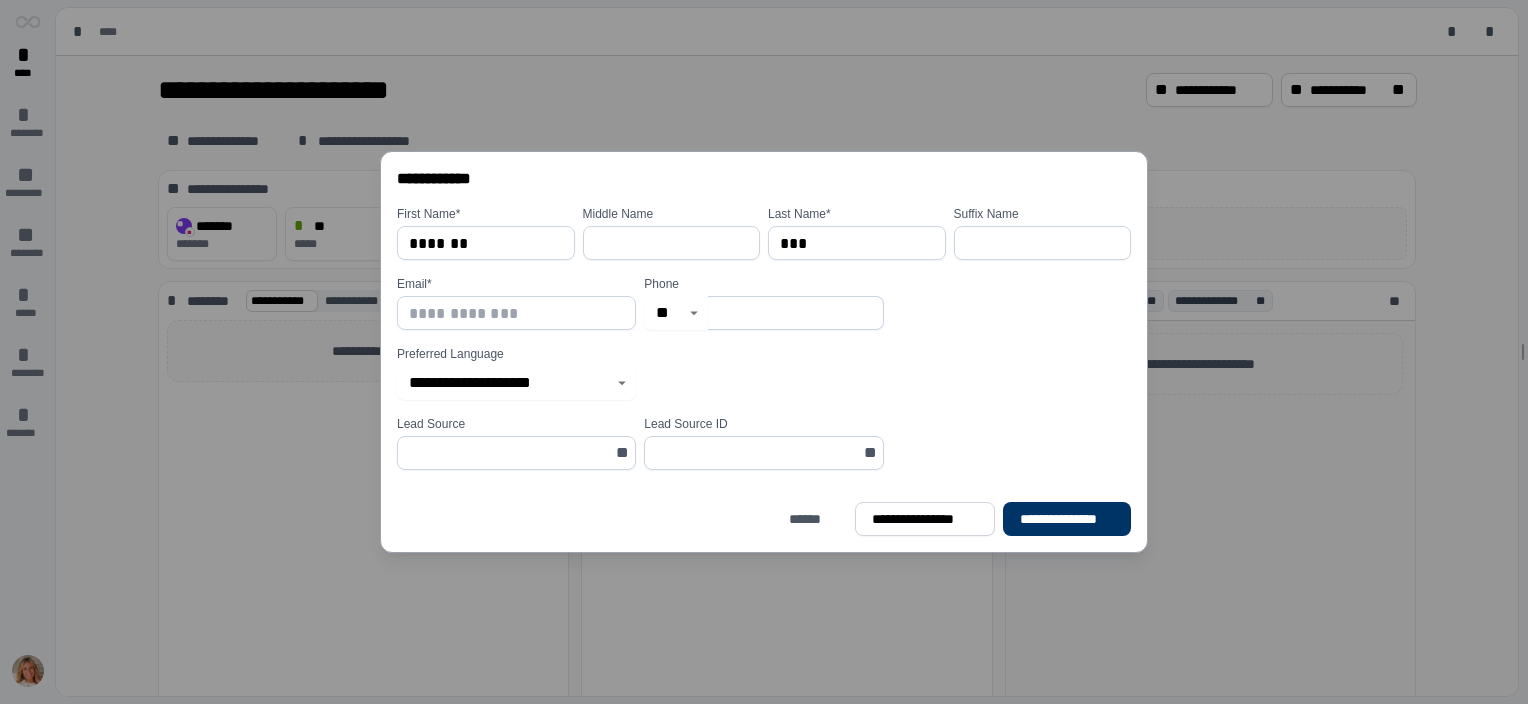 click on "**********" at bounding box center (764, 352) 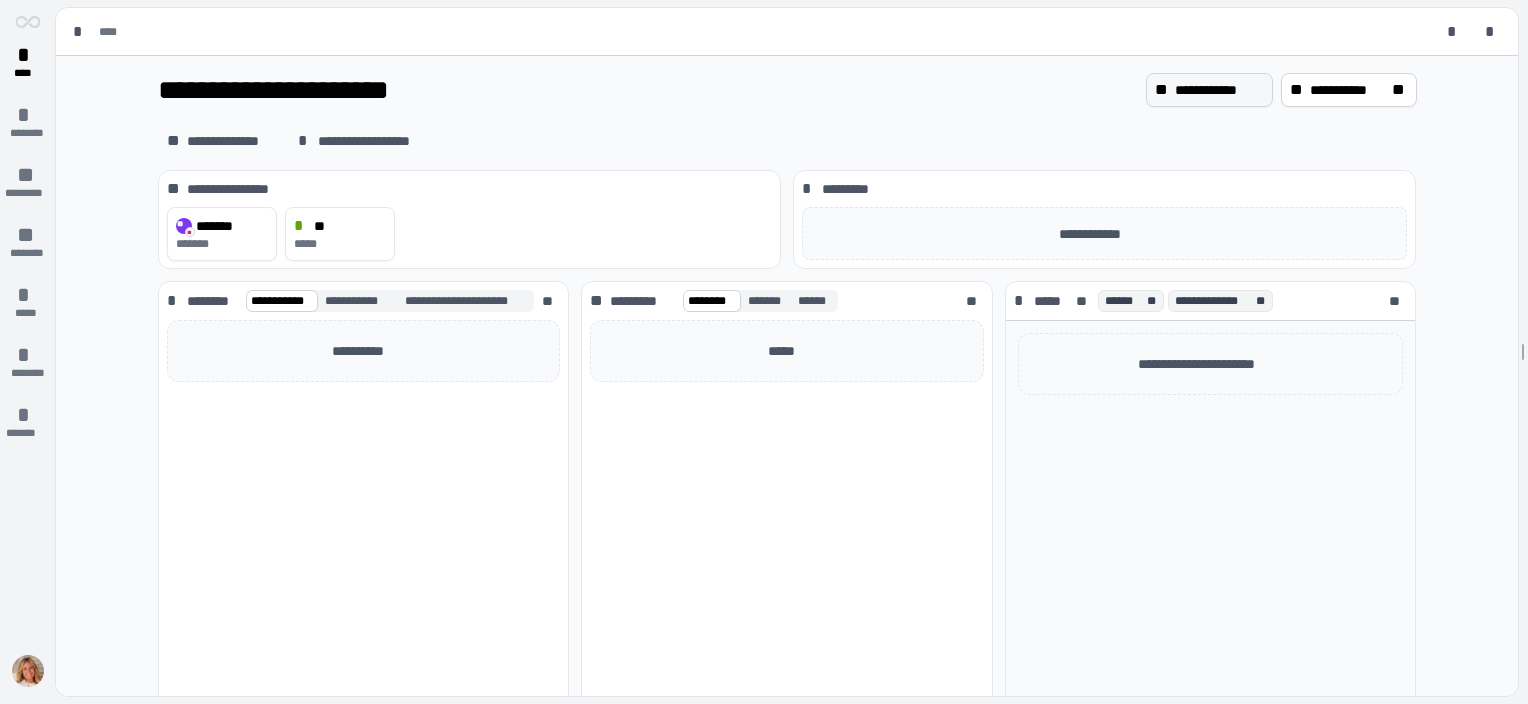 click on "**********" at bounding box center (1219, 90) 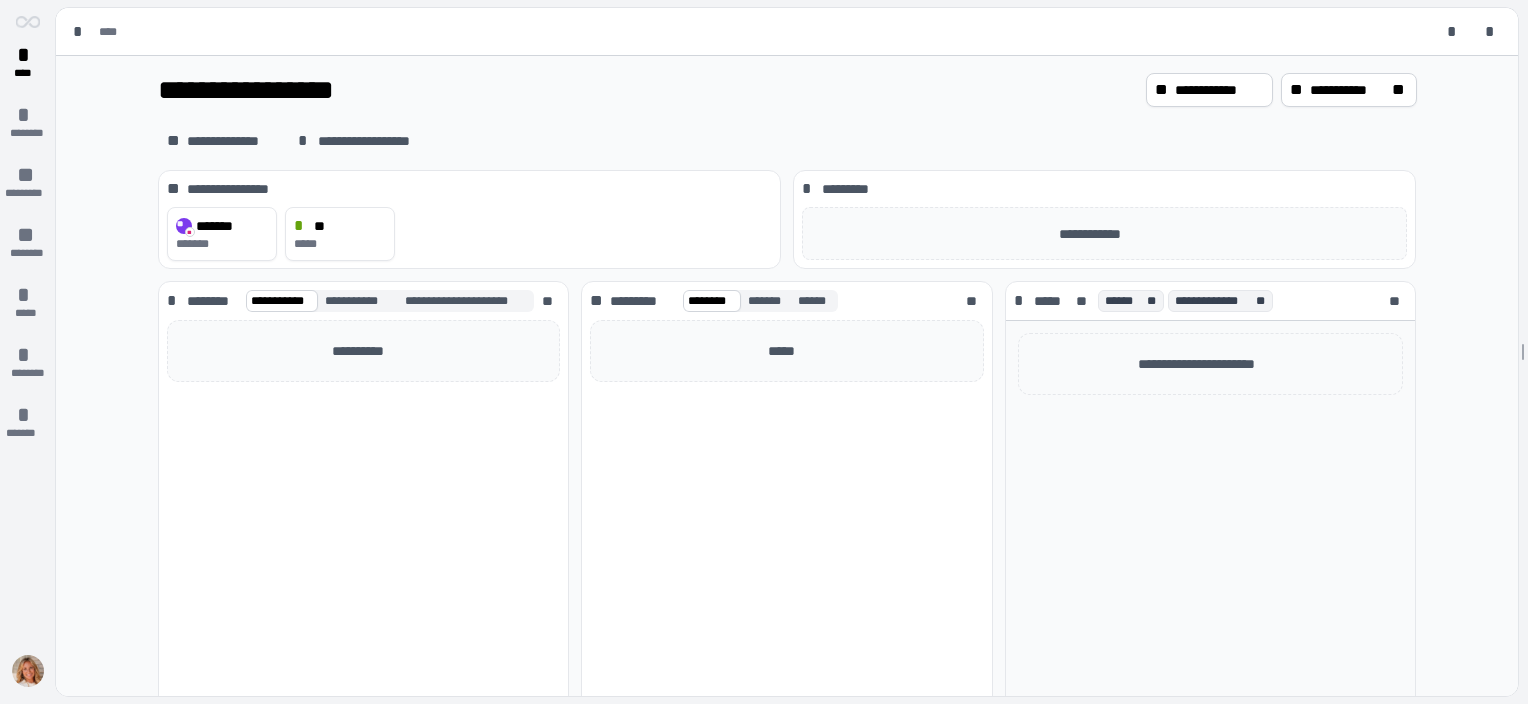 scroll, scrollTop: 0, scrollLeft: 0, axis: both 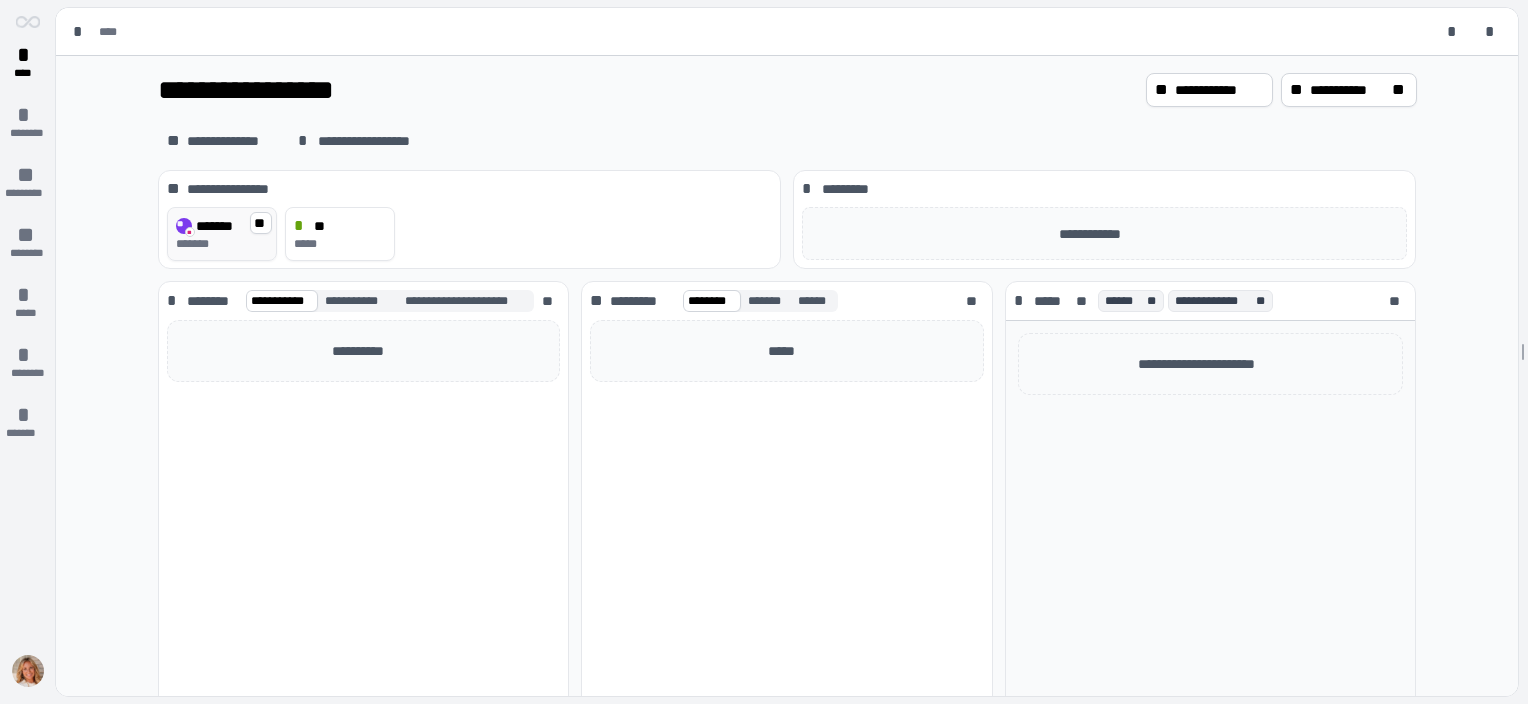 click on "*******" at bounding box center [222, 244] 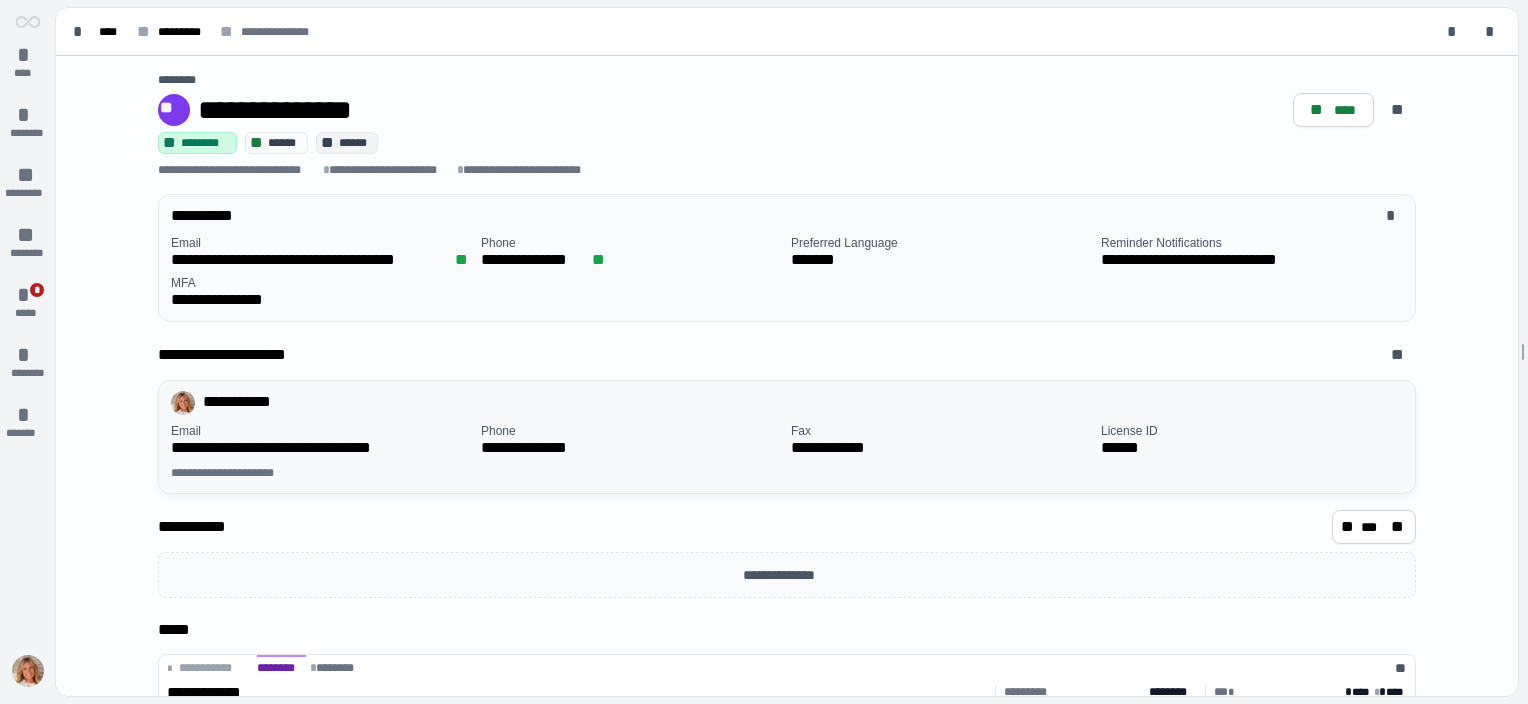 scroll, scrollTop: 83, scrollLeft: 0, axis: vertical 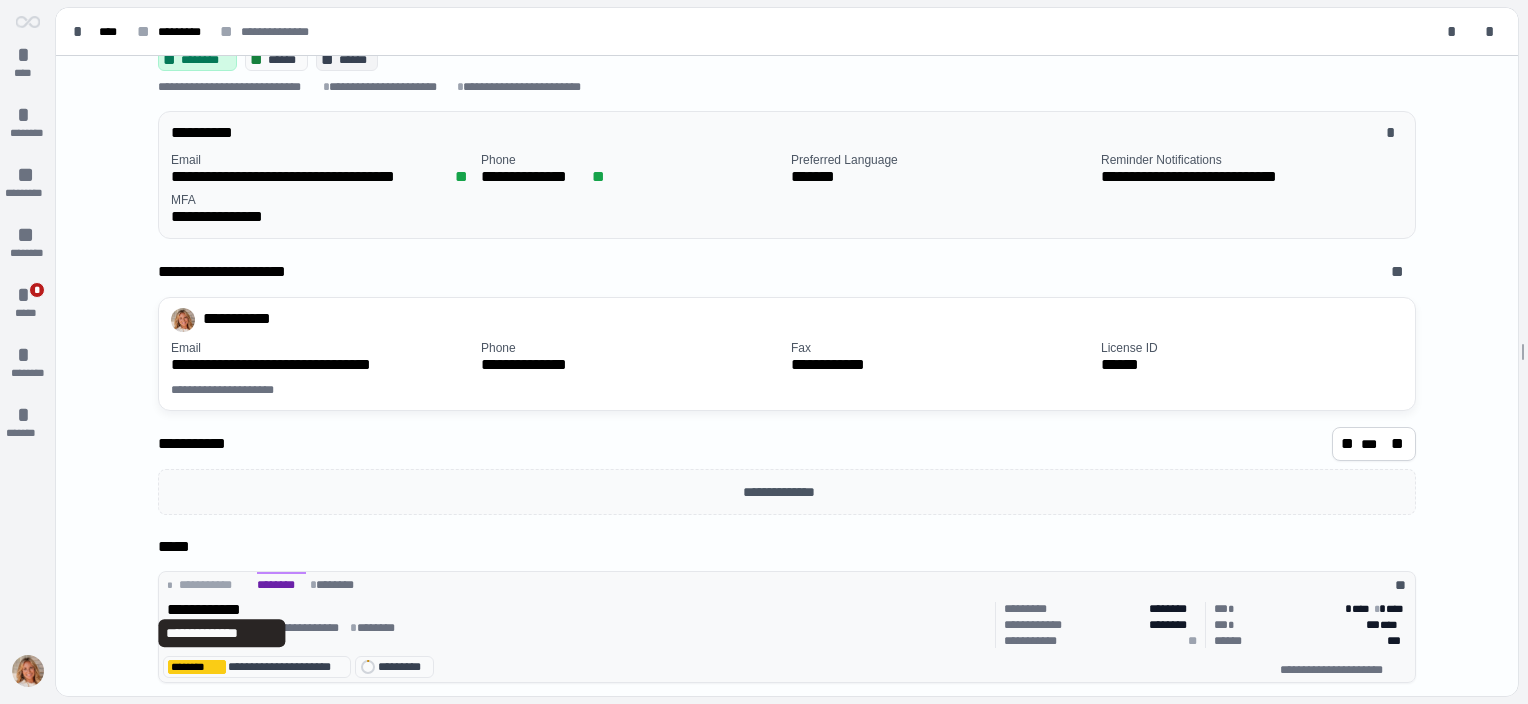 click on "**********" at bounding box center [222, 610] 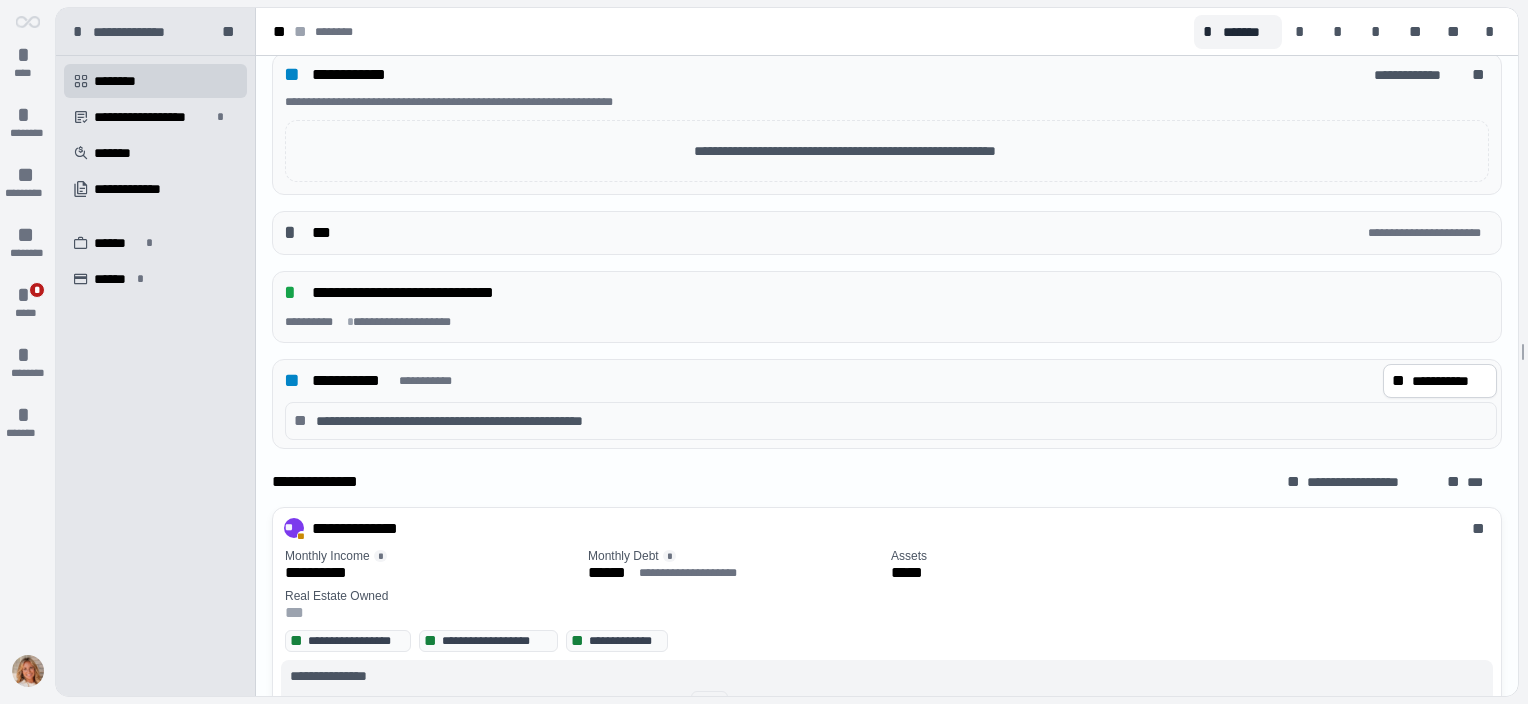 scroll, scrollTop: 648, scrollLeft: 0, axis: vertical 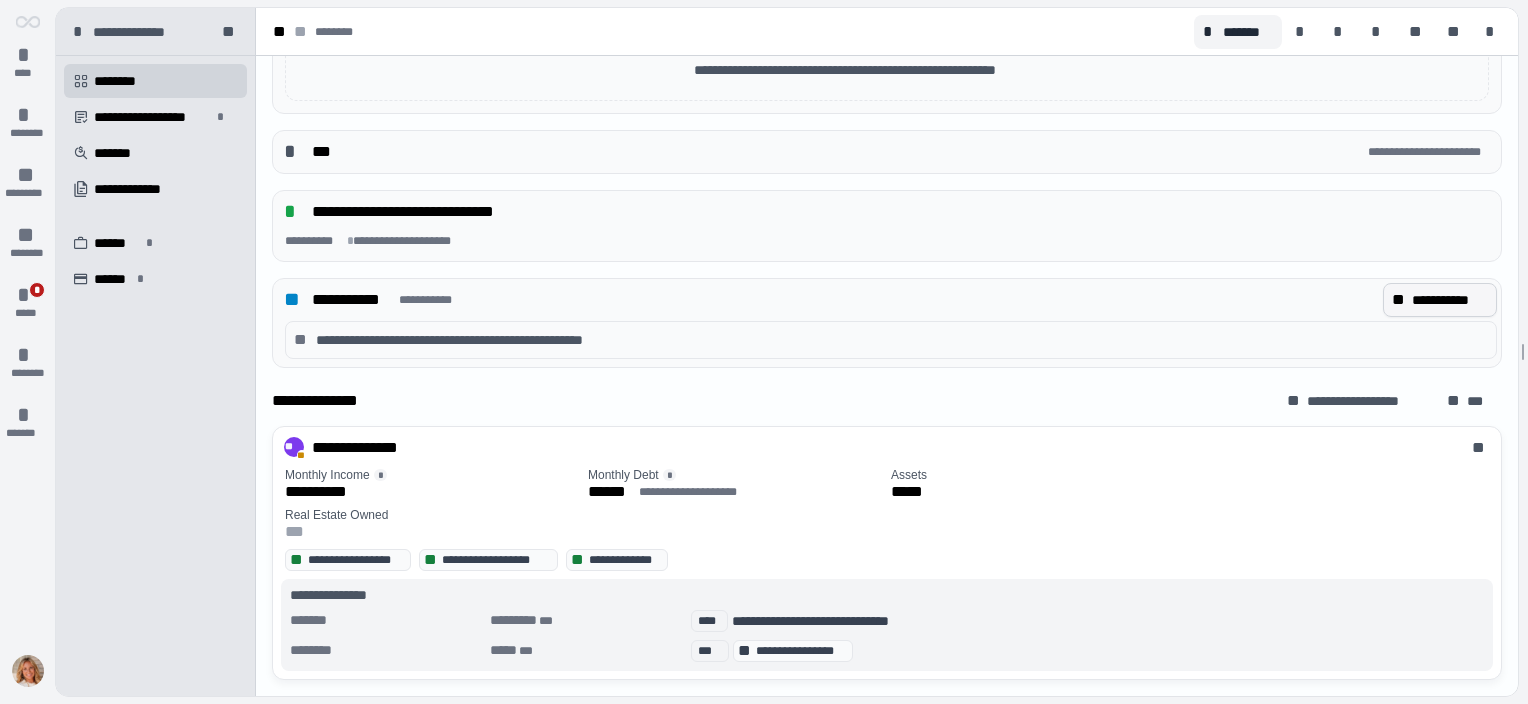 click on "**********" at bounding box center [1450, 300] 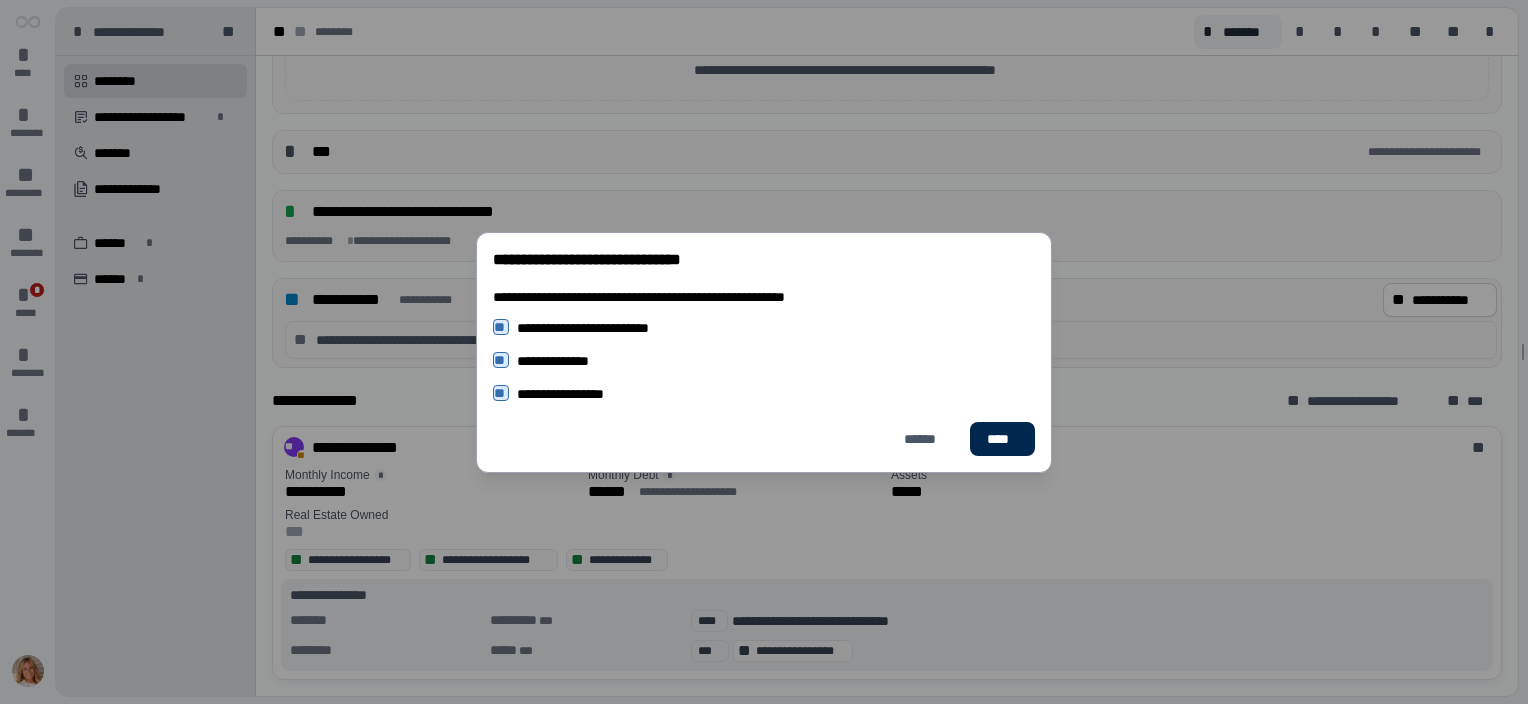 click on "****" at bounding box center [1002, 439] 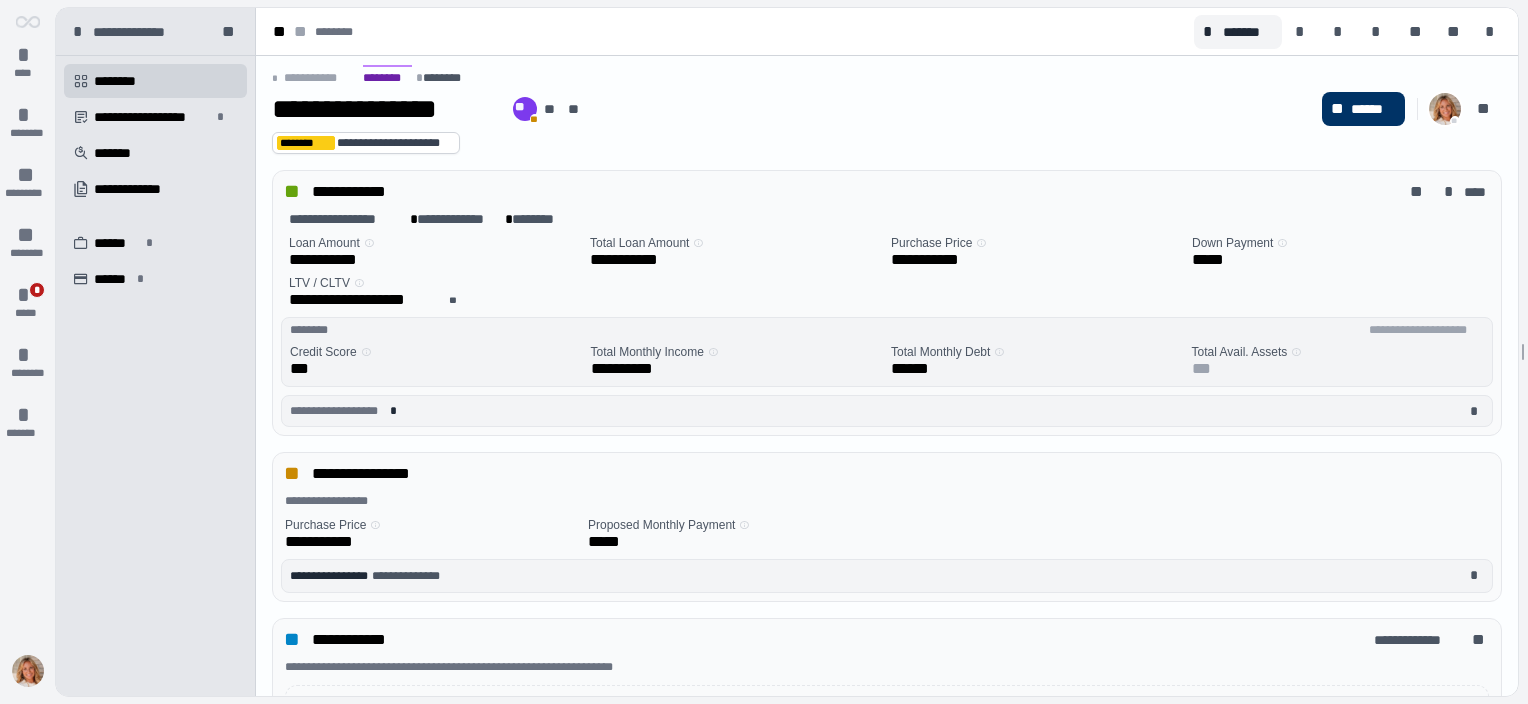 scroll, scrollTop: 0, scrollLeft: 0, axis: both 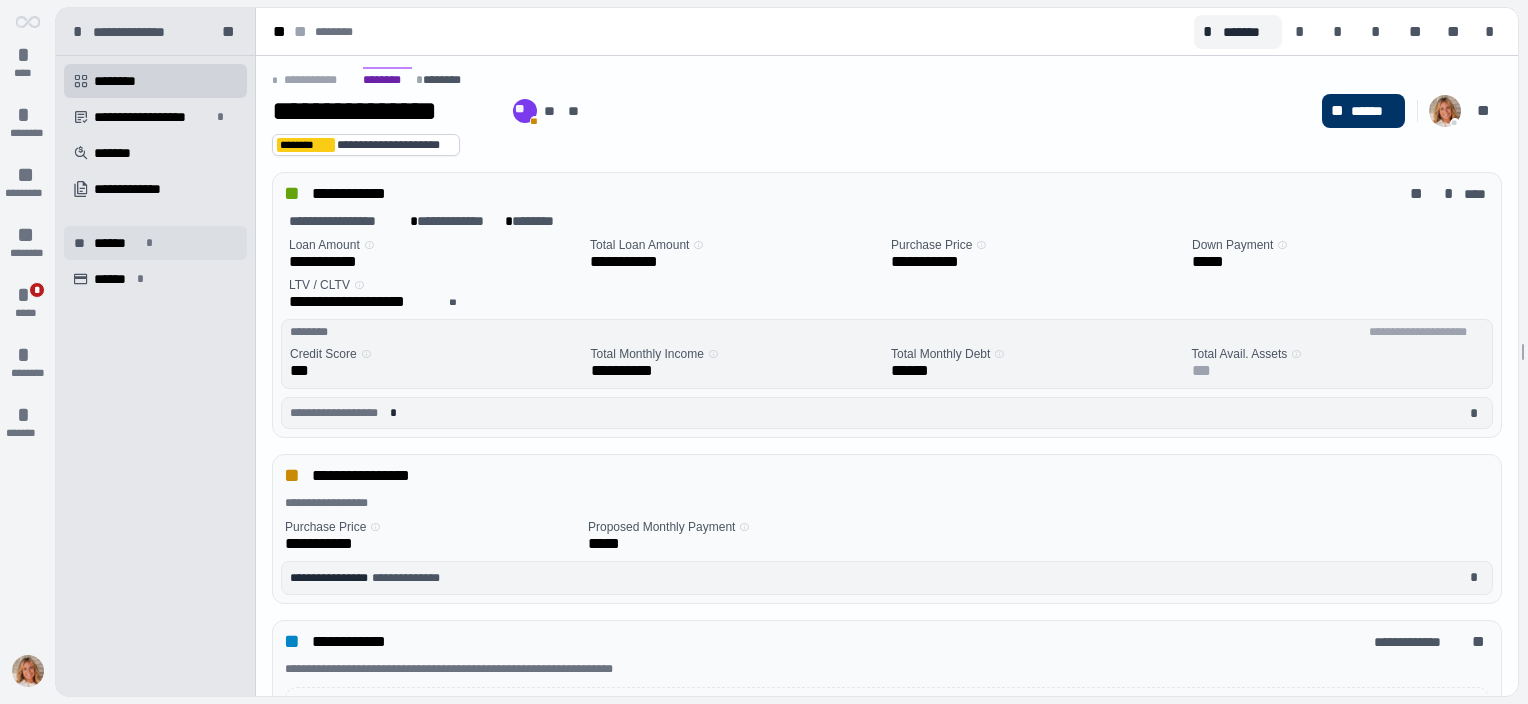 click on "******" at bounding box center [117, 243] 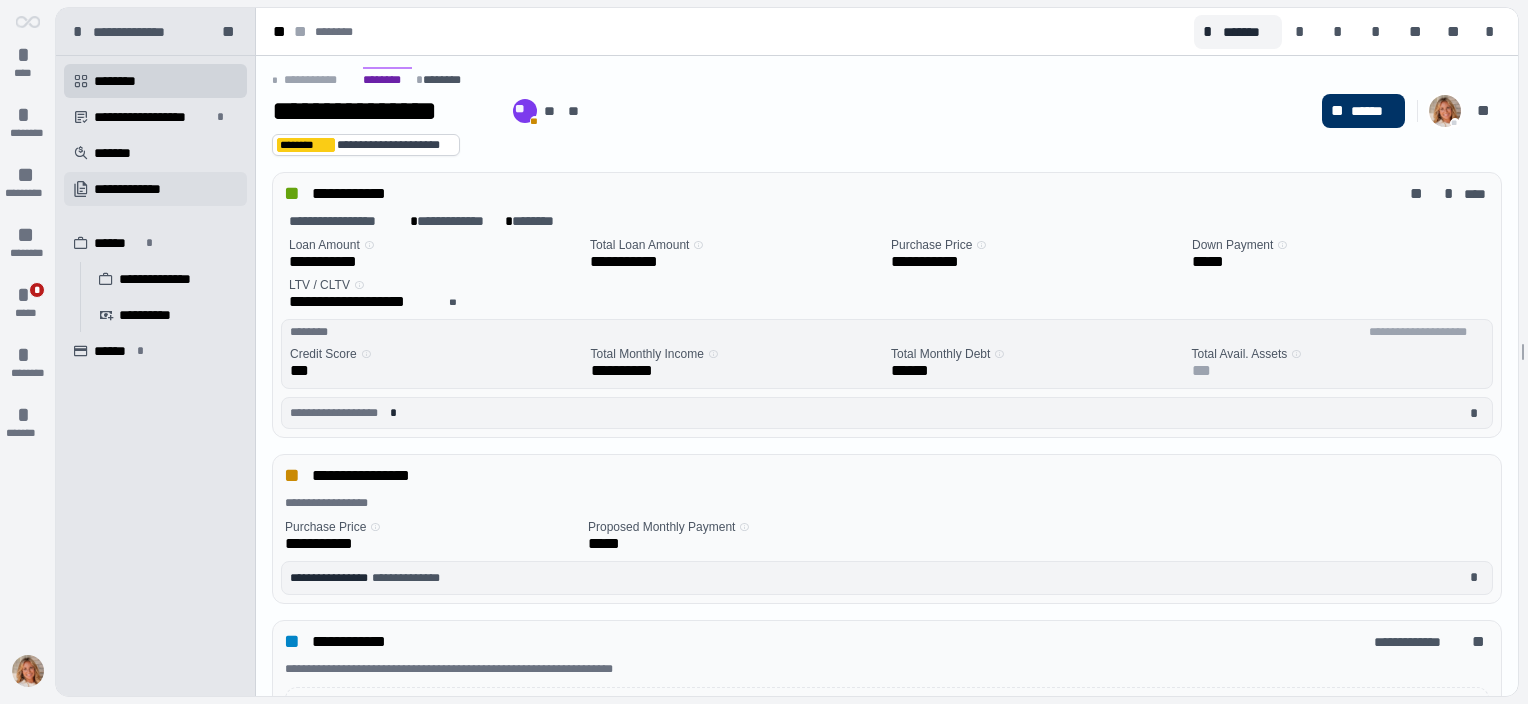 click on "**********" at bounding box center (139, 189) 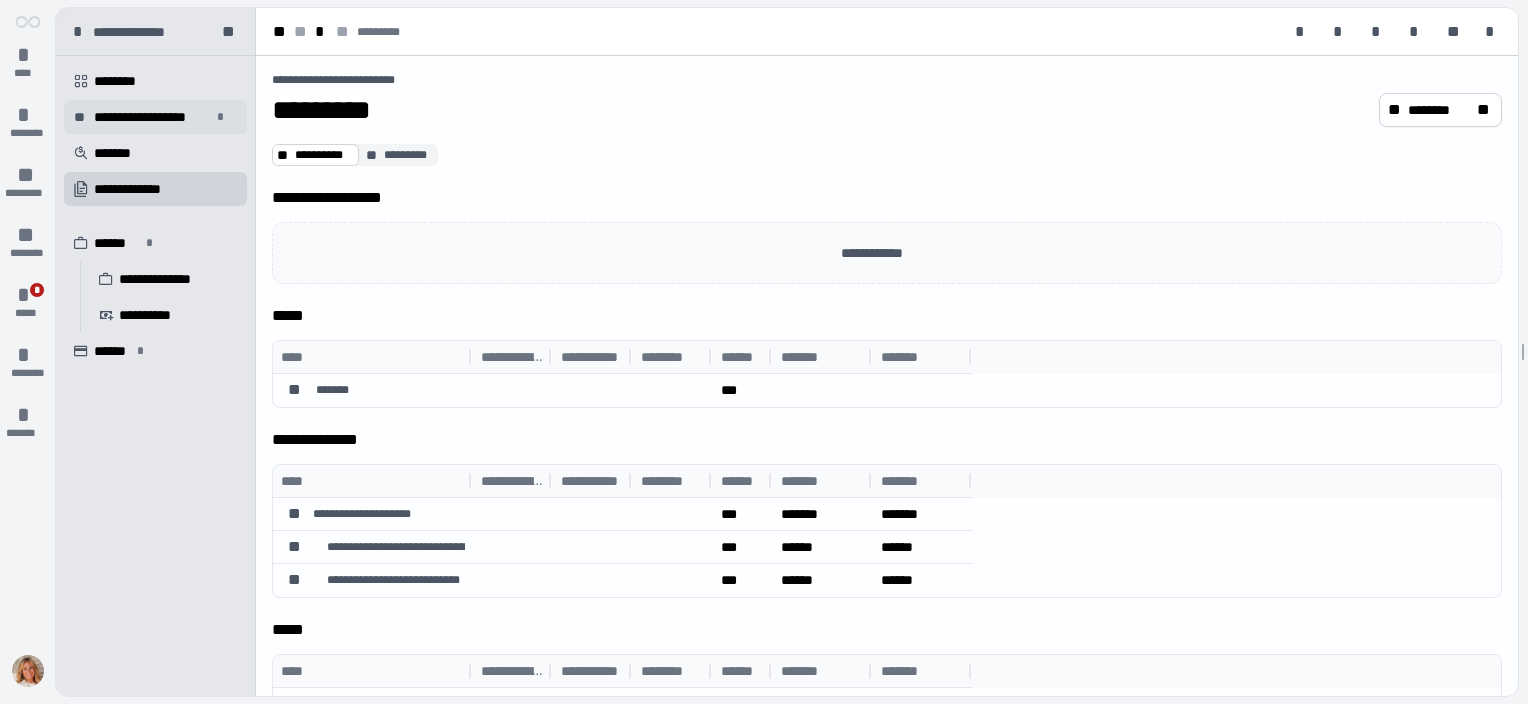 click on "**********" at bounding box center (152, 117) 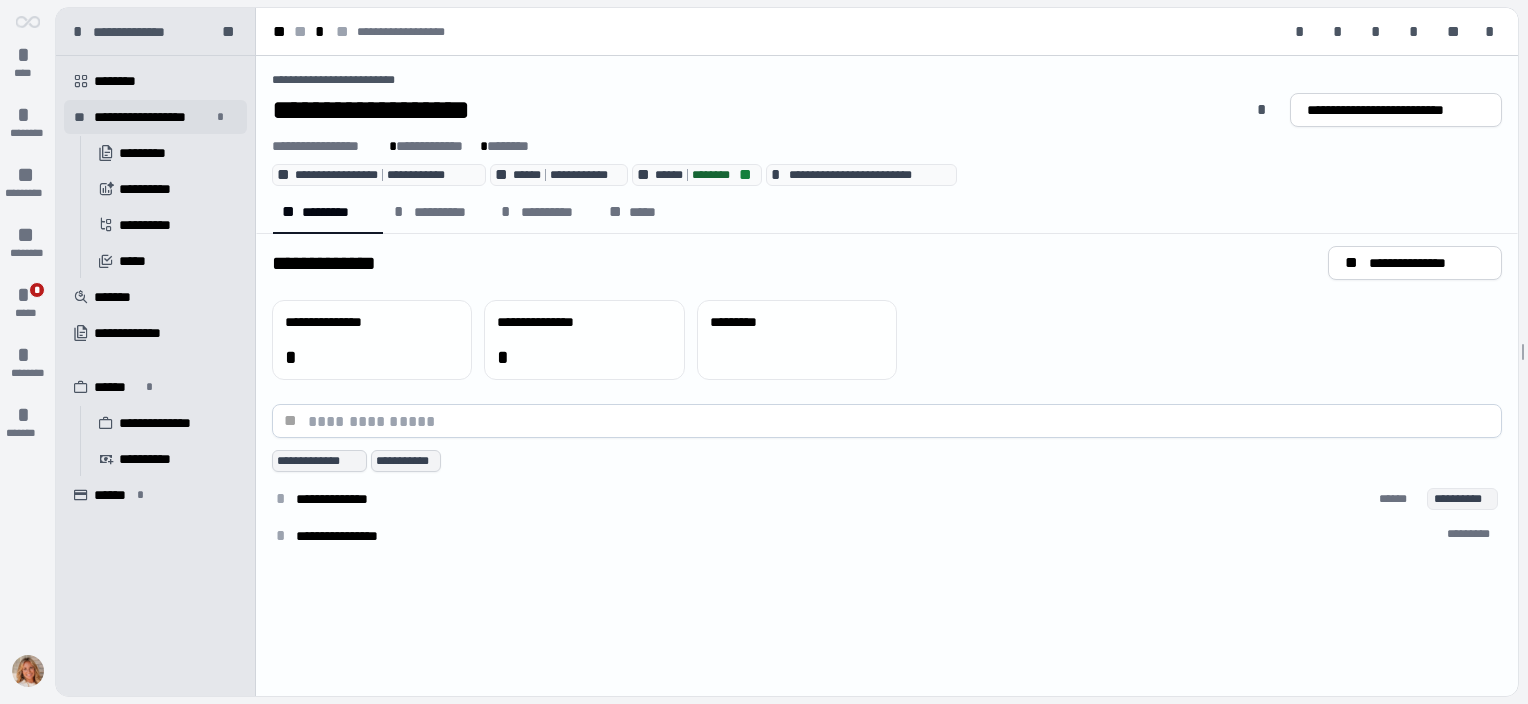 click on "**********" at bounding box center [152, 117] 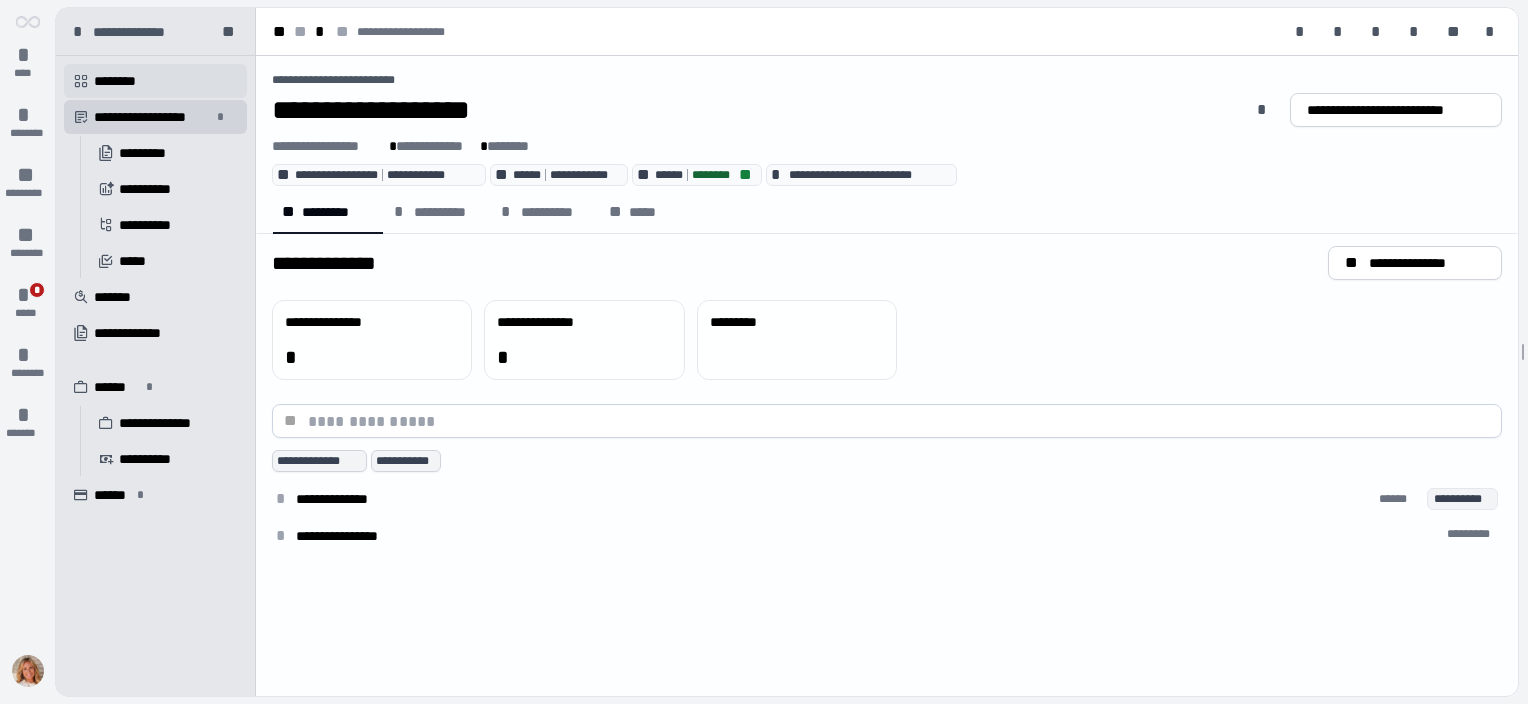click on "********" at bounding box center (122, 81) 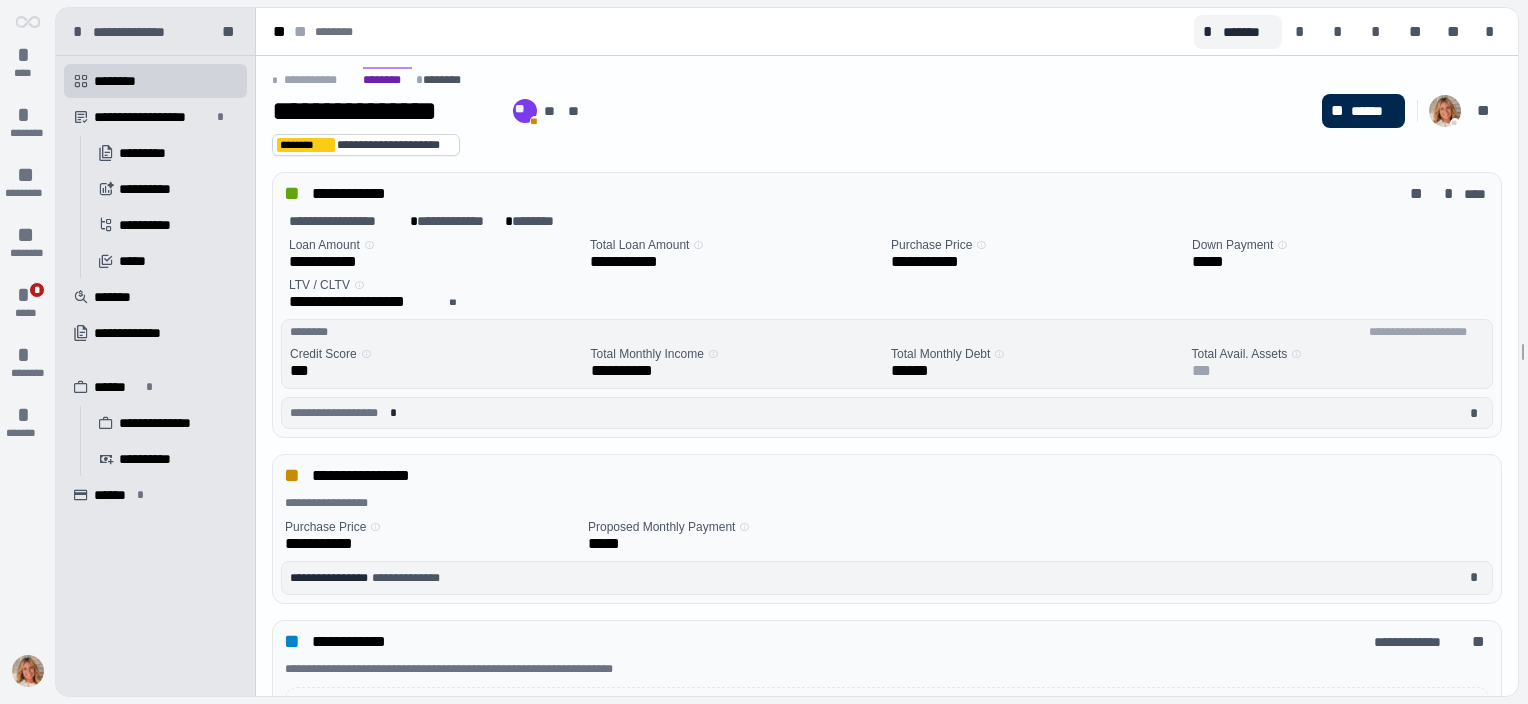 click on "******" at bounding box center [1373, 111] 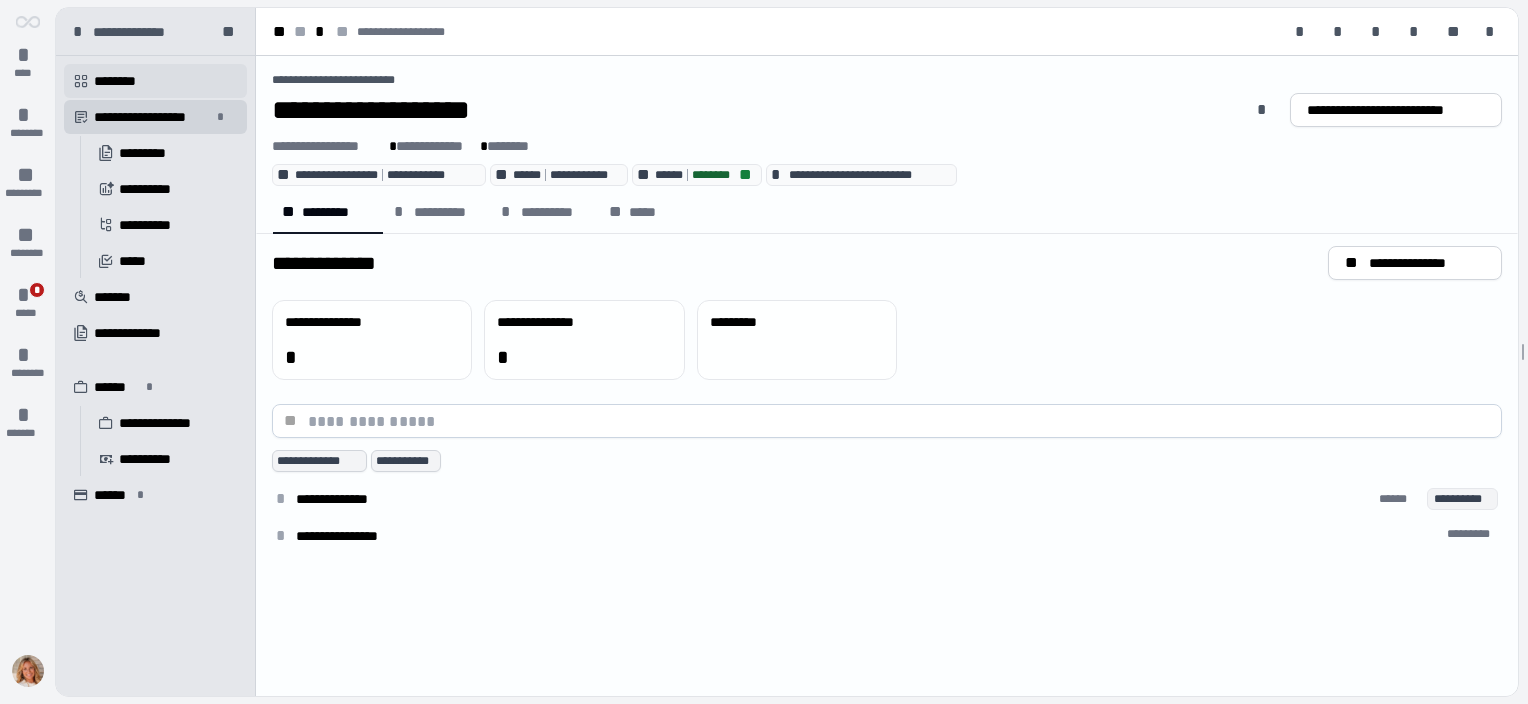 click on "********" at bounding box center (122, 81) 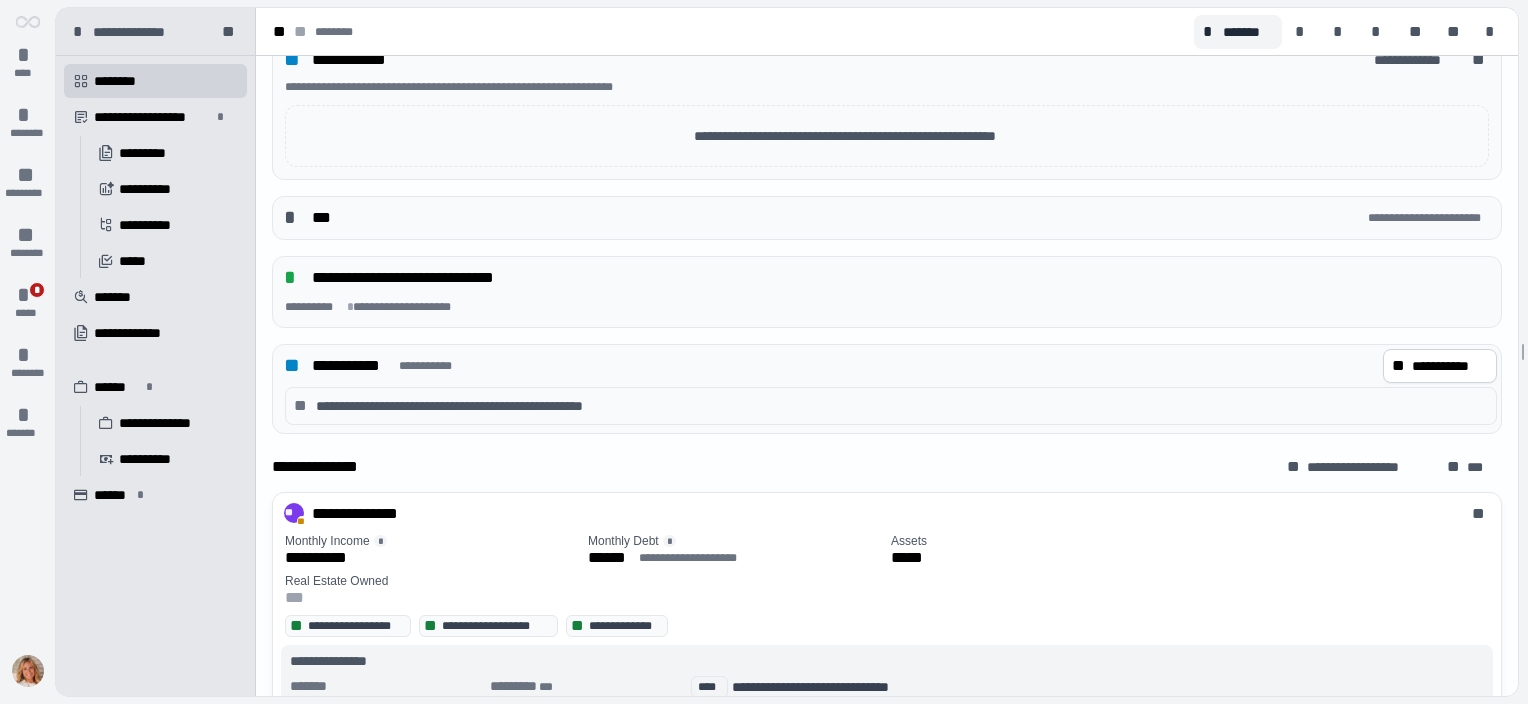 scroll, scrollTop: 608, scrollLeft: 0, axis: vertical 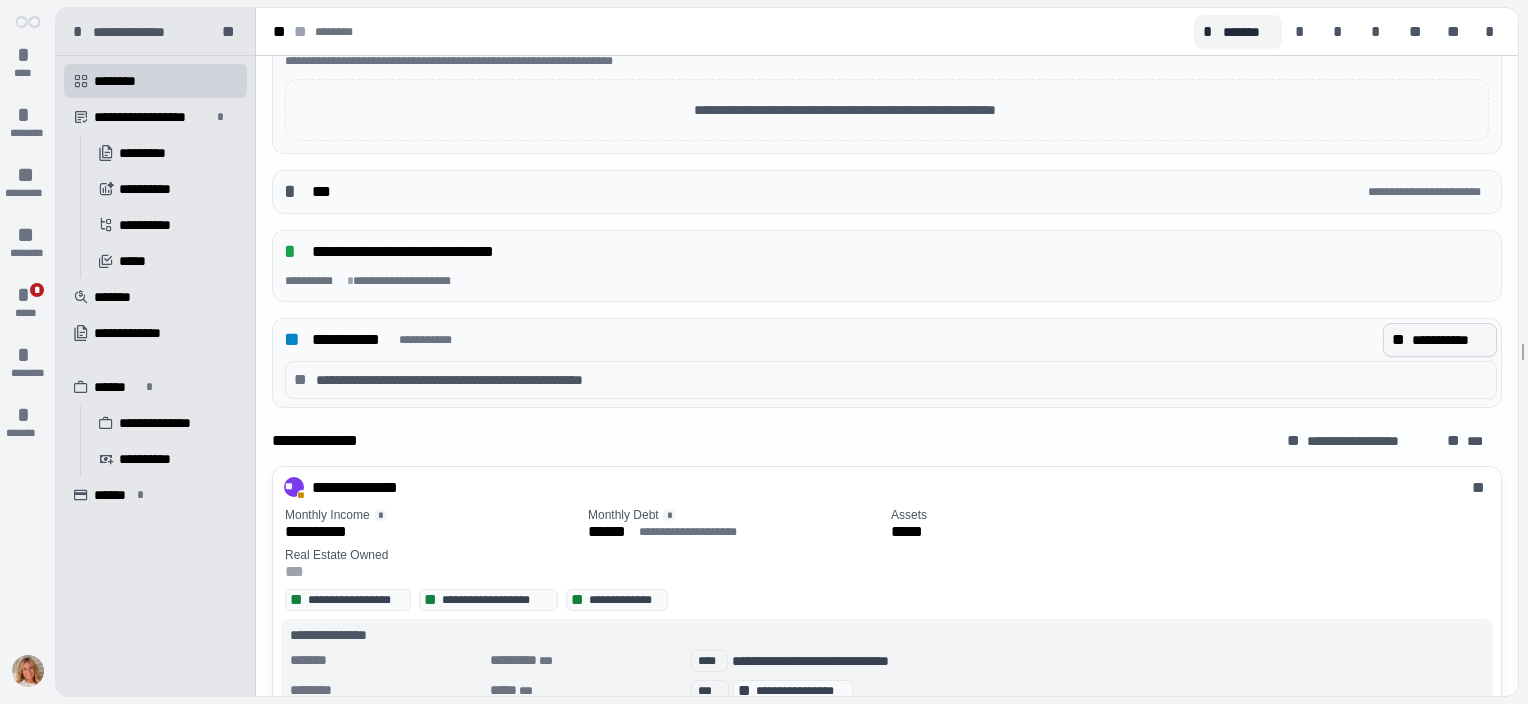 click on "**********" at bounding box center [1450, 340] 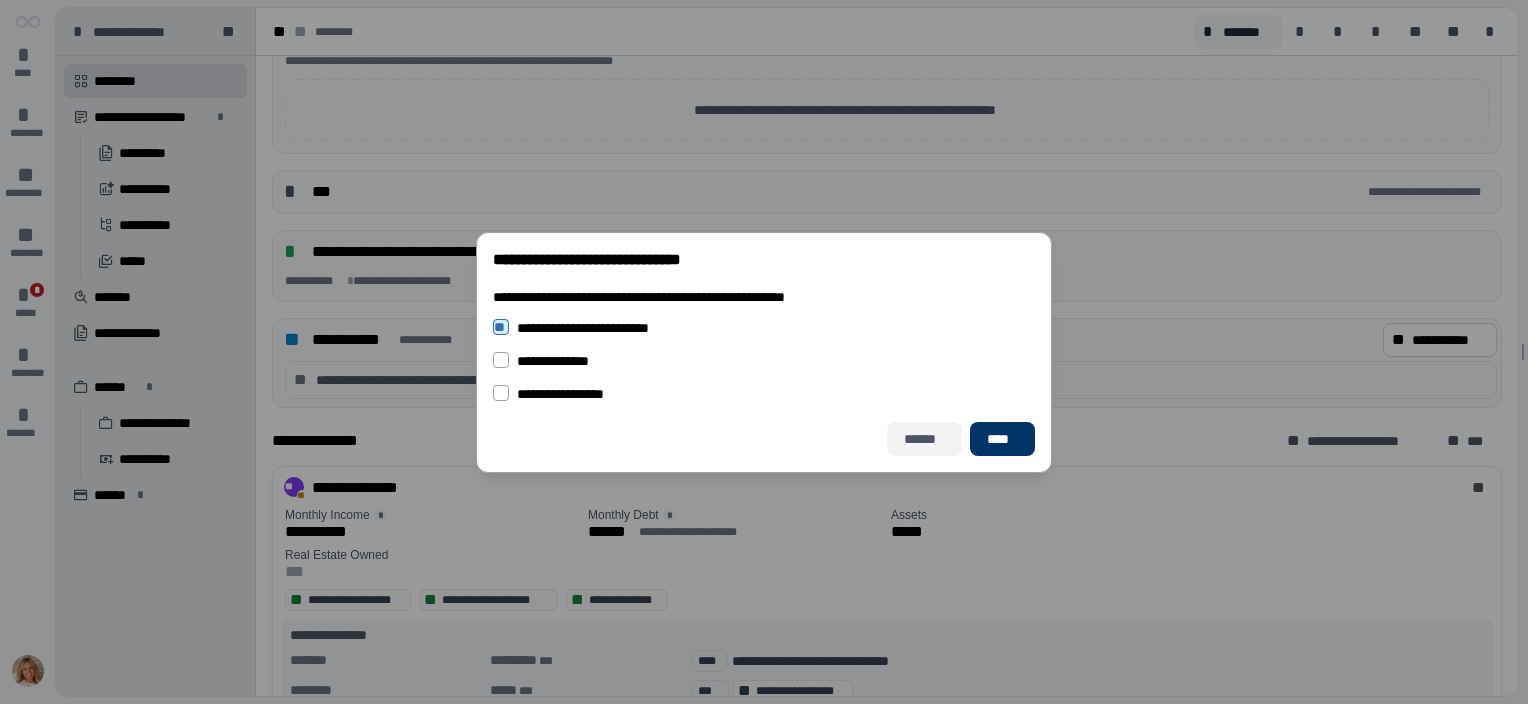 click on "******" at bounding box center (925, 439) 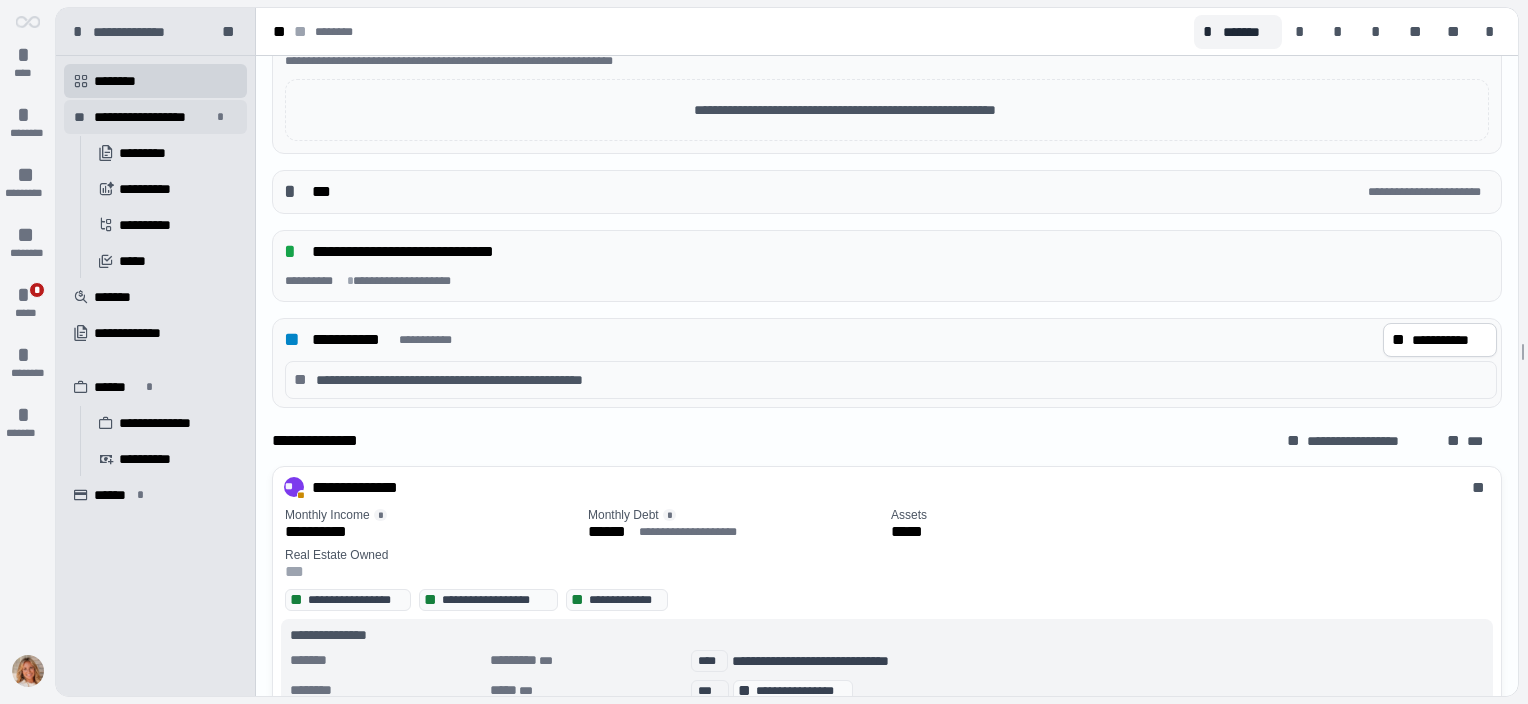 click on "**********" at bounding box center [152, 117] 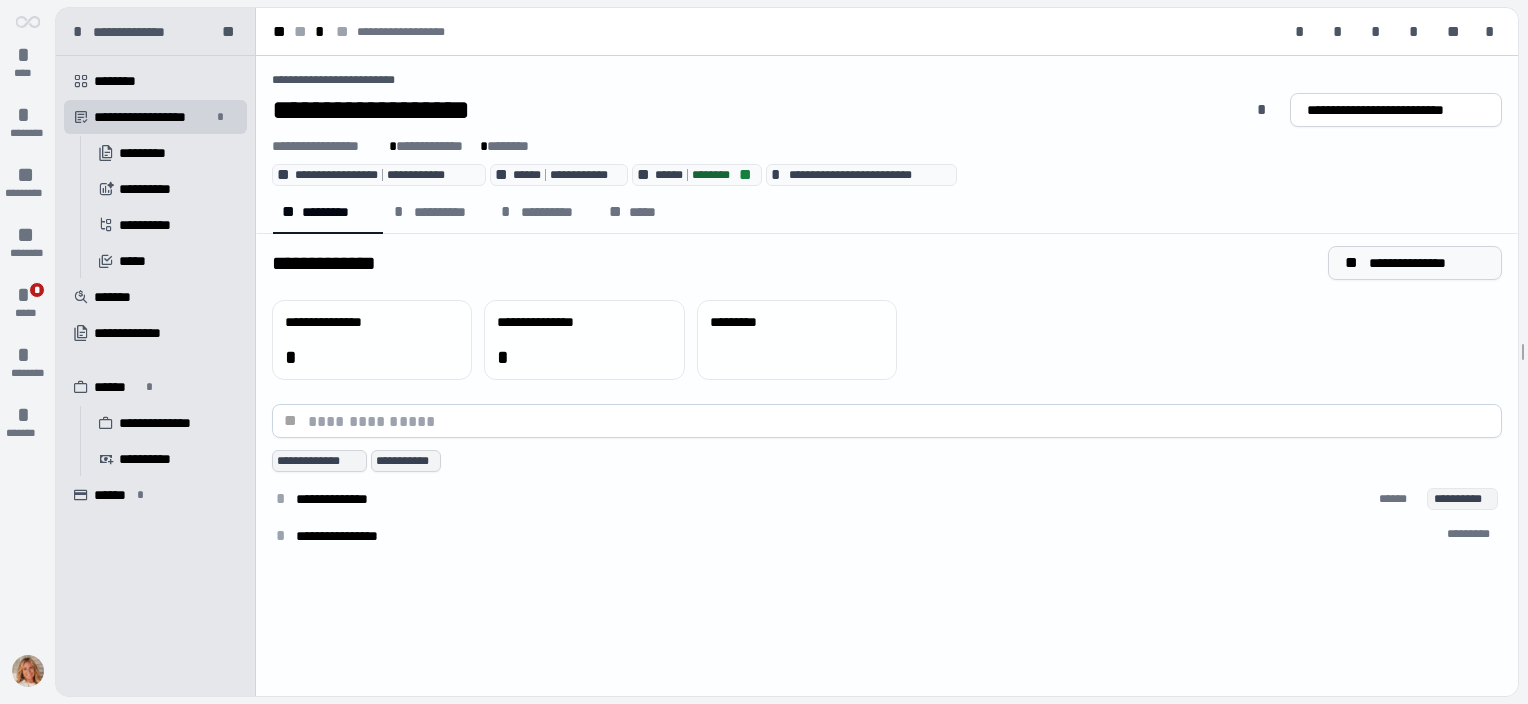 click on "**" at bounding box center (1353, 263) 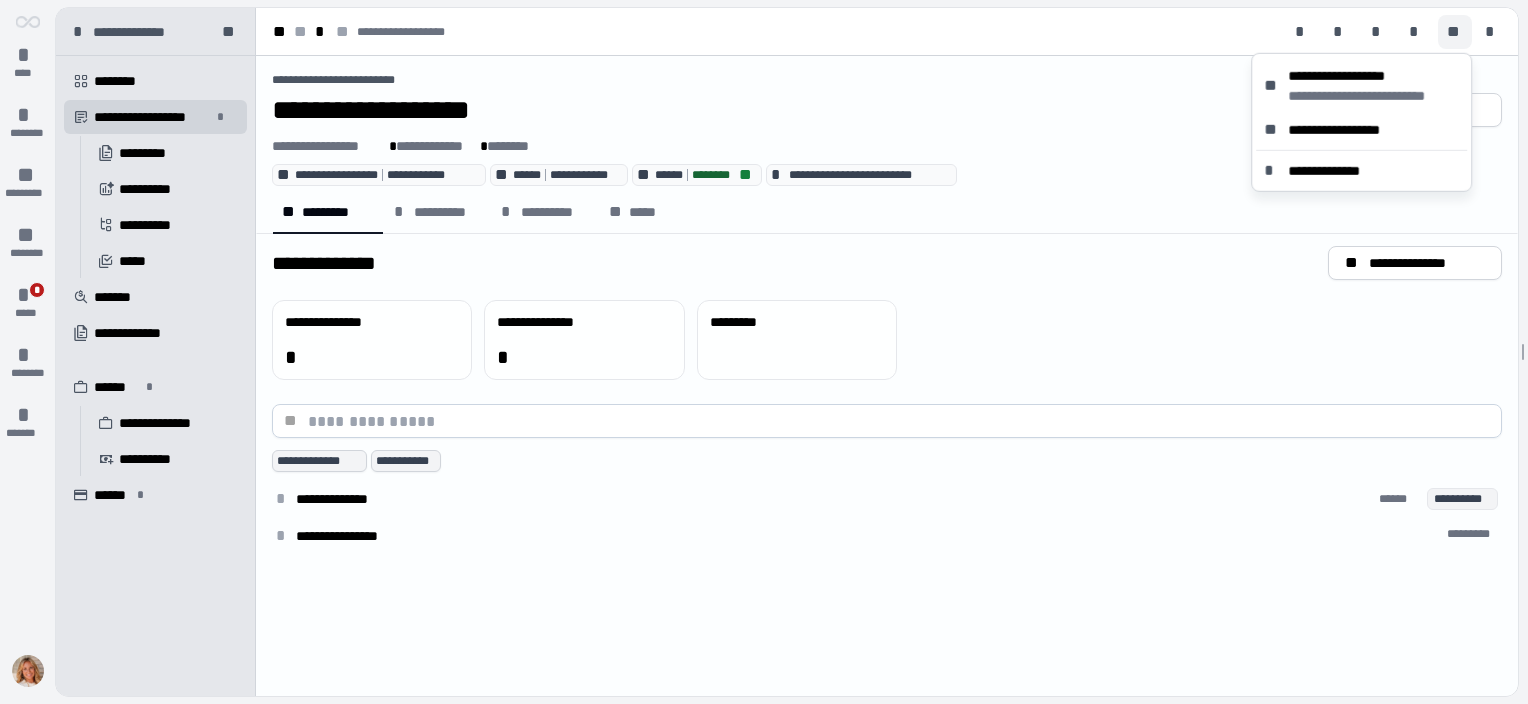 click on "**" at bounding box center [1455, 32] 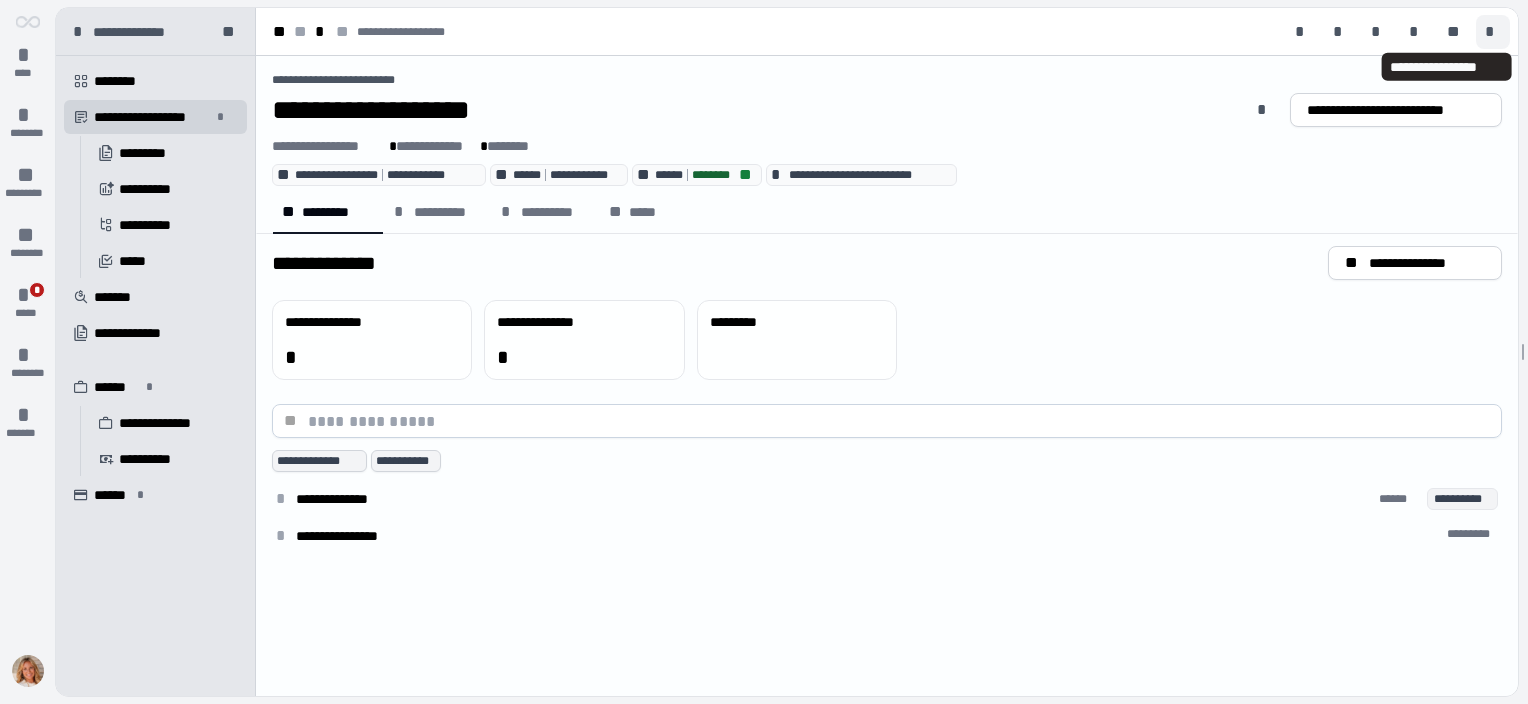 click on "*" at bounding box center [1493, 32] 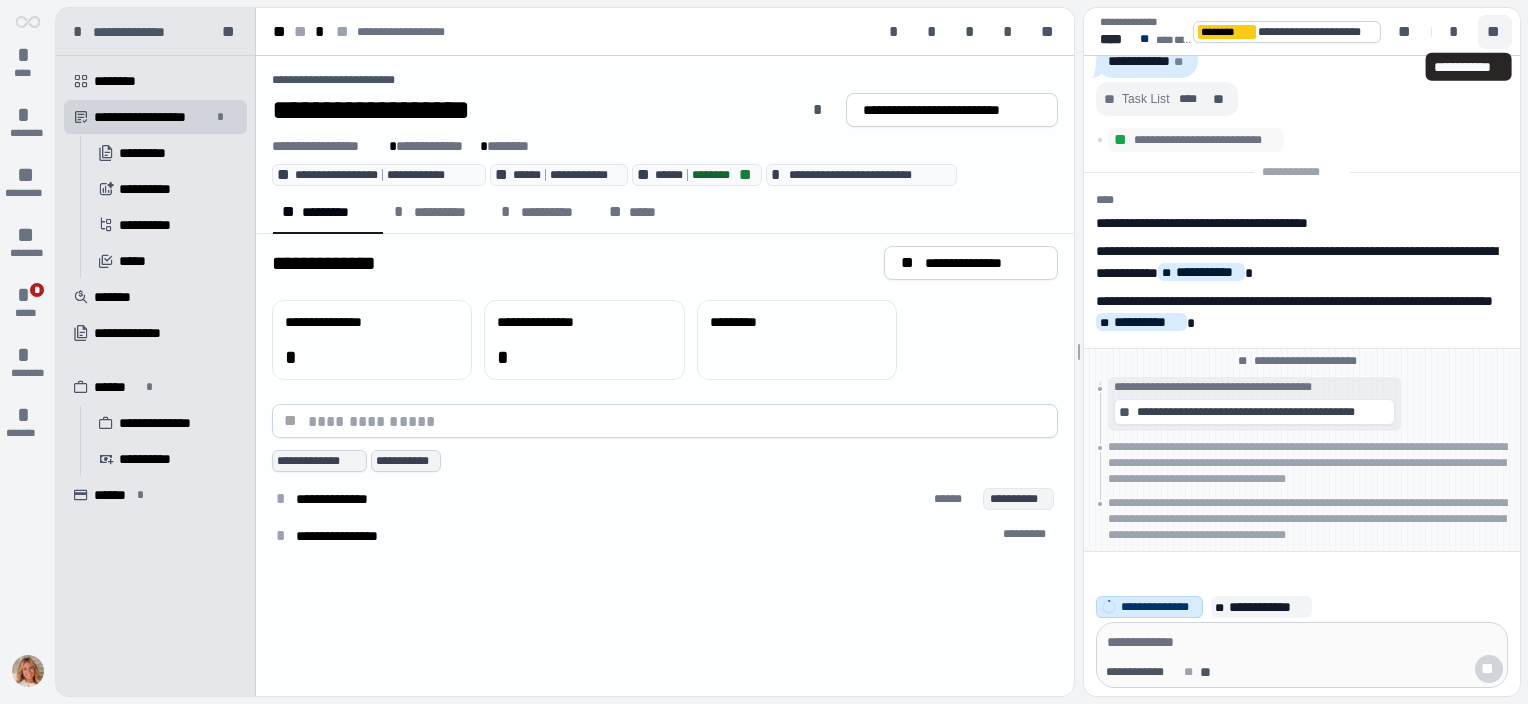 click on "**" at bounding box center [1495, 32] 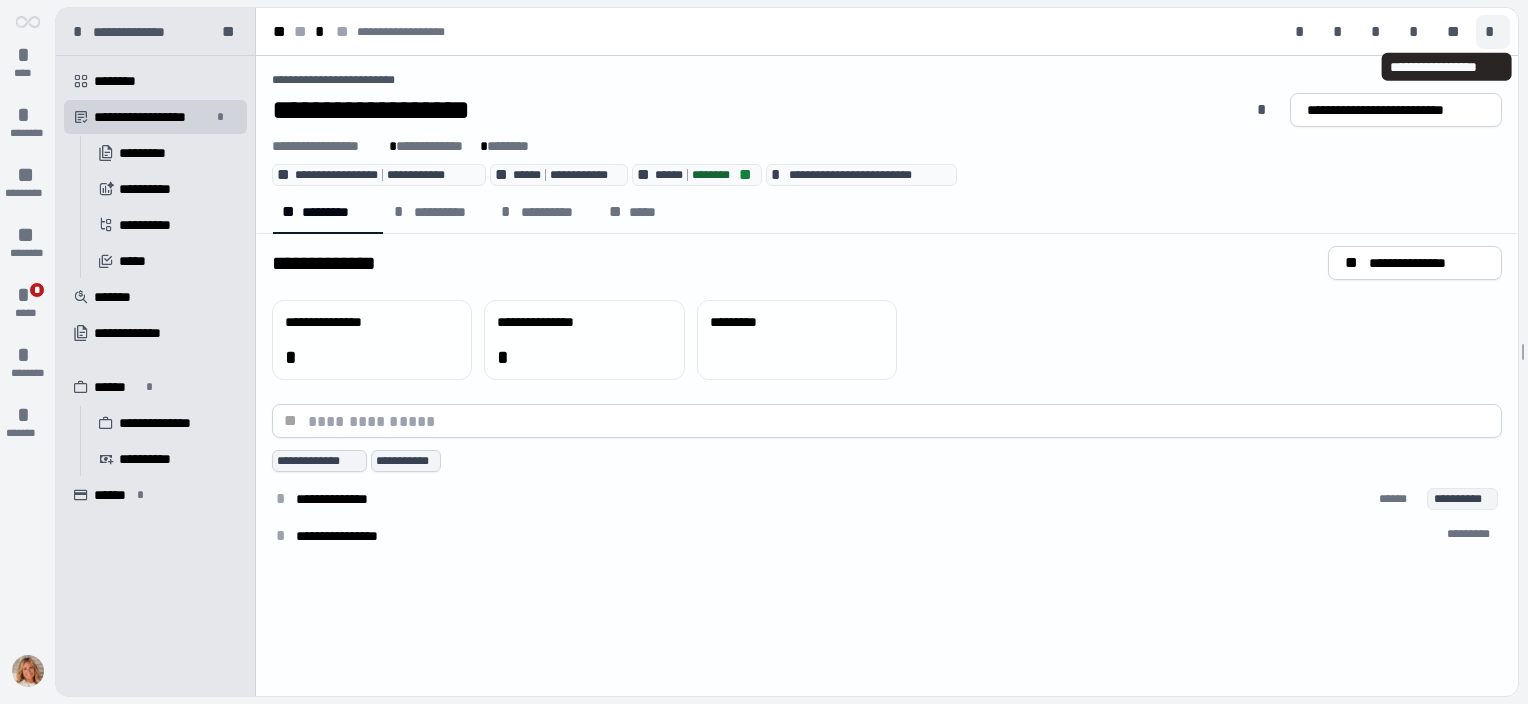 click on "*" at bounding box center [1493, 32] 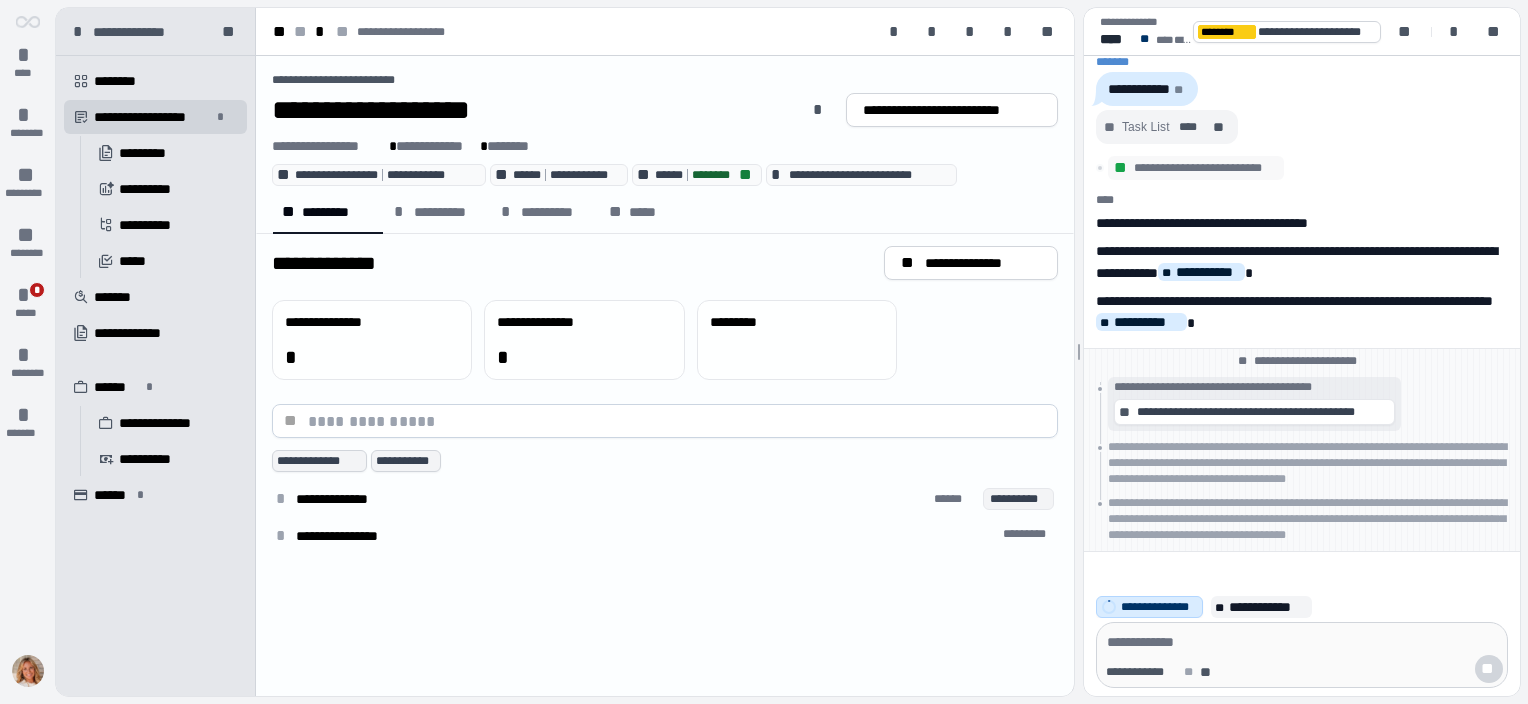 click on "**********" at bounding box center [665, 376] 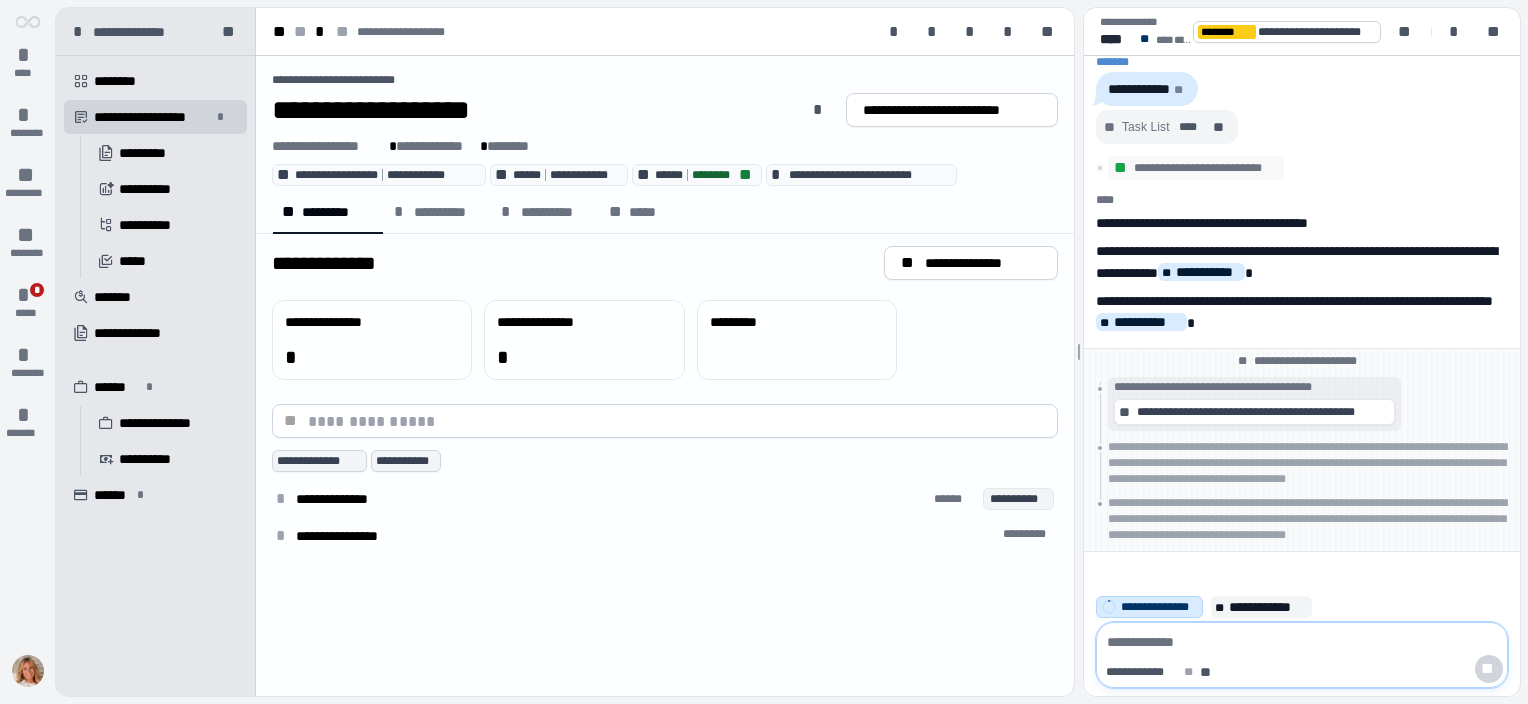 drag, startPoint x: 1161, startPoint y: 648, endPoint x: 1128, endPoint y: 641, distance: 33.734257 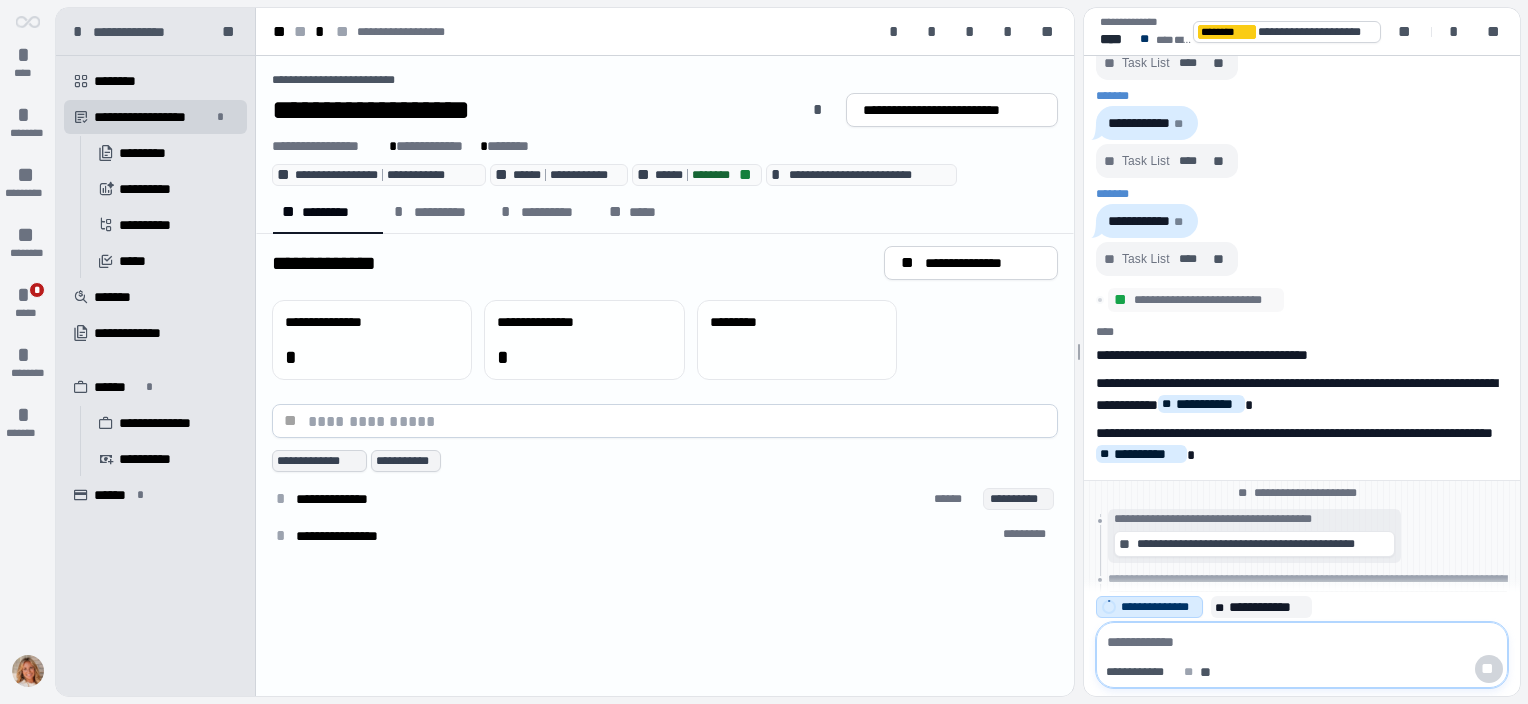 scroll, scrollTop: 0, scrollLeft: 0, axis: both 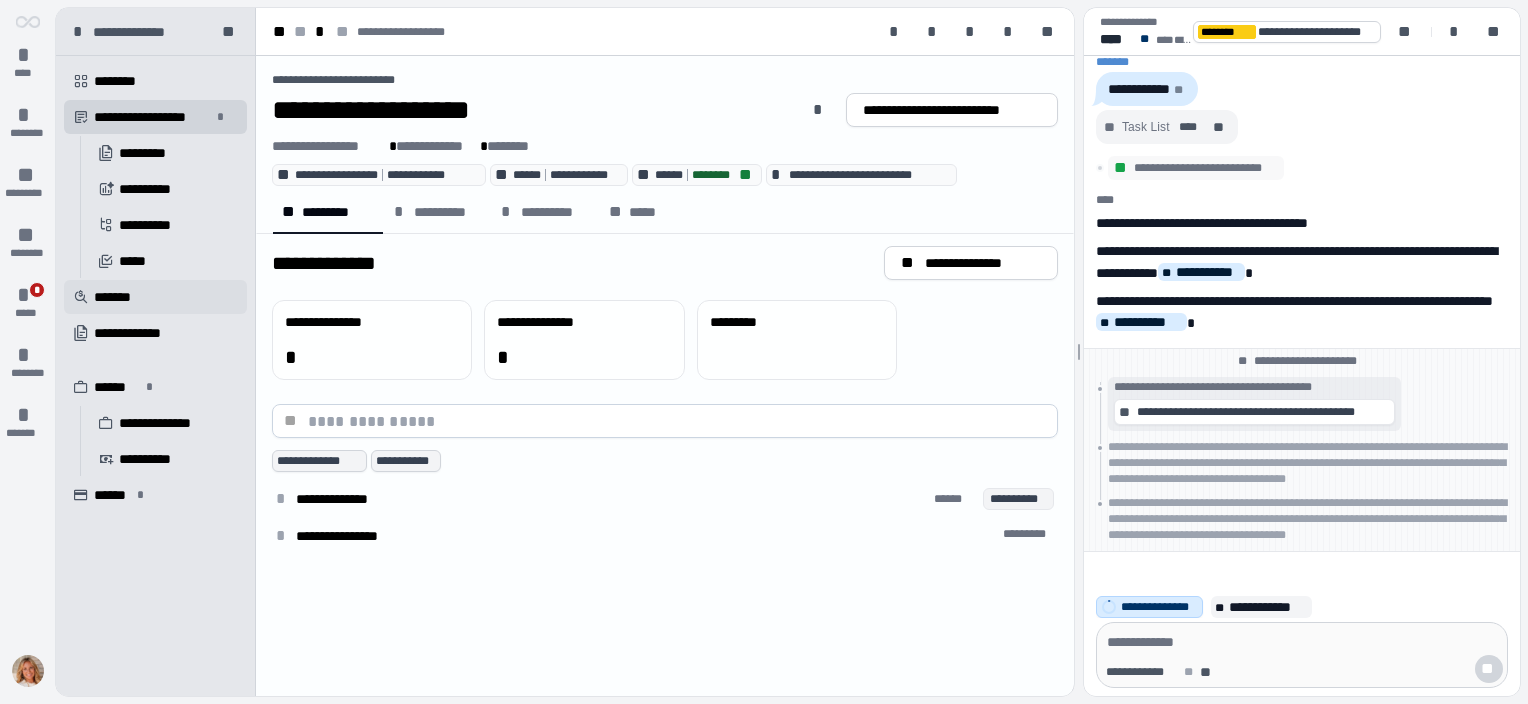 click on "*******" at bounding box center (115, 297) 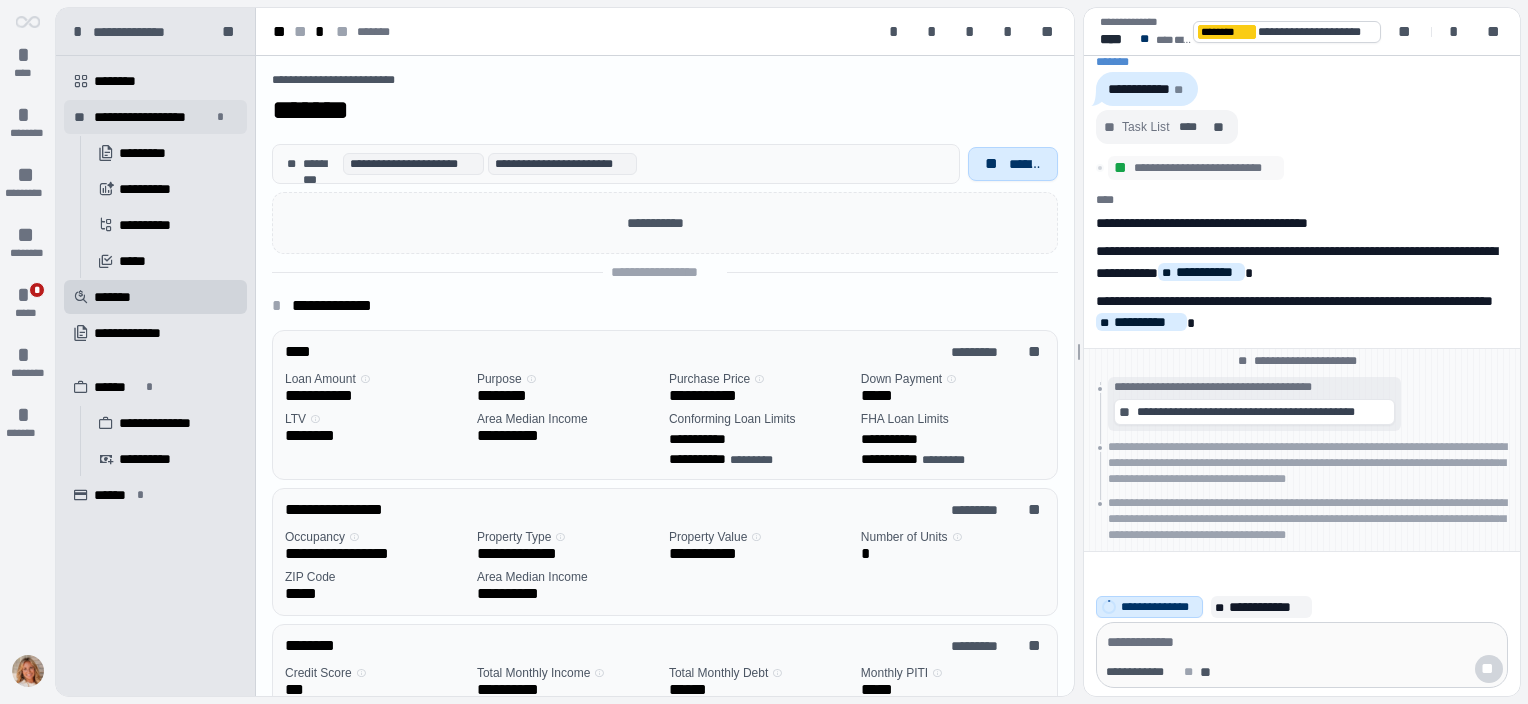 click on "**********" at bounding box center [152, 117] 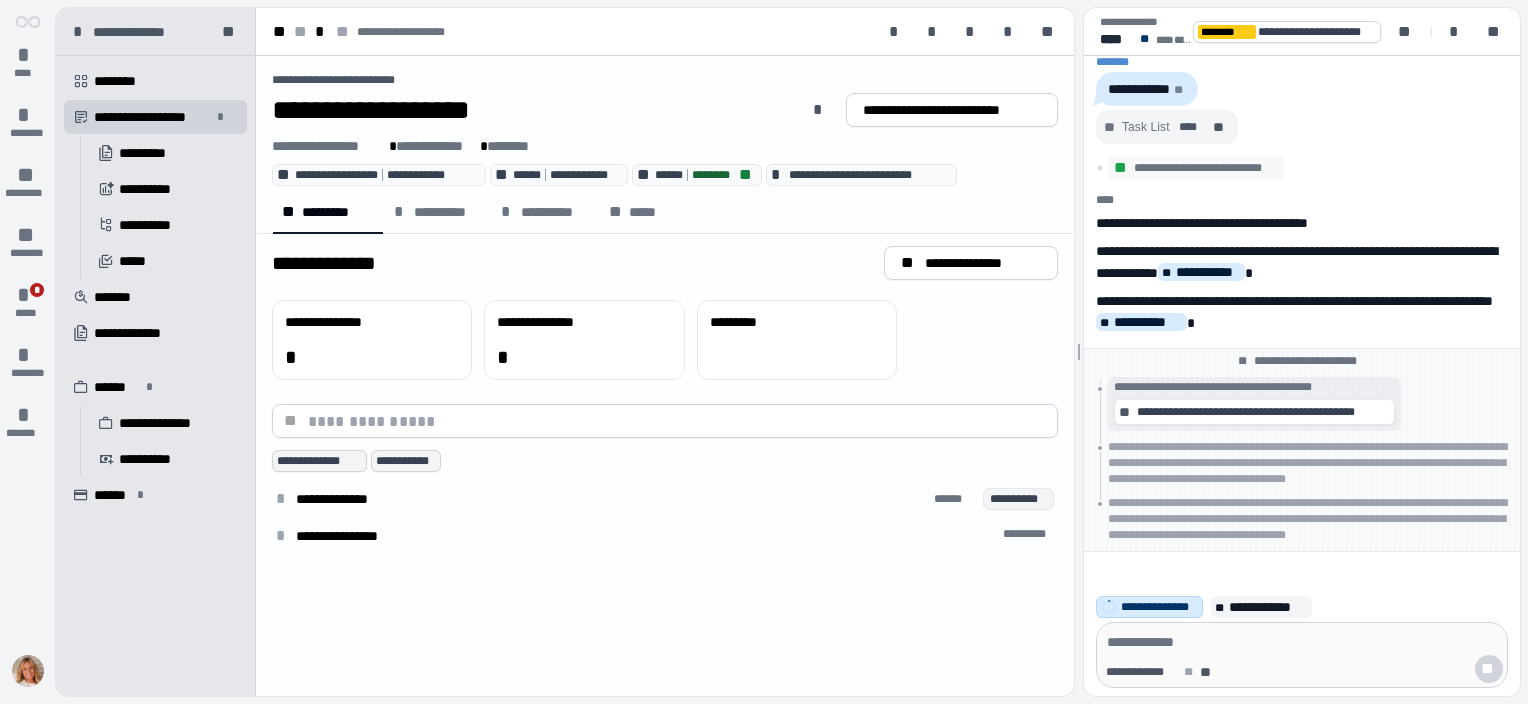 click on "**********" at bounding box center [665, 376] 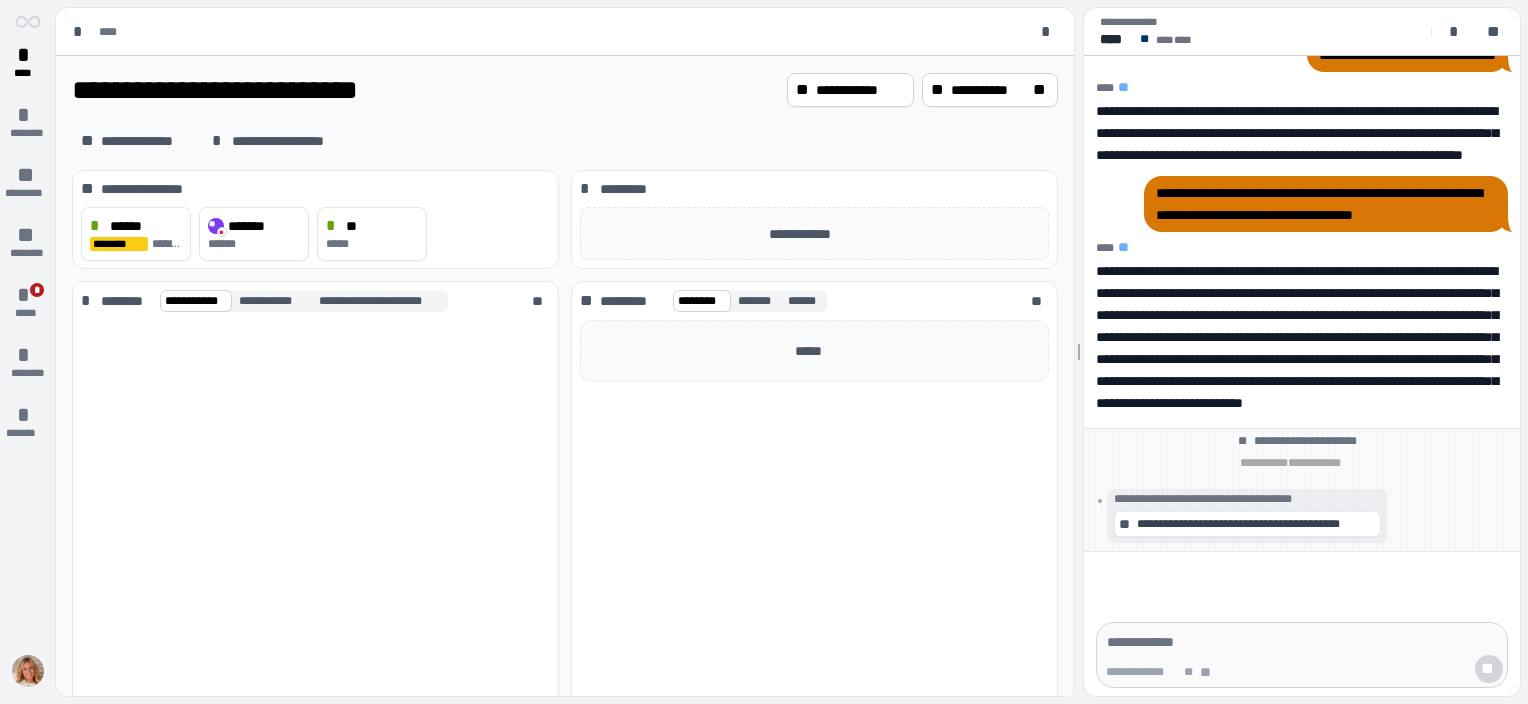 scroll, scrollTop: 0, scrollLeft: 0, axis: both 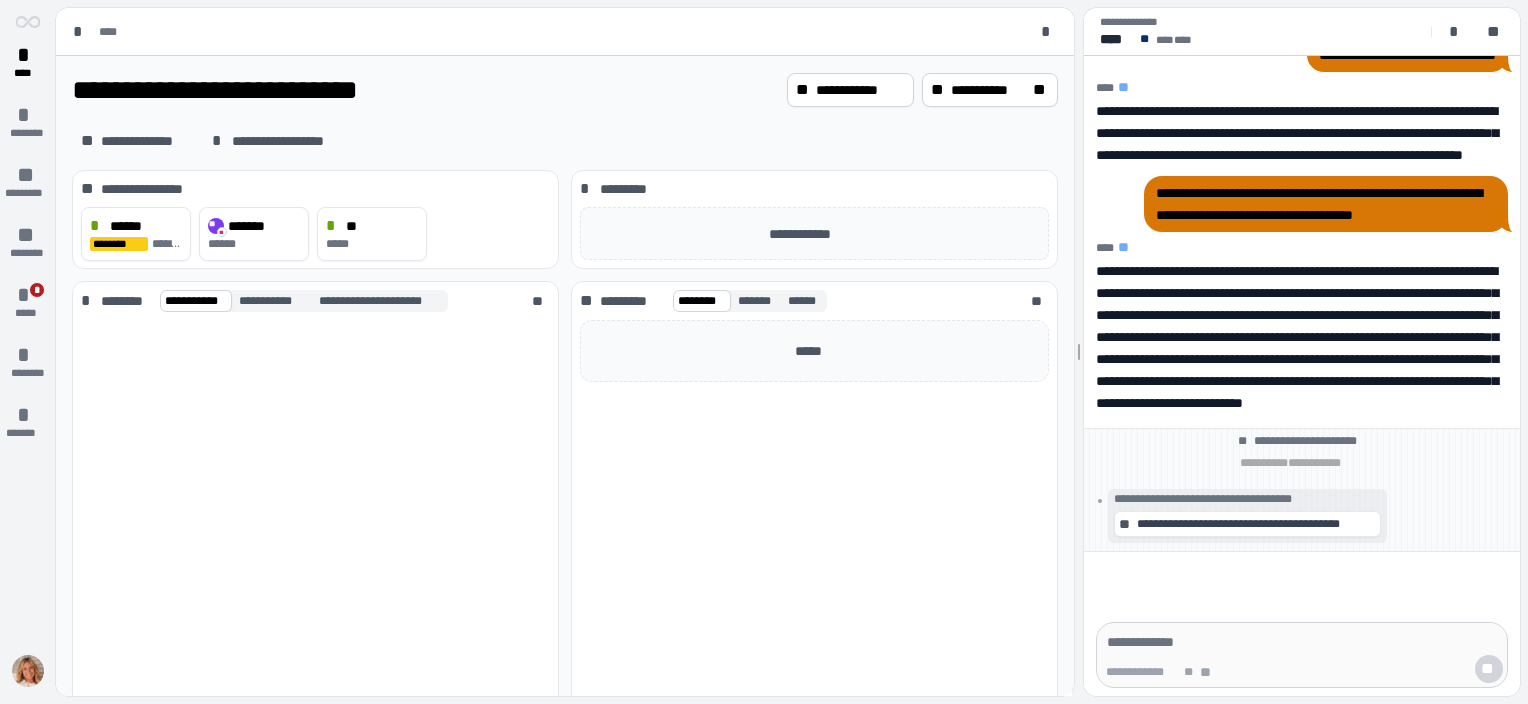 click on "**********" at bounding box center (814, 219) 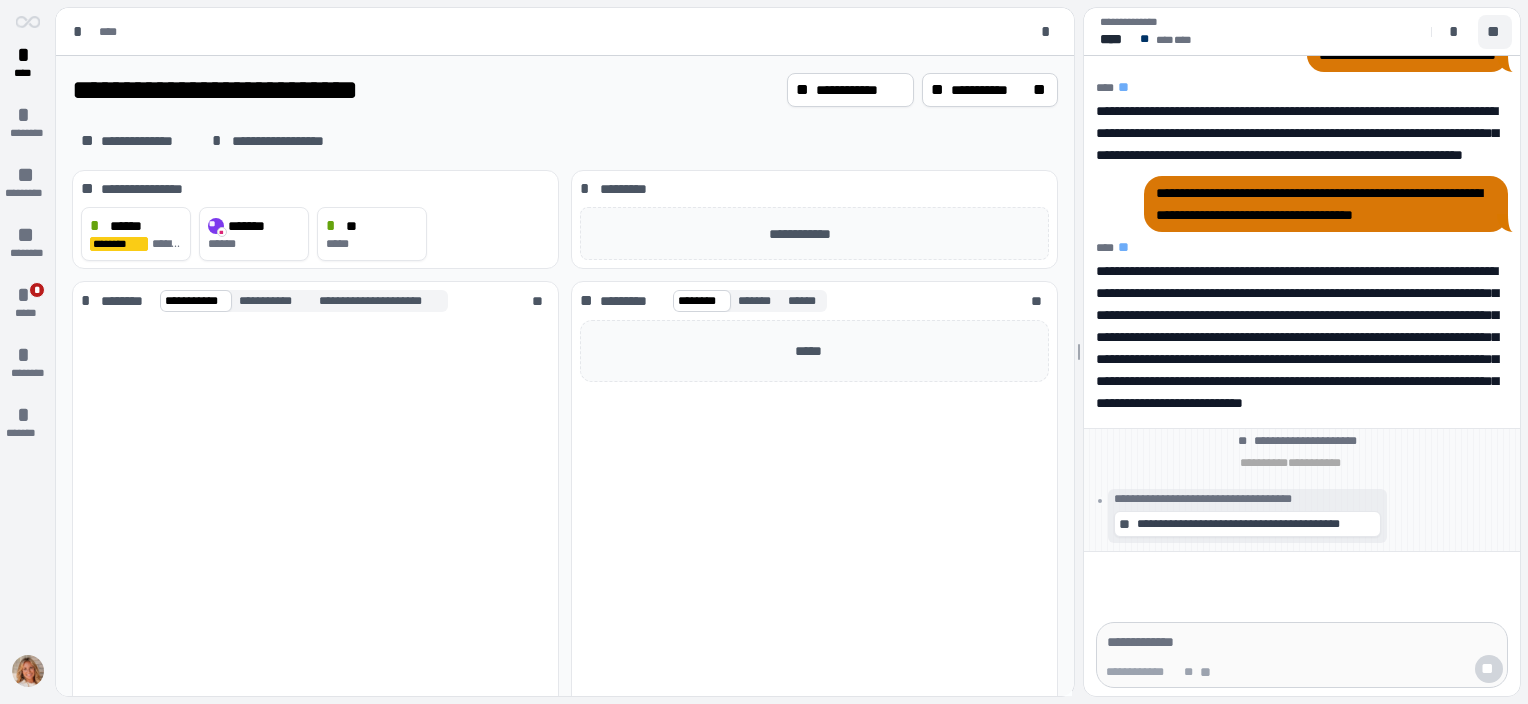 click on "**" at bounding box center (1495, 32) 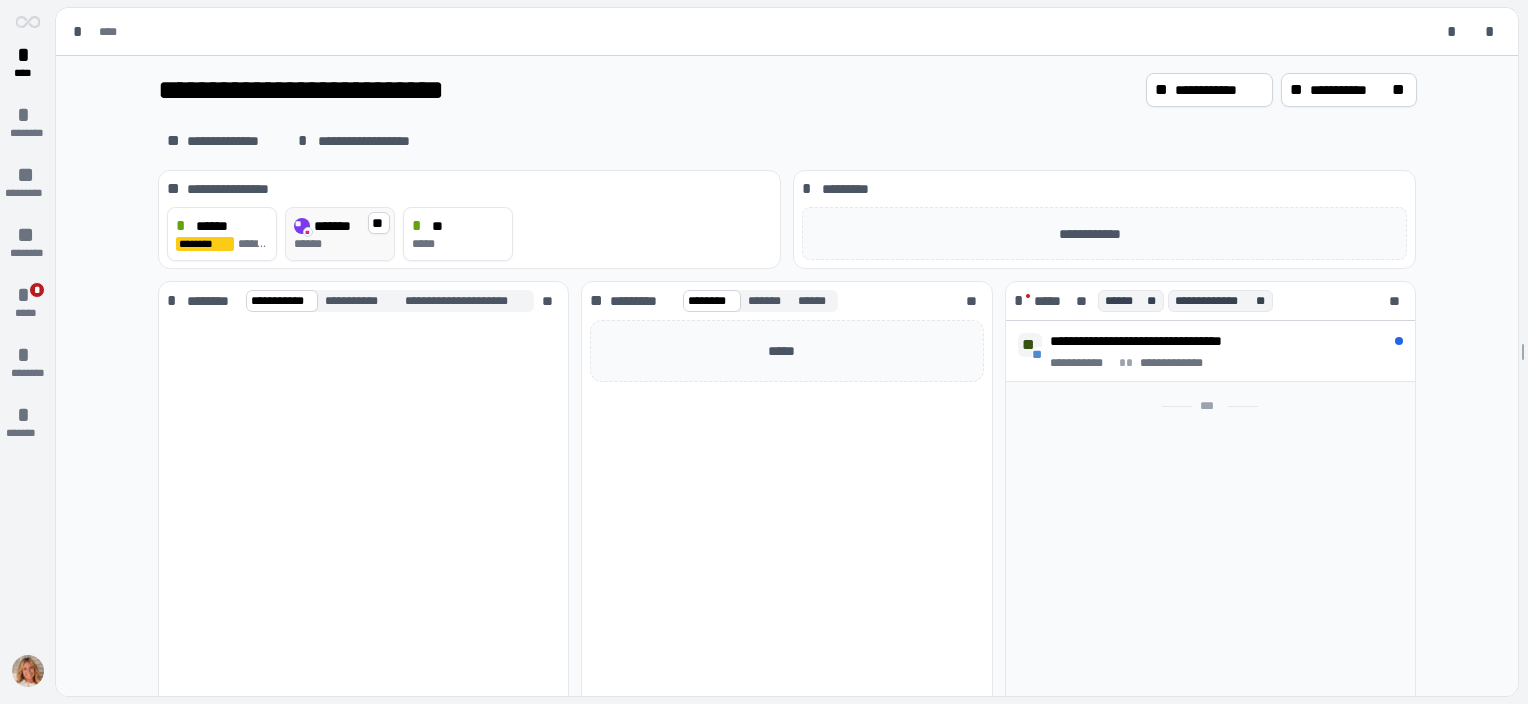 click on "******" at bounding box center (340, 244) 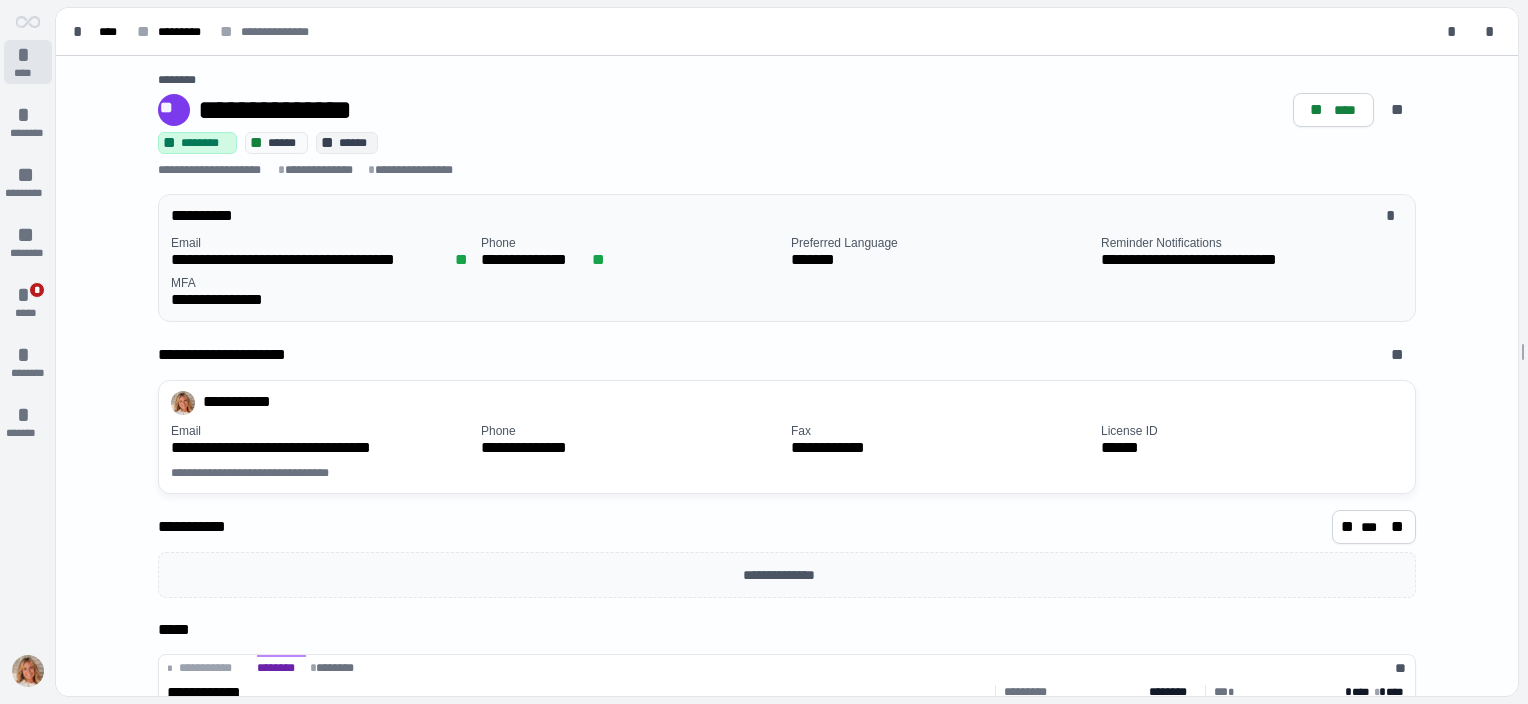 click on "*" at bounding box center [28, 55] 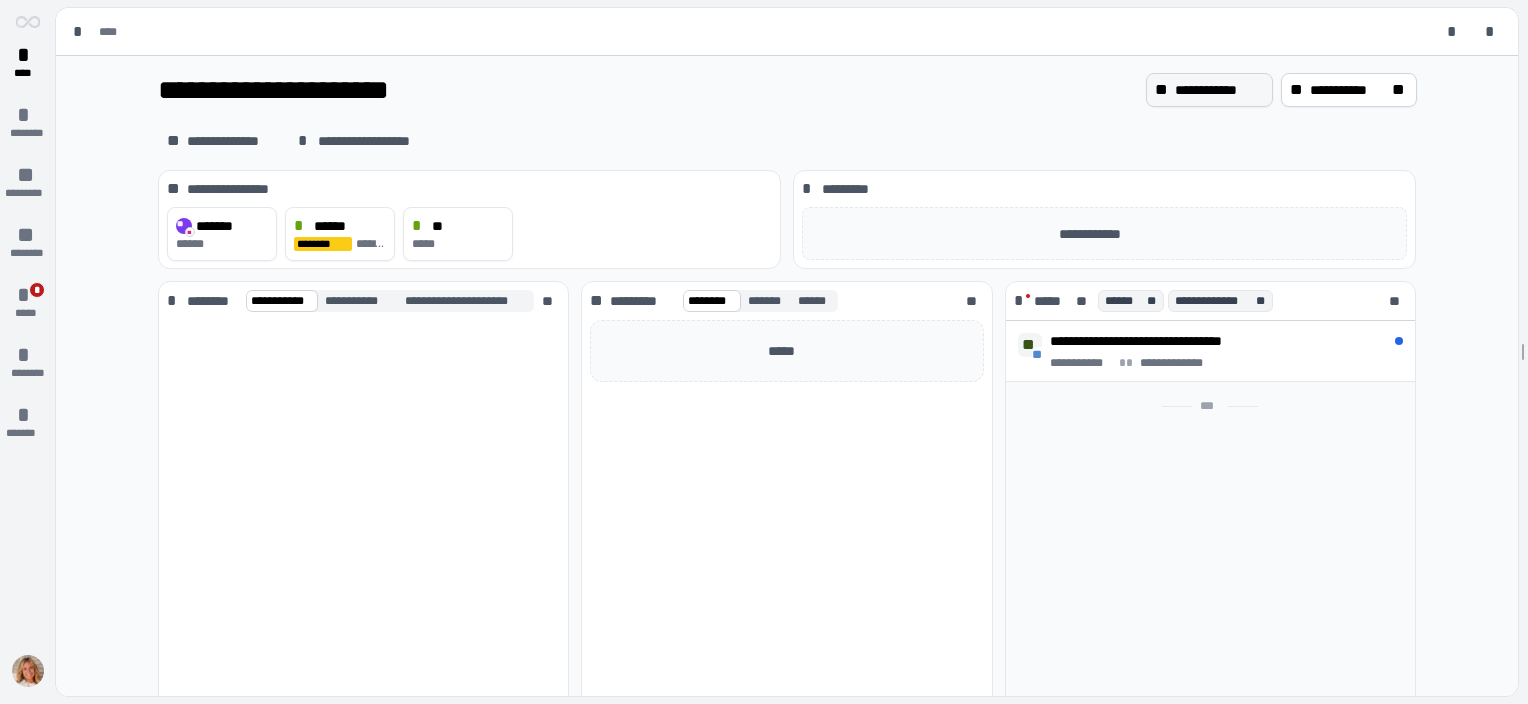 click on "**********" at bounding box center [1219, 90] 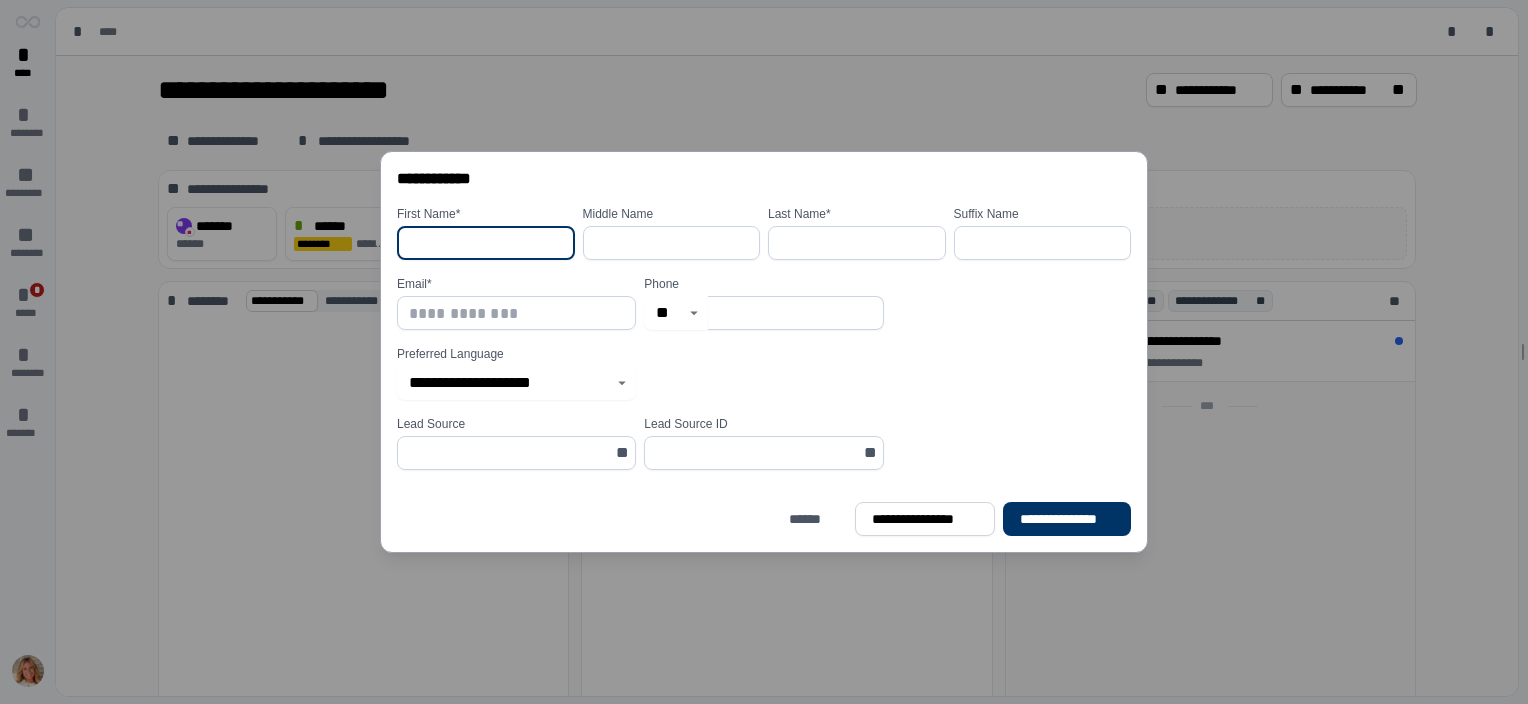 click at bounding box center (486, 243) 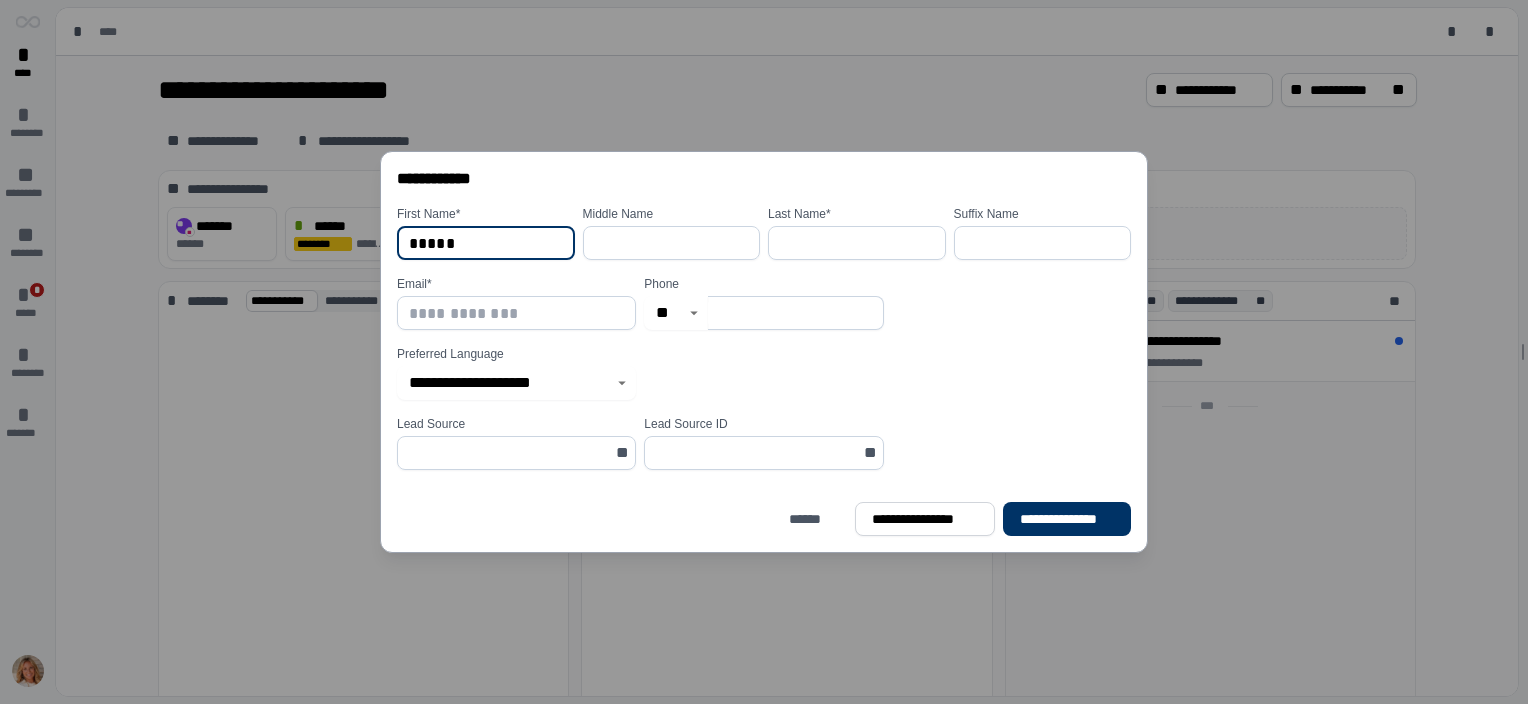 type on "*****" 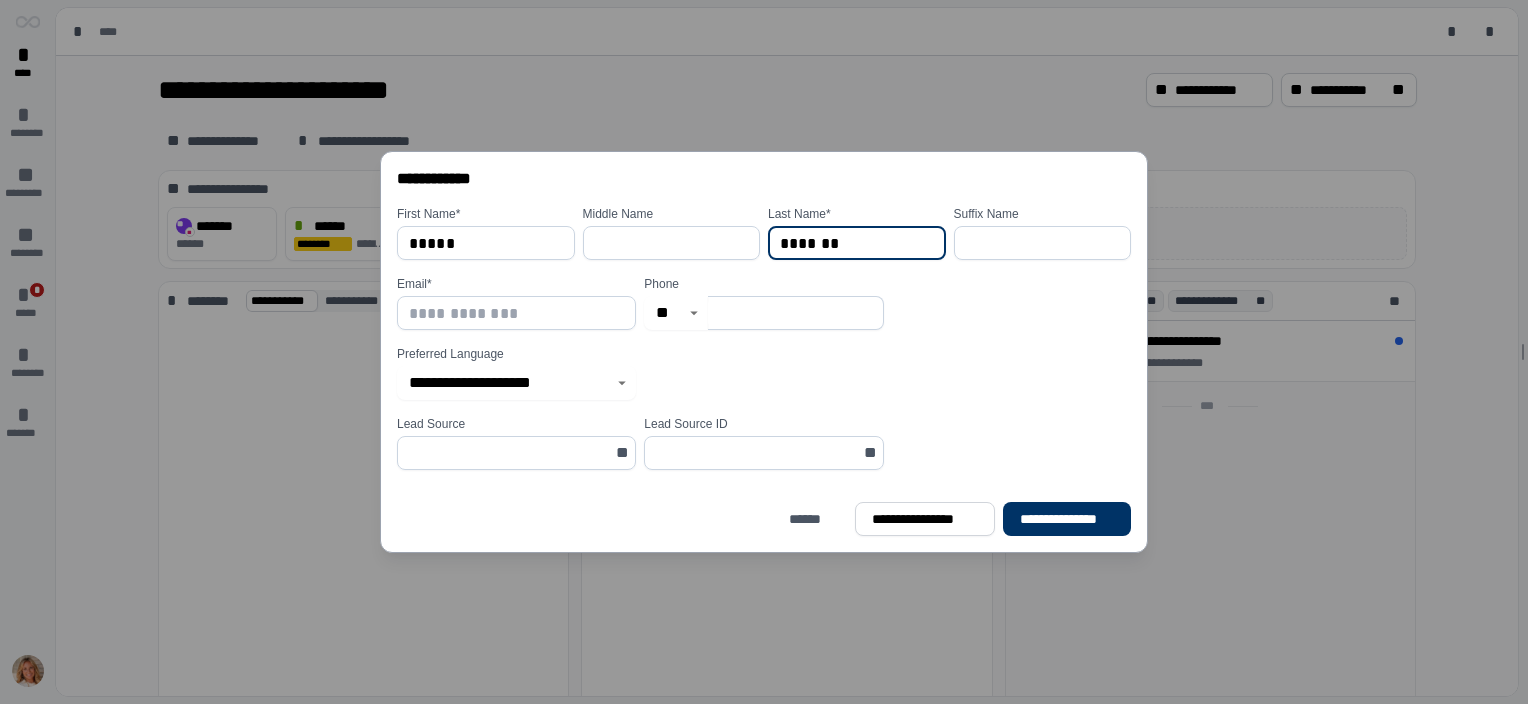 type on "*******" 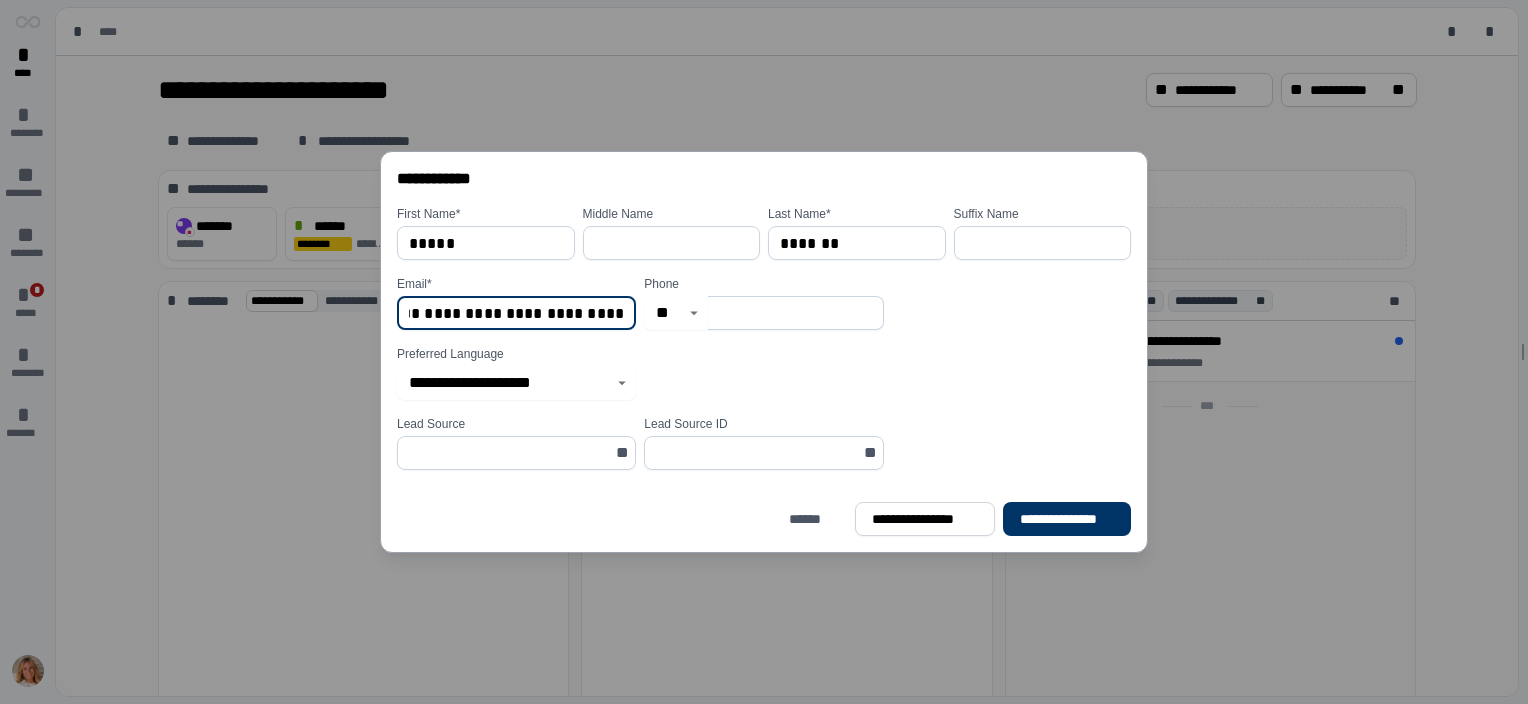 scroll, scrollTop: 0, scrollLeft: 72, axis: horizontal 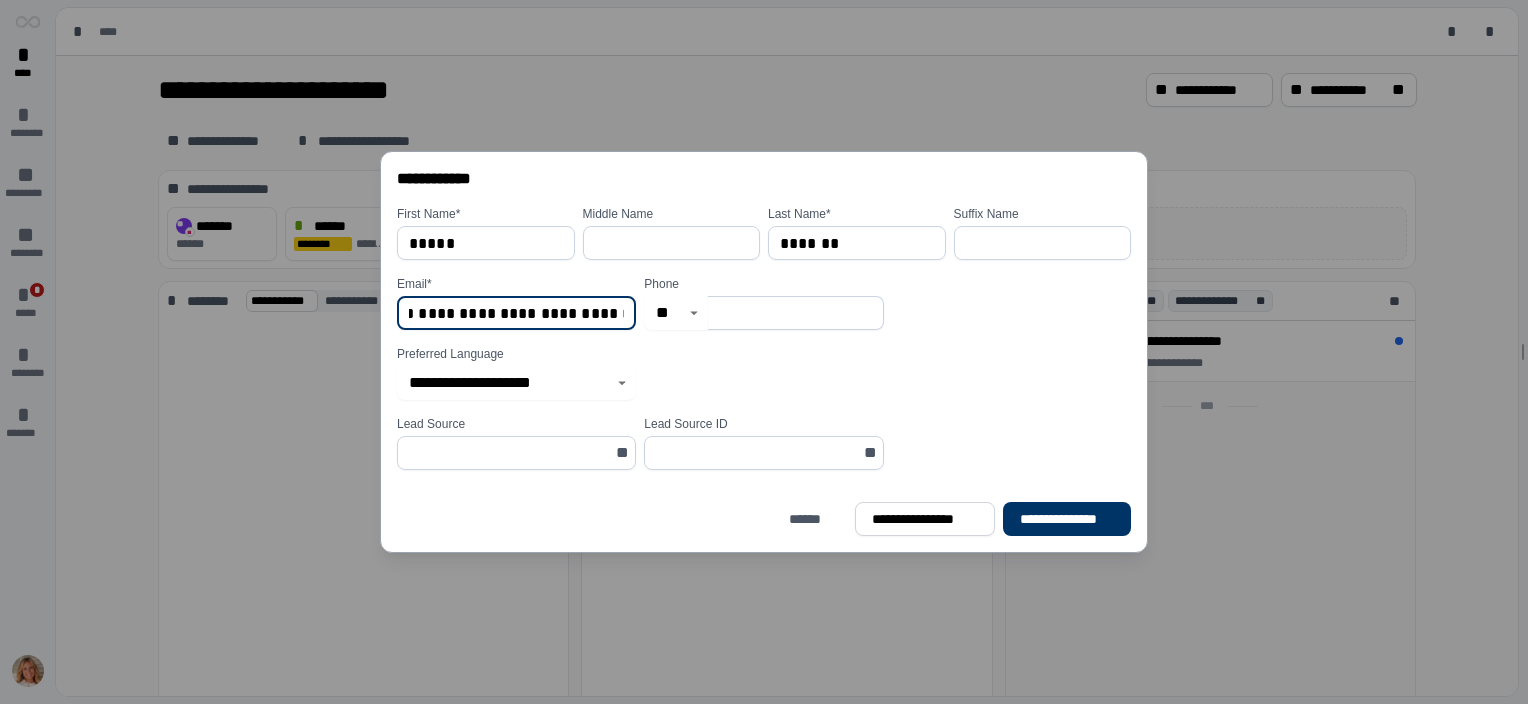 type on "**********" 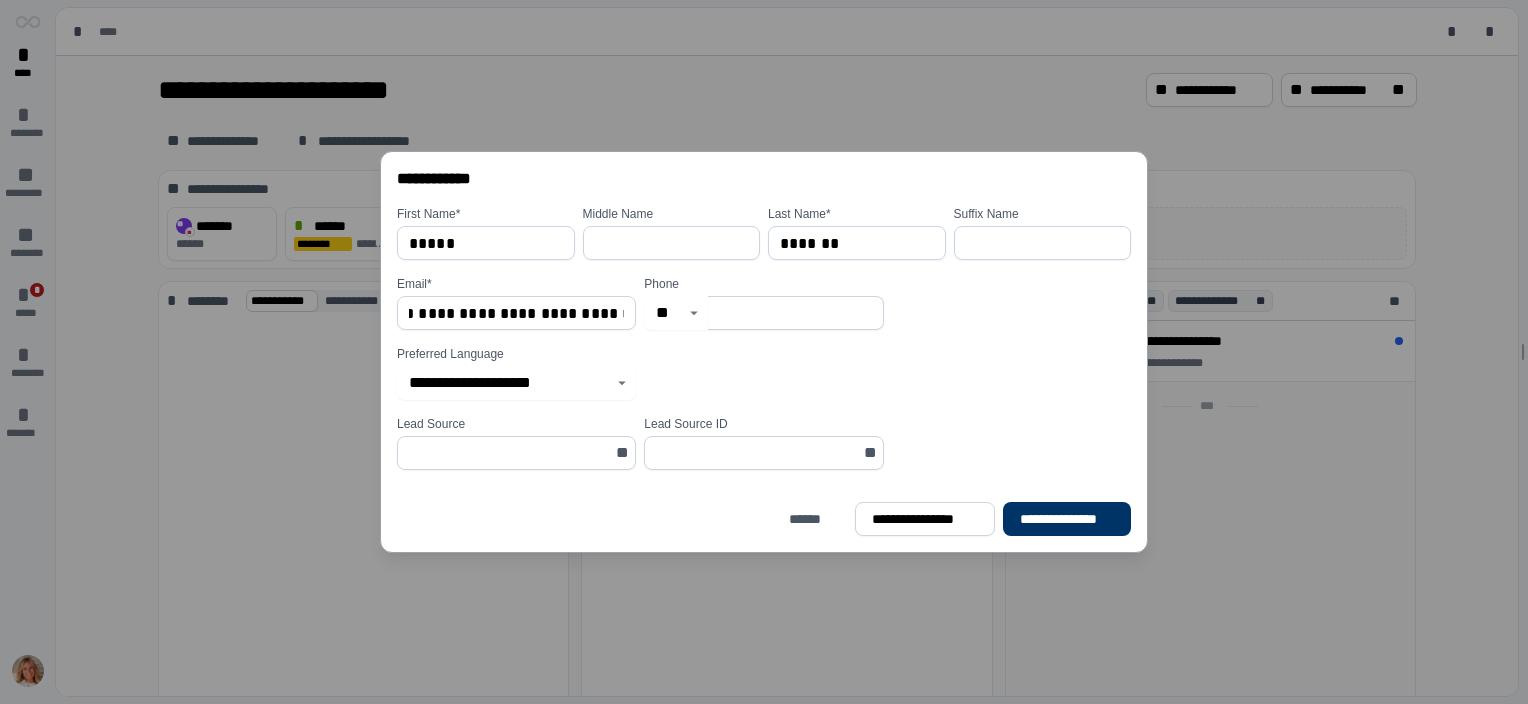 scroll, scrollTop: 0, scrollLeft: 0, axis: both 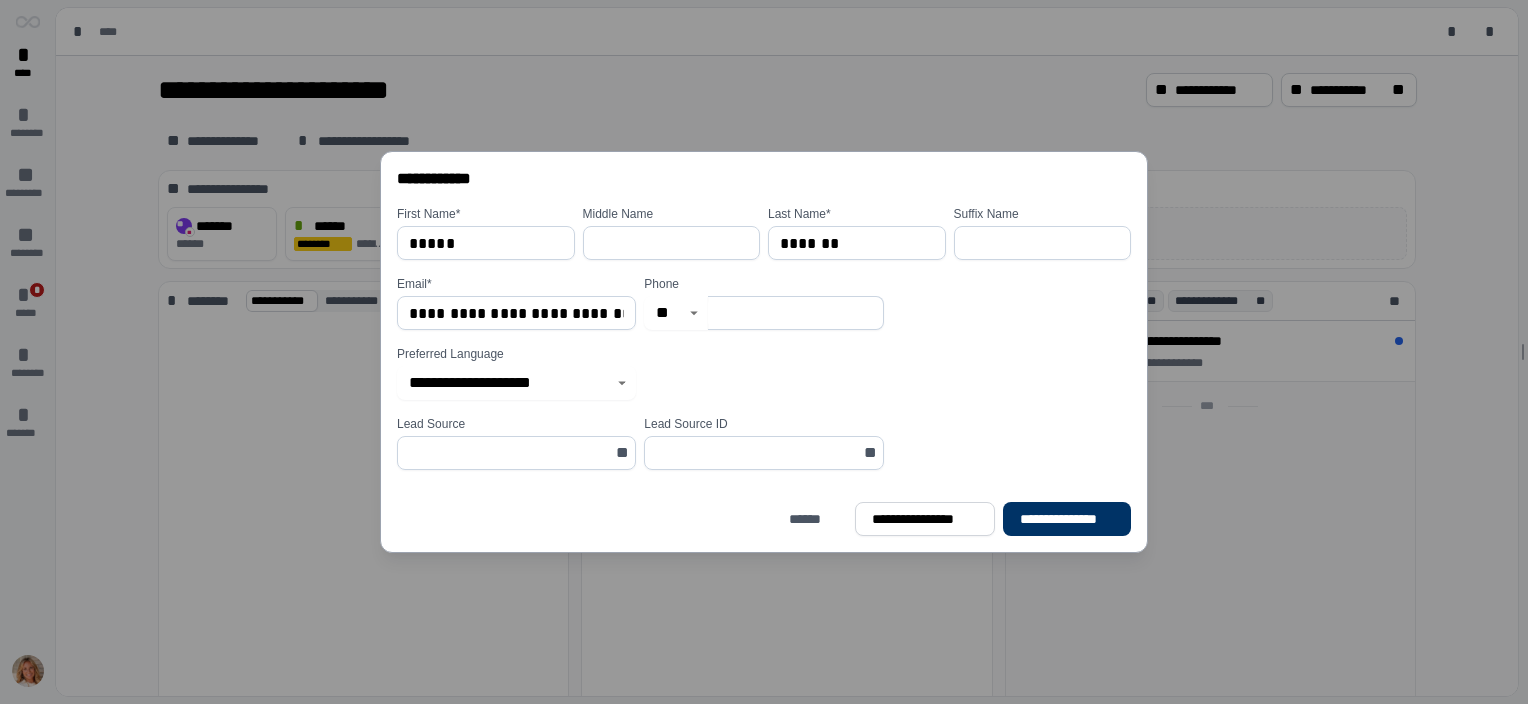 click at bounding box center (795, 313) 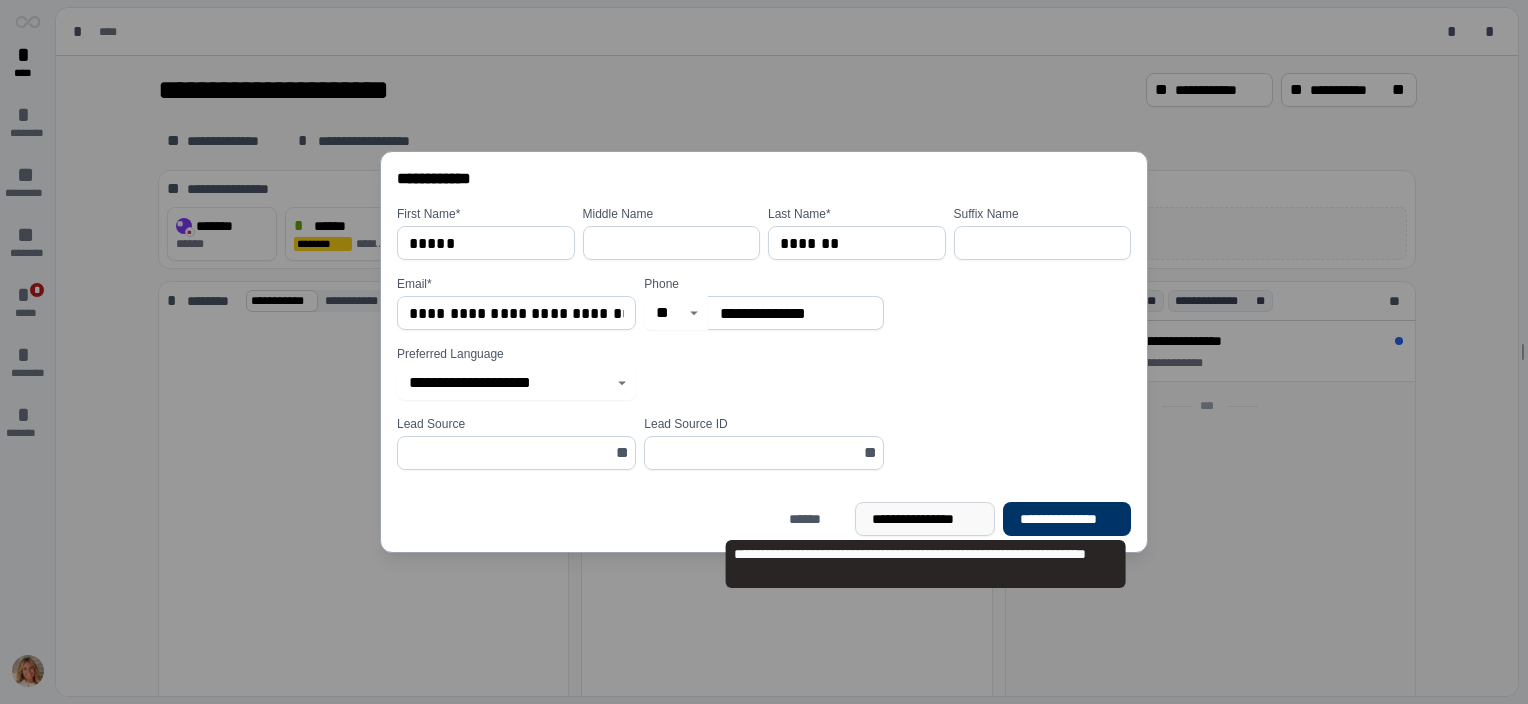 type on "**********" 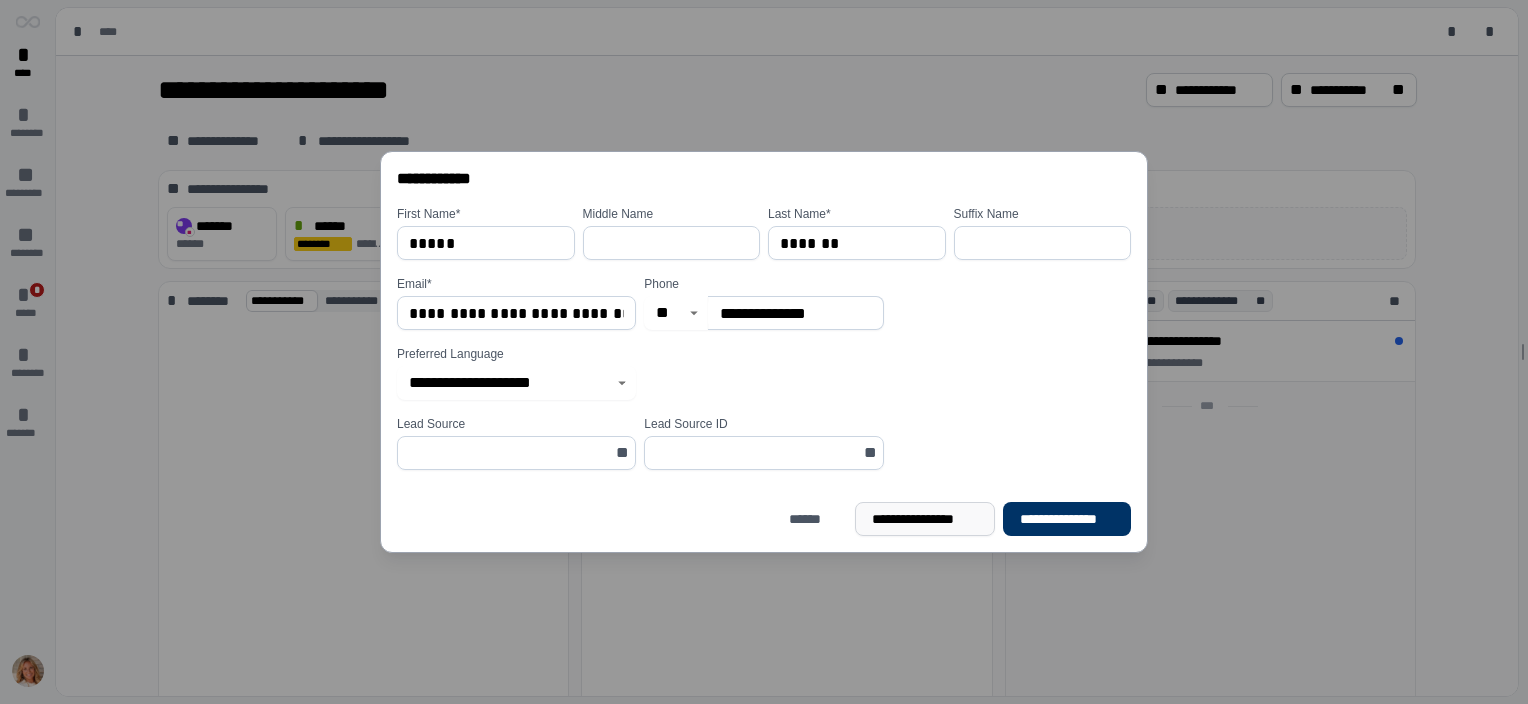 click on "**********" at bounding box center (925, 519) 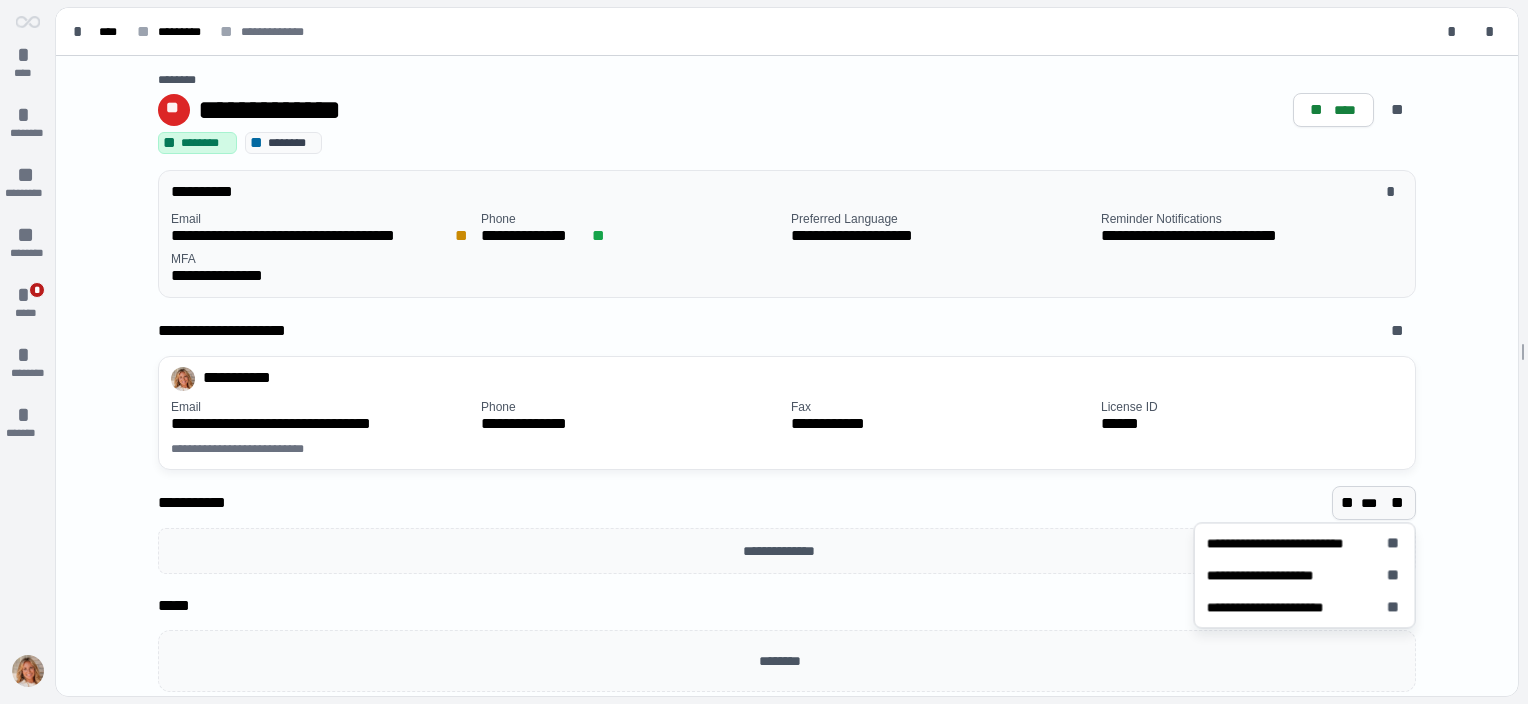 click on "**" at bounding box center (1399, 503) 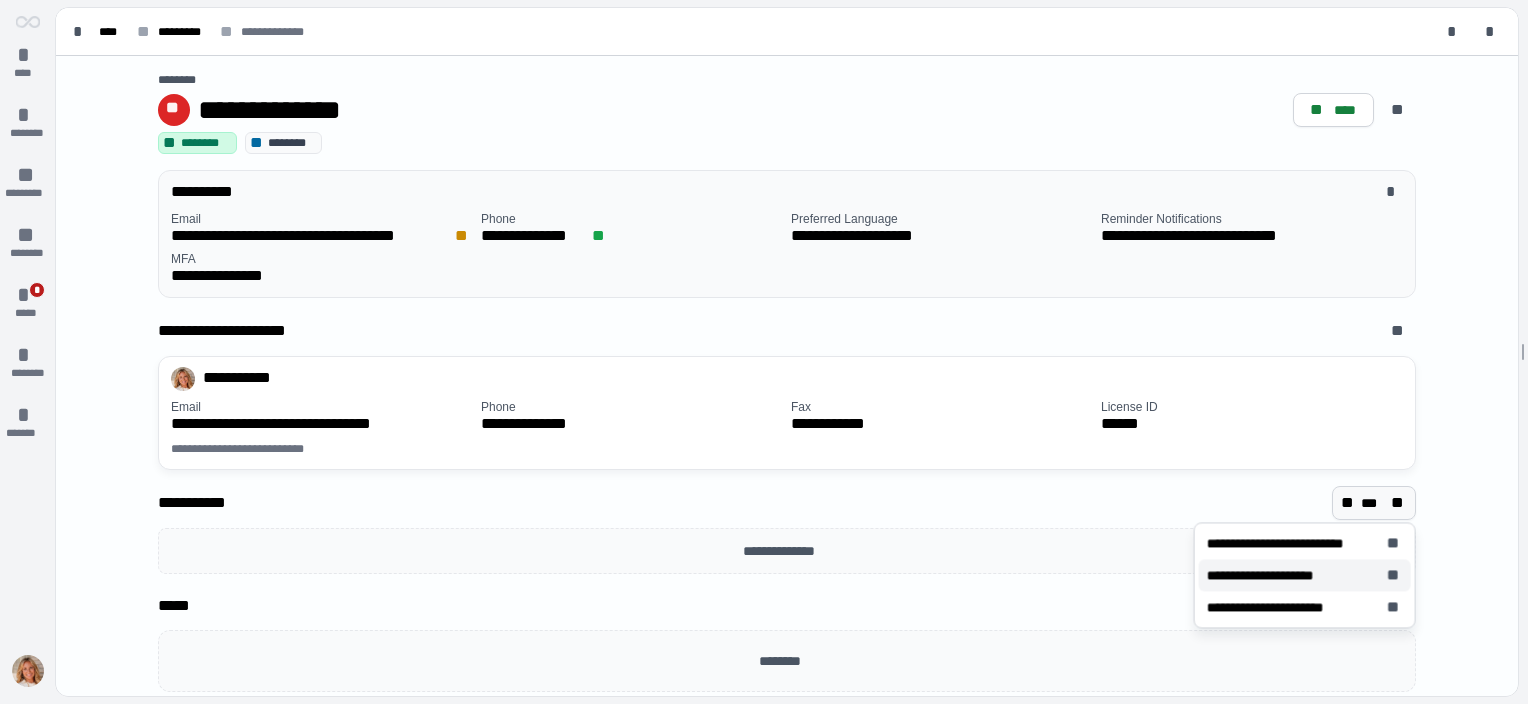 click on "**********" at bounding box center (1270, 575) 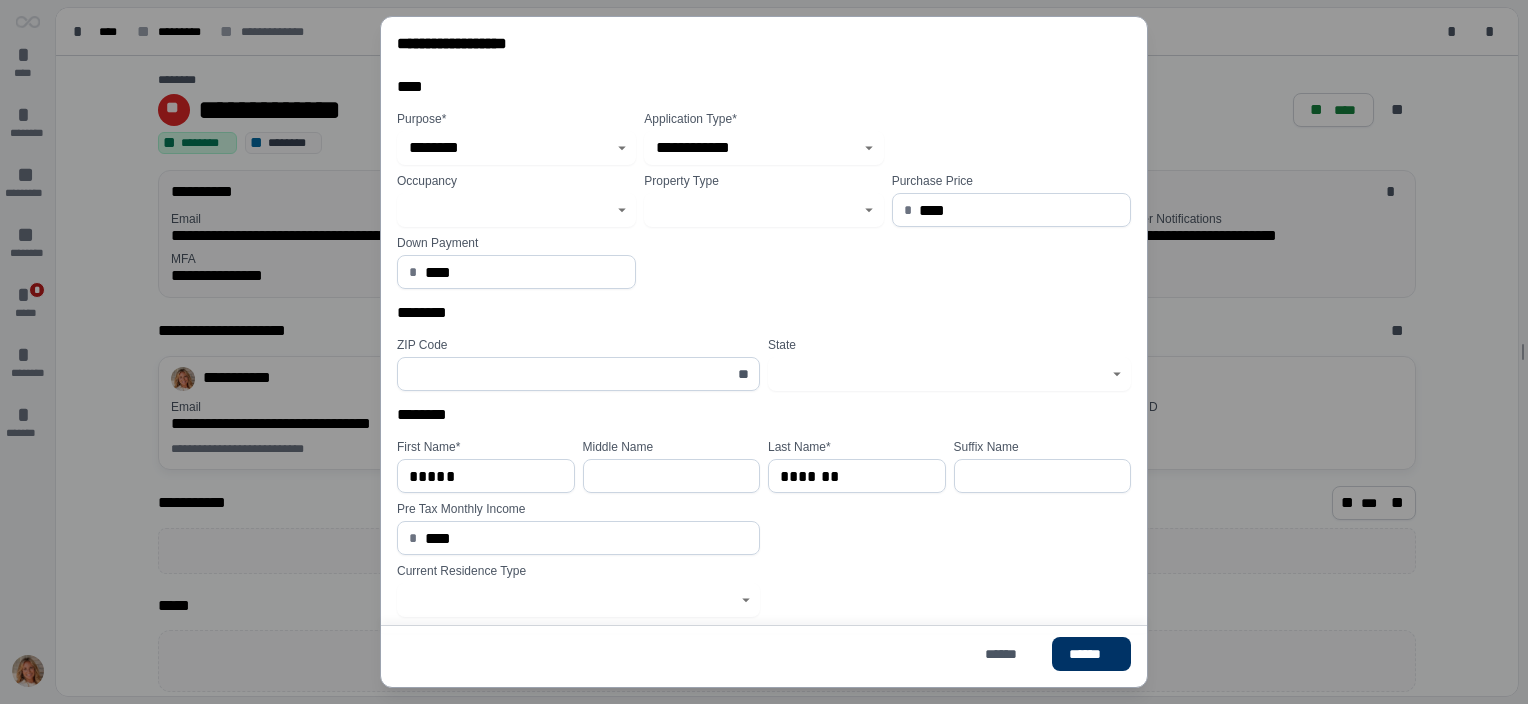click 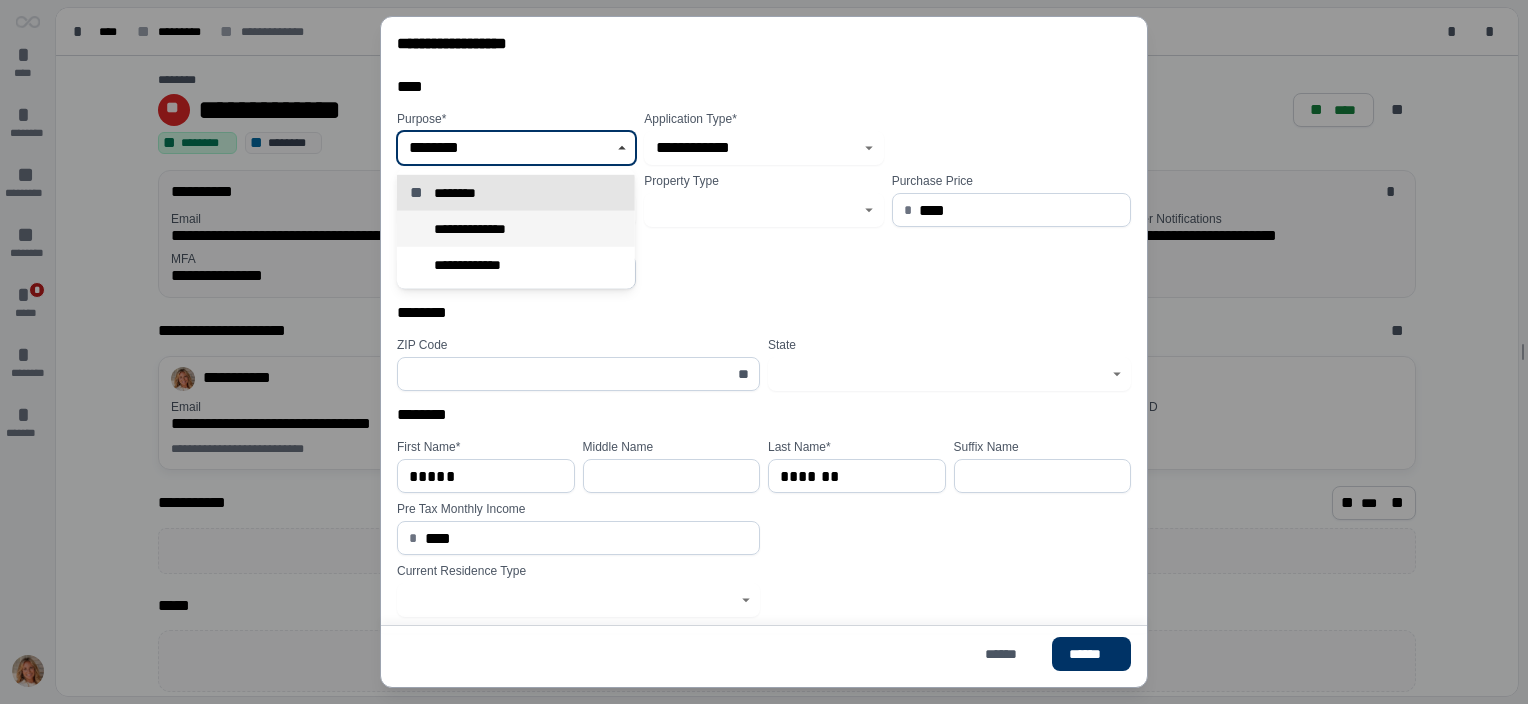 click on "**********" at bounding box center (516, 229) 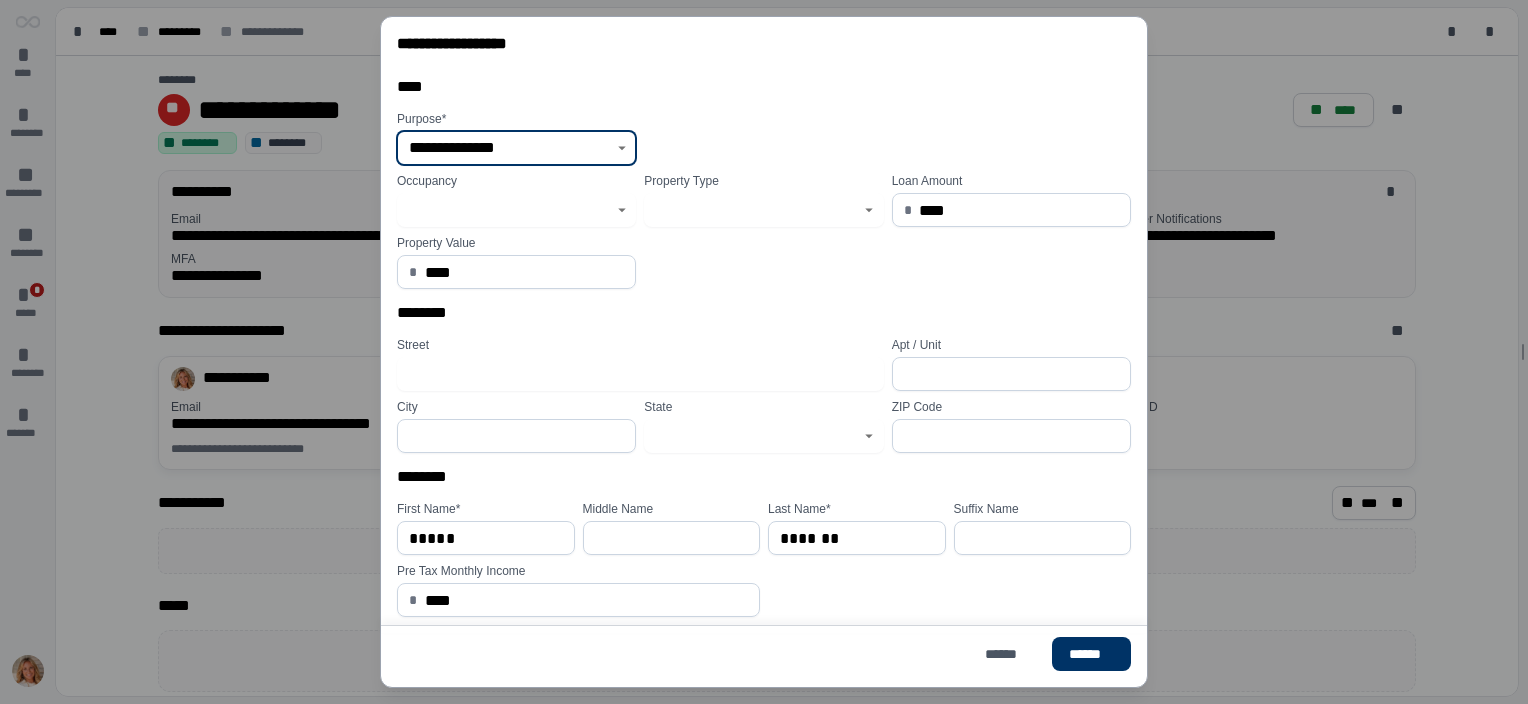 click 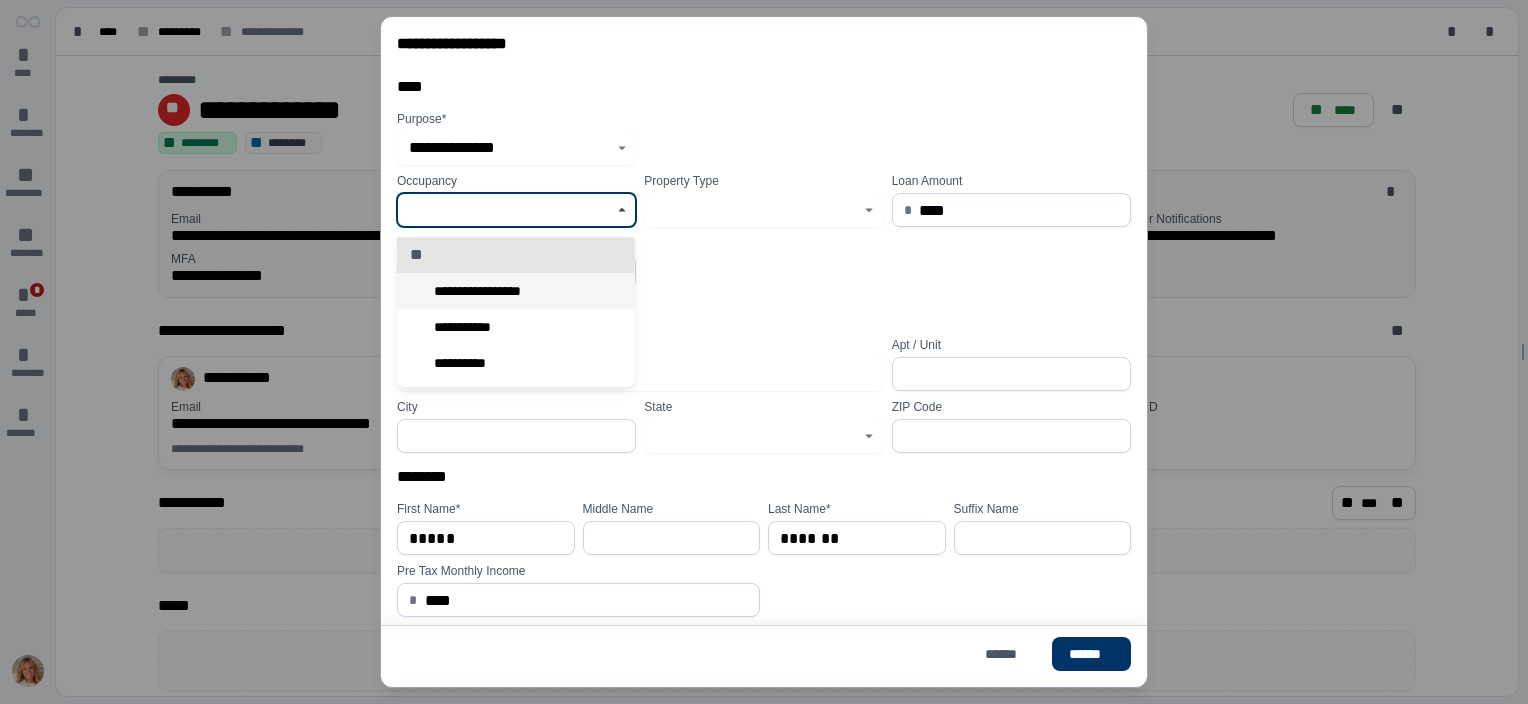 click on "**********" at bounding box center [490, 291] 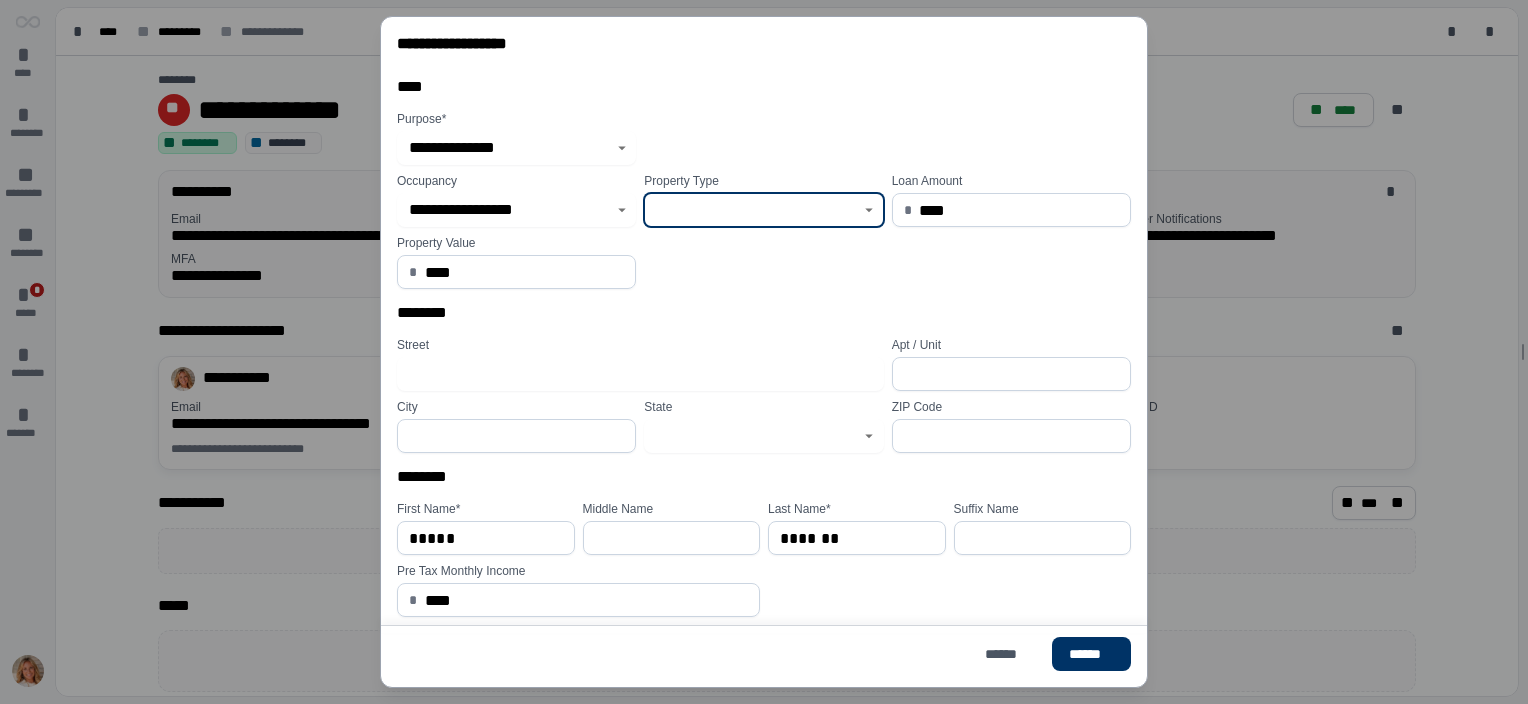 click at bounding box center (752, 210) 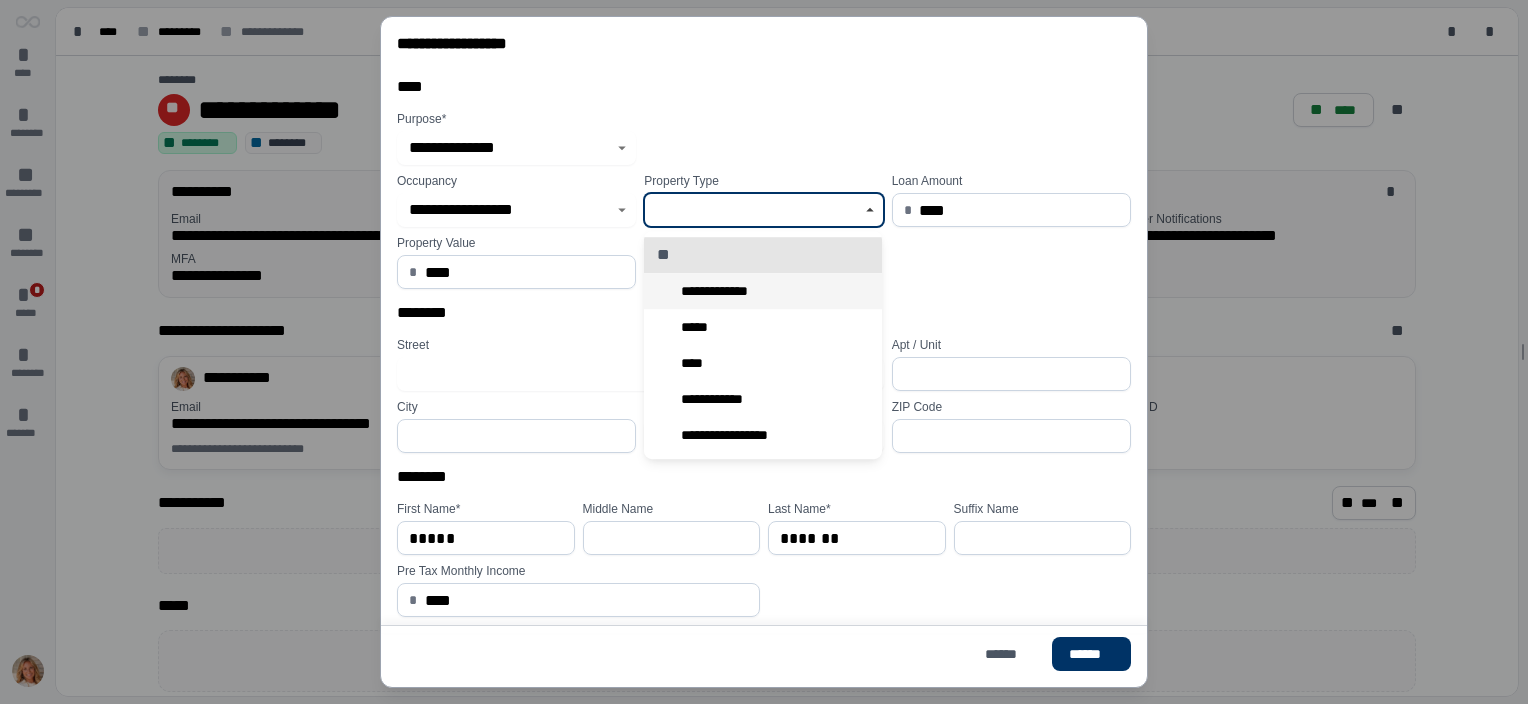 click on "**********" at bounding box center (721, 291) 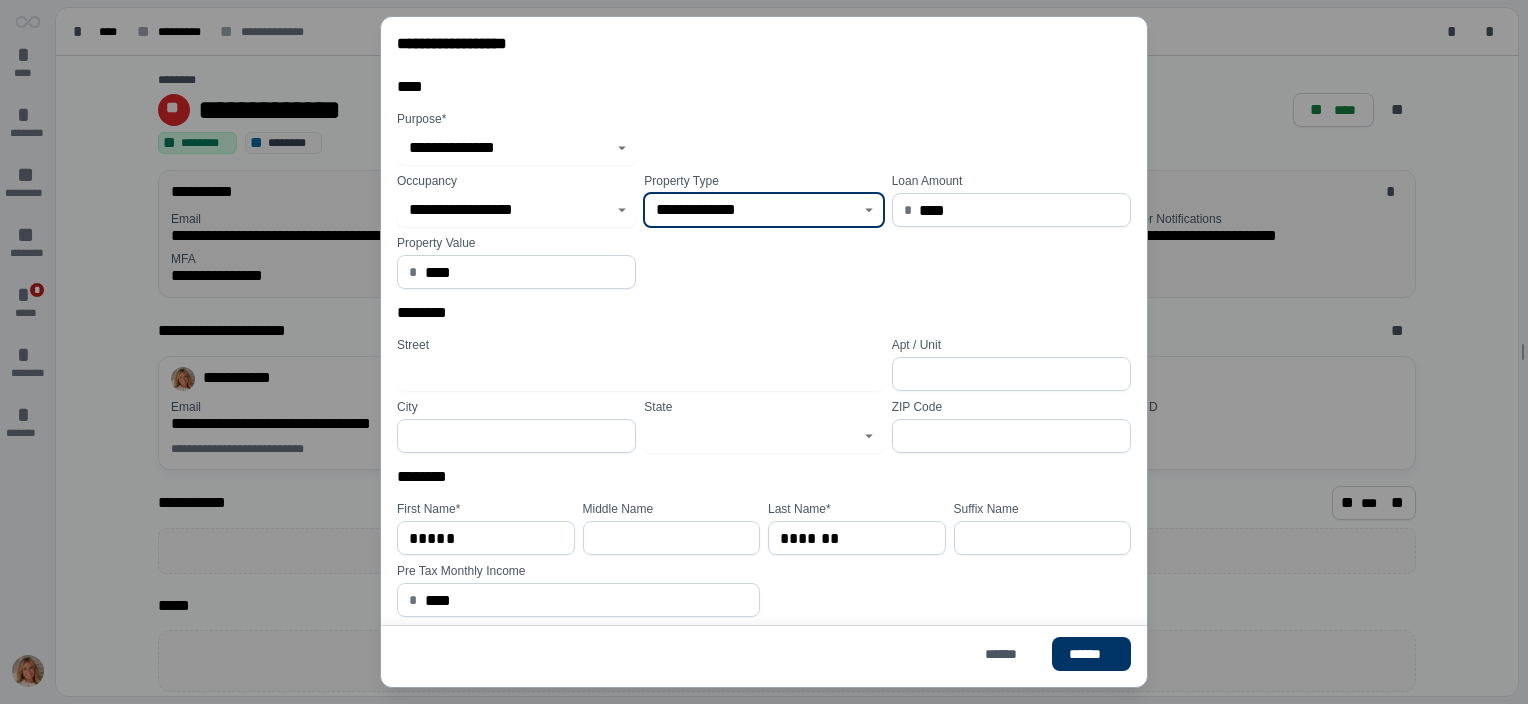 type on "**********" 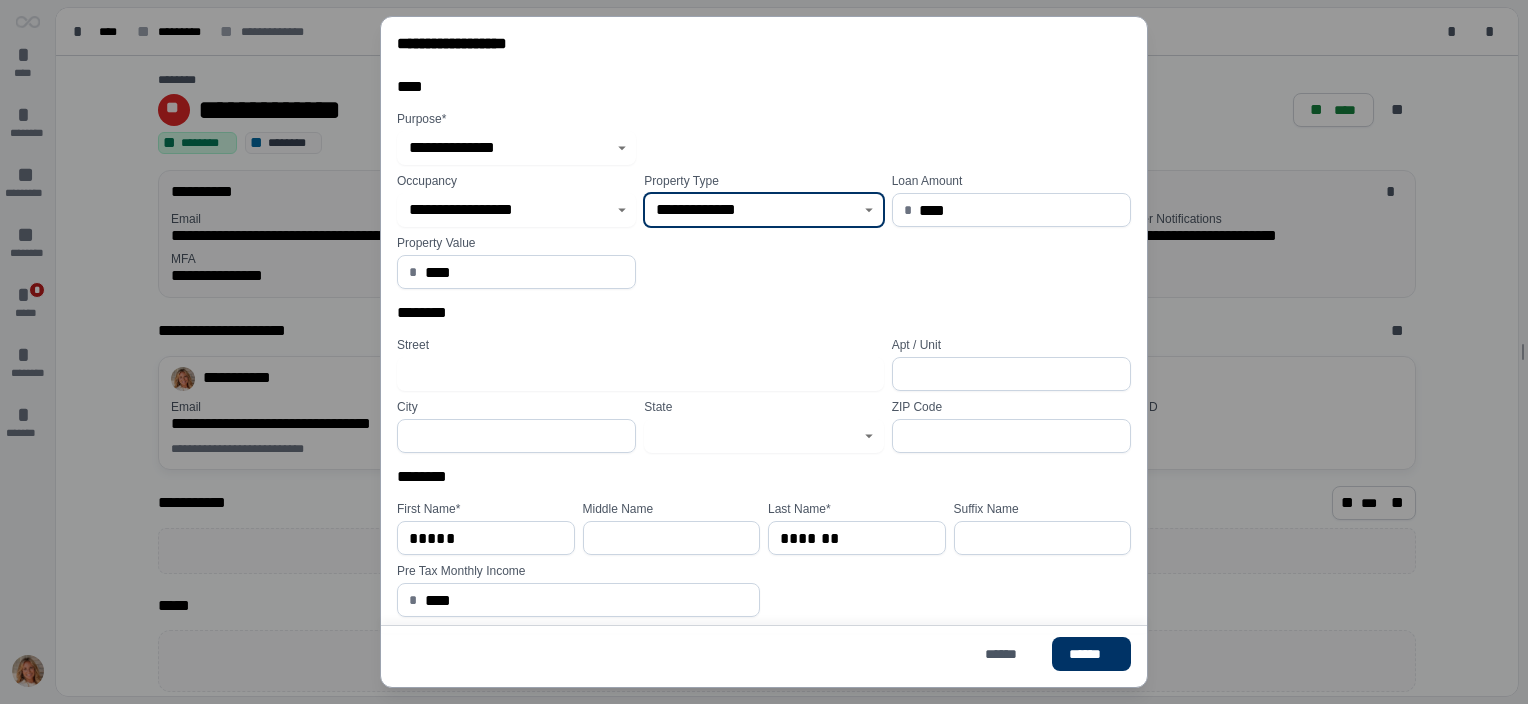 scroll, scrollTop: 89, scrollLeft: 0, axis: vertical 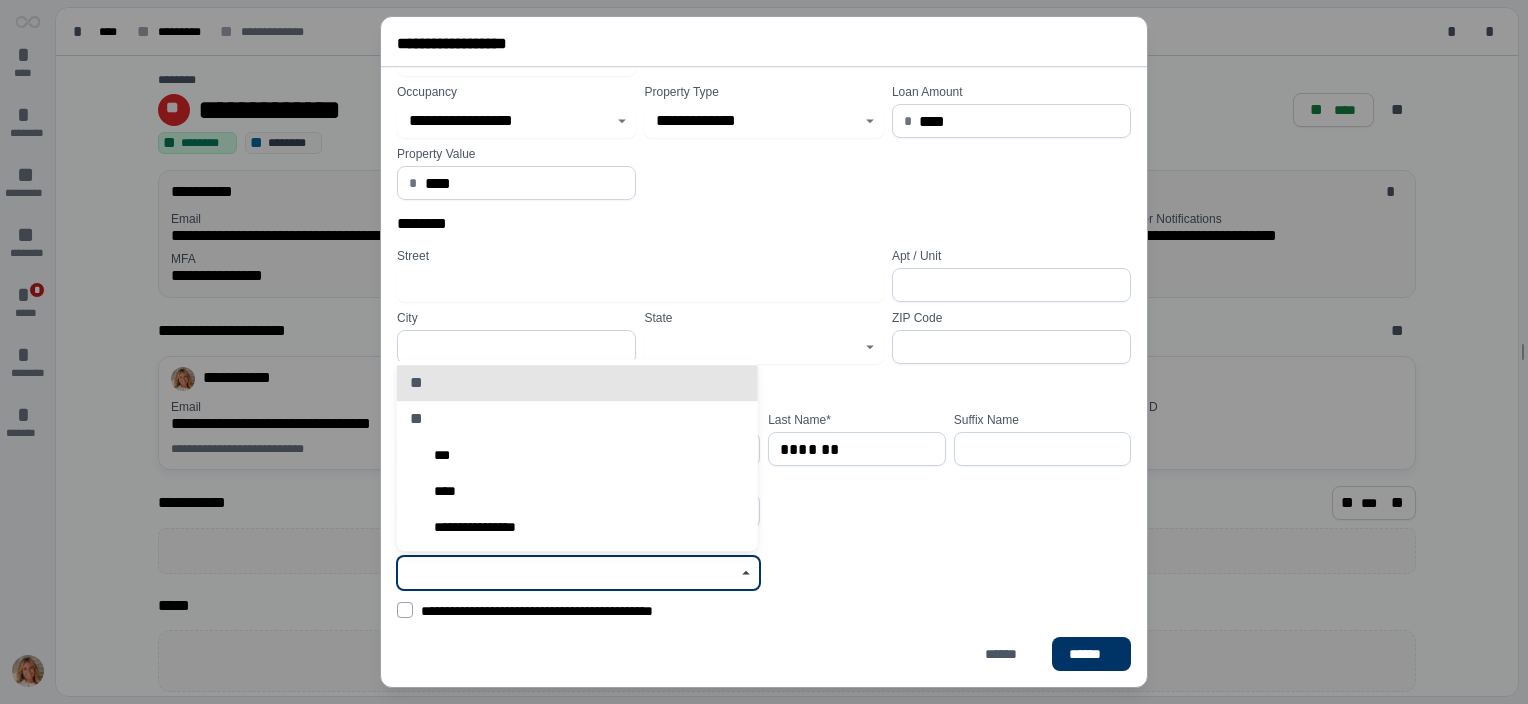 click at bounding box center [567, 573] 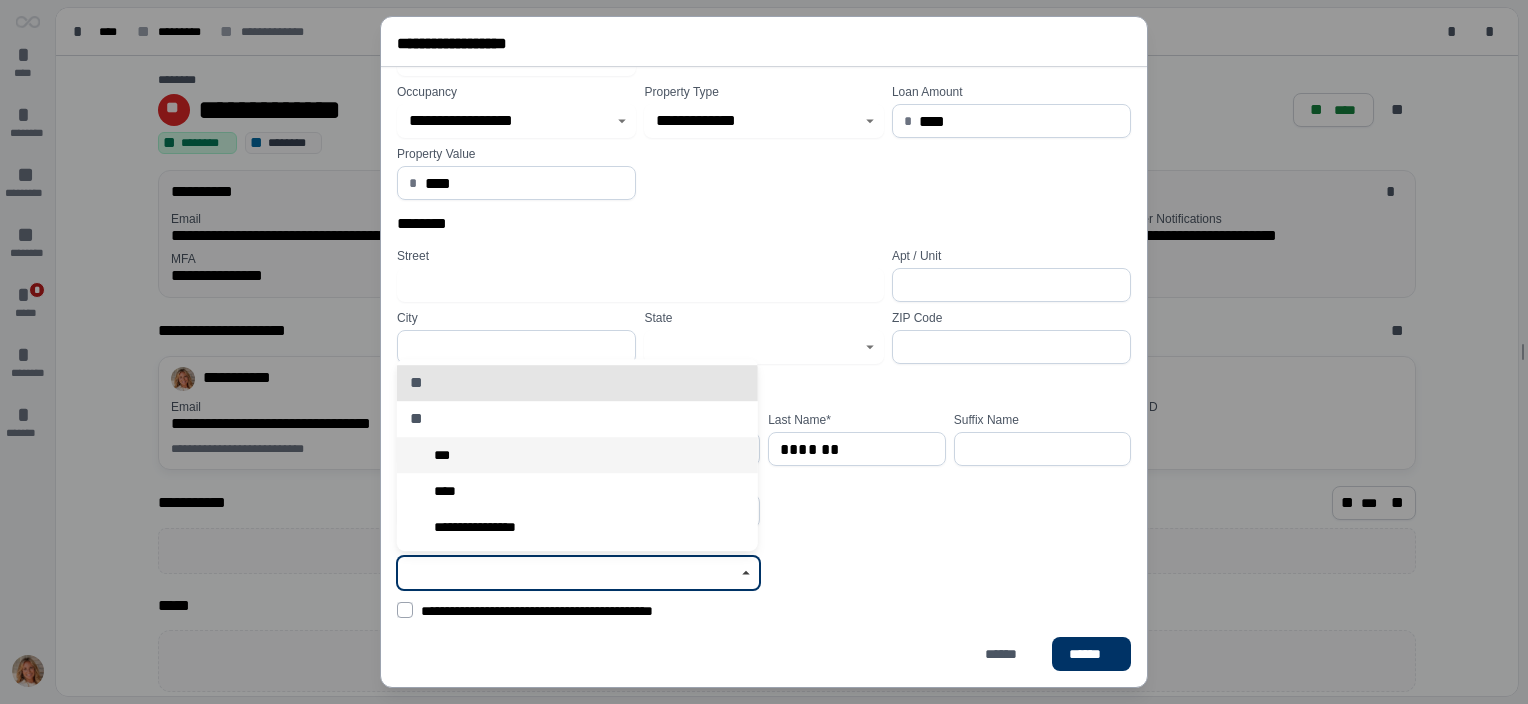 click on "***" at bounding box center [577, 455] 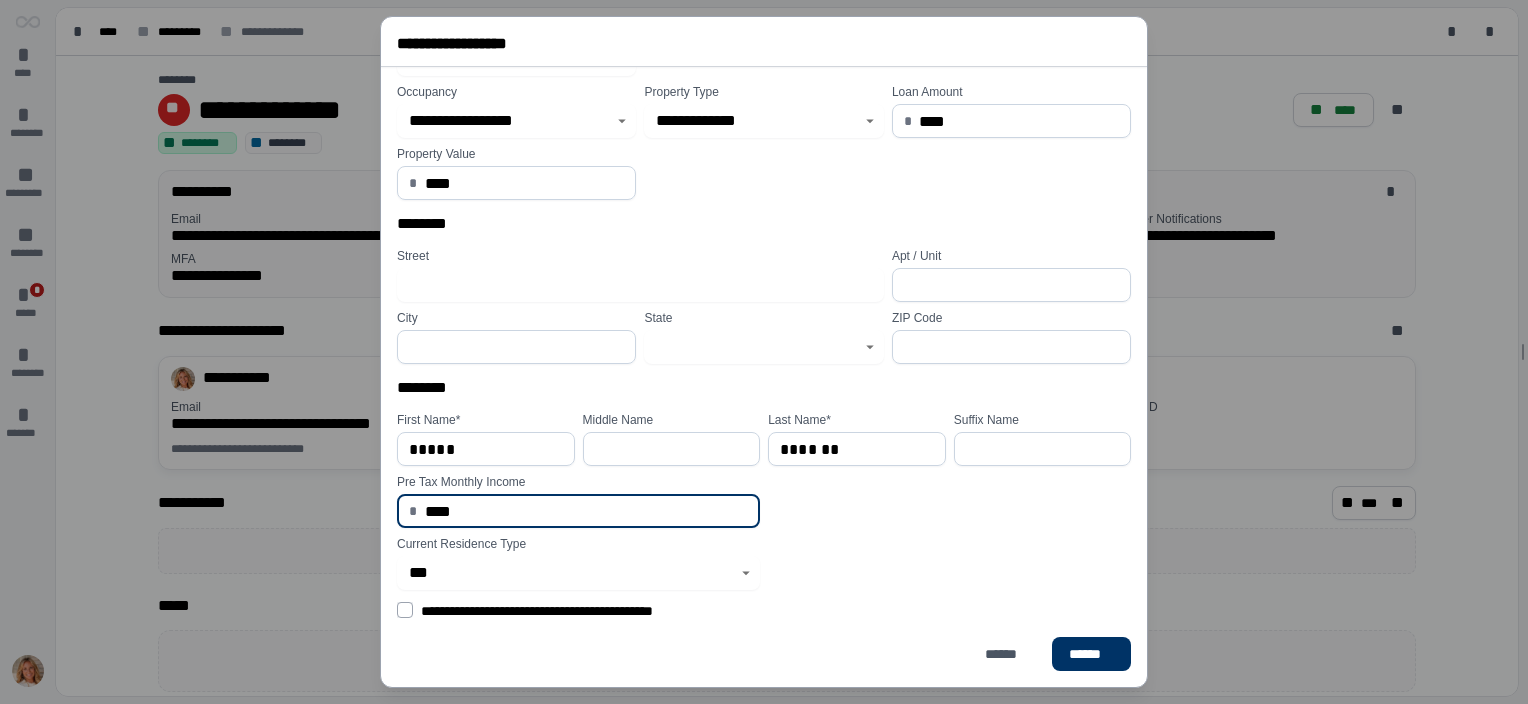 click on "****" at bounding box center [587, 511] 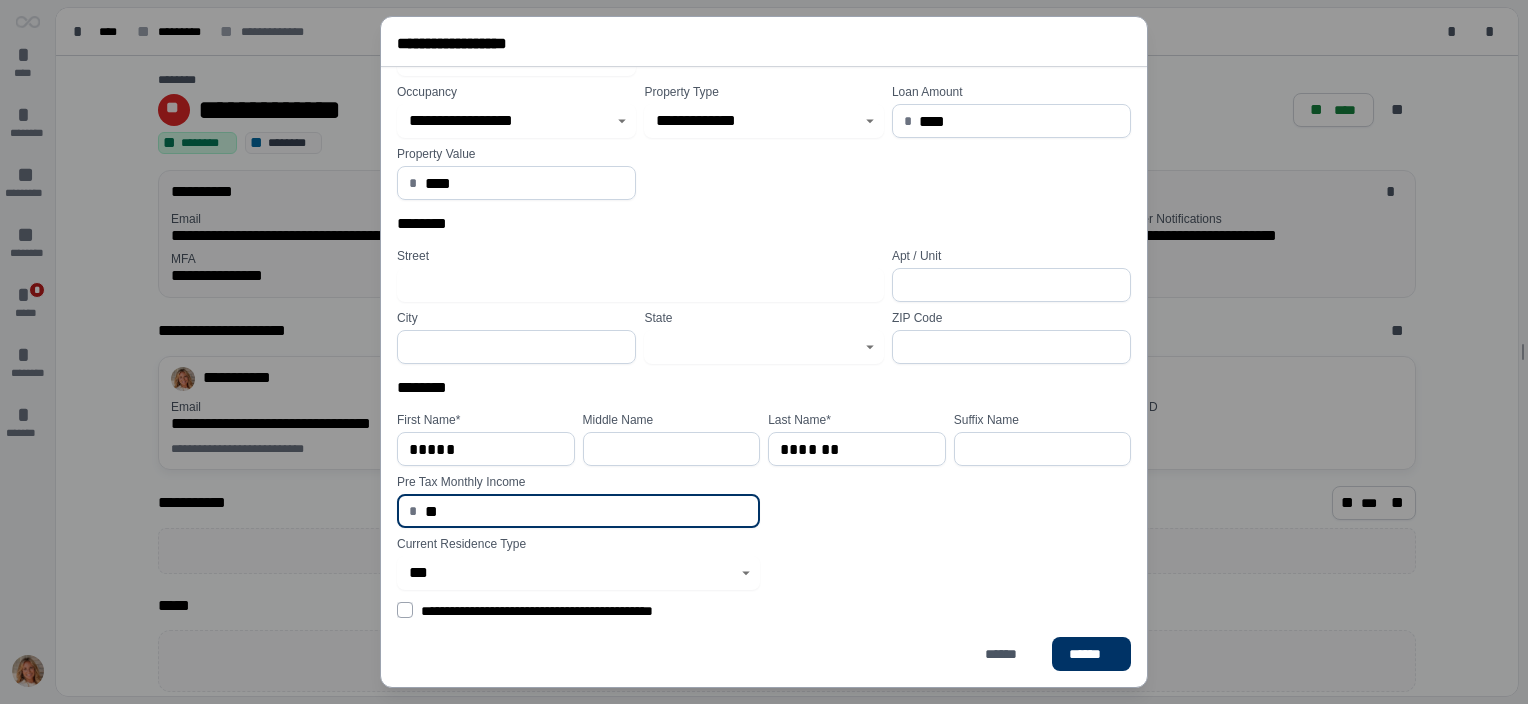 type on "*" 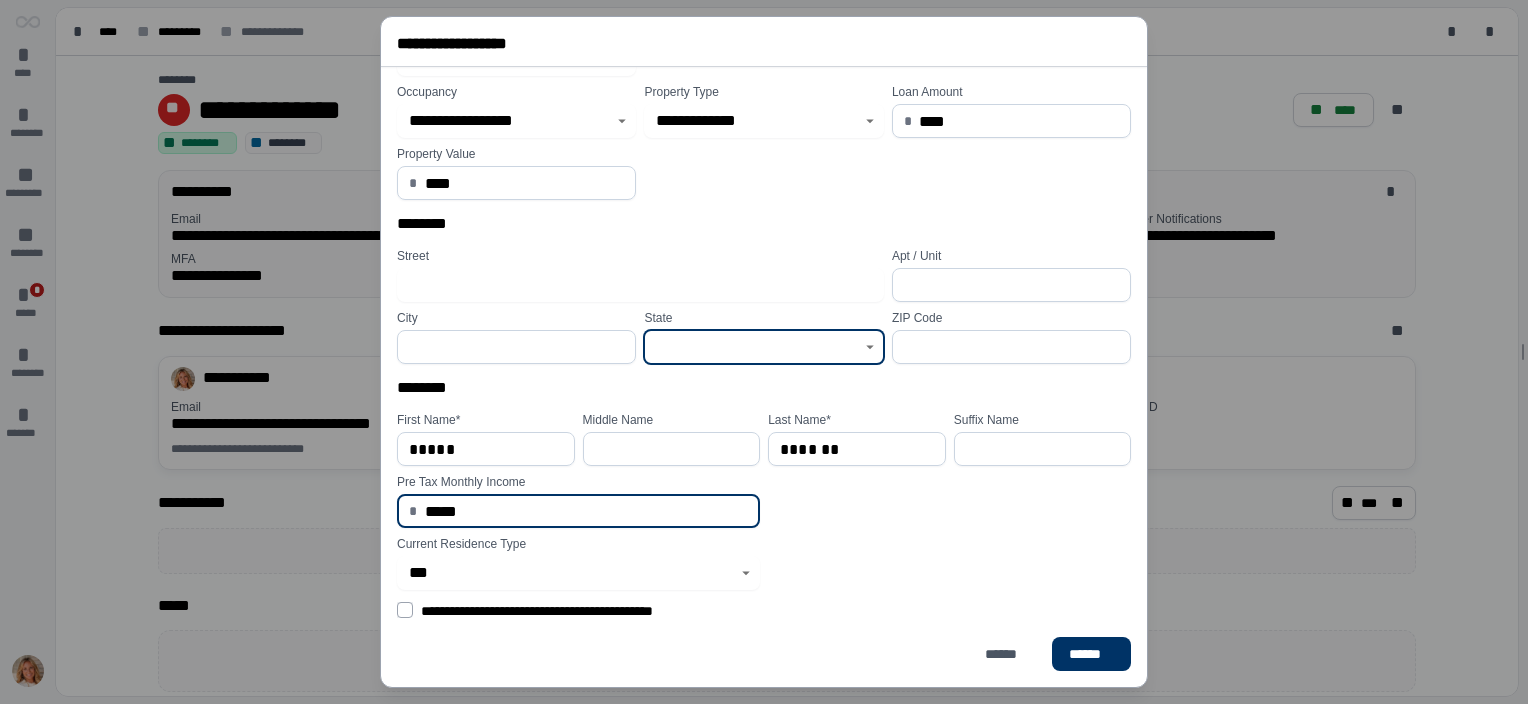 type on "********" 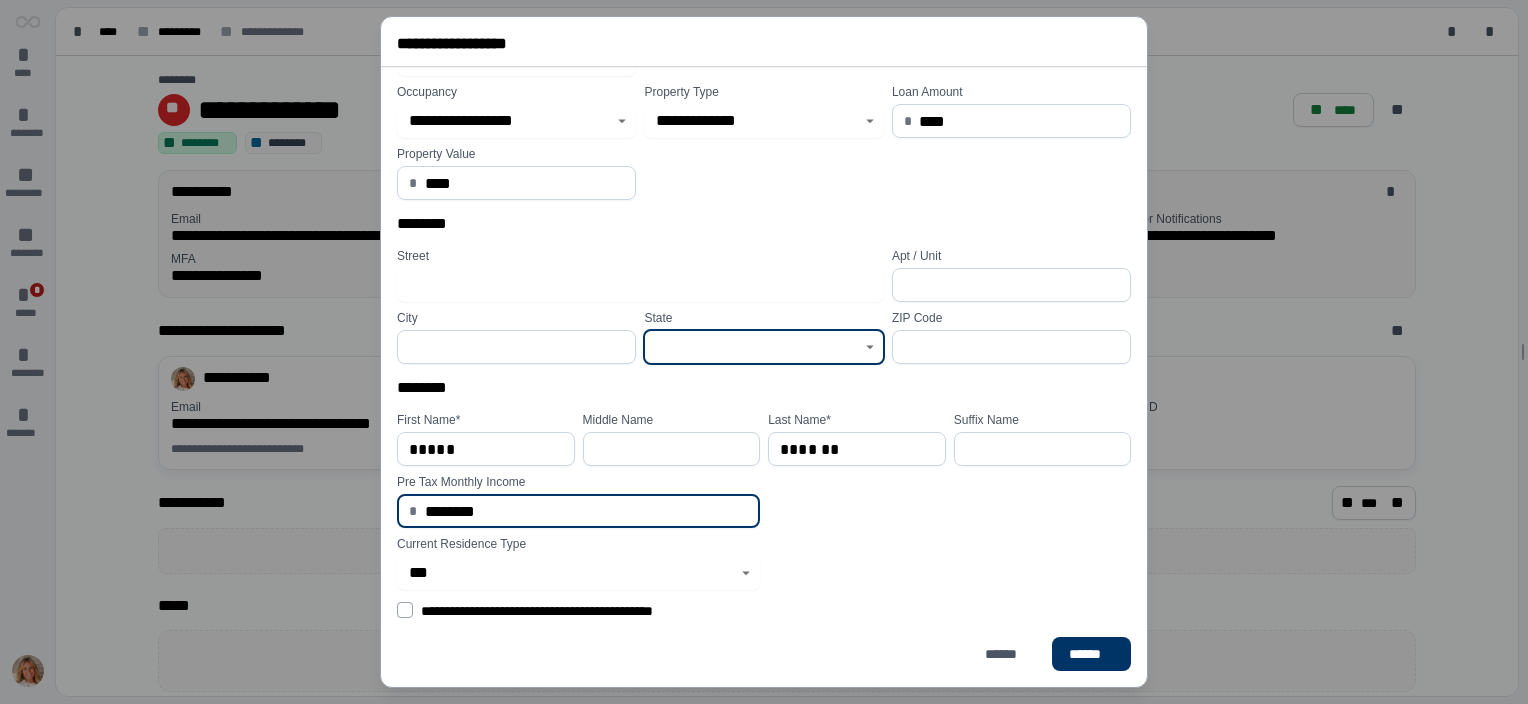 click at bounding box center [752, 347] 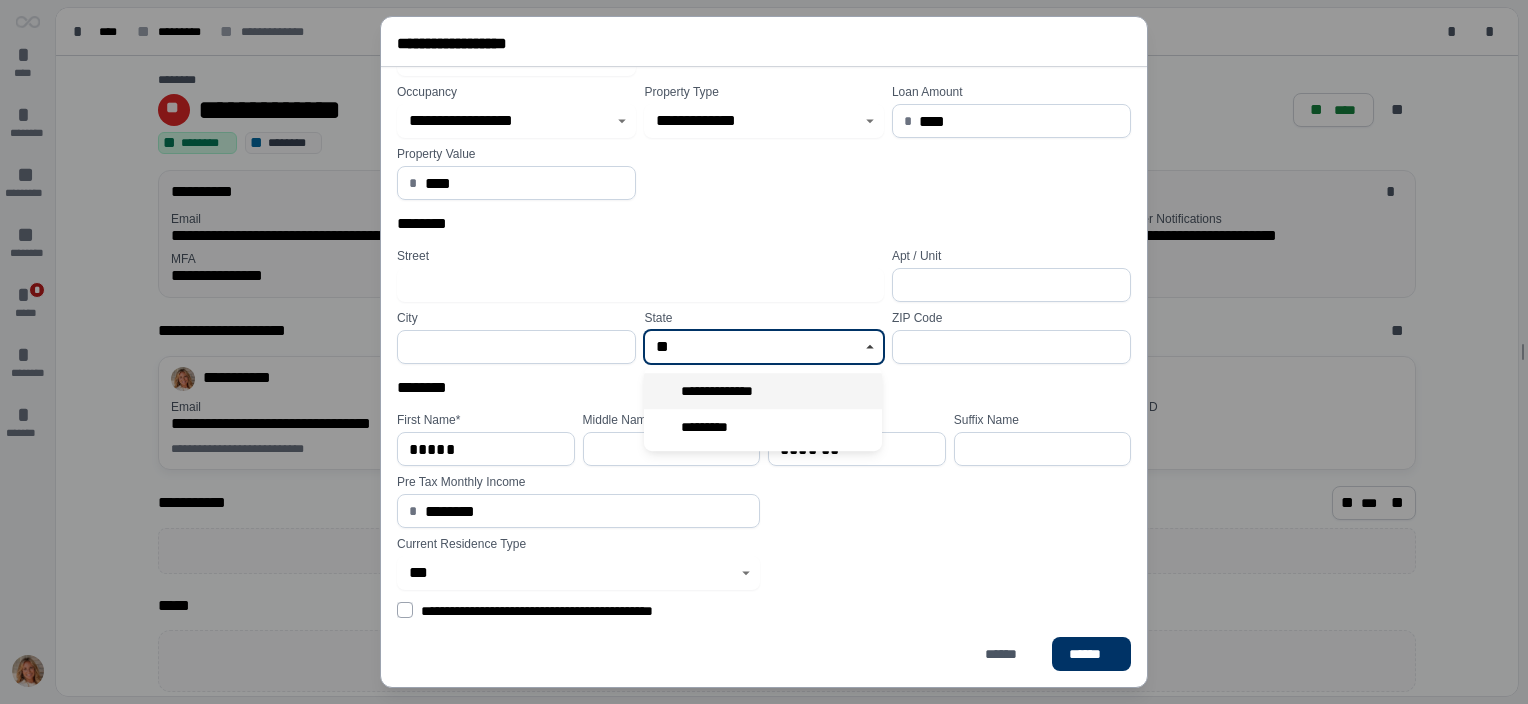 click on "**********" at bounding box center [726, 391] 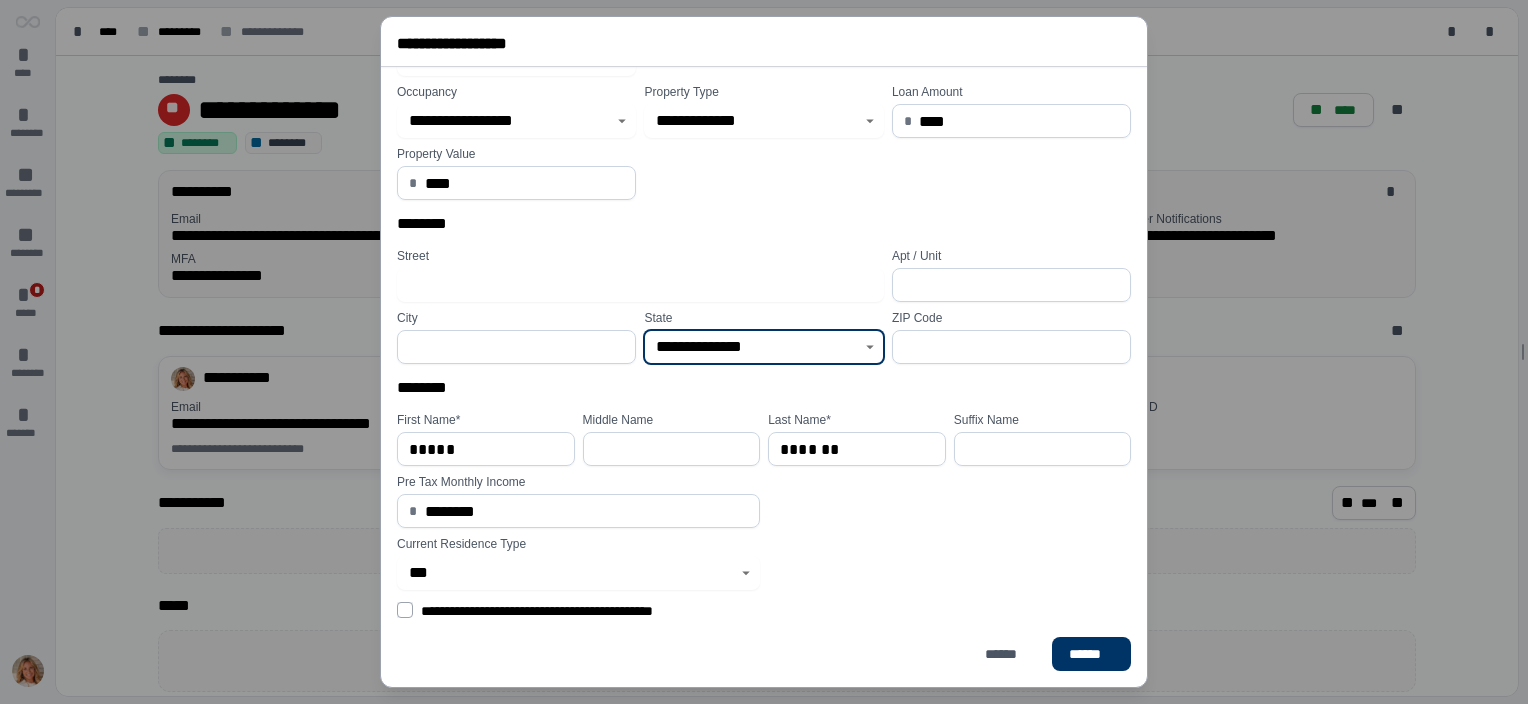 type on "**********" 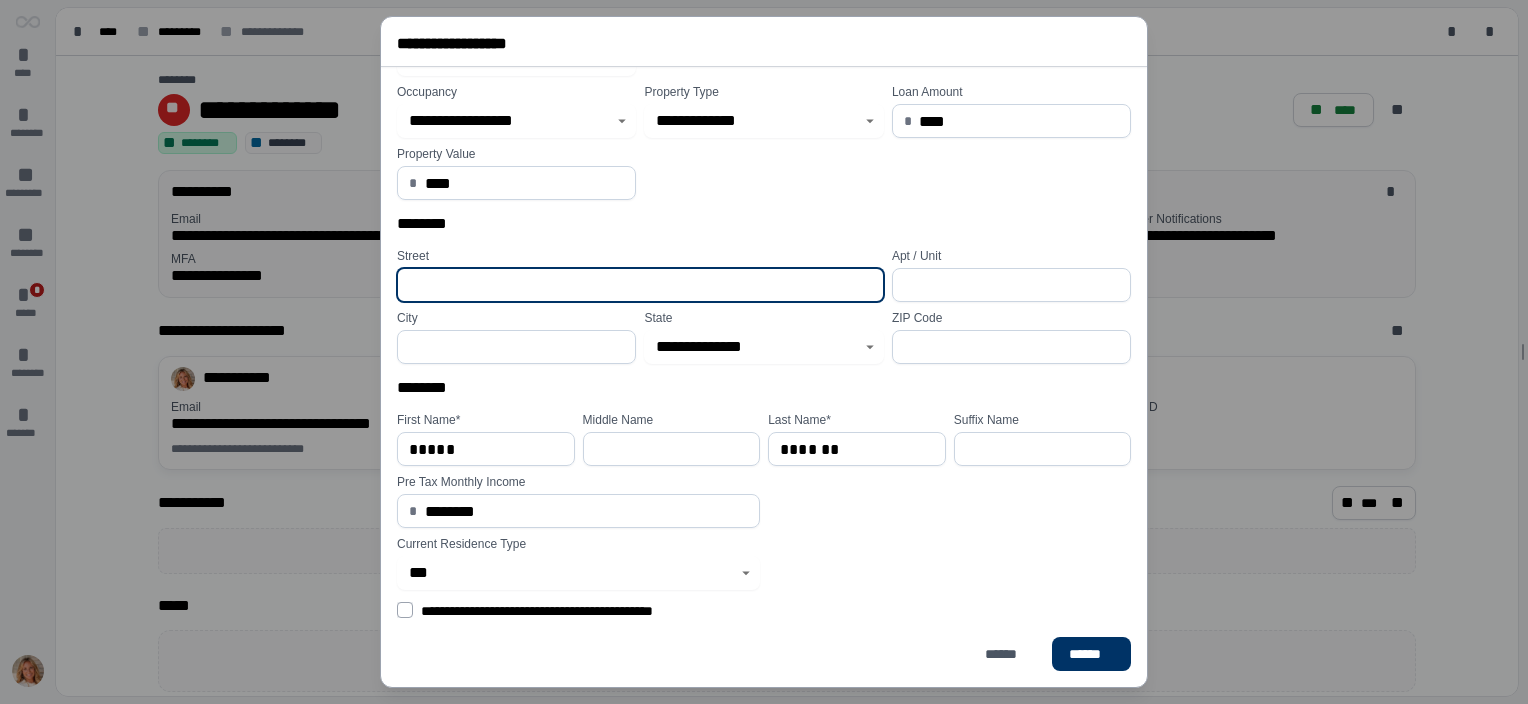 click at bounding box center [640, 285] 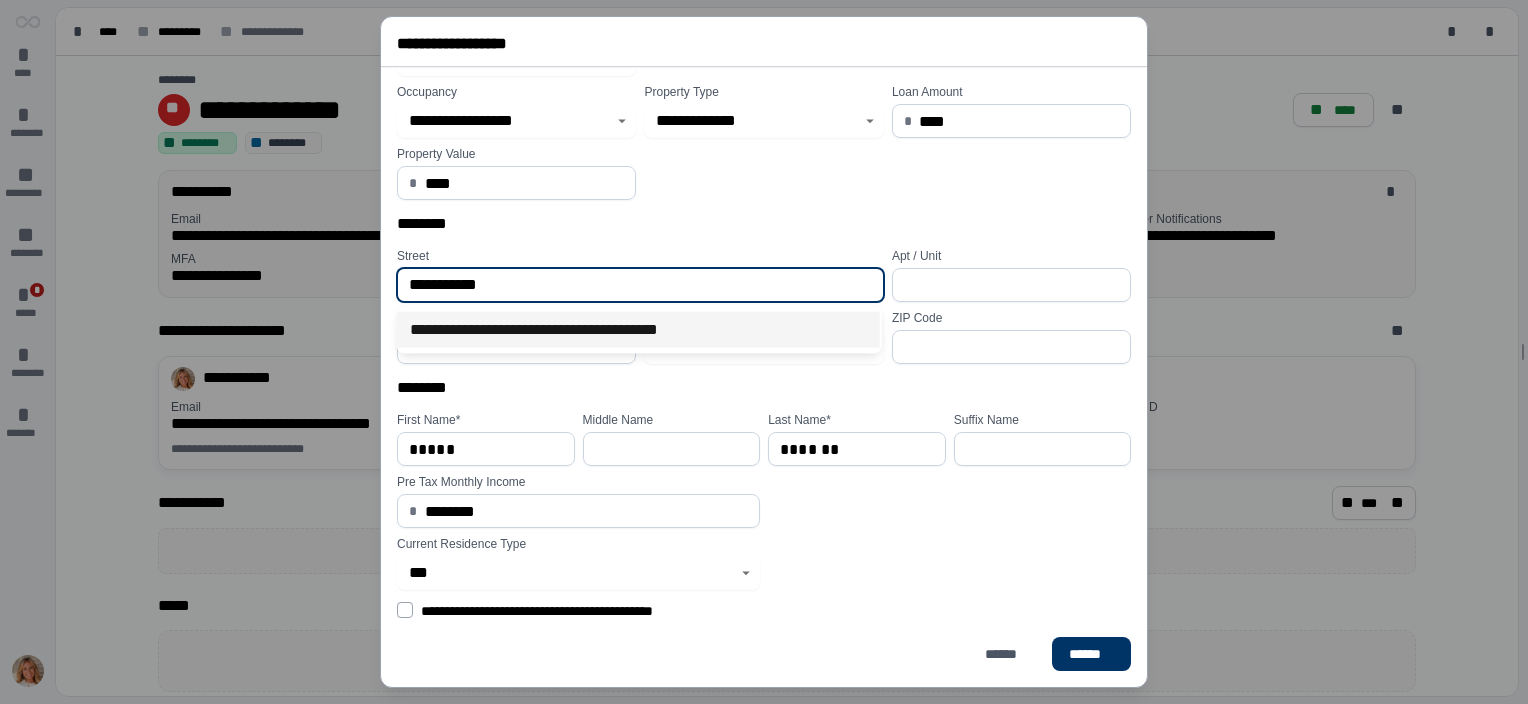 click on "**********" at bounding box center [638, 330] 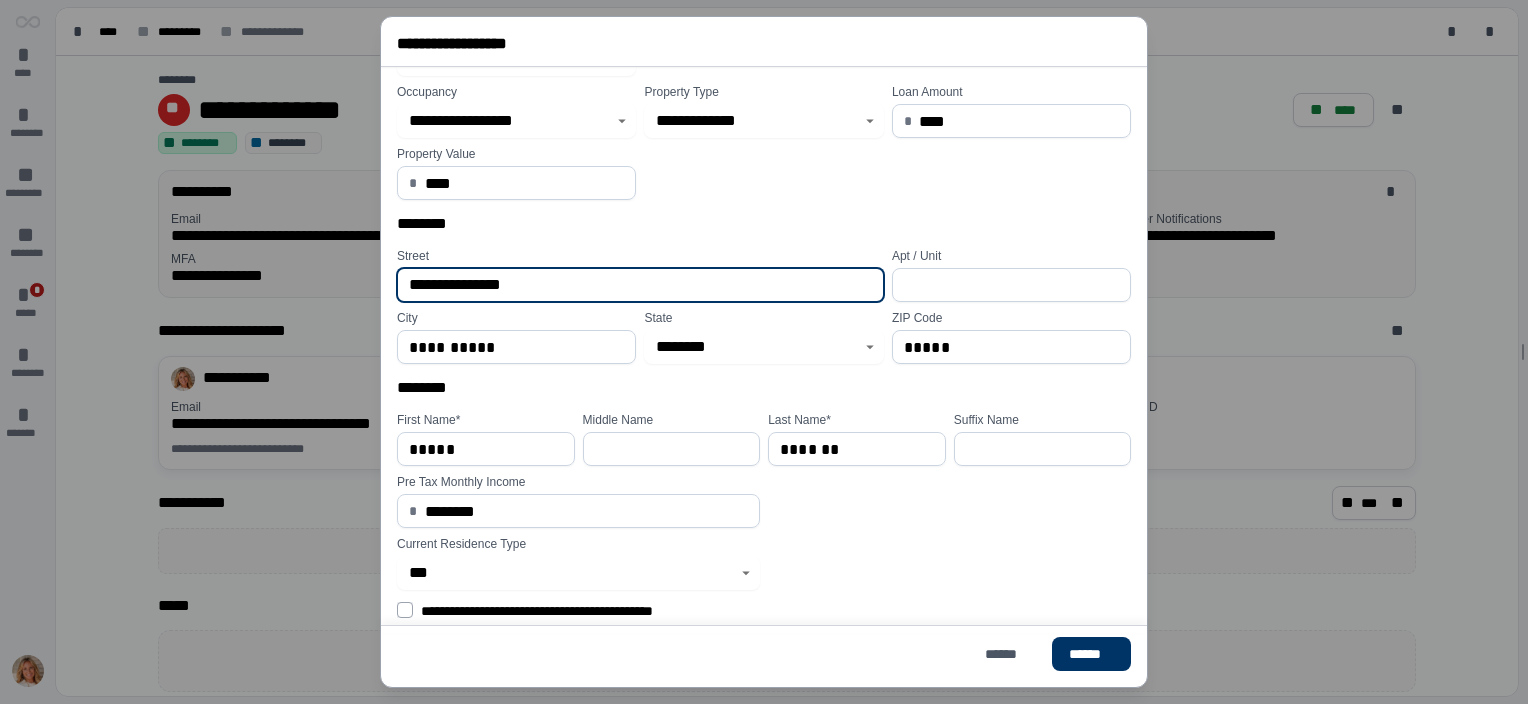 scroll, scrollTop: 0, scrollLeft: 0, axis: both 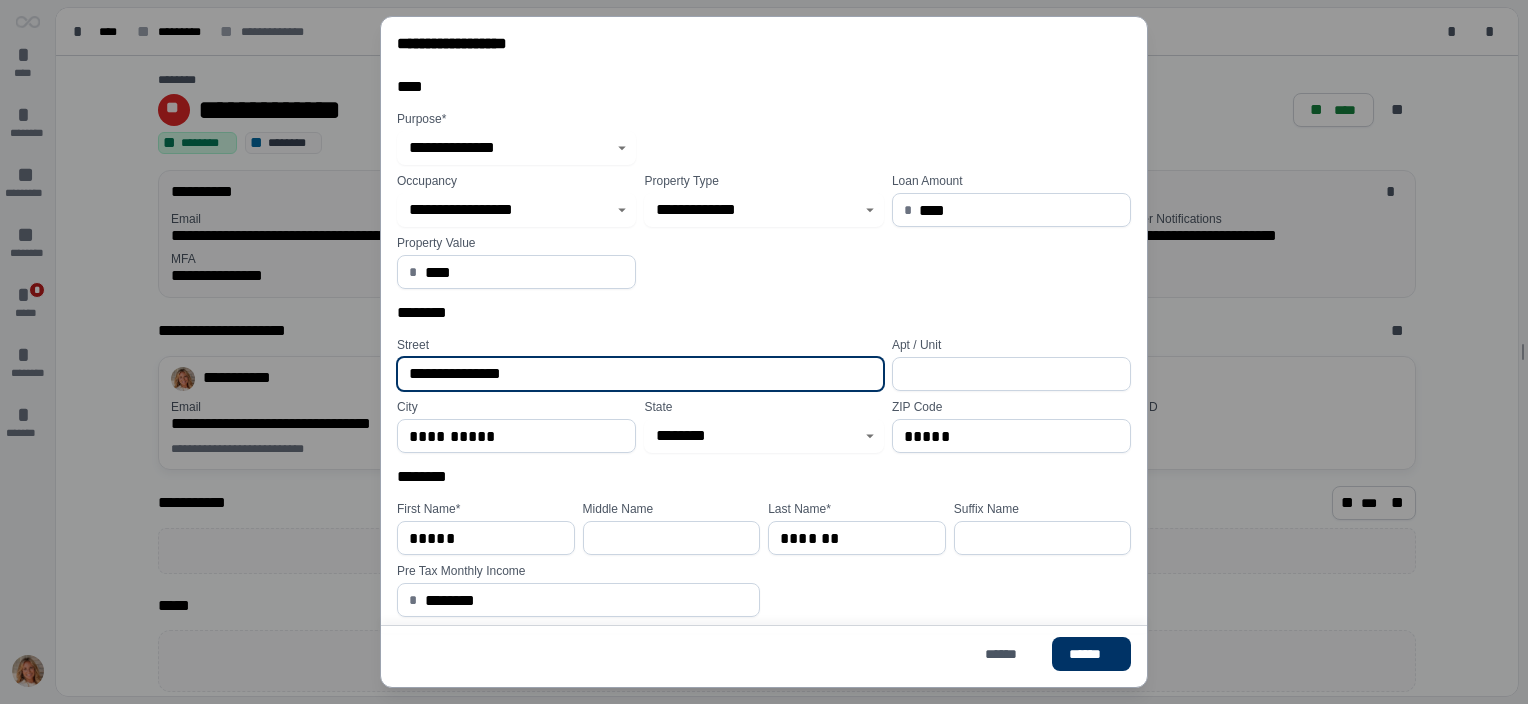 type on "**********" 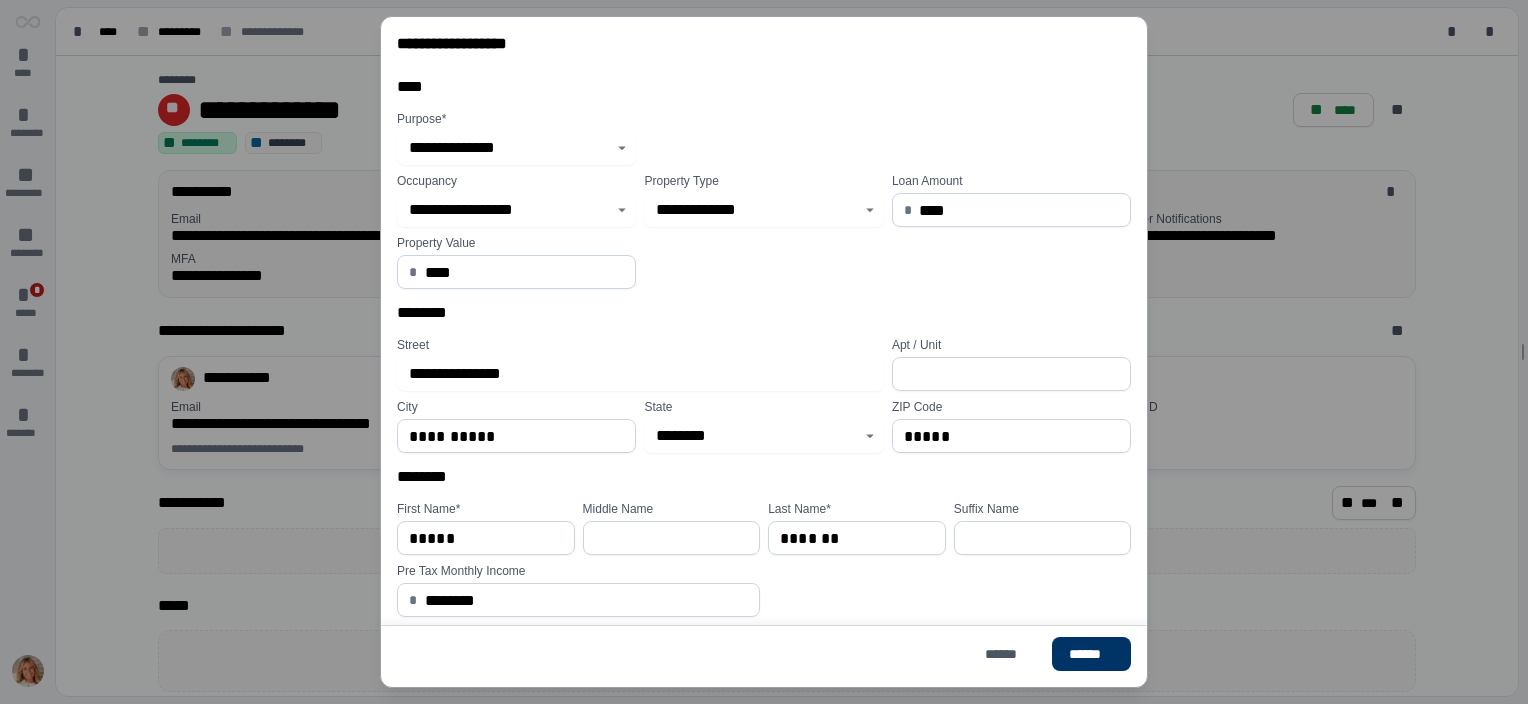 click on "****" at bounding box center [1019, 210] 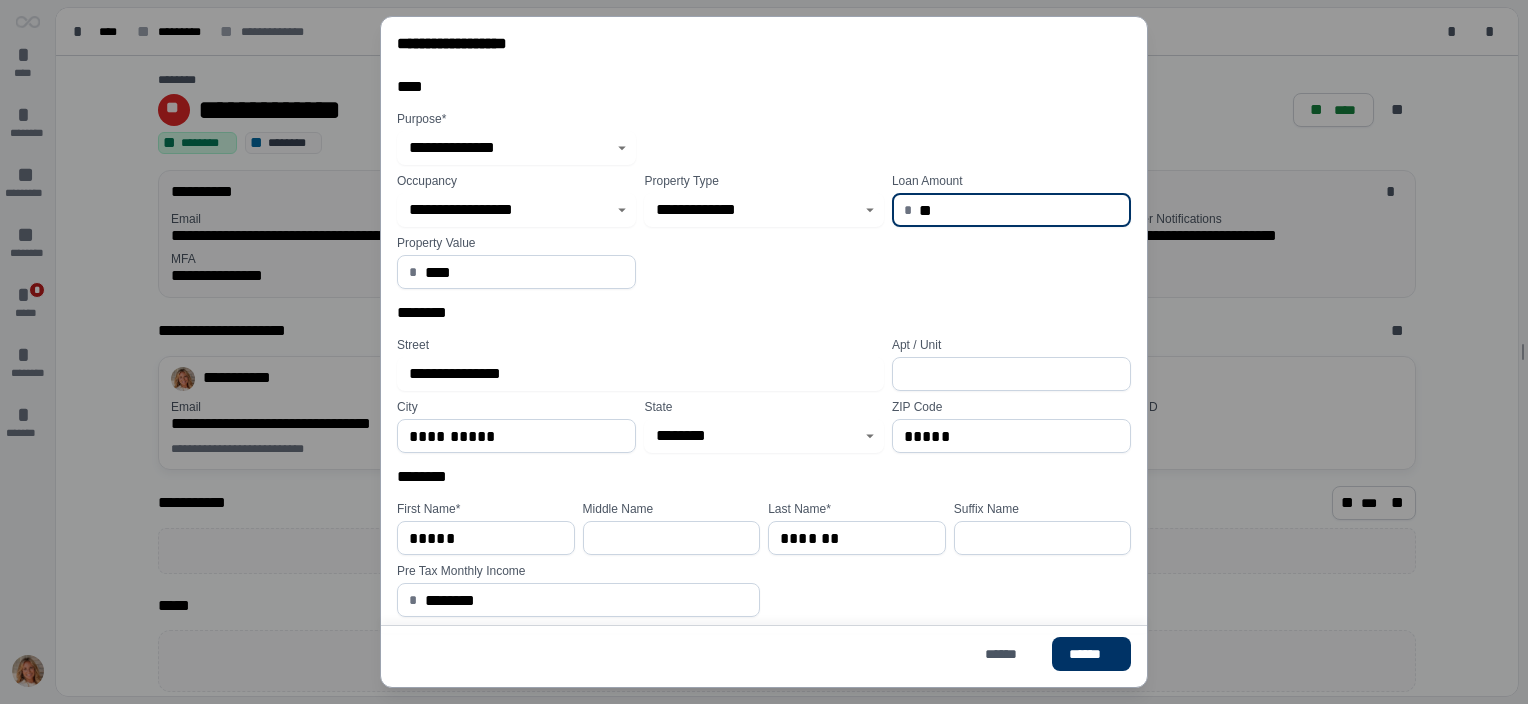 type on "*" 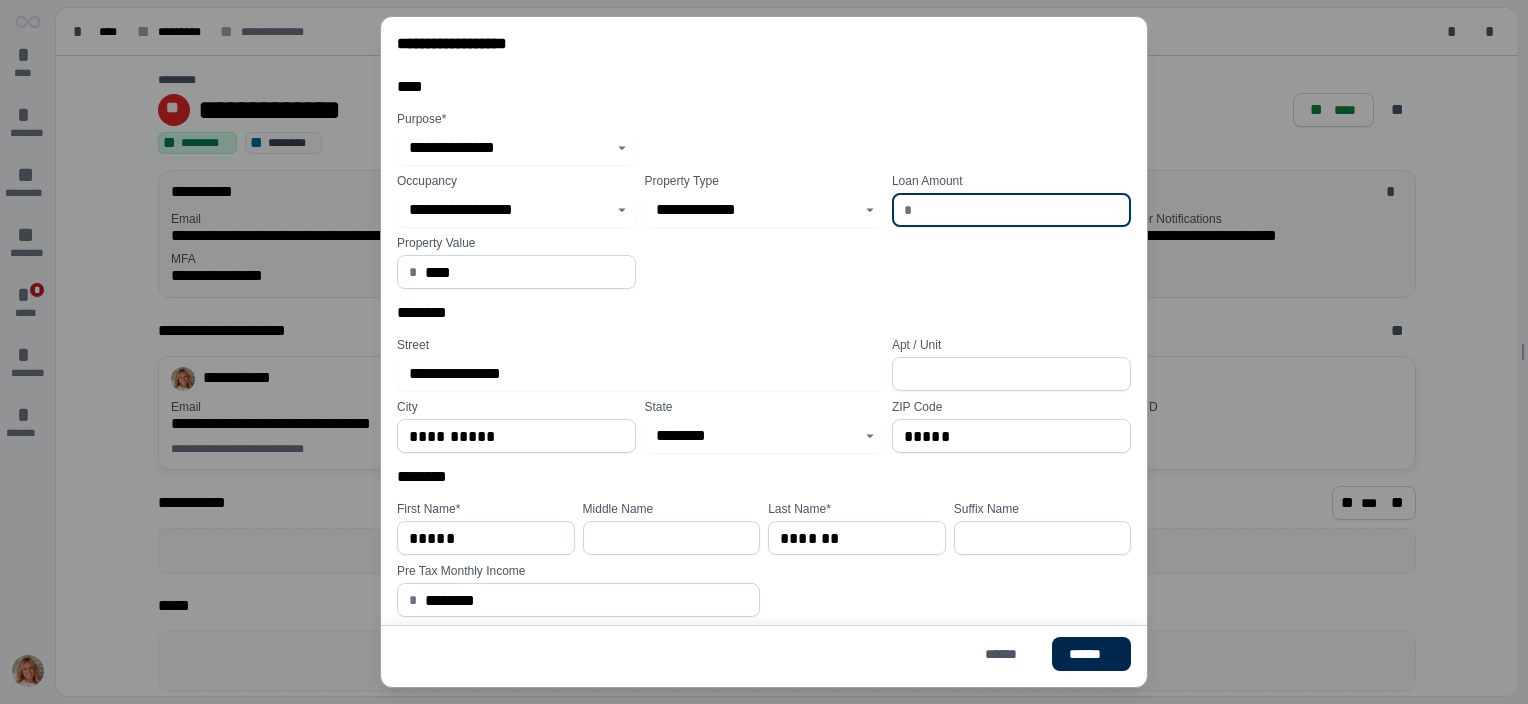click on "******" at bounding box center (1091, 654) 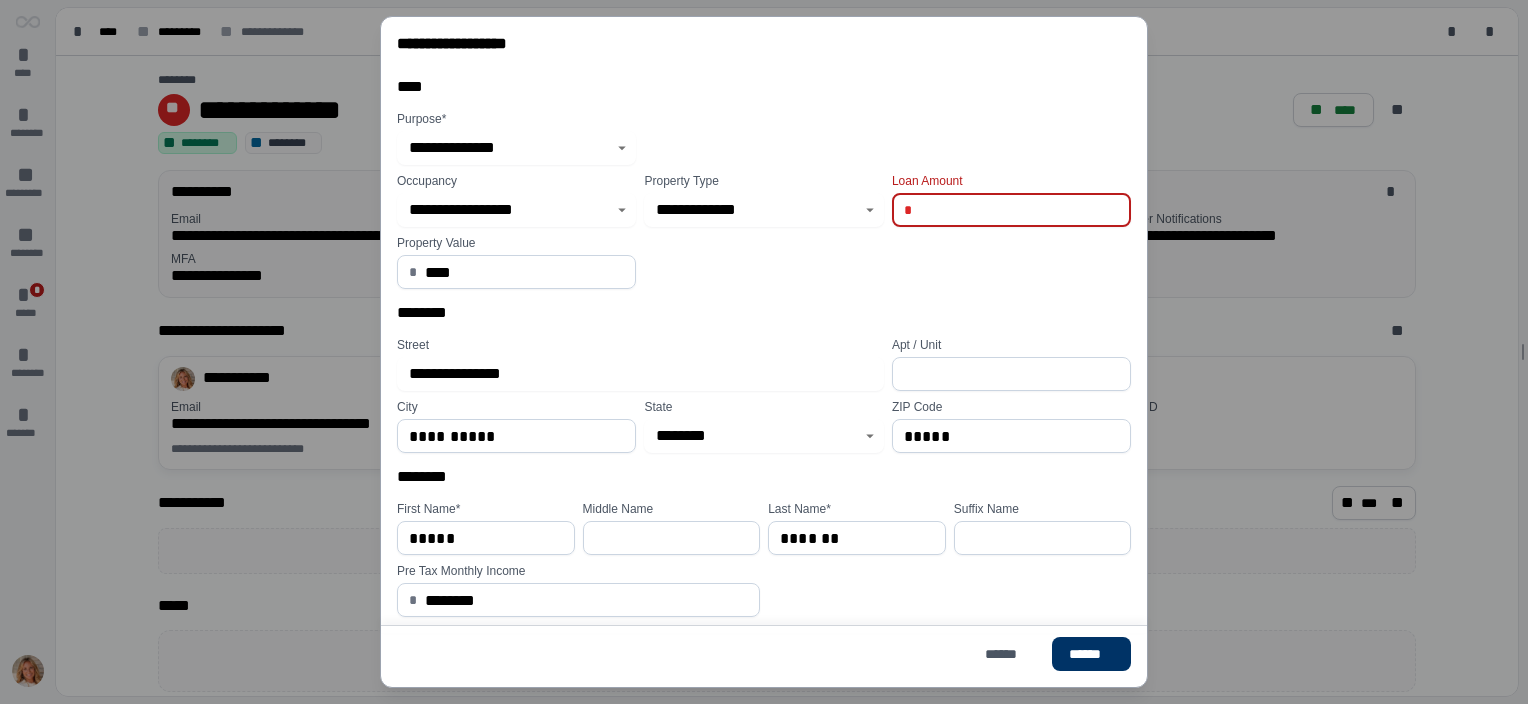 click at bounding box center (1019, 210) 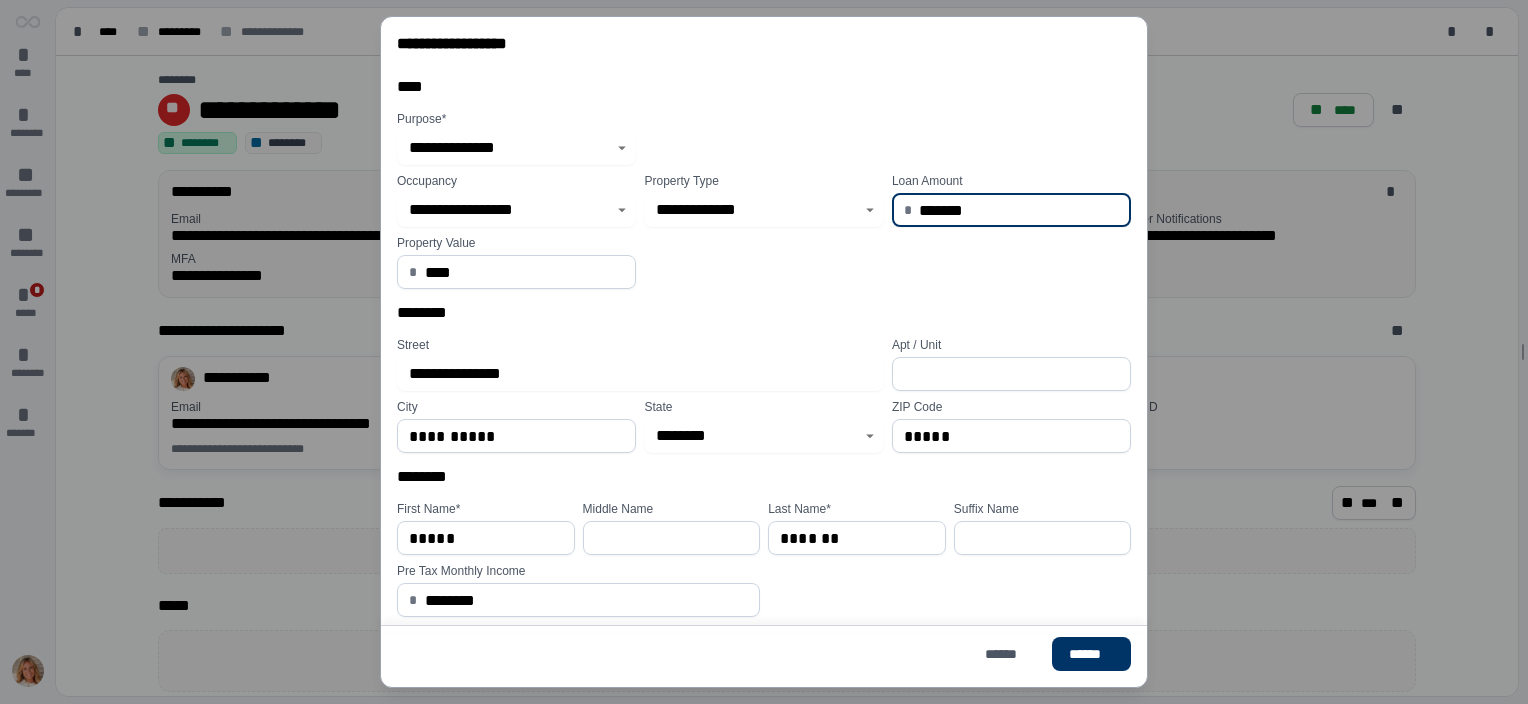 type on "**********" 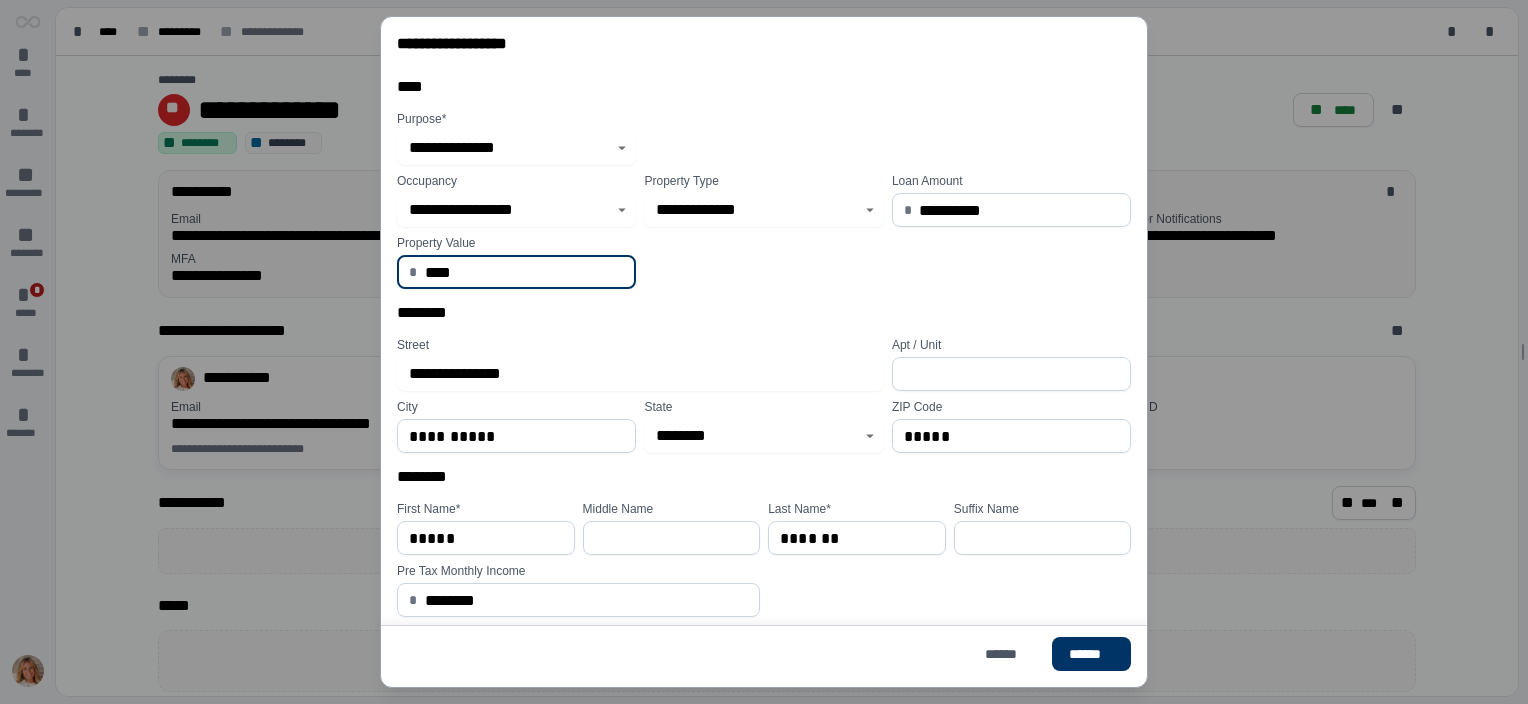 drag, startPoint x: 517, startPoint y: 264, endPoint x: 436, endPoint y: 280, distance: 82.565125 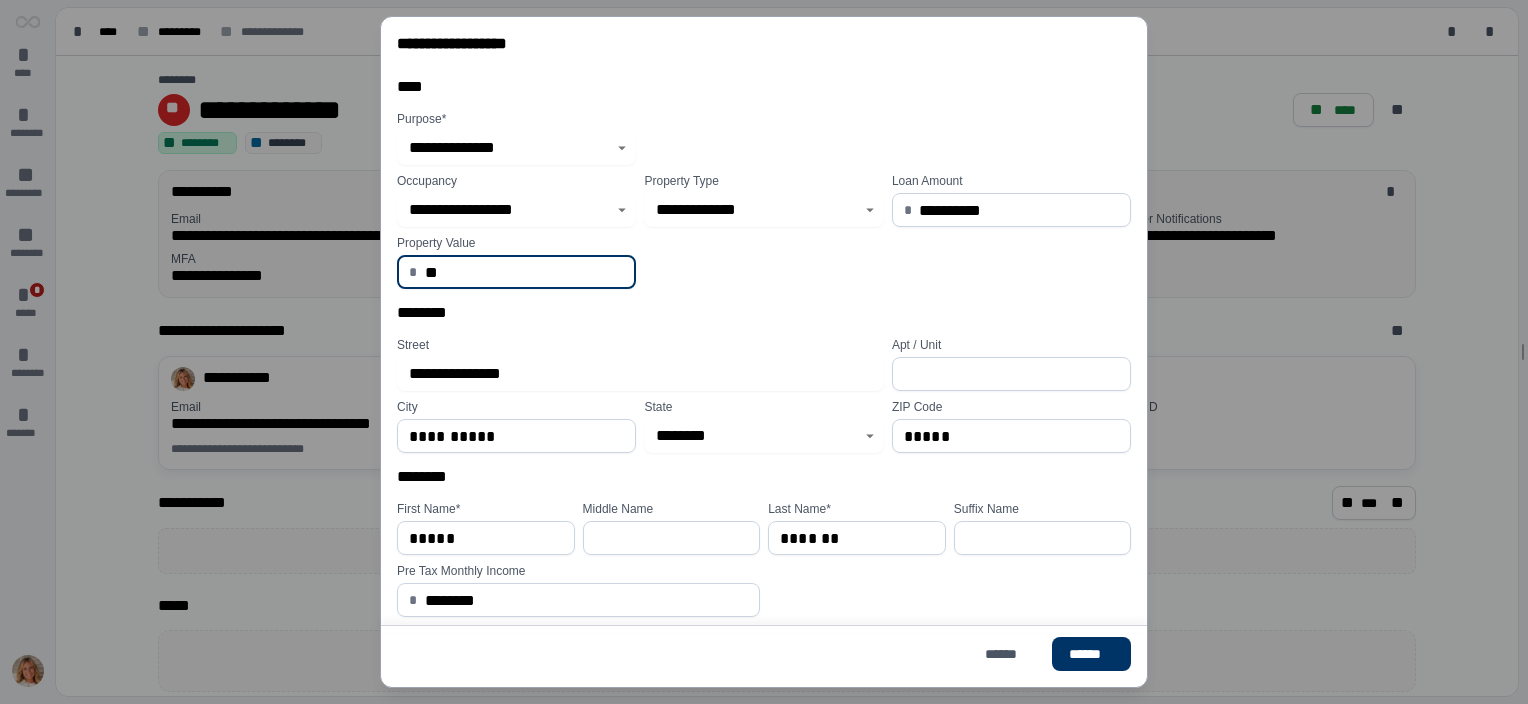 type on "*" 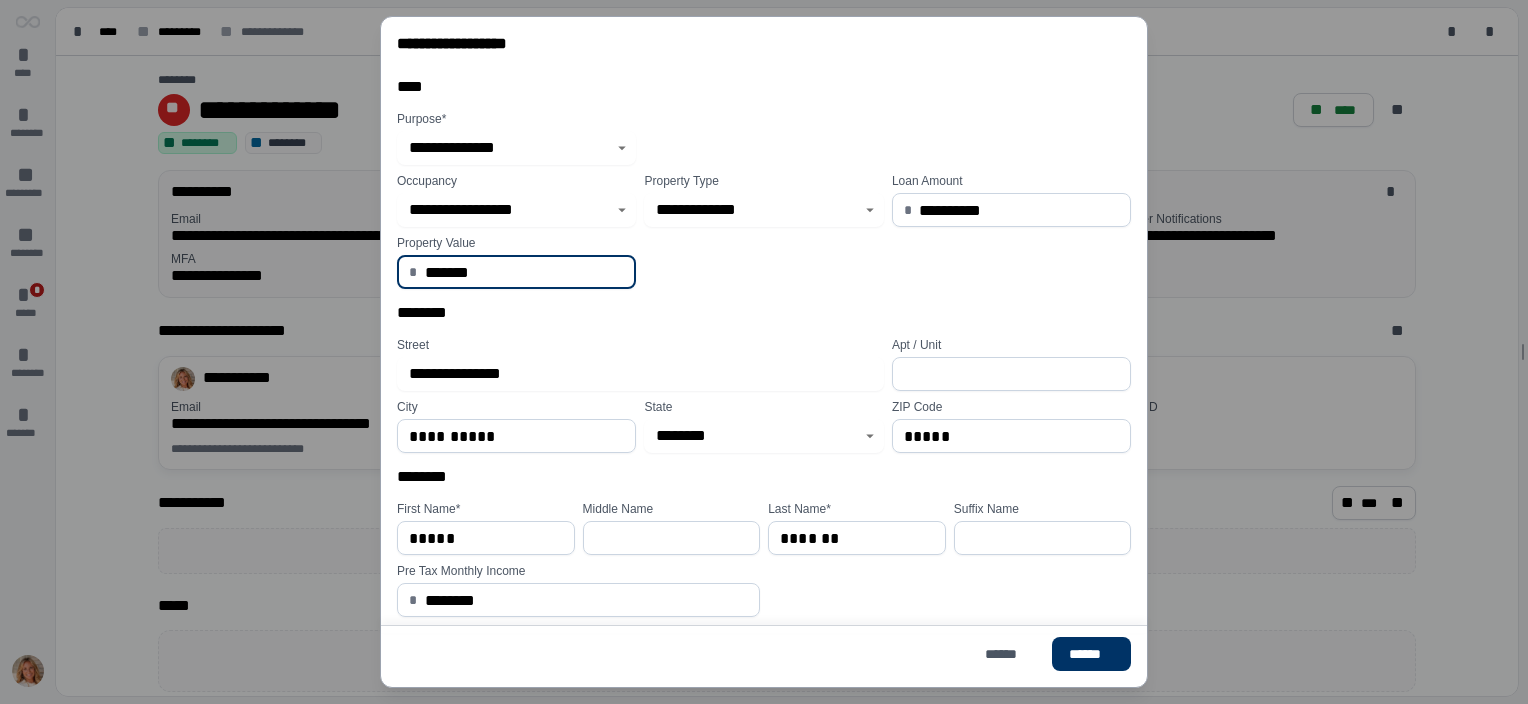 type on "**********" 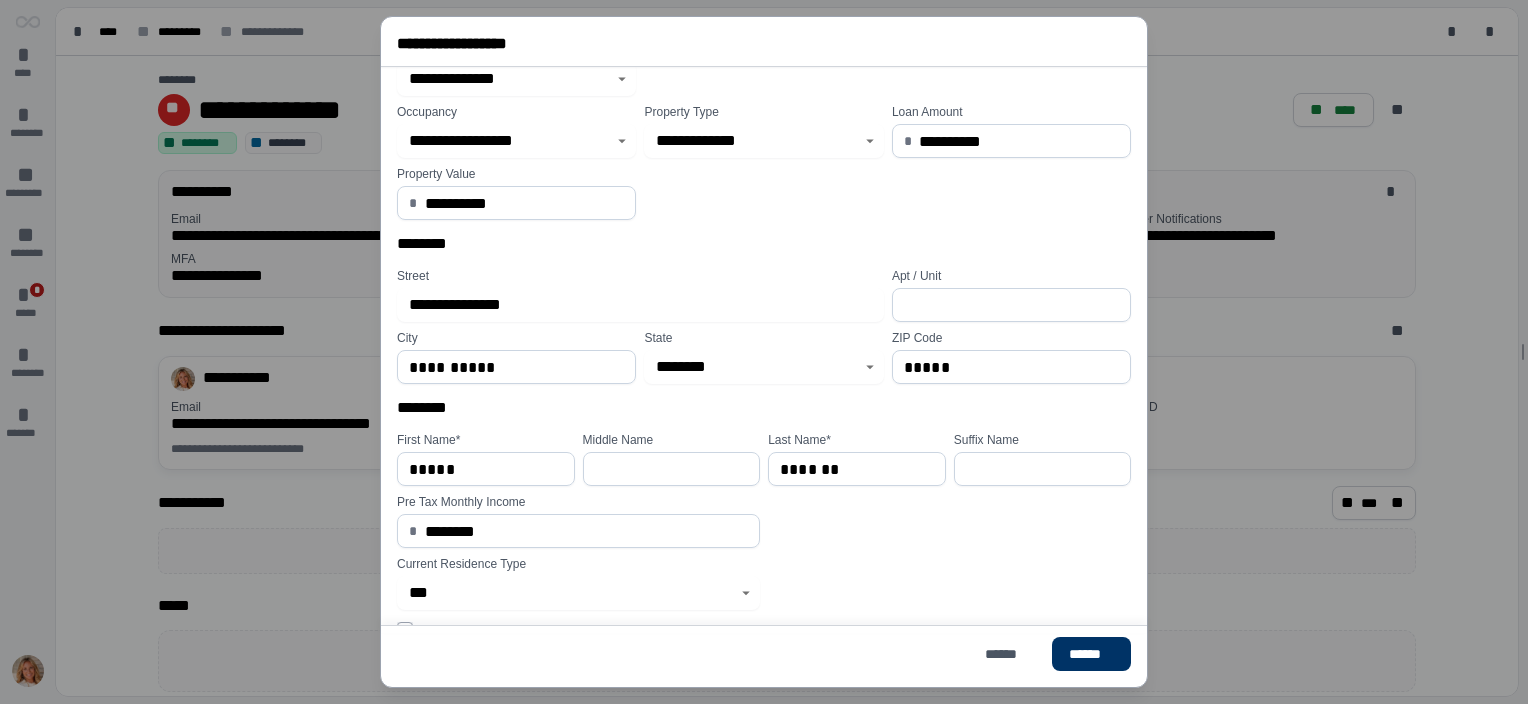 scroll, scrollTop: 89, scrollLeft: 0, axis: vertical 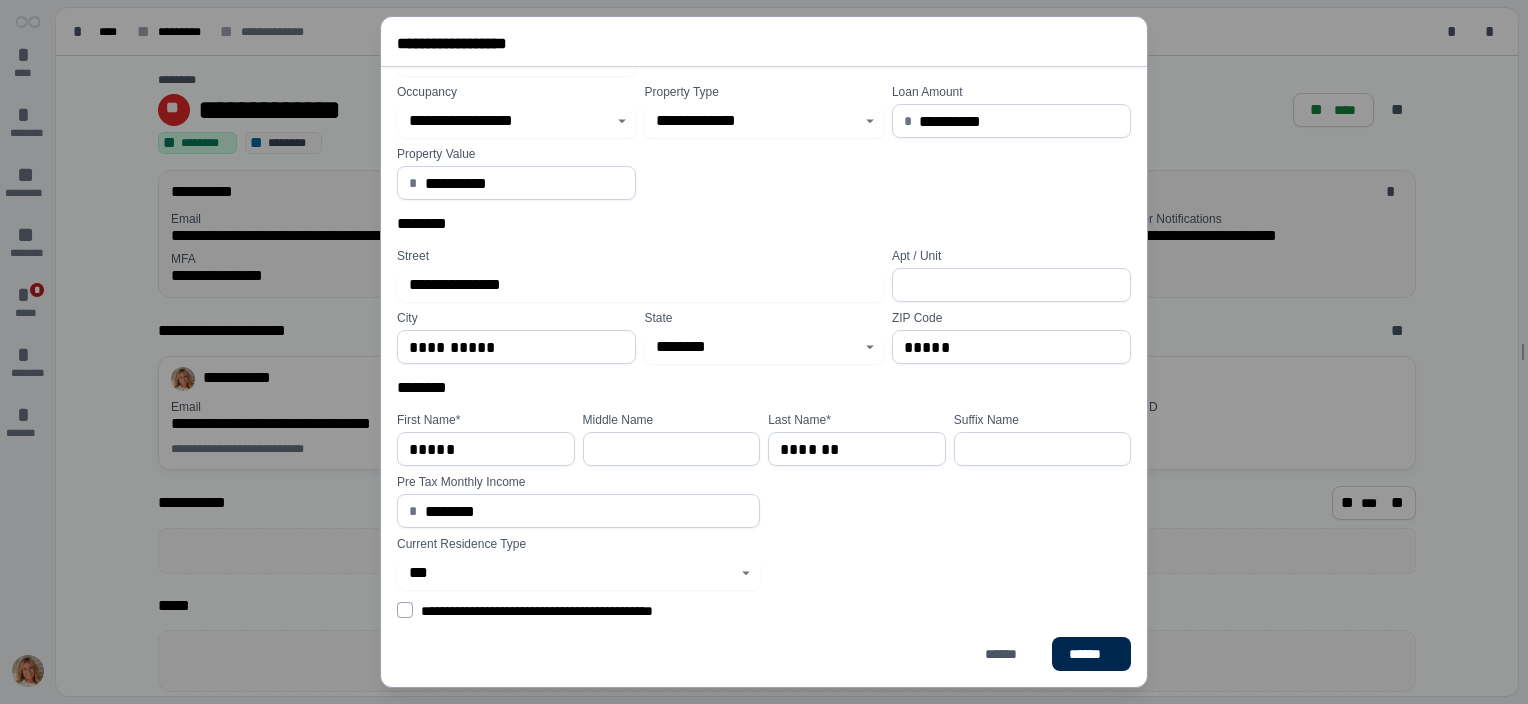 click on "******" at bounding box center (1091, 654) 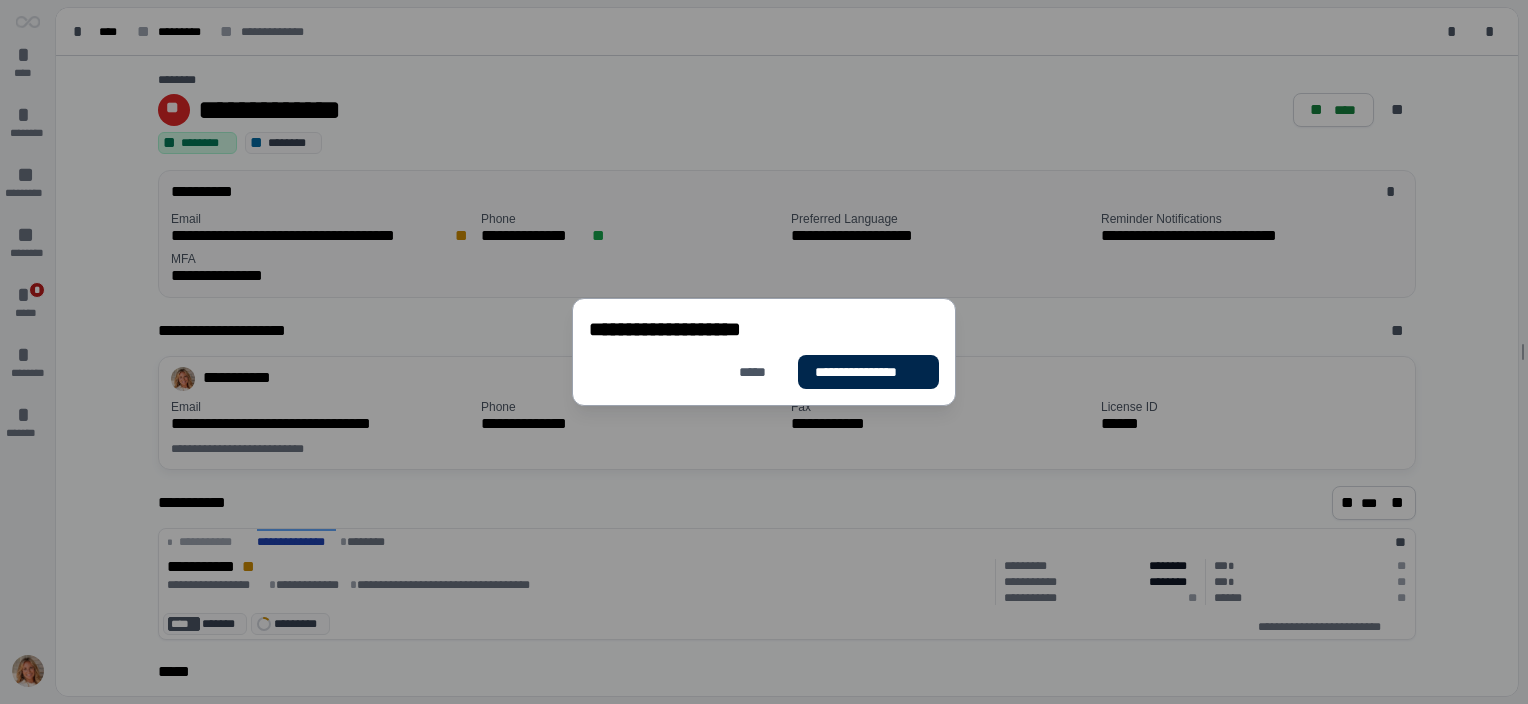 click on "**********" at bounding box center [868, 372] 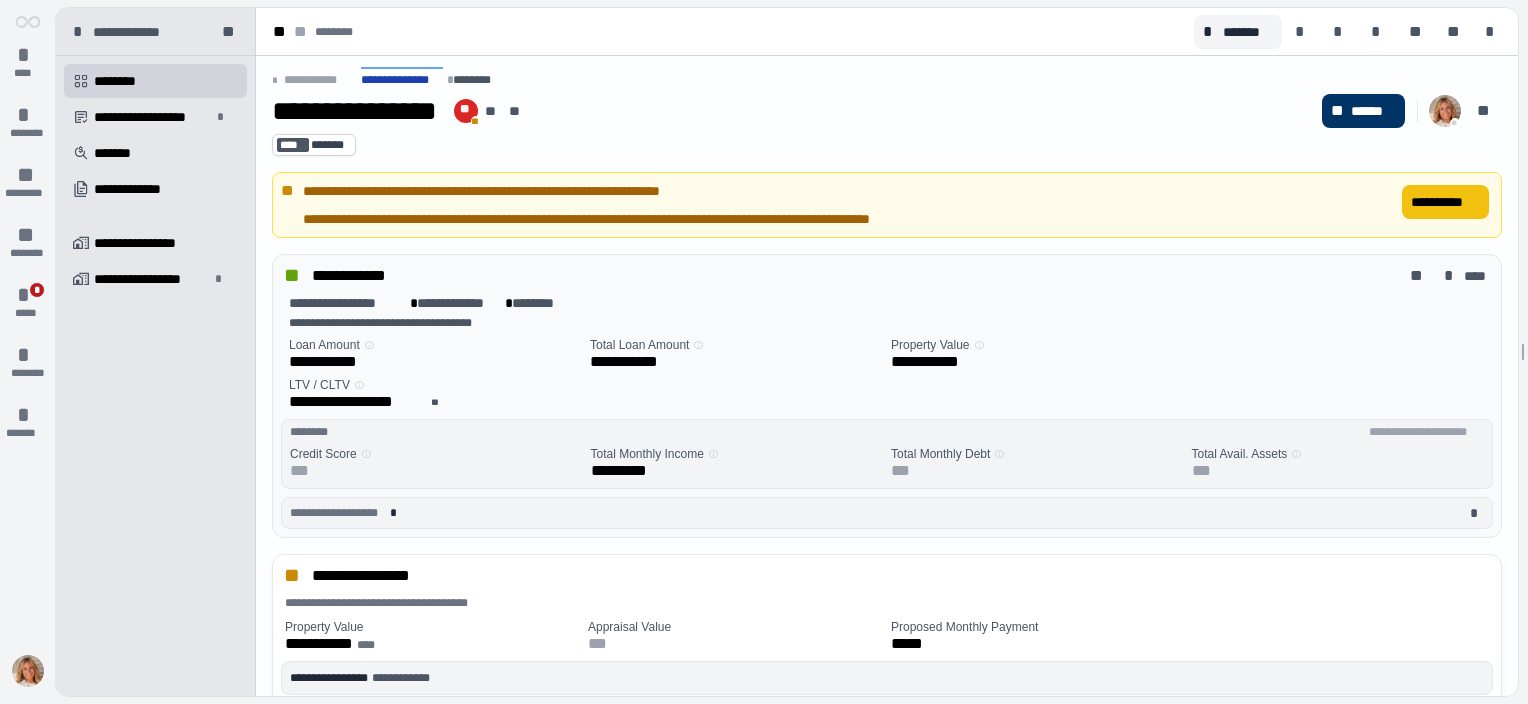 click on "**********" at bounding box center [1445, 202] 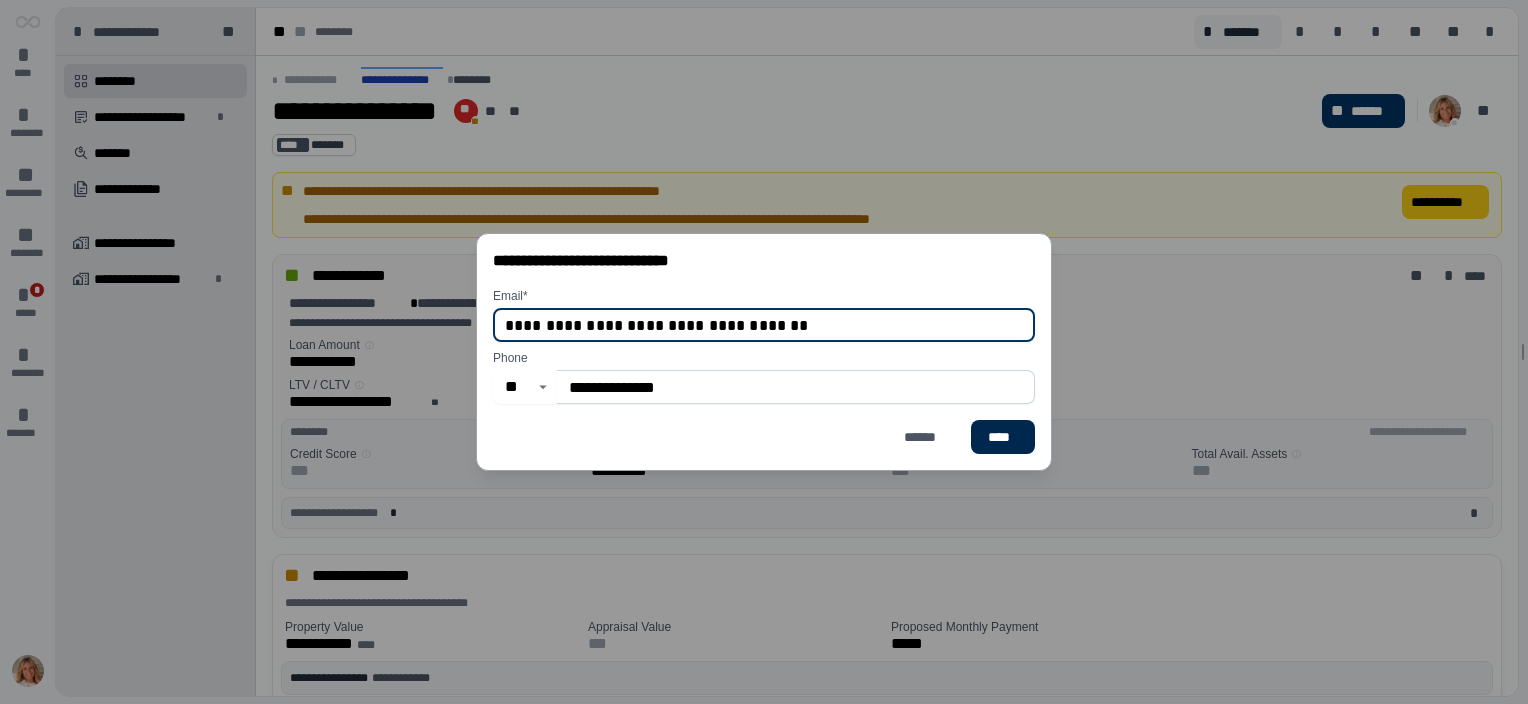 click on "****" at bounding box center (1003, 437) 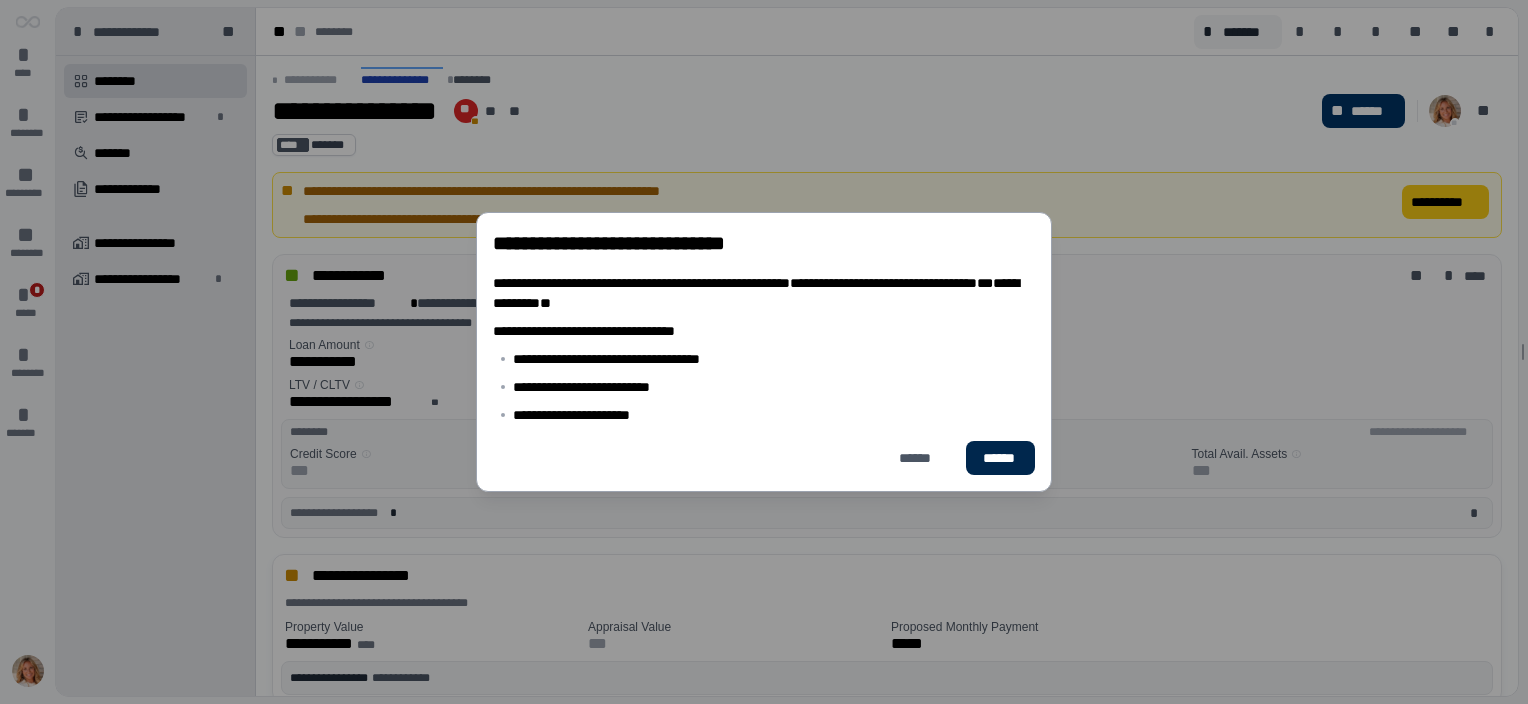 click on "******" at bounding box center (1000, 458) 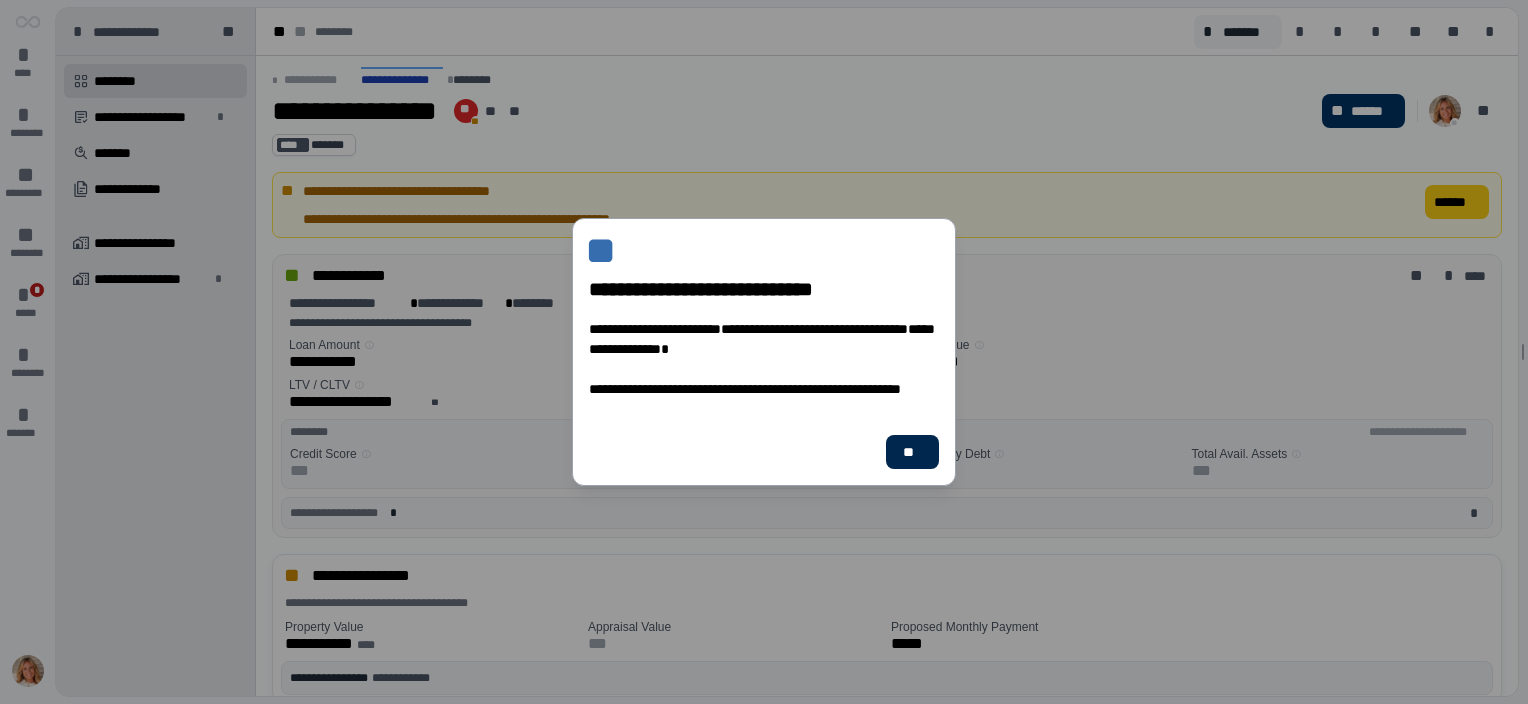 click on "**" at bounding box center [912, 452] 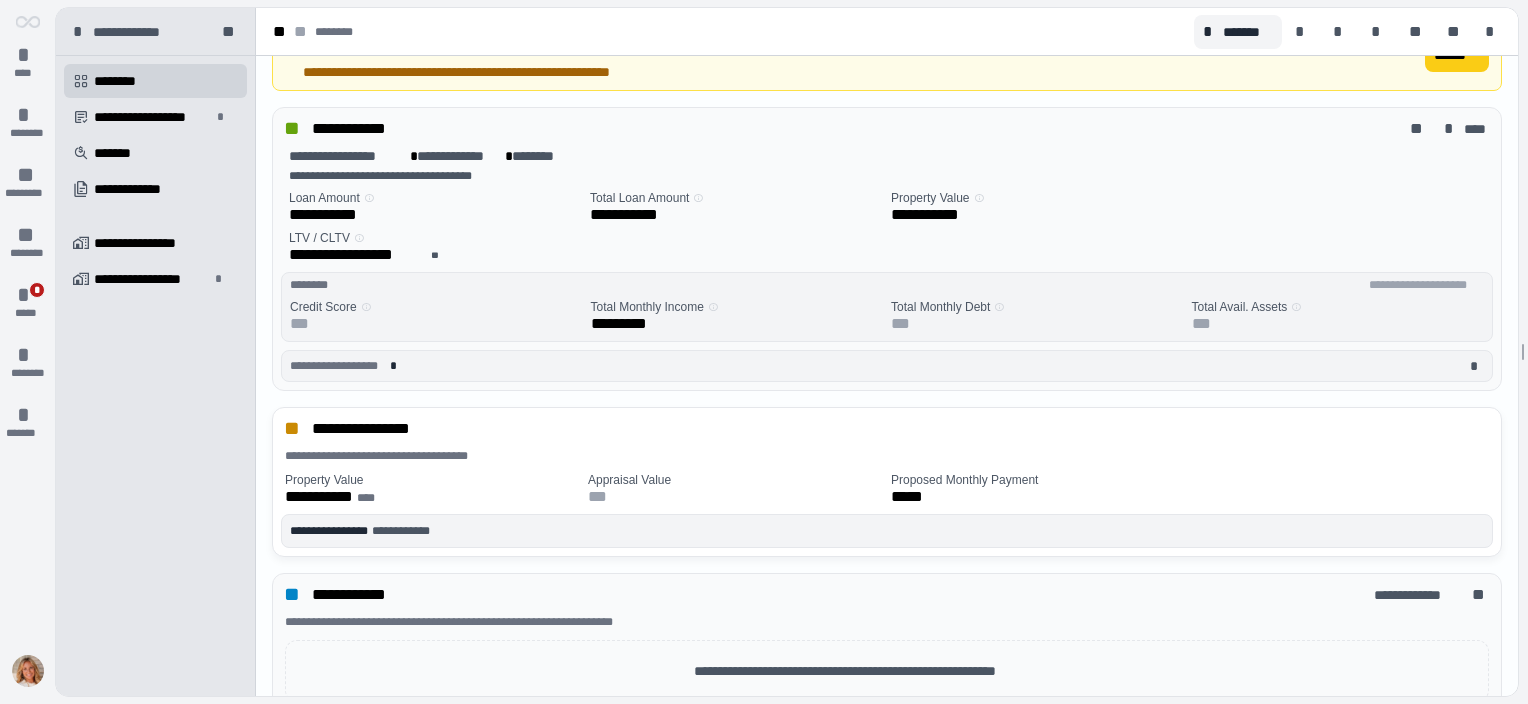 scroll, scrollTop: 0, scrollLeft: 0, axis: both 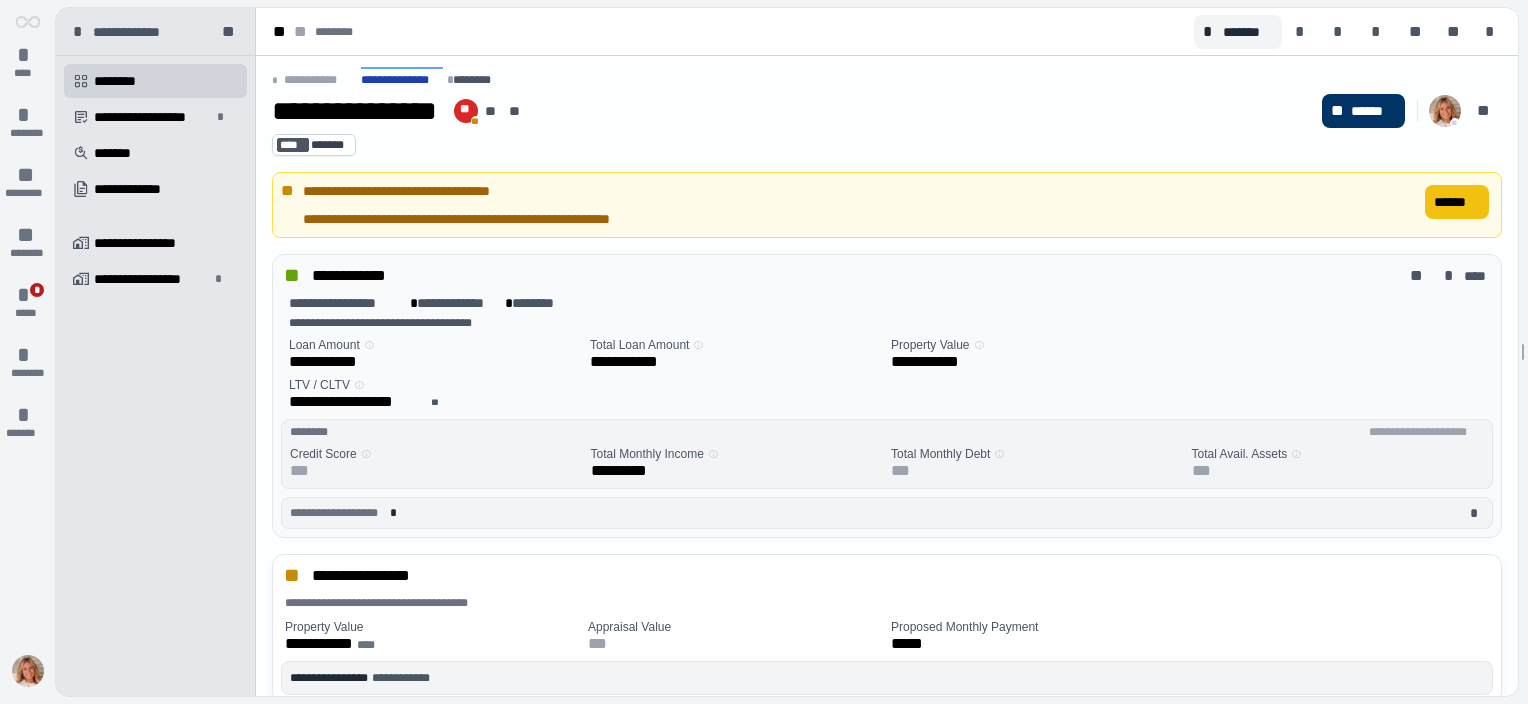 click on "******" at bounding box center (1457, 202) 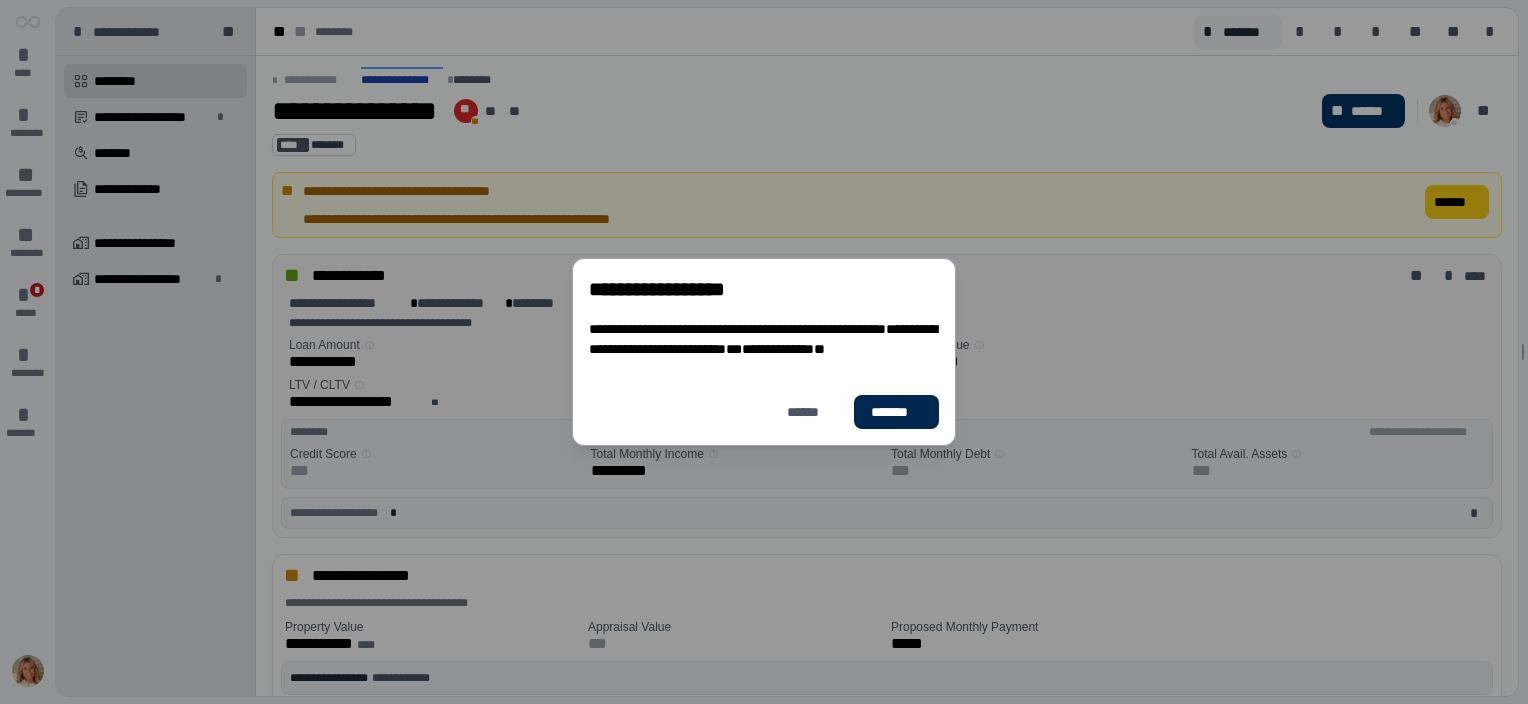 click on "*******" at bounding box center (896, 412) 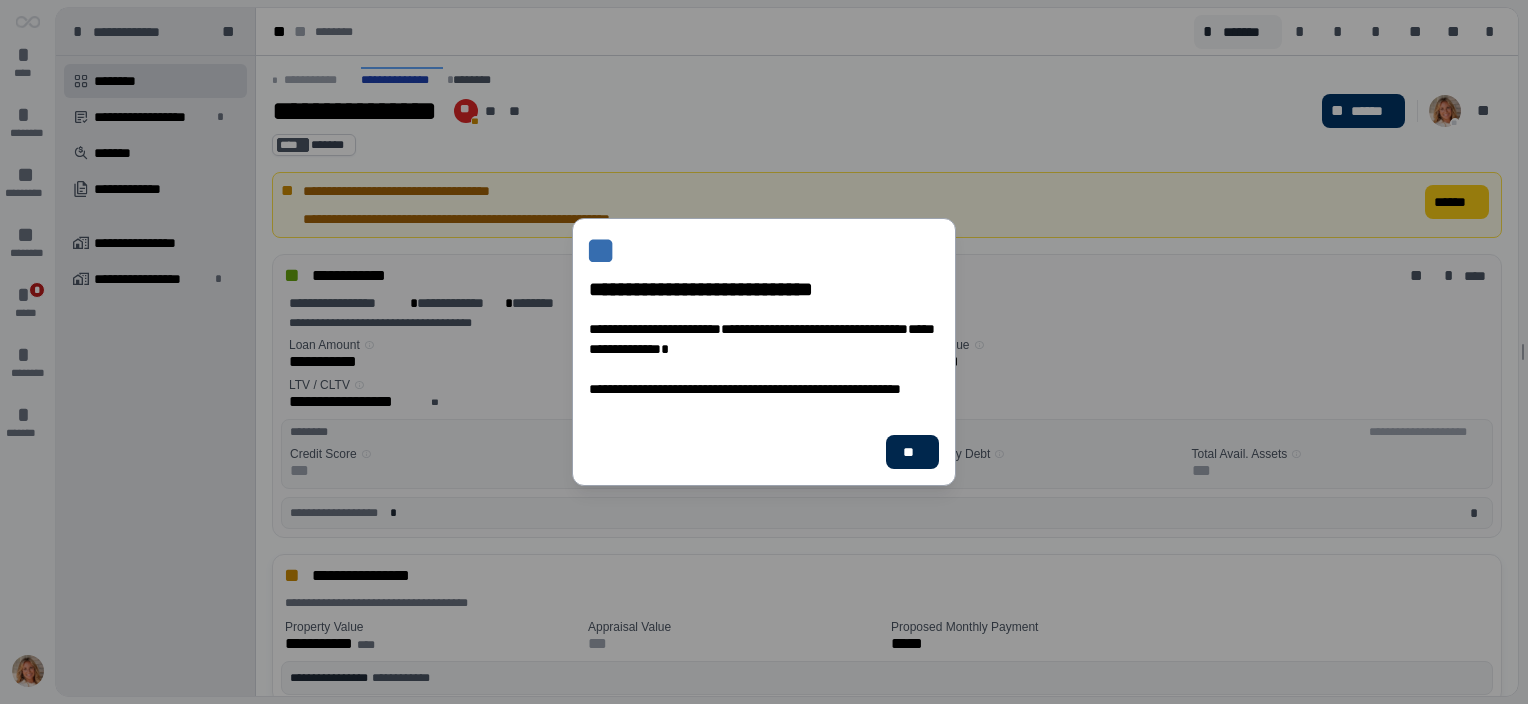 click on "**" at bounding box center [912, 452] 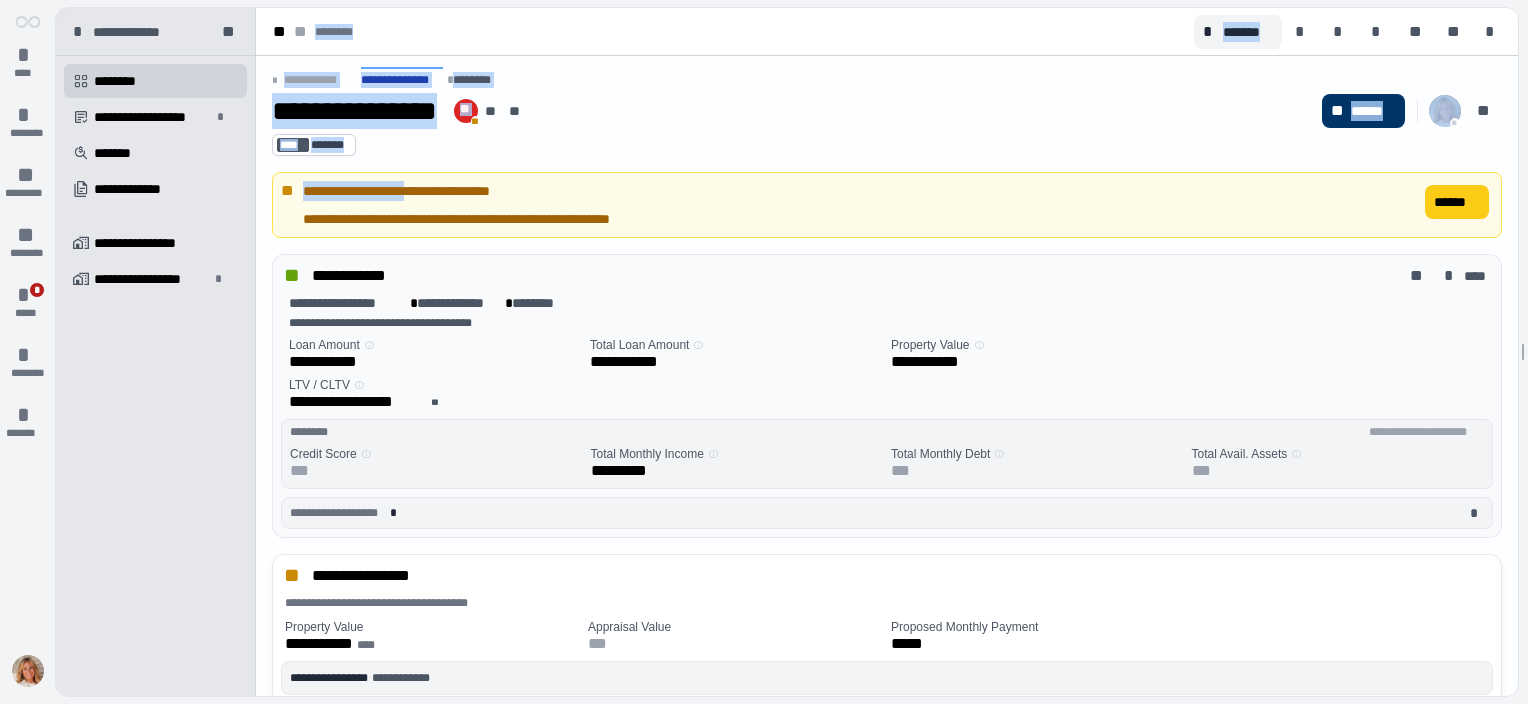 drag, startPoint x: 267, startPoint y: 175, endPoint x: 427, endPoint y: 169, distance: 160.11246 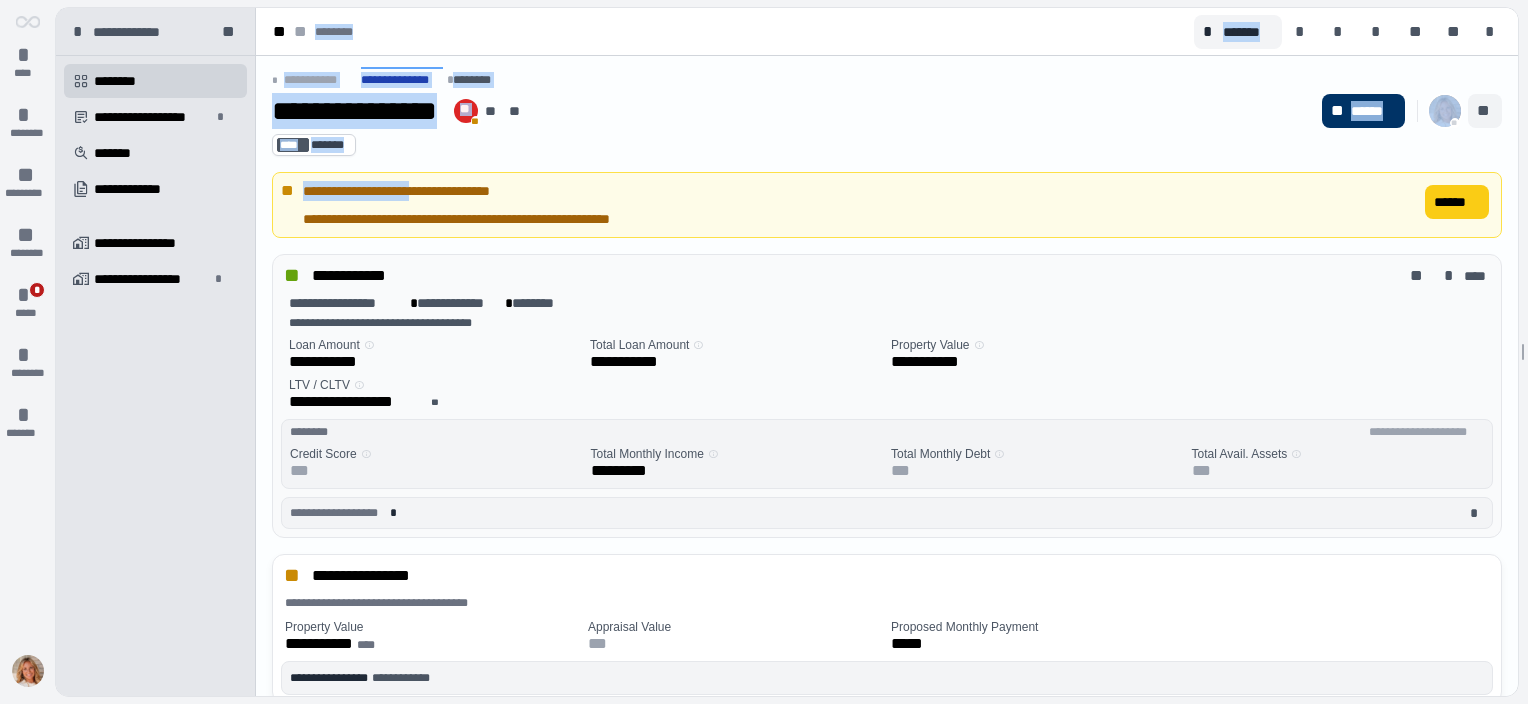 click on "**" at bounding box center [1485, 111] 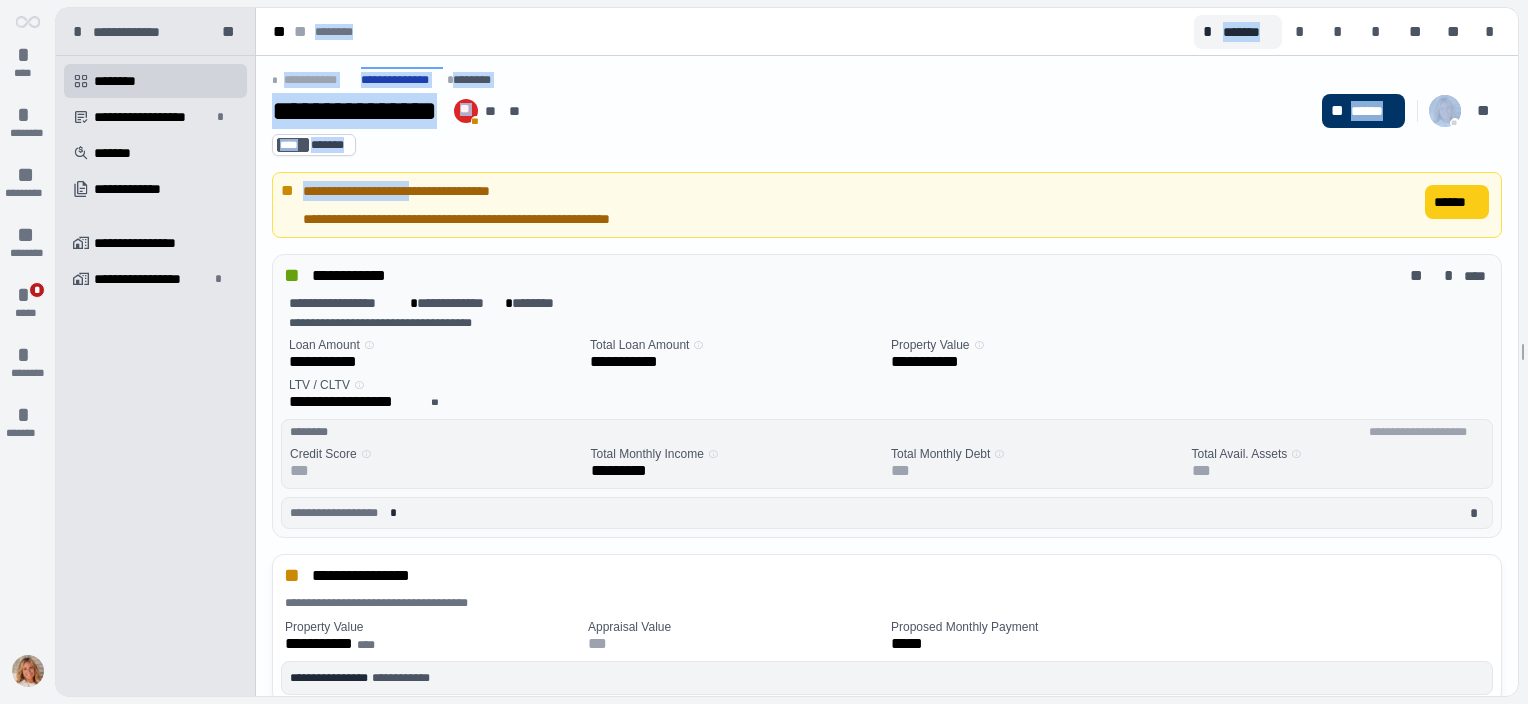click on "**********" at bounding box center [793, 111] 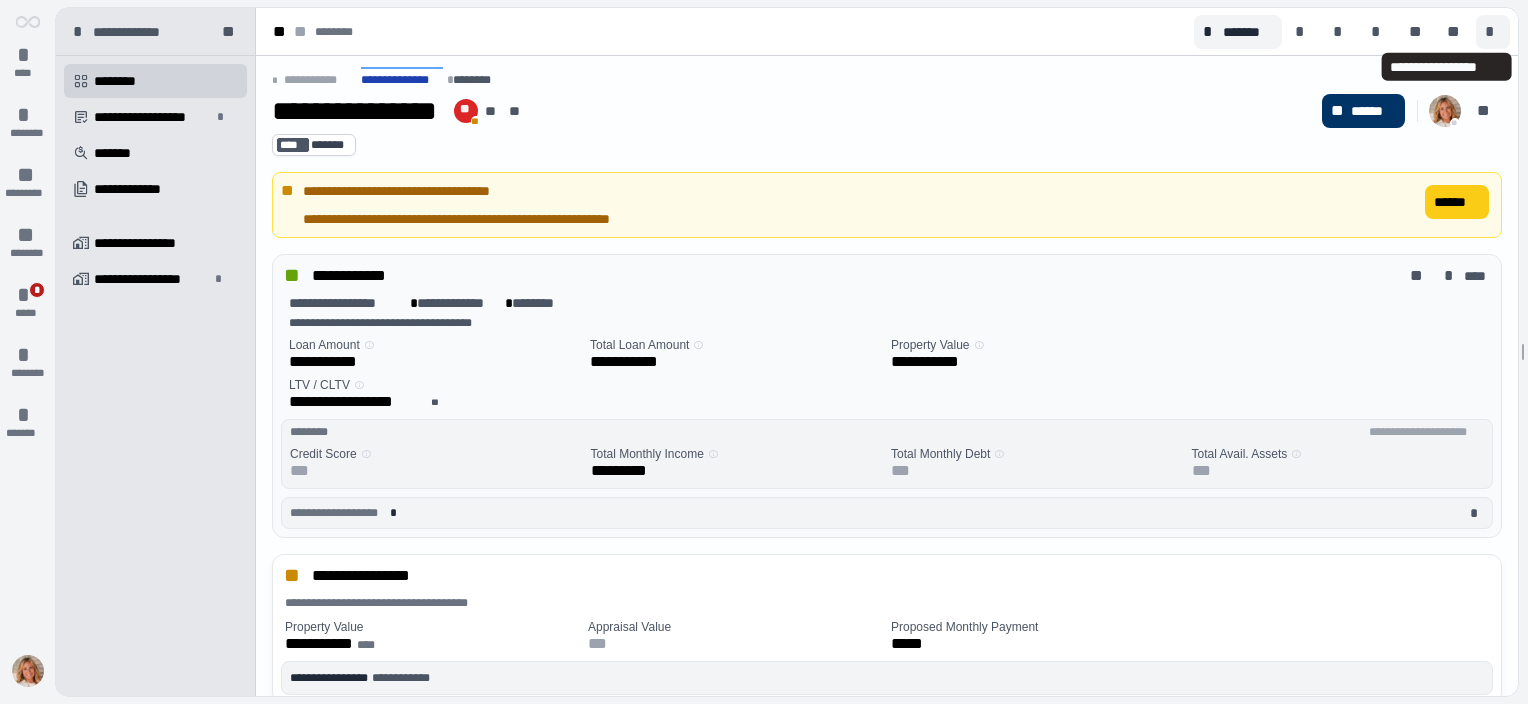 click on "*" at bounding box center [1493, 32] 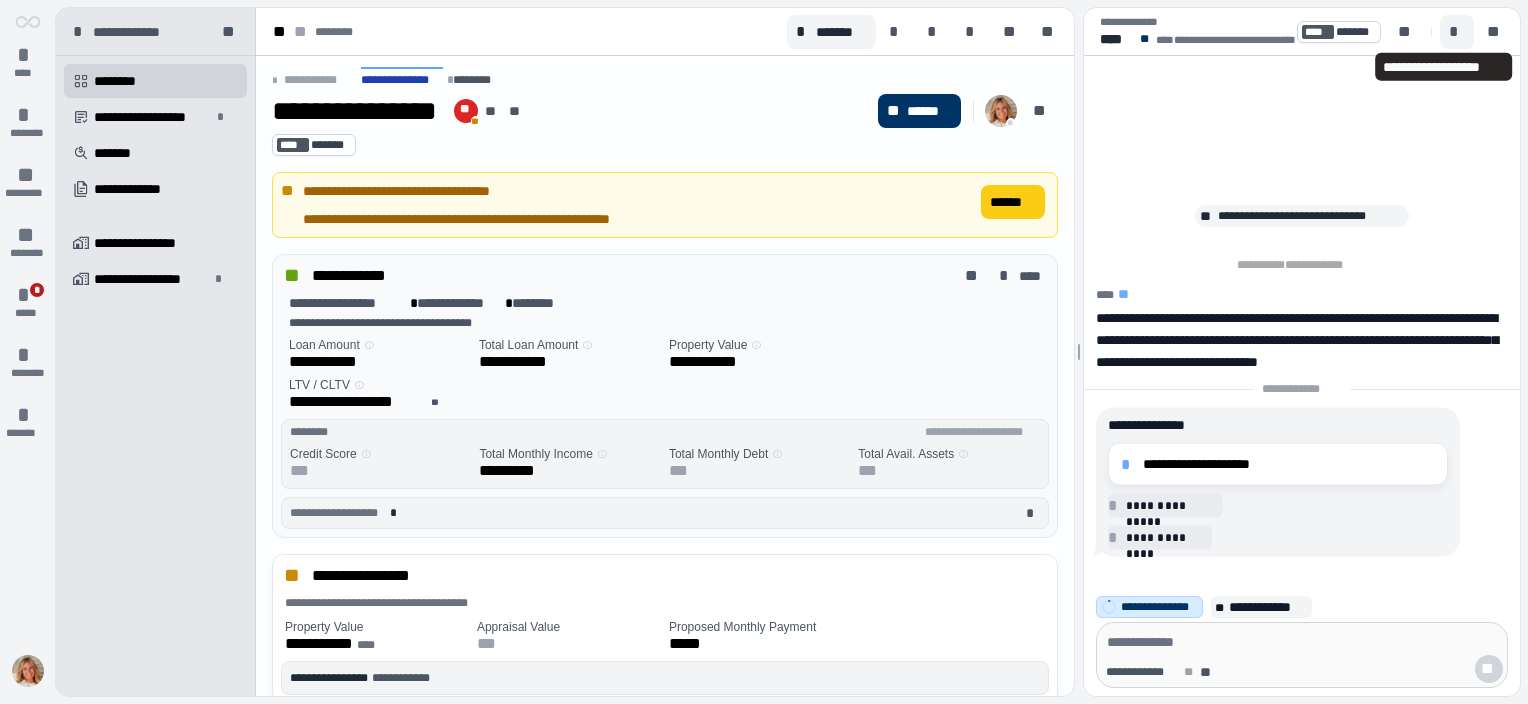 click on "*" at bounding box center (1457, 32) 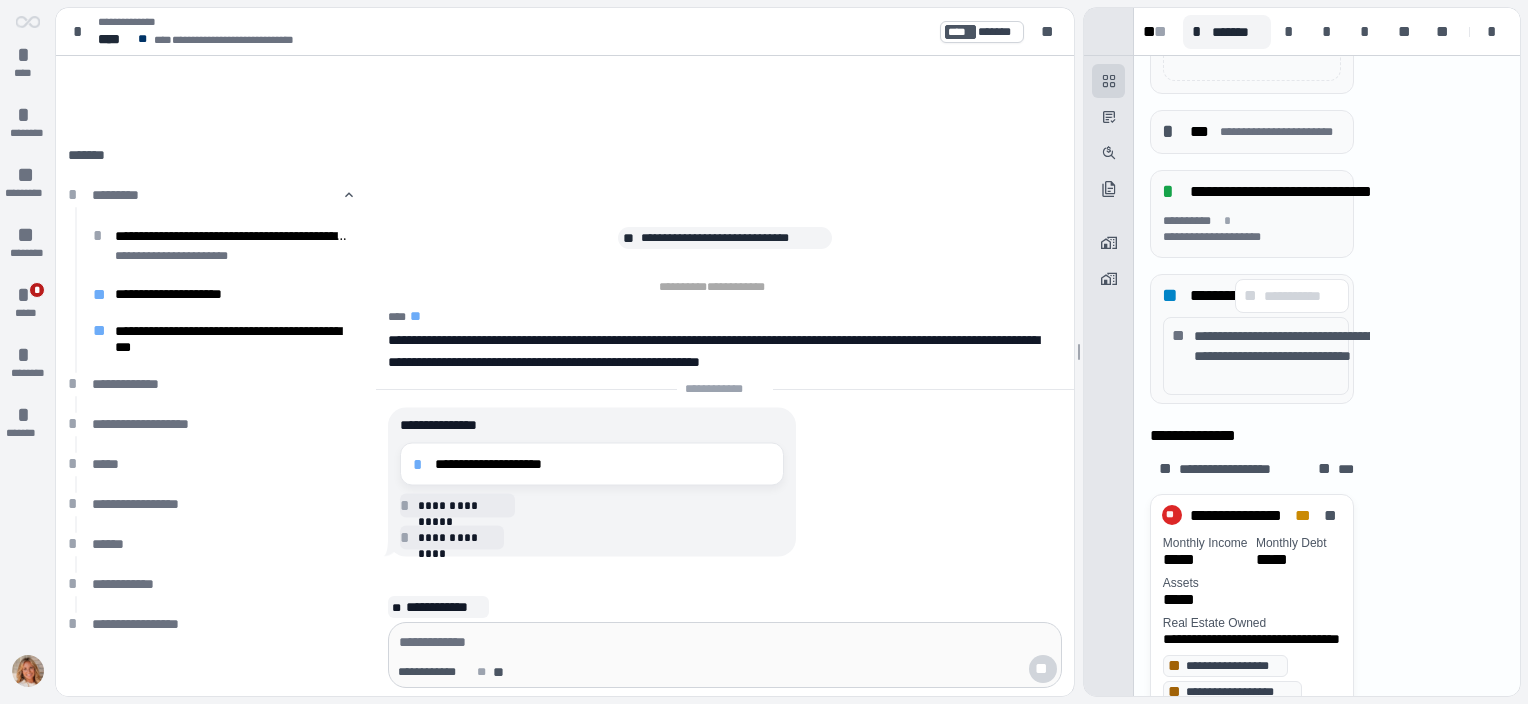 scroll, scrollTop: 1172, scrollLeft: 0, axis: vertical 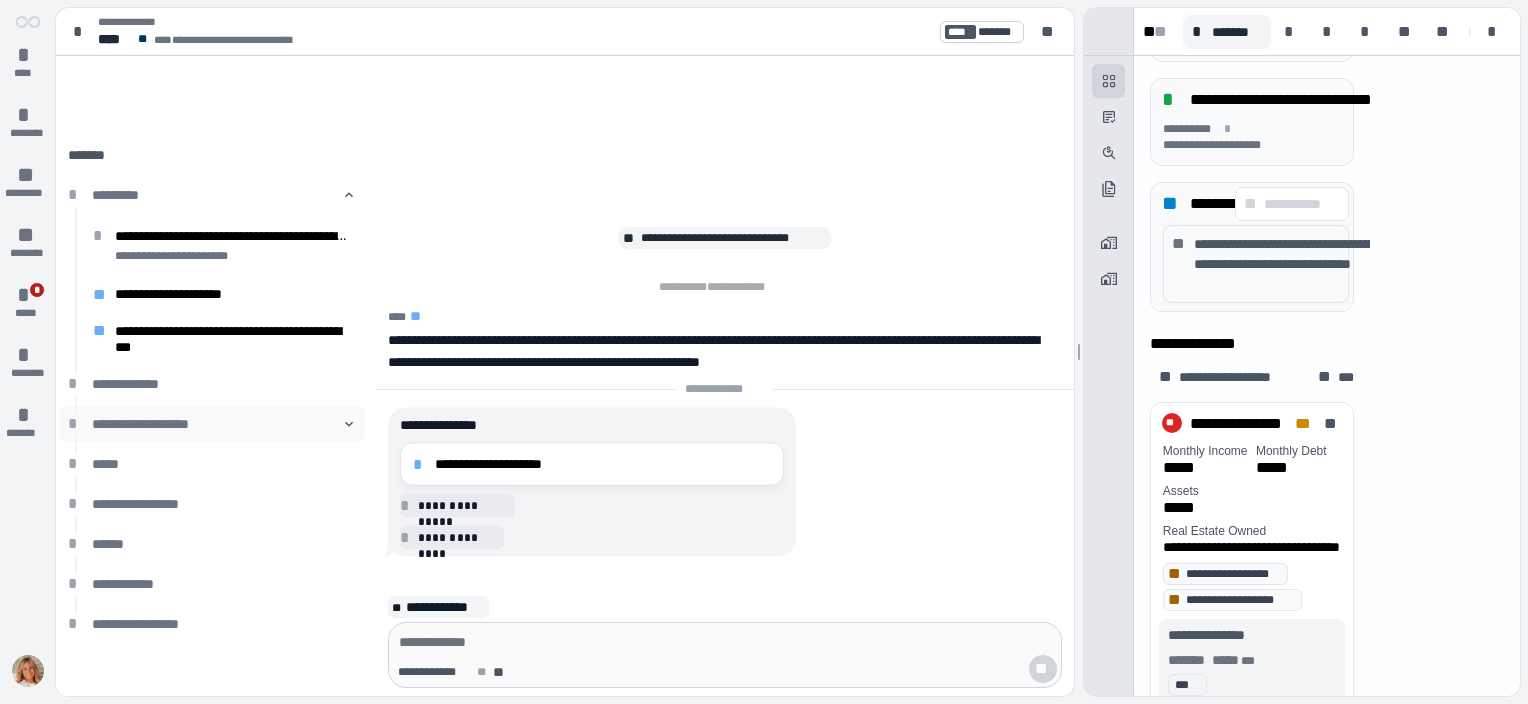 click on "**********" at bounding box center [212, 424] 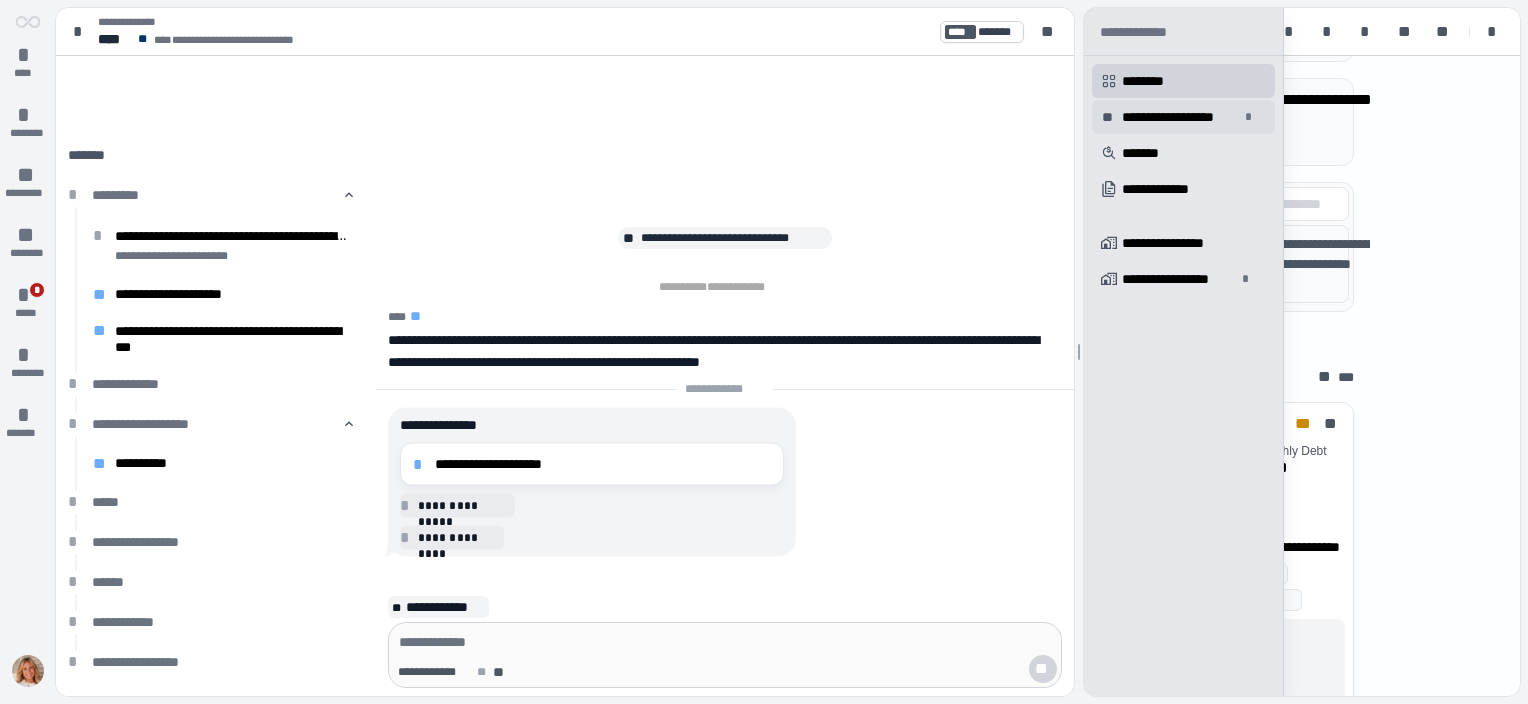 click on "**********" at bounding box center (1180, 117) 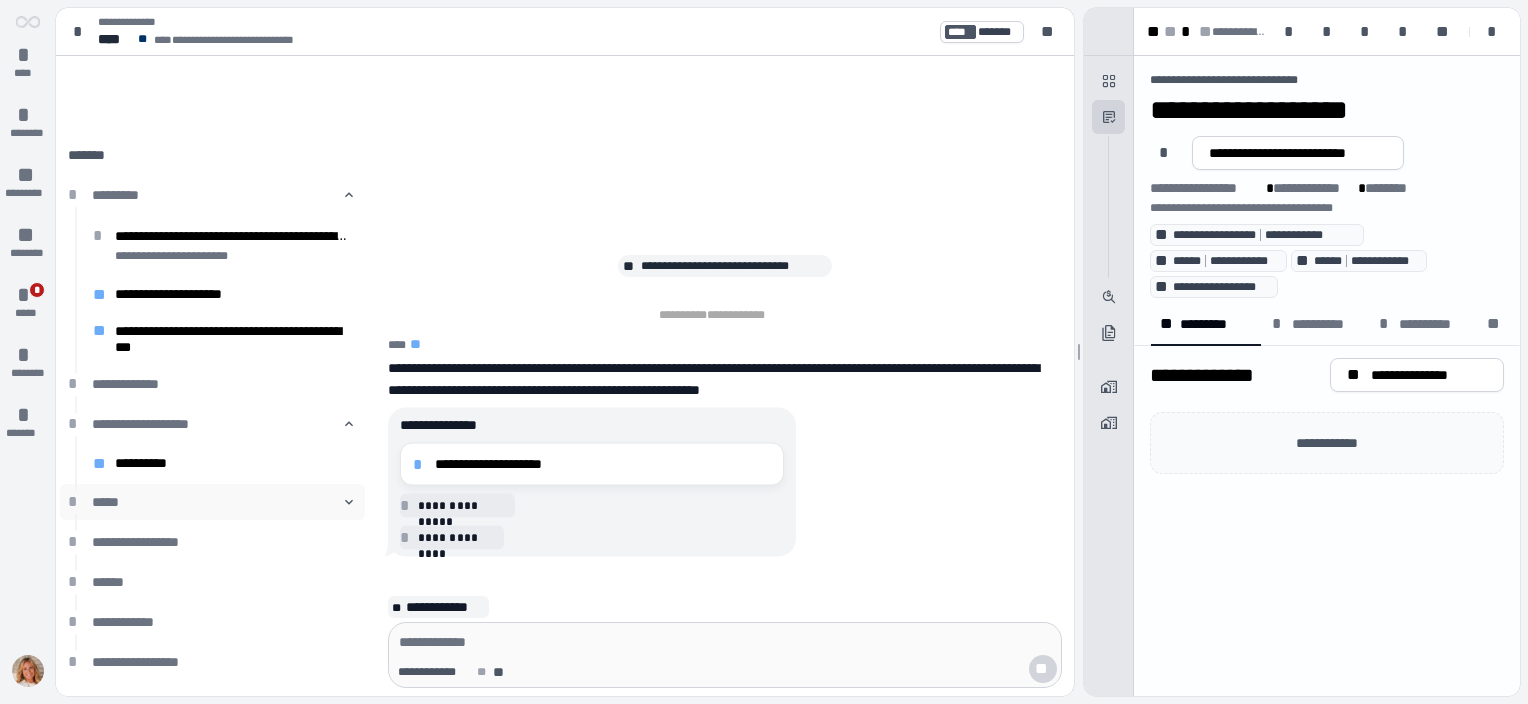 click on "*****" at bounding box center (212, 502) 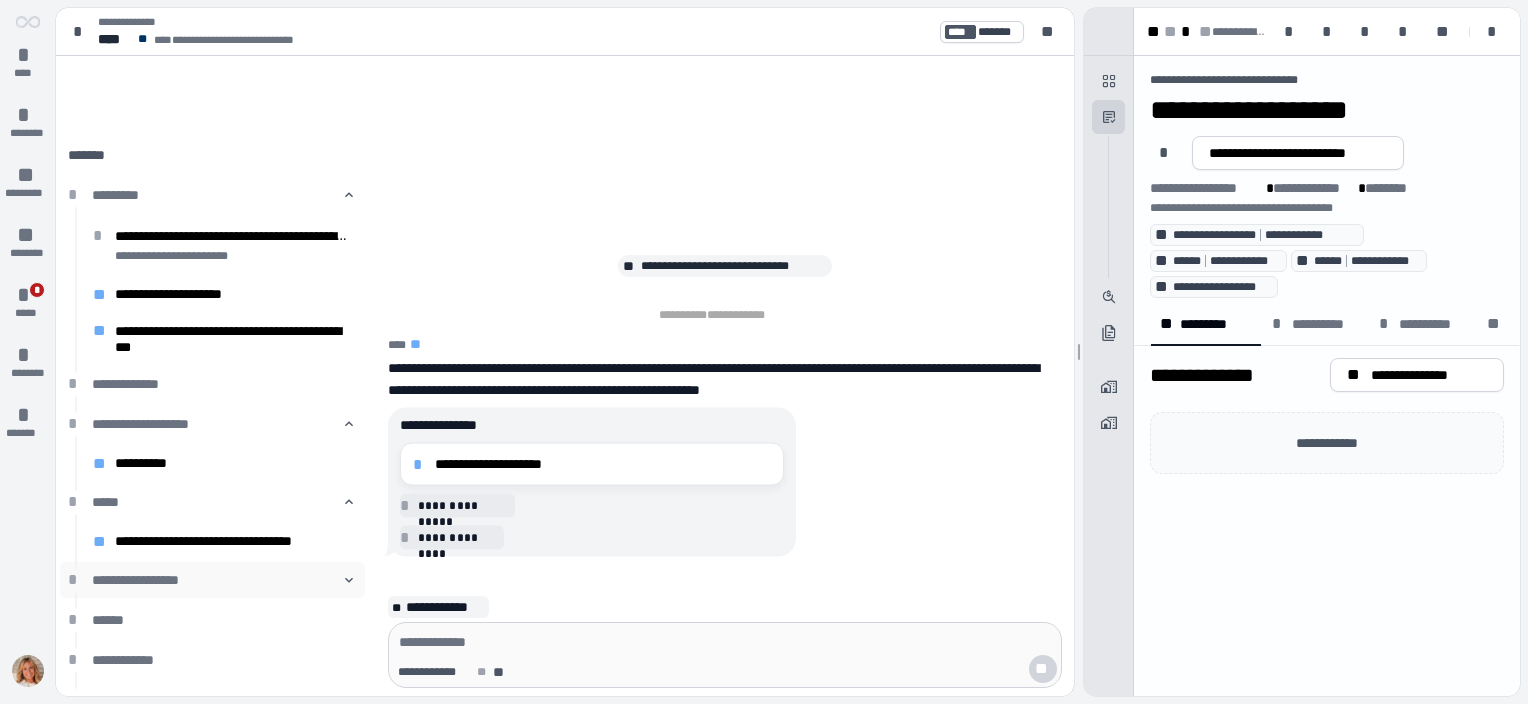 click on "**********" at bounding box center [212, 580] 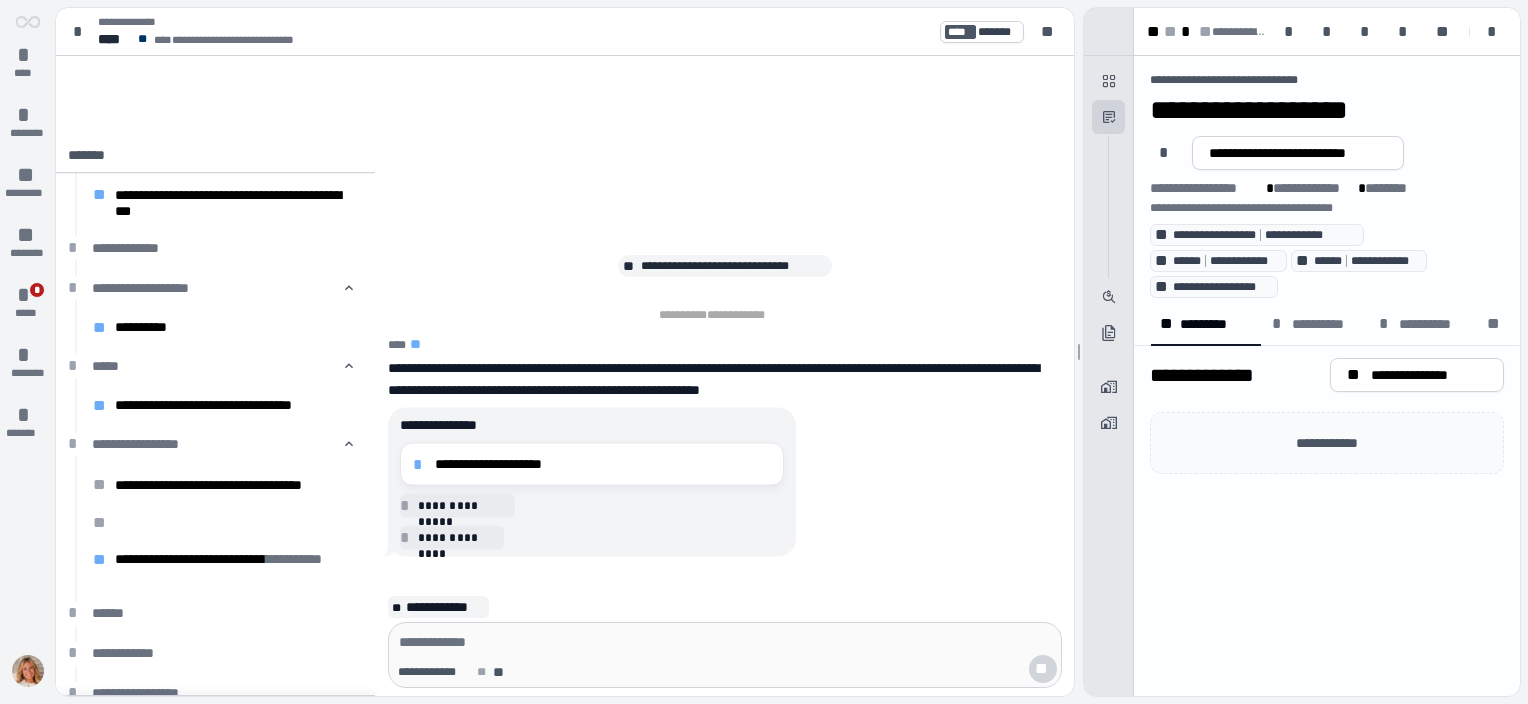 scroll, scrollTop: 184, scrollLeft: 0, axis: vertical 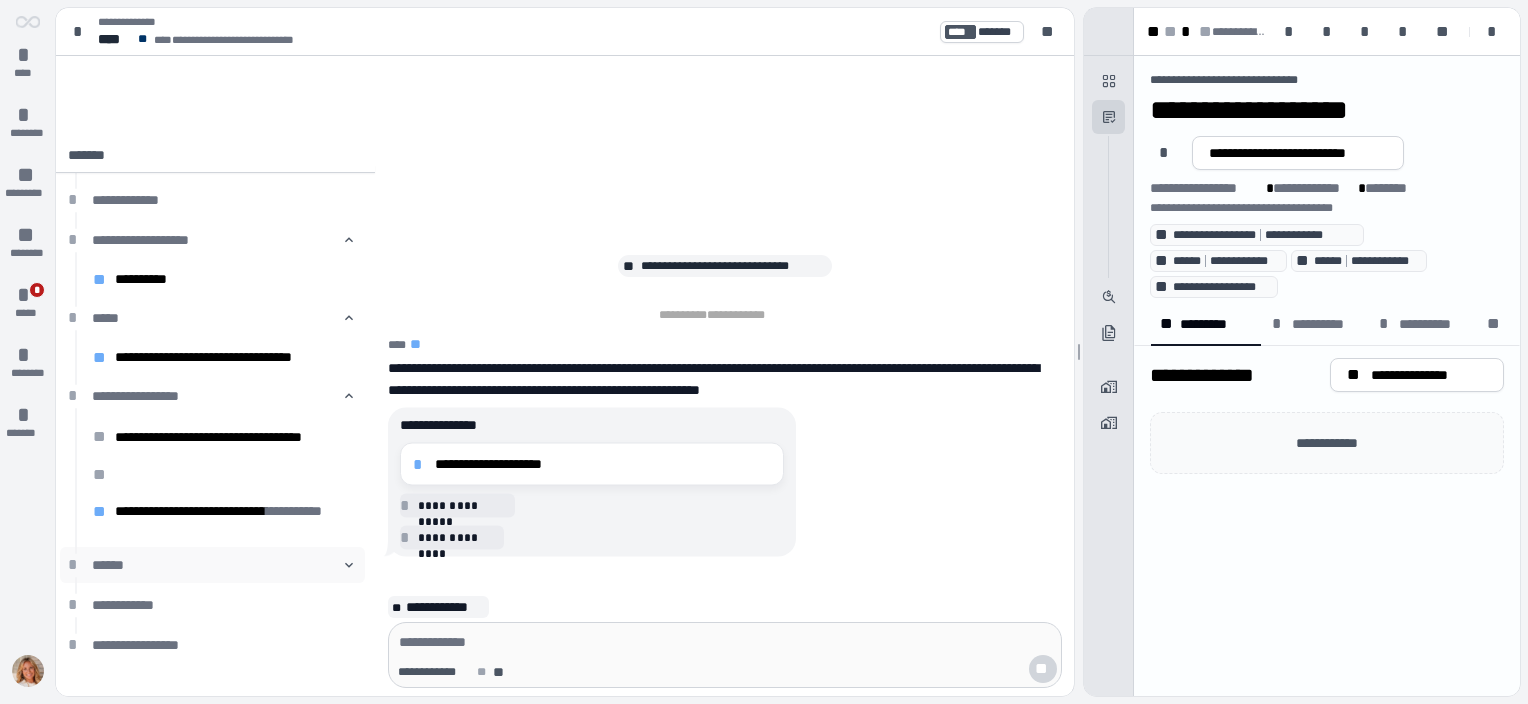 click on "******" at bounding box center (212, 565) 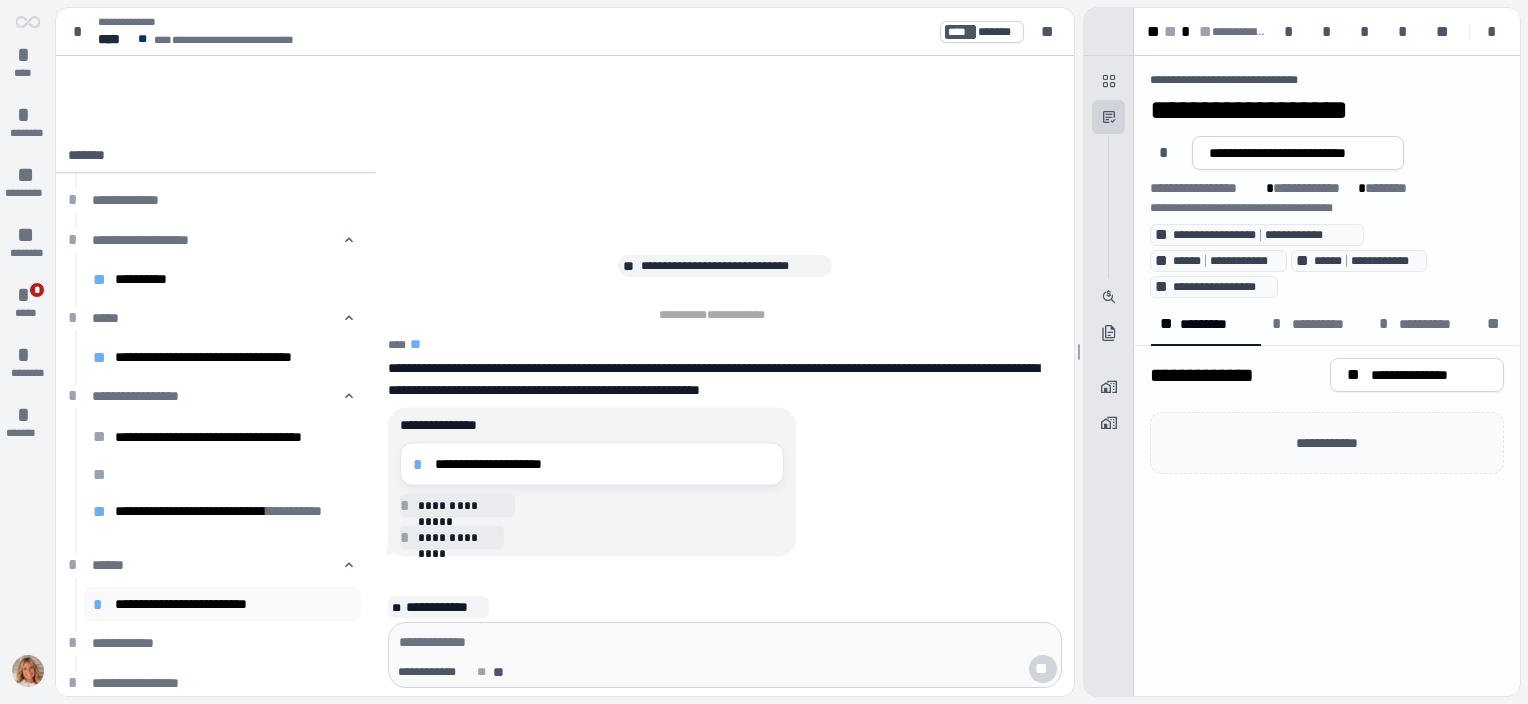 click on "**********" at bounding box center (233, 604) 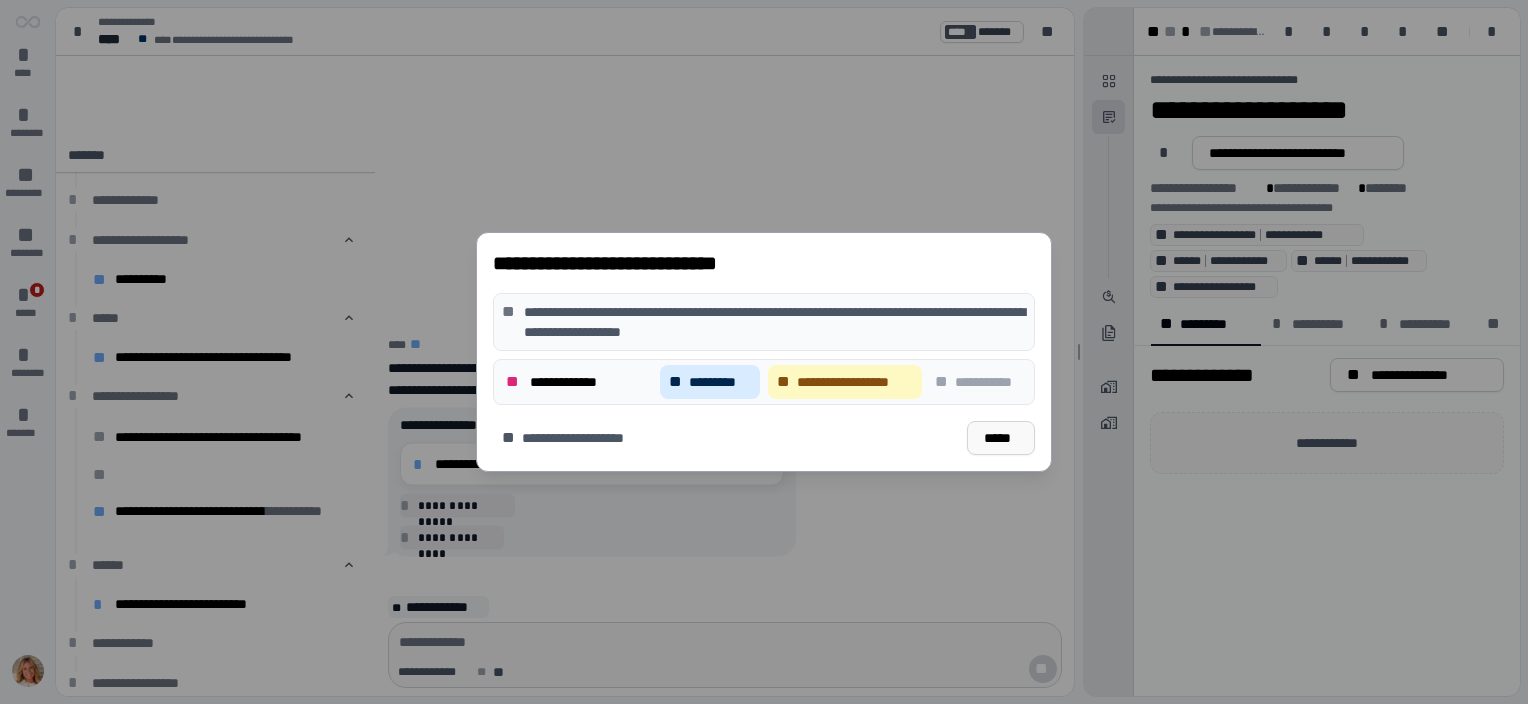 click on "*****" at bounding box center [1001, 438] 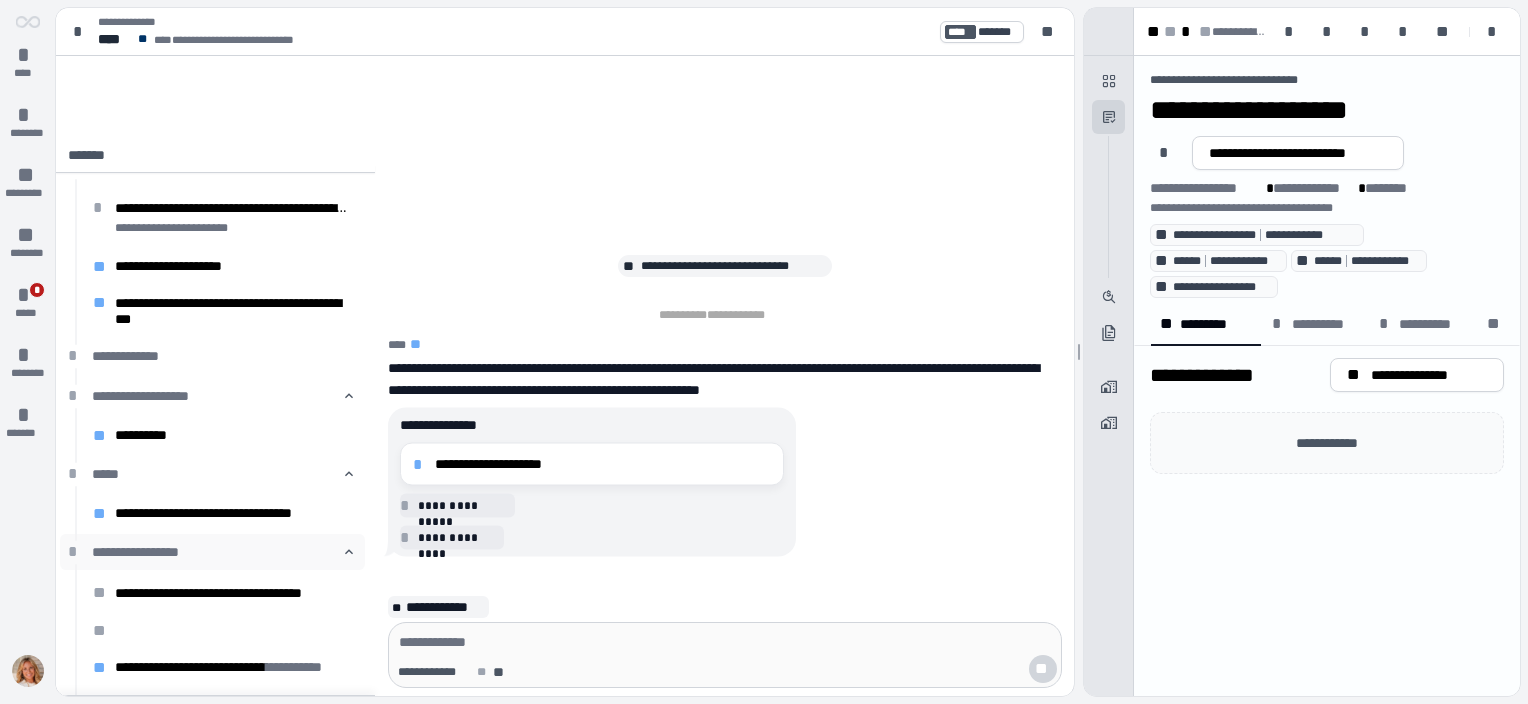 scroll, scrollTop: 0, scrollLeft: 0, axis: both 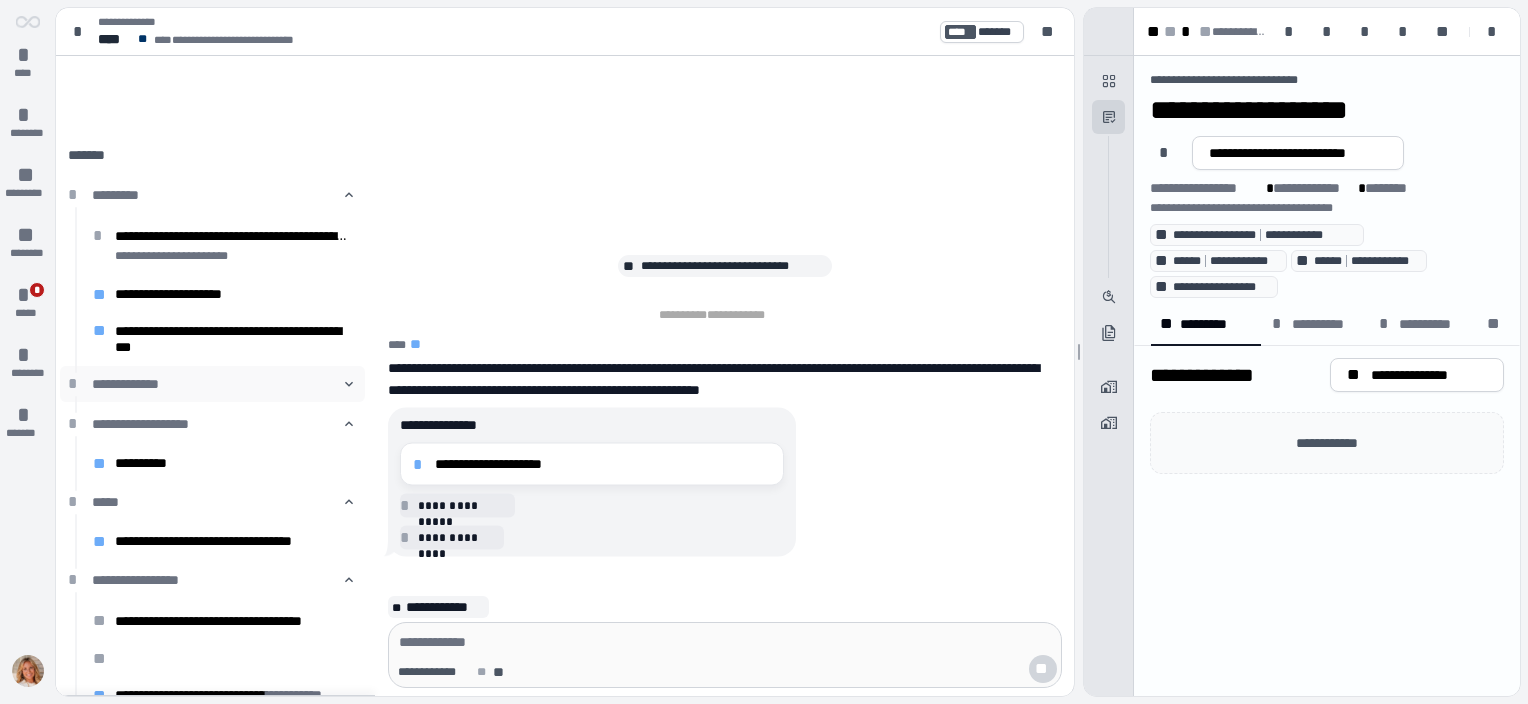 click on "**********" at bounding box center [212, 384] 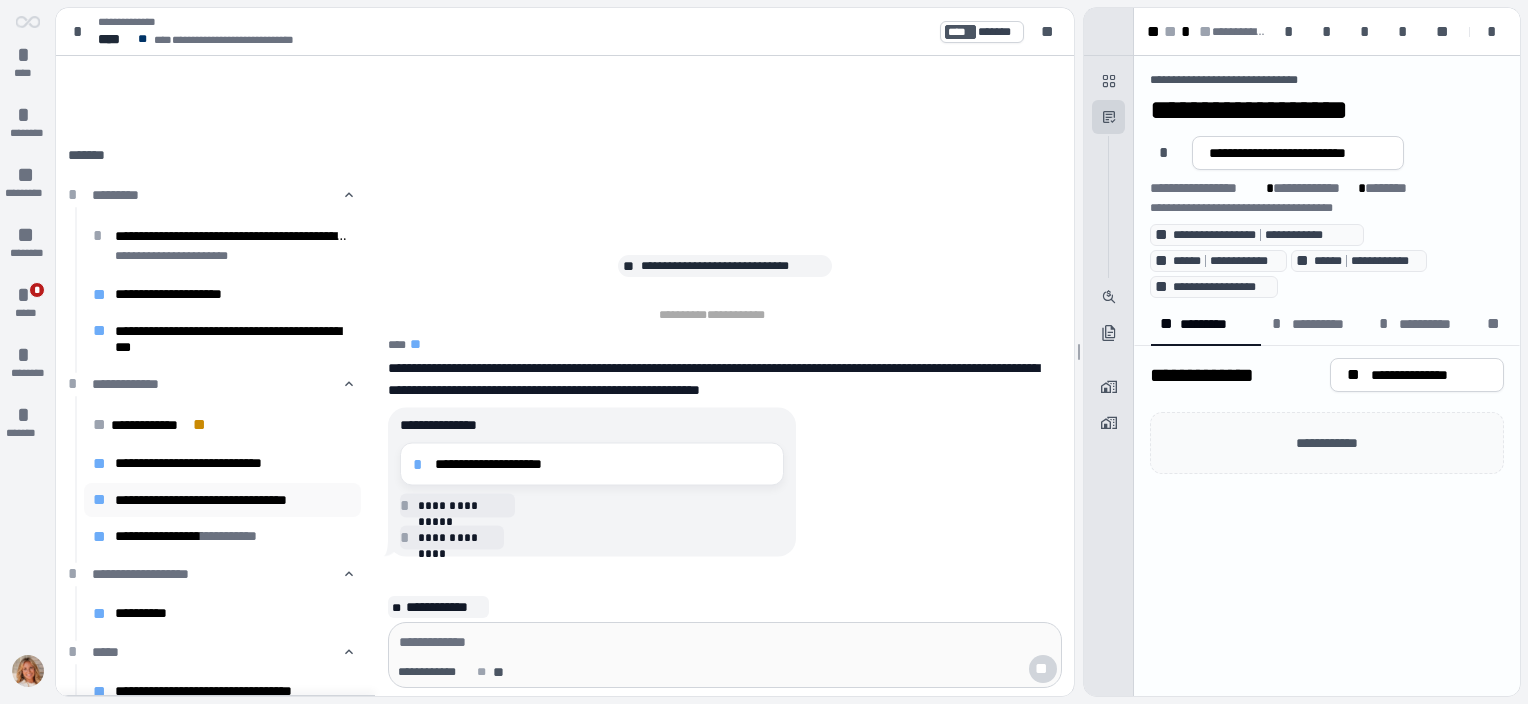 click on "**********" at bounding box center [233, 500] 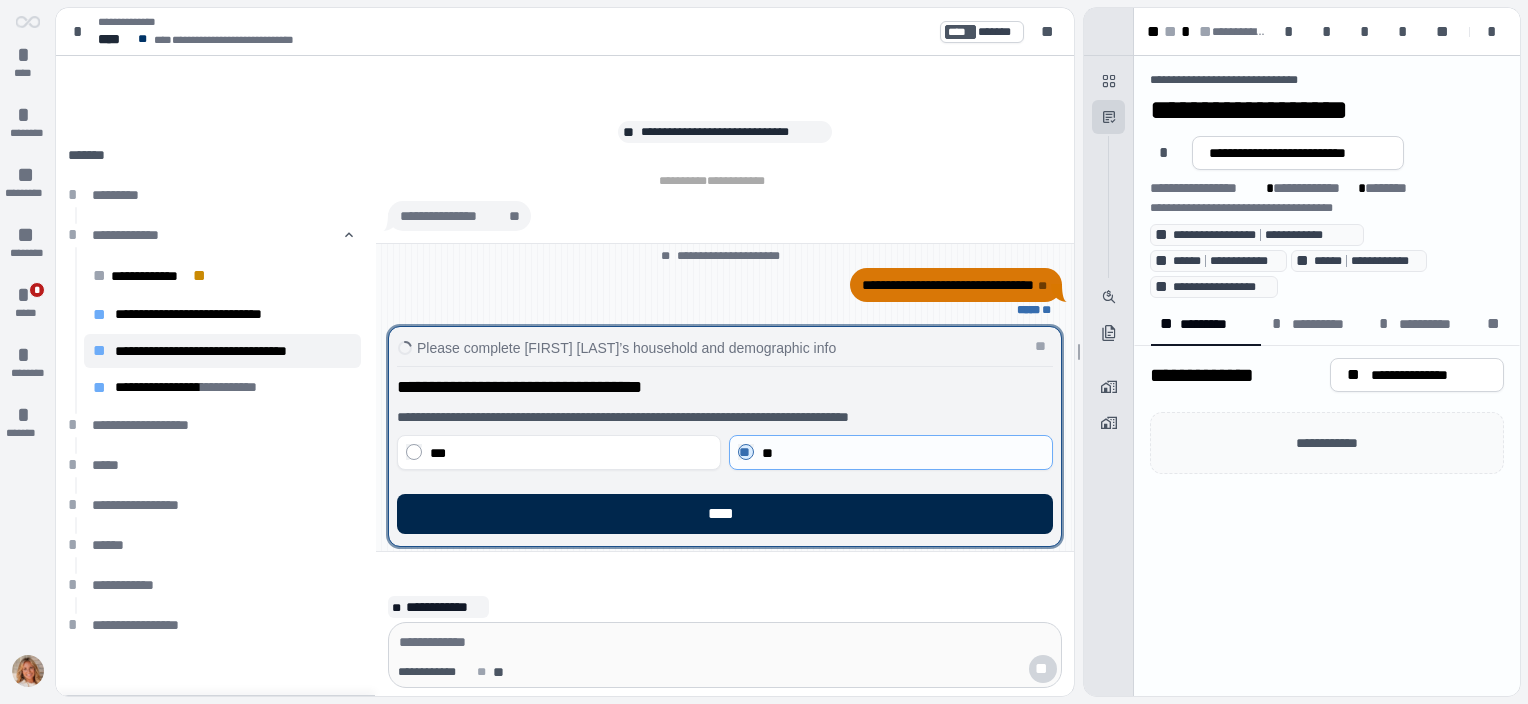 click on "****" at bounding box center (725, 514) 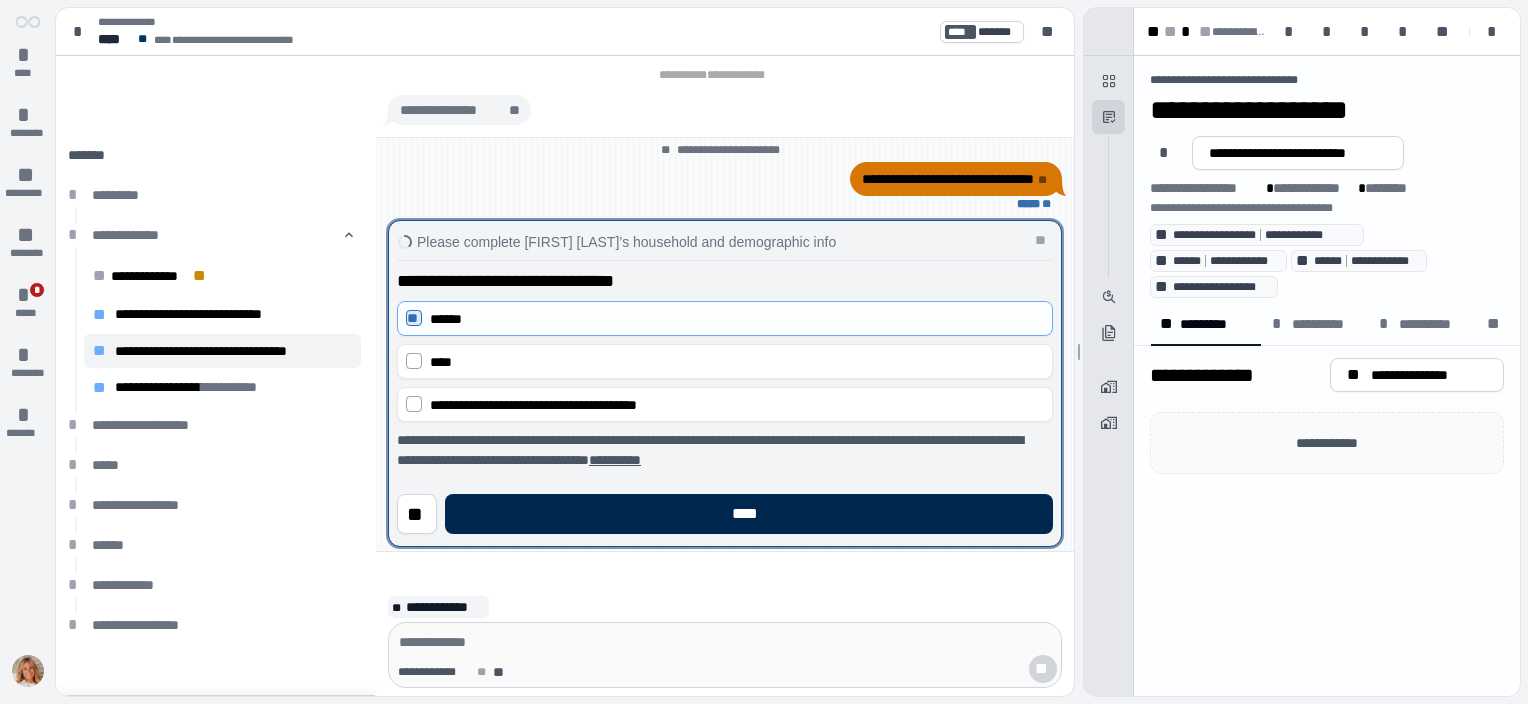 click on "****" at bounding box center (749, 514) 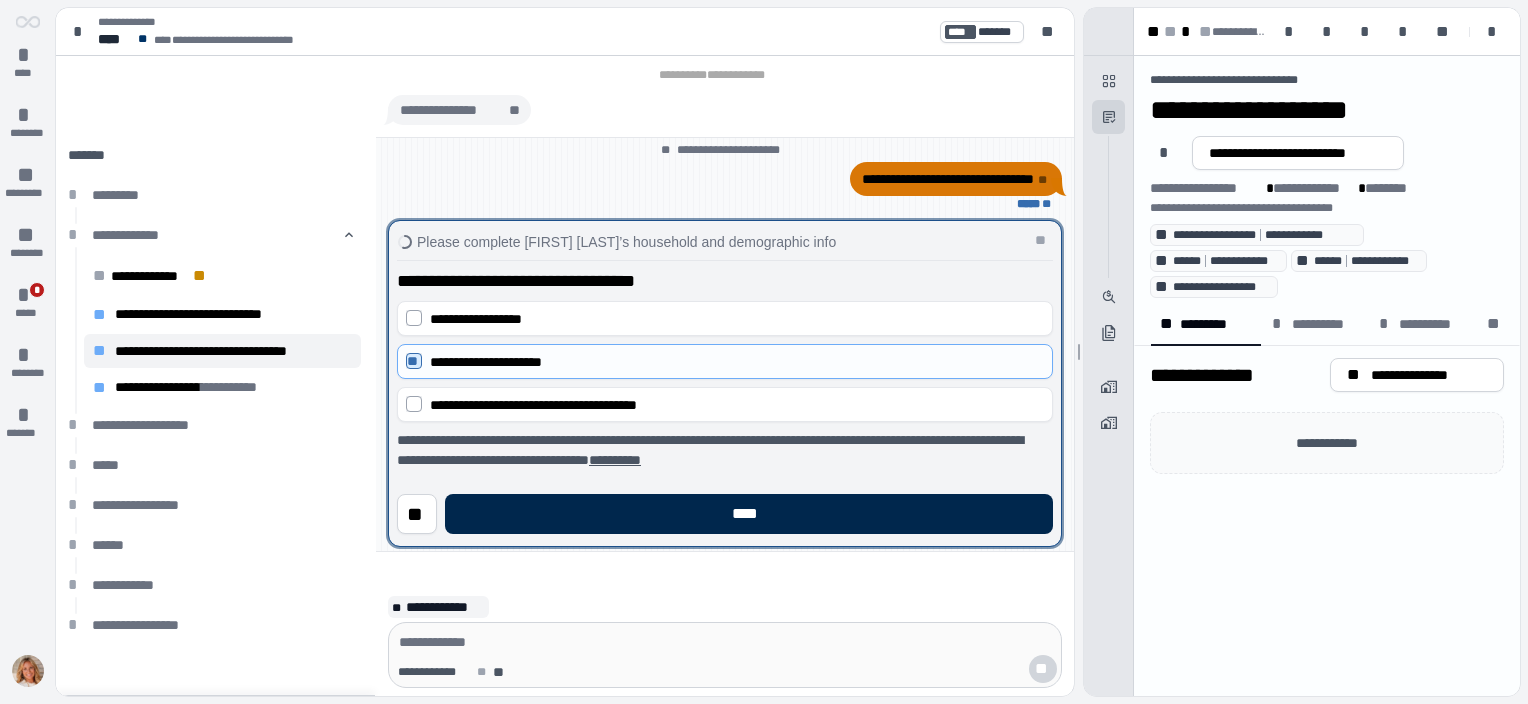 click on "****" at bounding box center (749, 514) 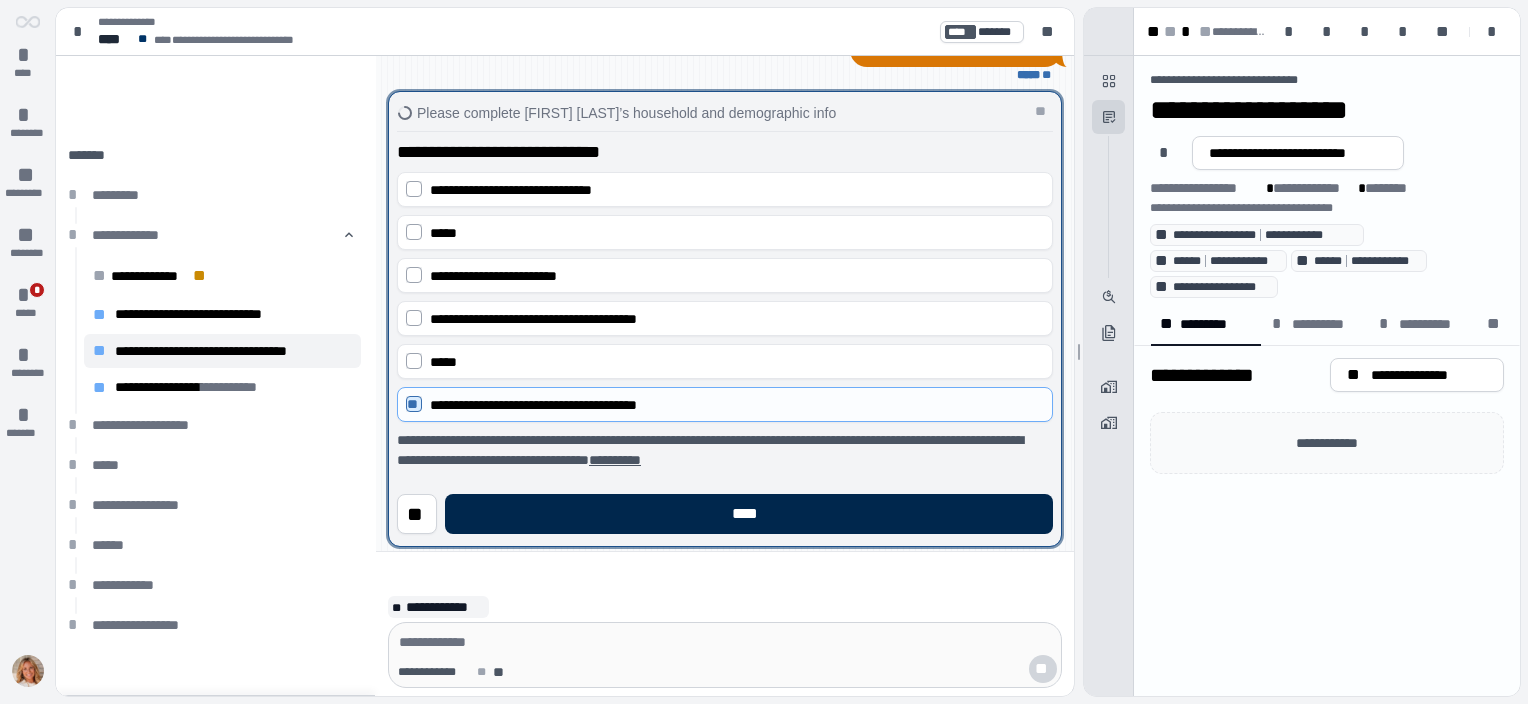 click on "****" at bounding box center [749, 514] 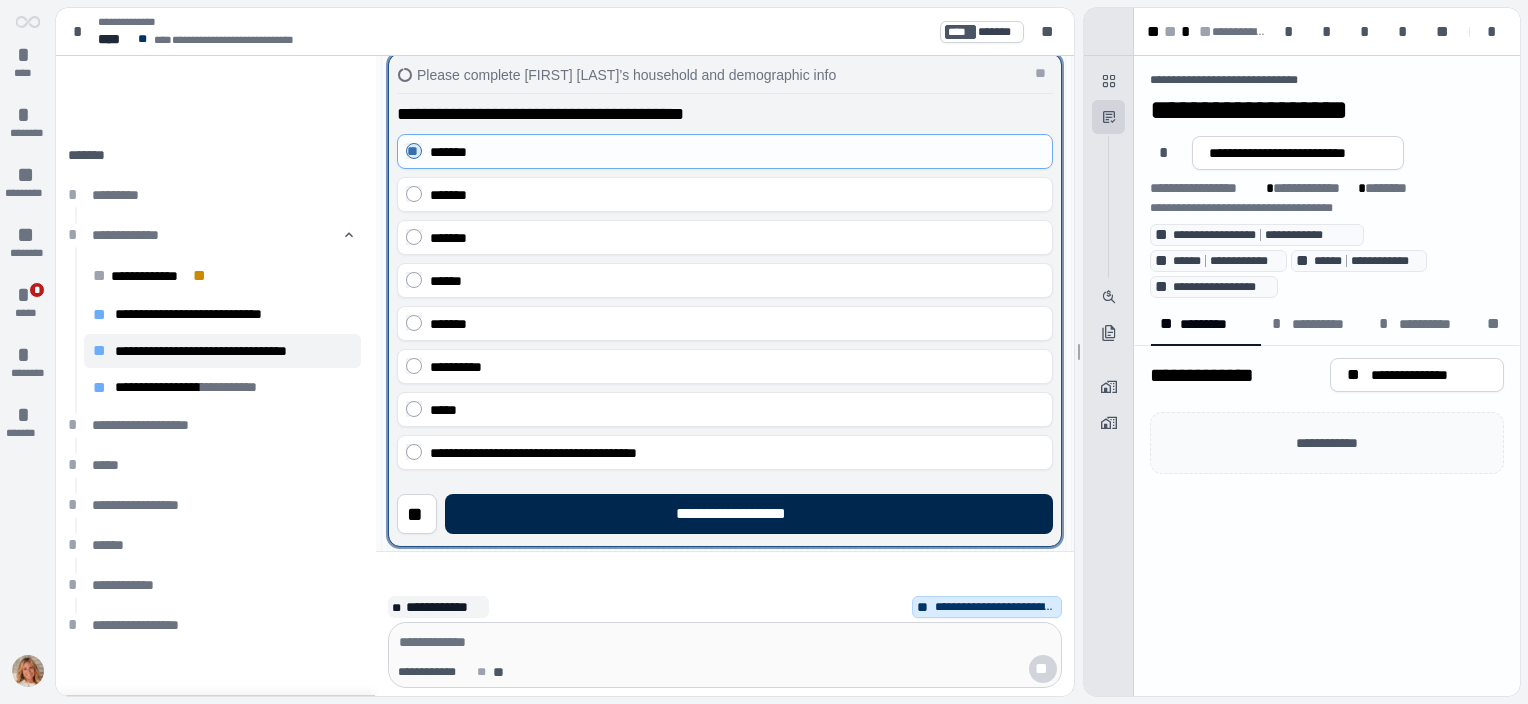 click on "**********" at bounding box center (748, 514) 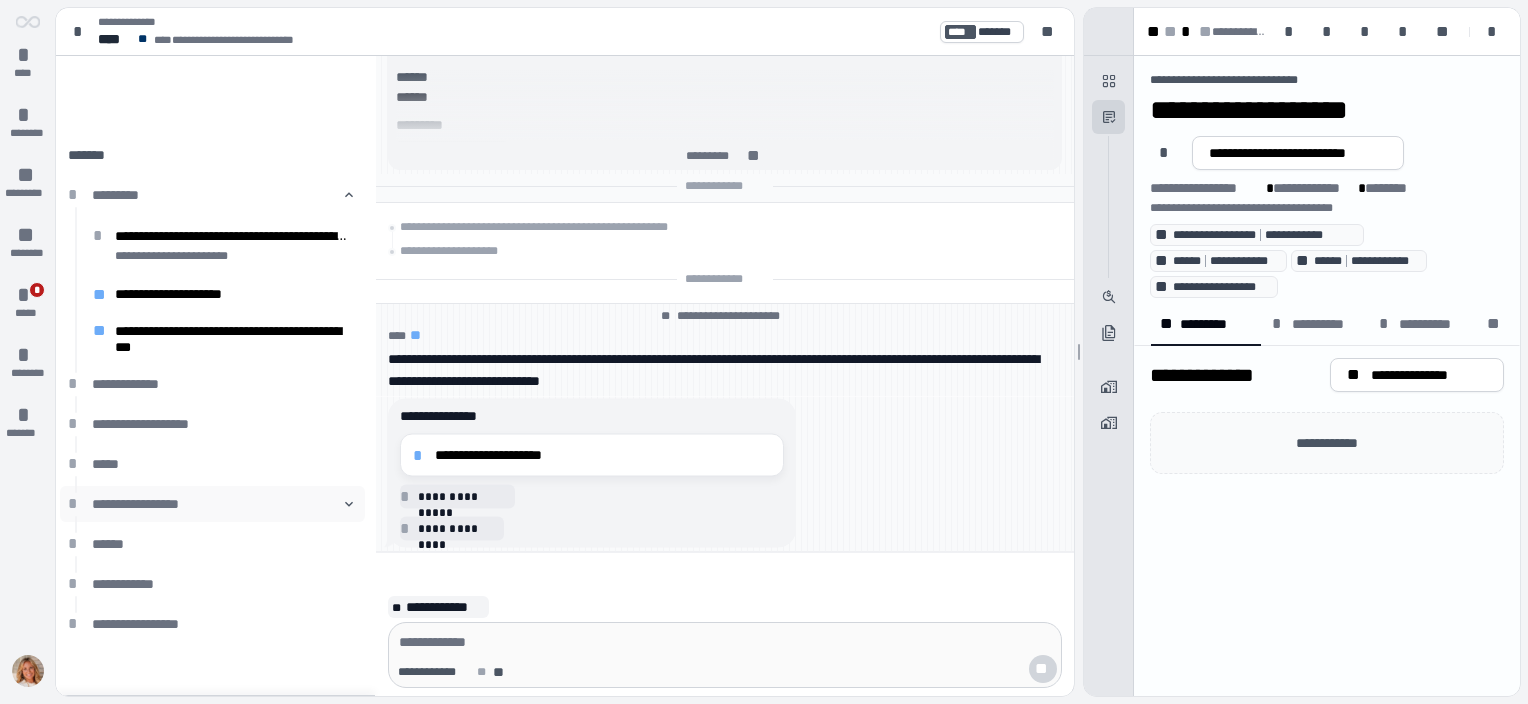 click on "**********" at bounding box center [212, 504] 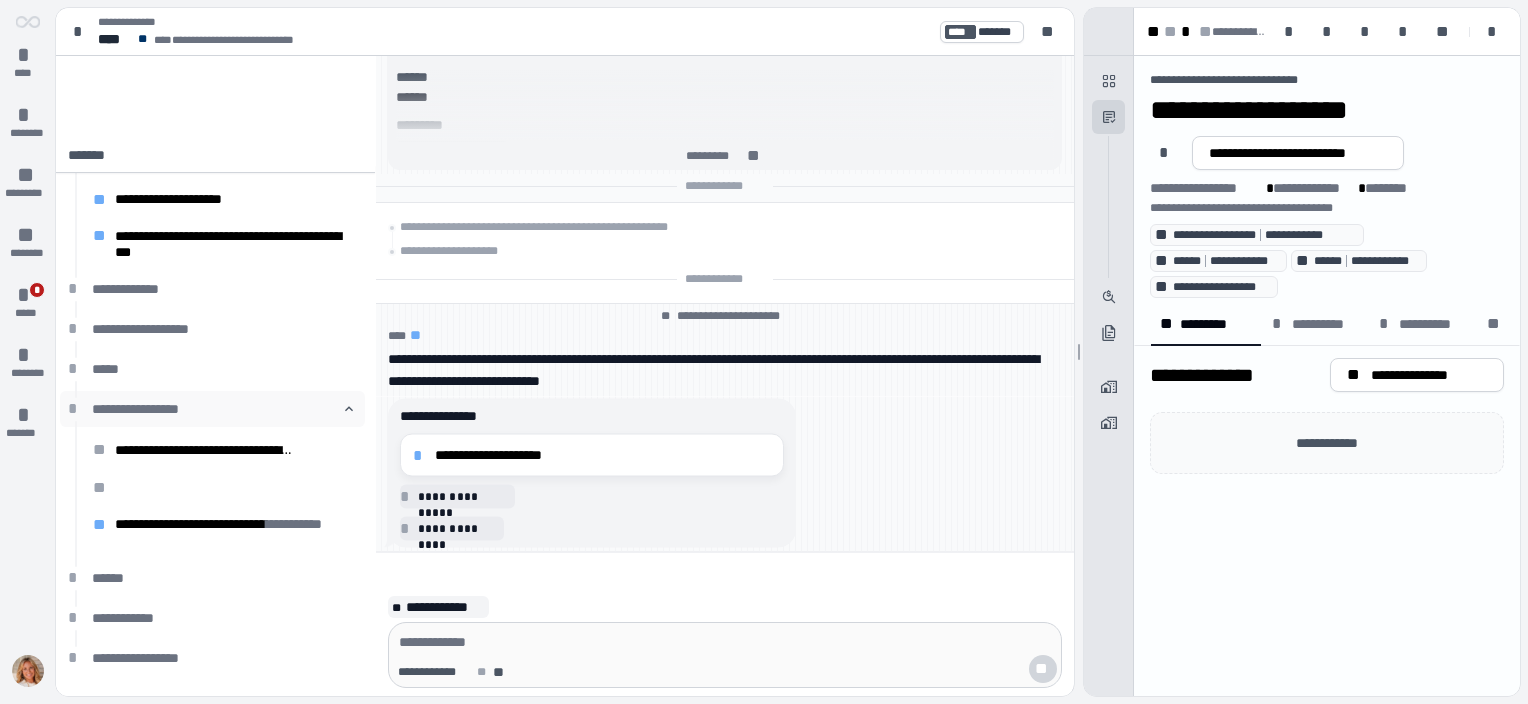 scroll, scrollTop: 108, scrollLeft: 0, axis: vertical 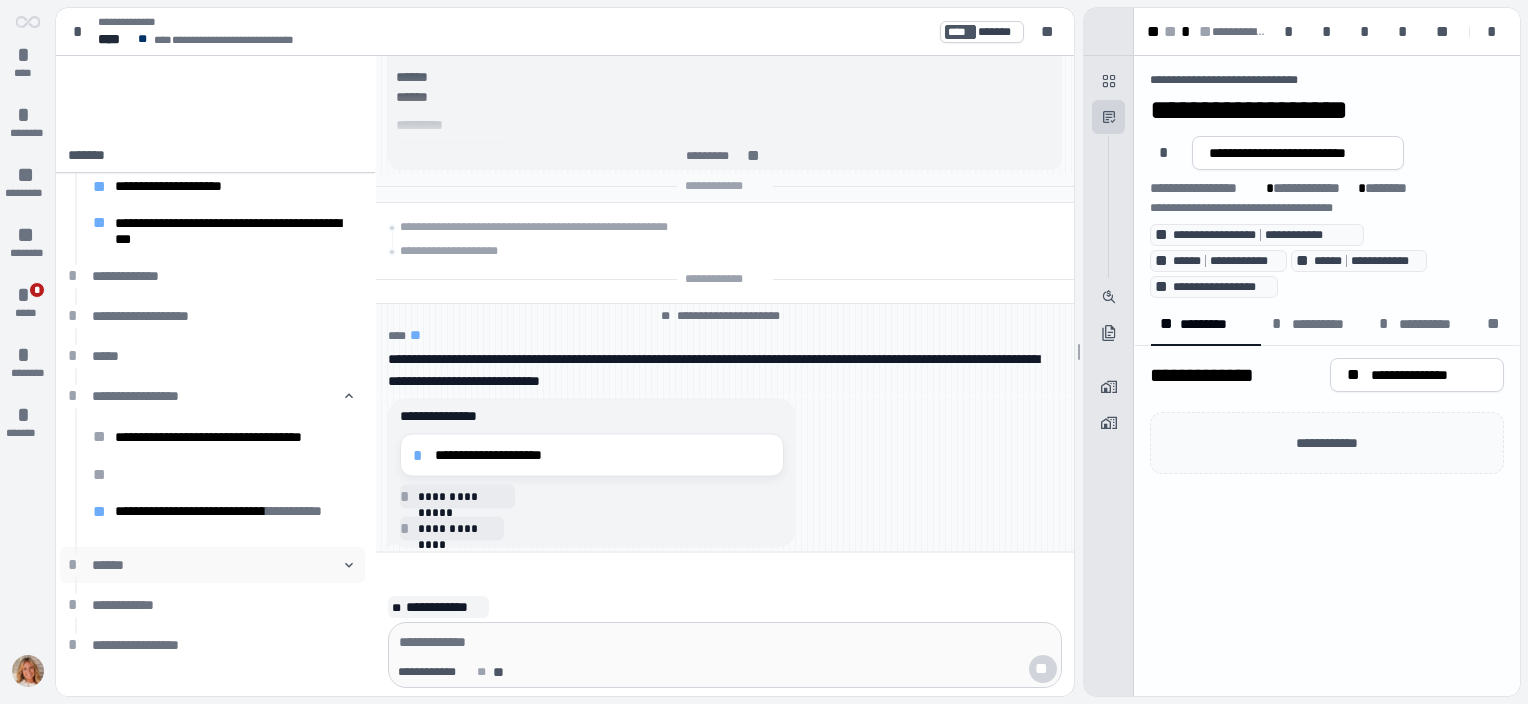 click on "******" at bounding box center (212, 565) 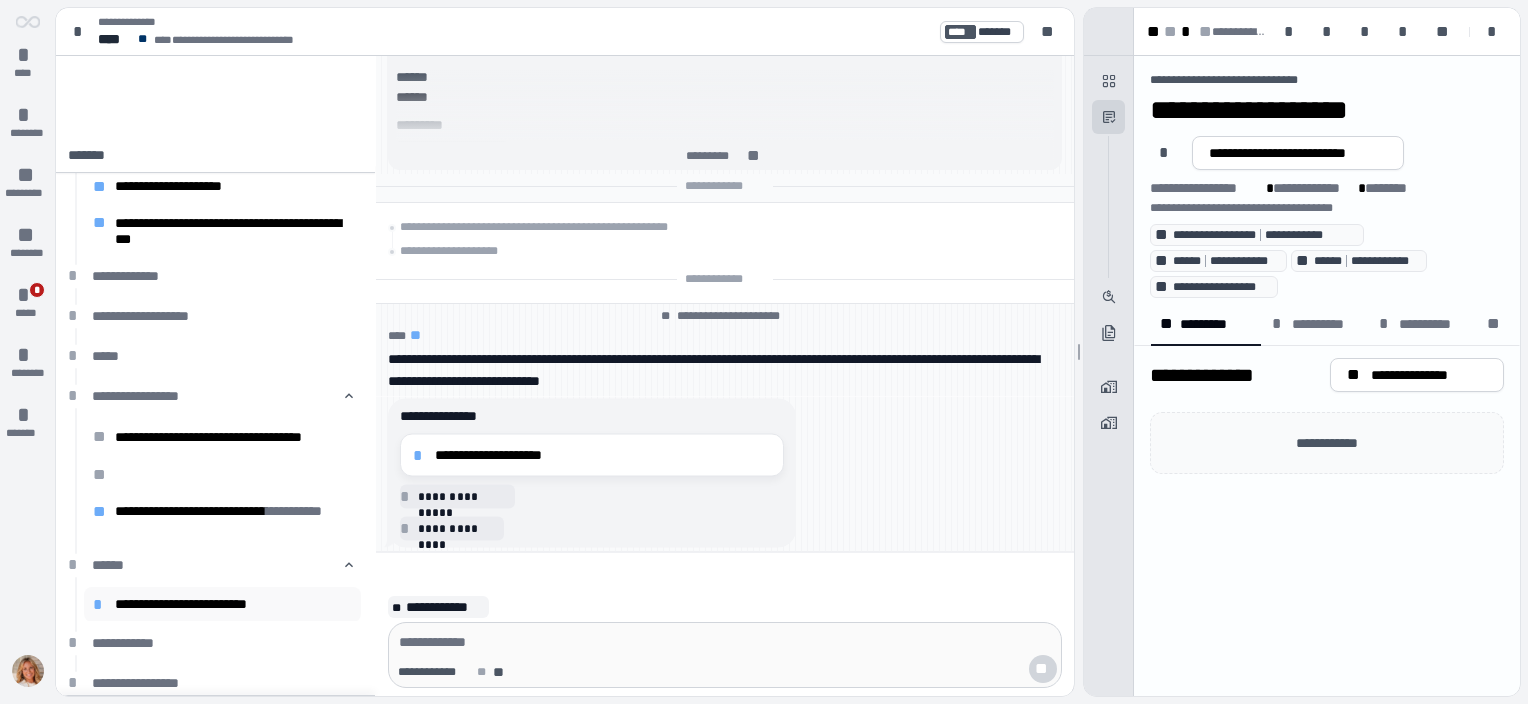 scroll, scrollTop: 145, scrollLeft: 0, axis: vertical 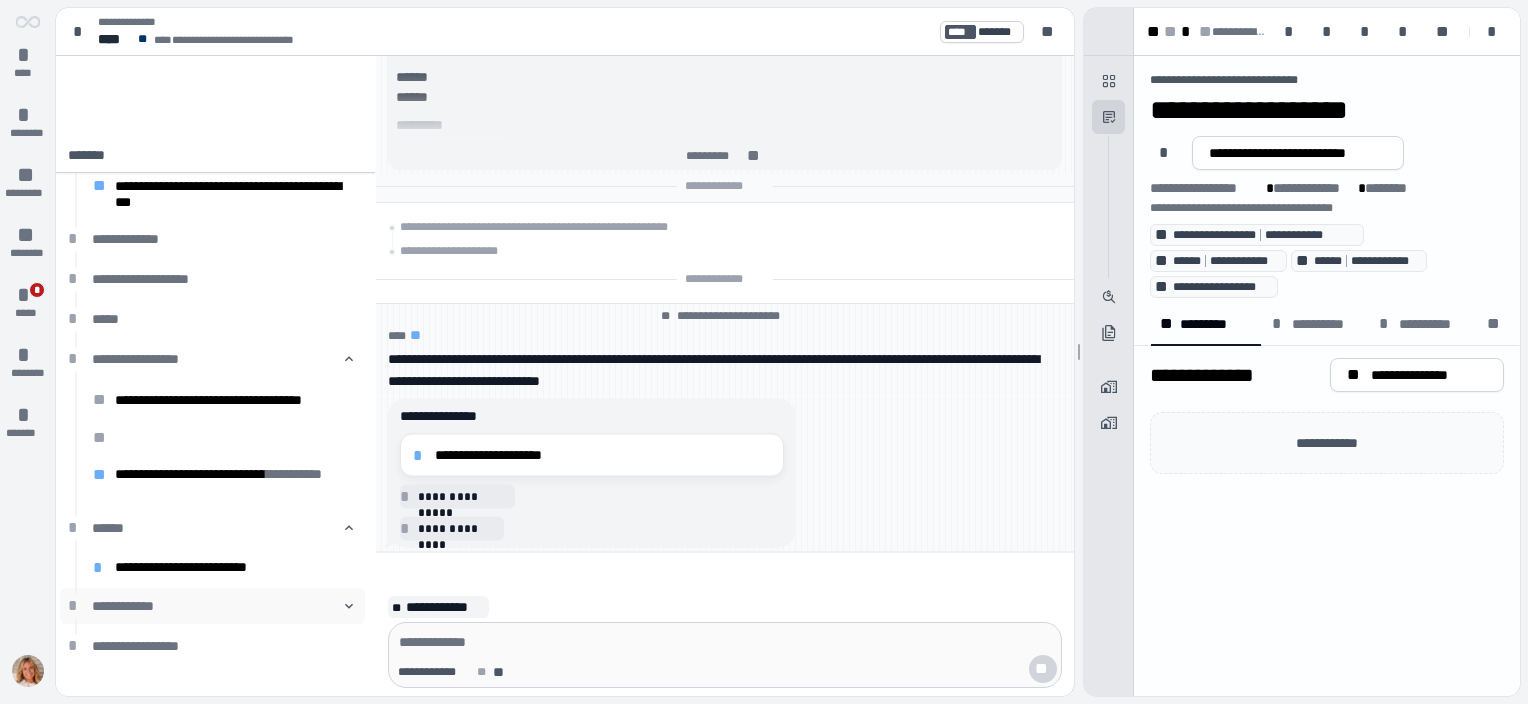 click on "**********" at bounding box center [212, 606] 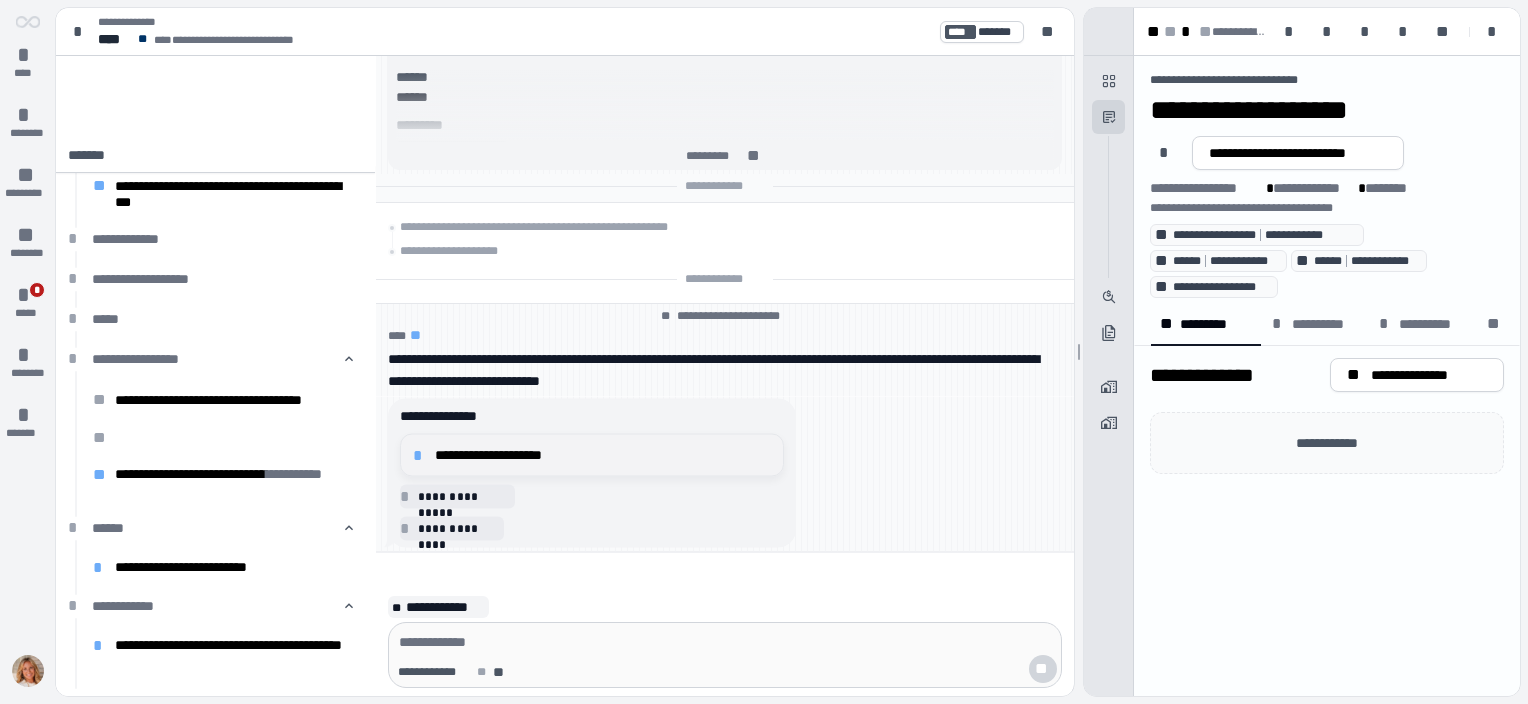 click on "**********" at bounding box center [603, 455] 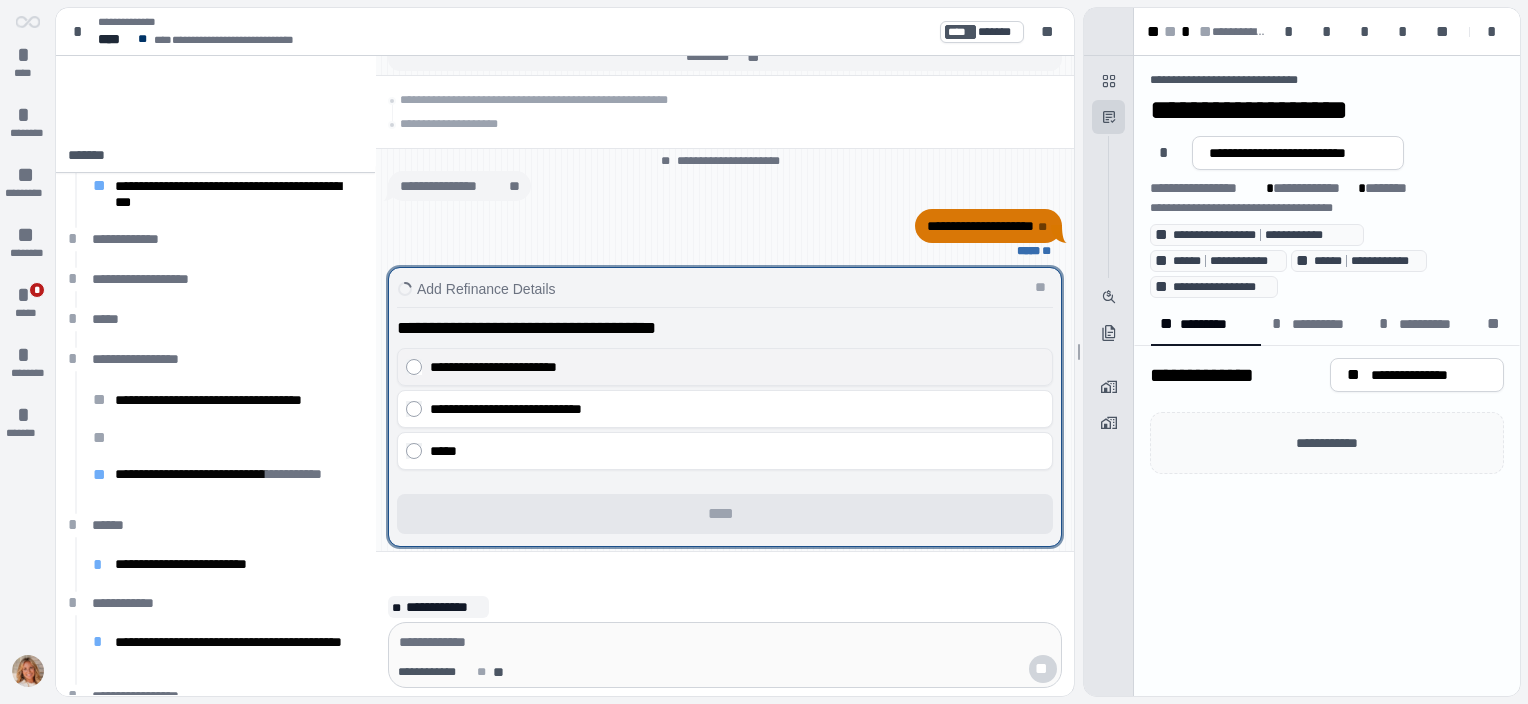 scroll, scrollTop: 0, scrollLeft: 0, axis: both 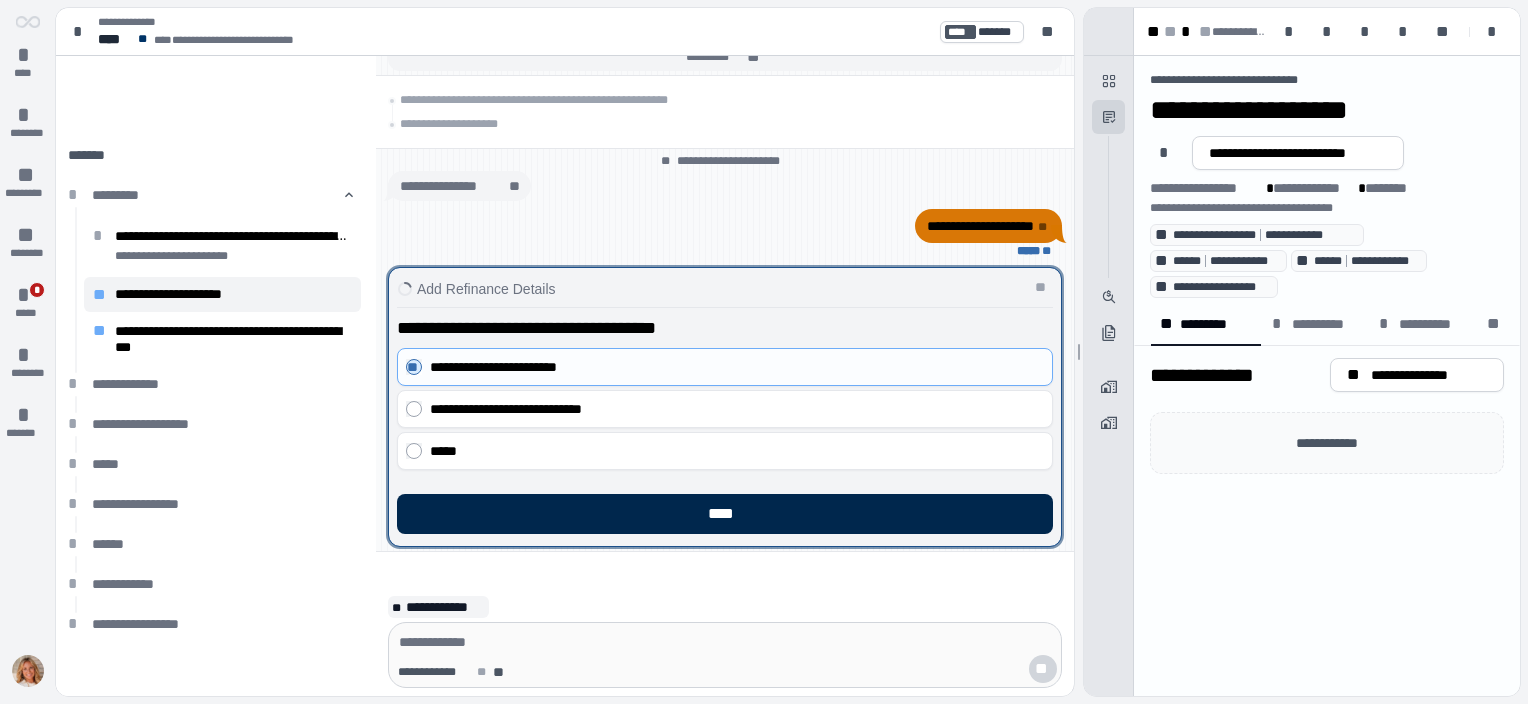 click on "****" at bounding box center (725, 514) 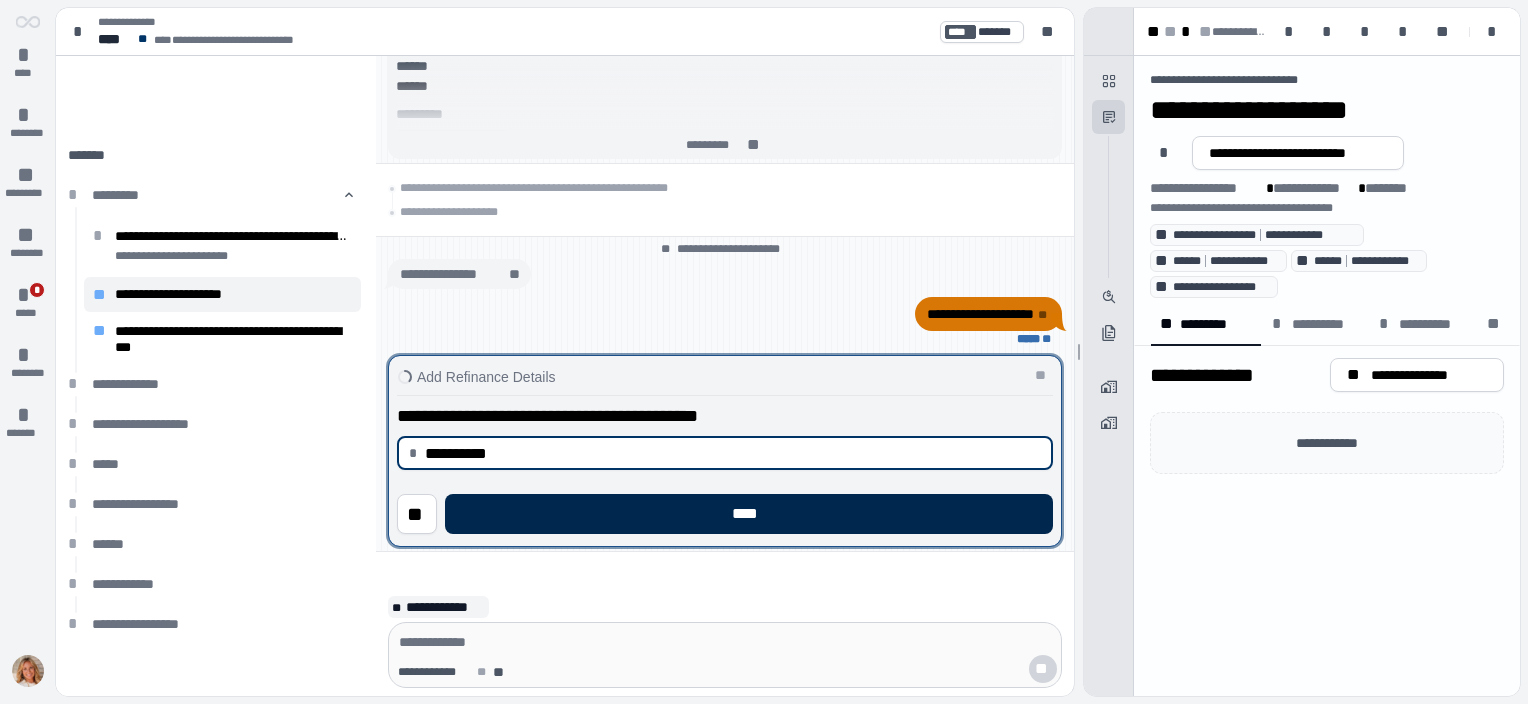 click on "****" at bounding box center (749, 514) 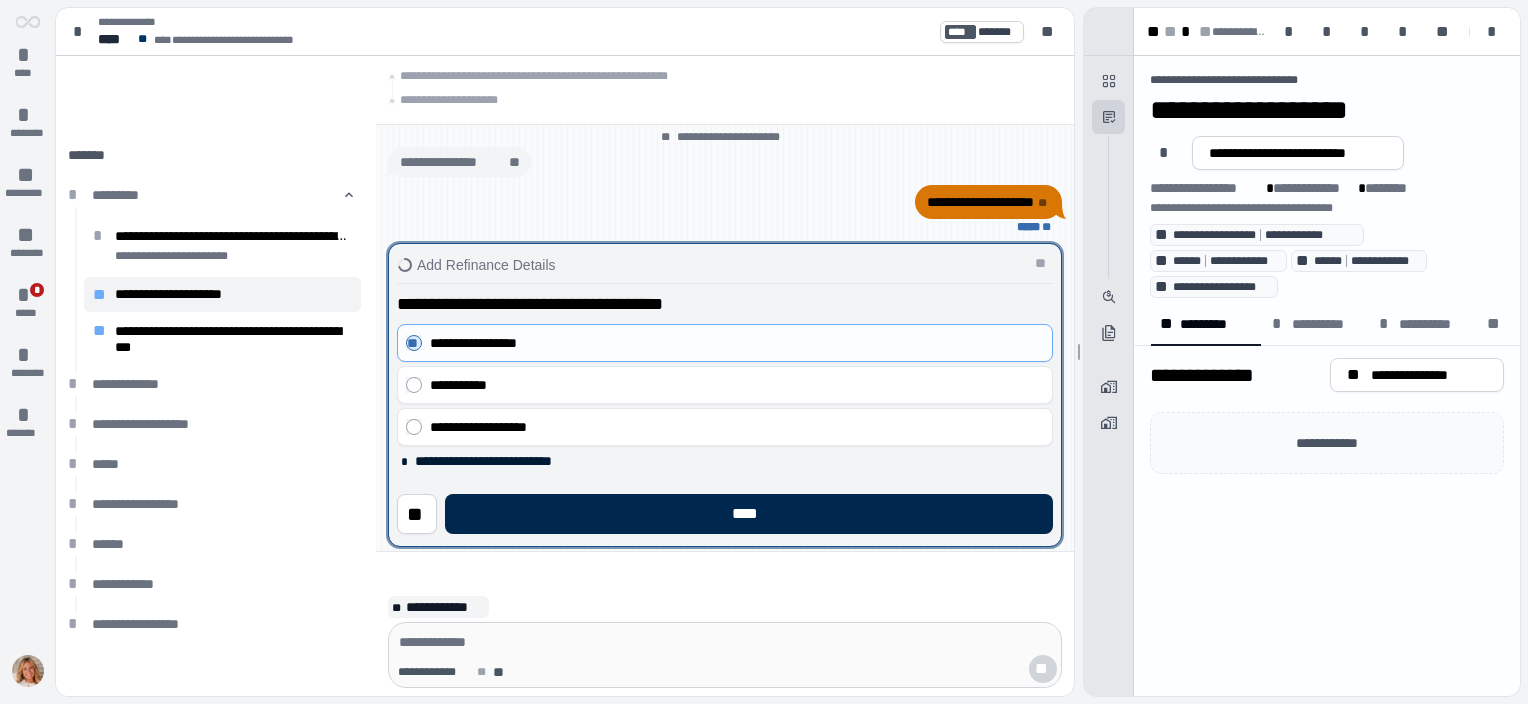 click on "****" at bounding box center (749, 514) 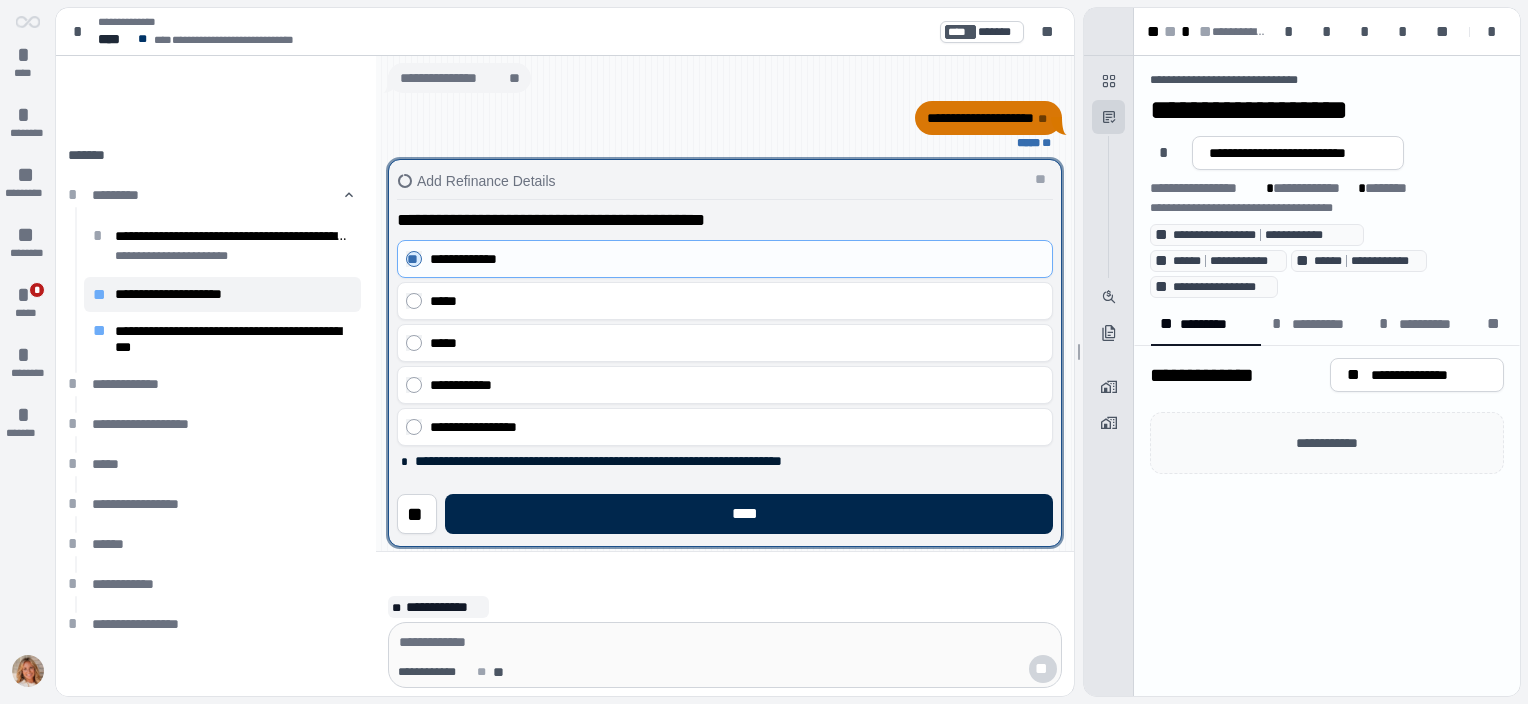 click on "****" at bounding box center (749, 514) 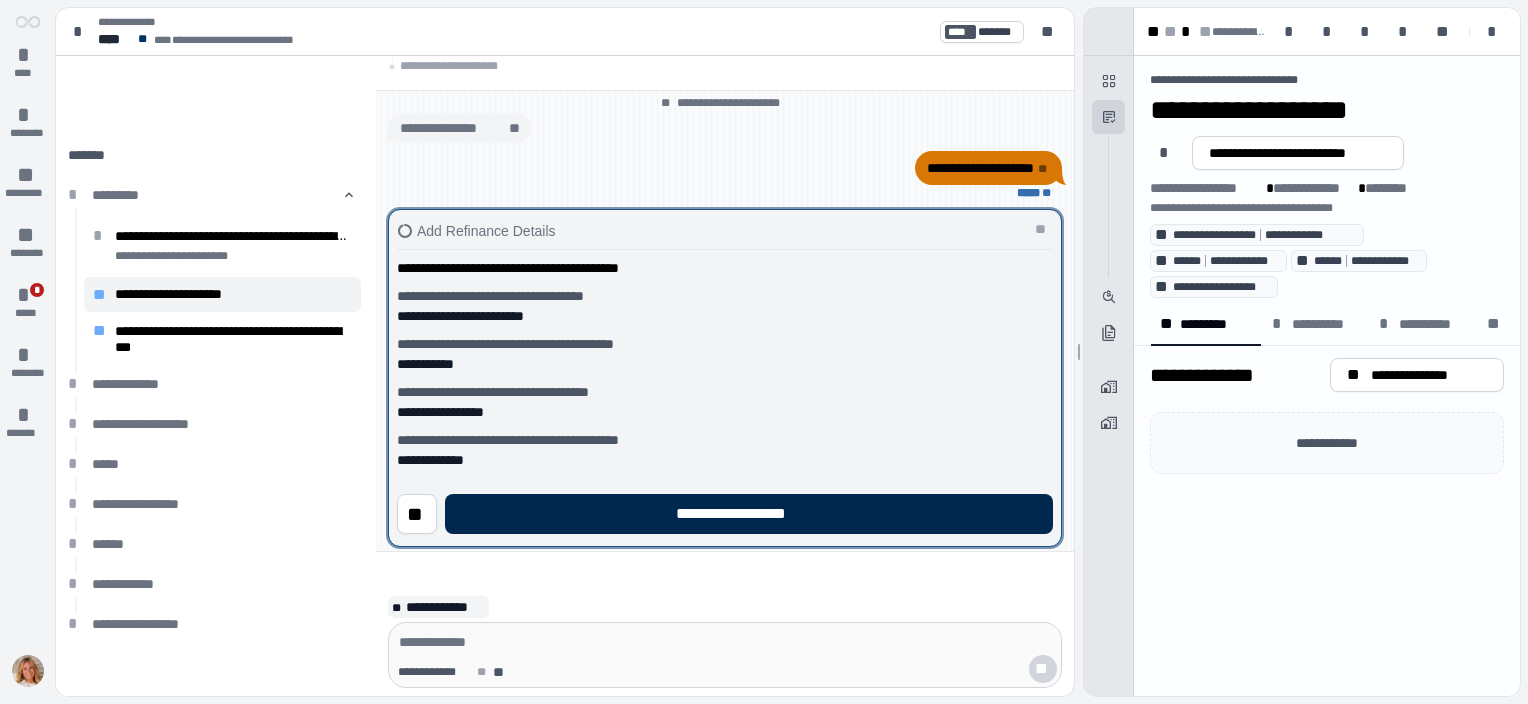 click on "**********" at bounding box center [749, 514] 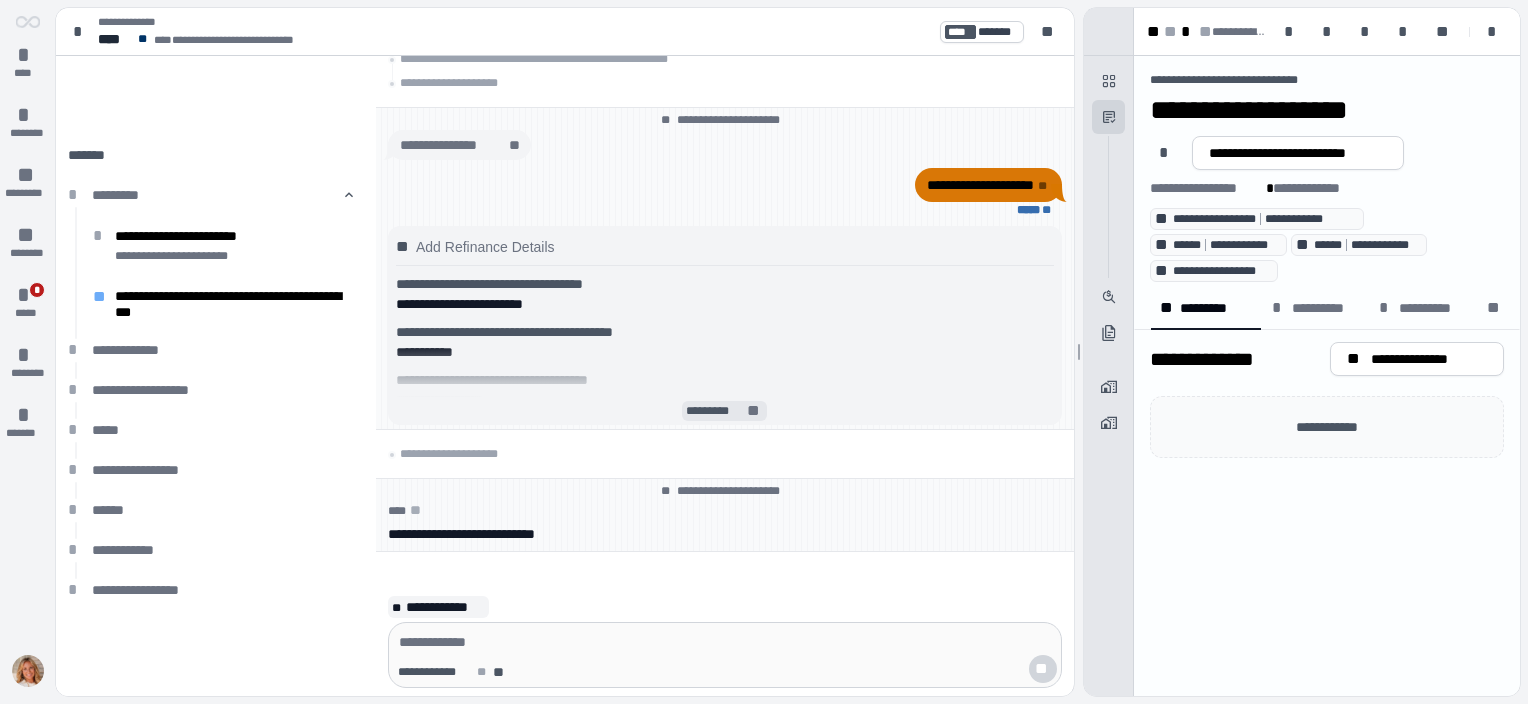 click on "*********" at bounding box center (715, 411) 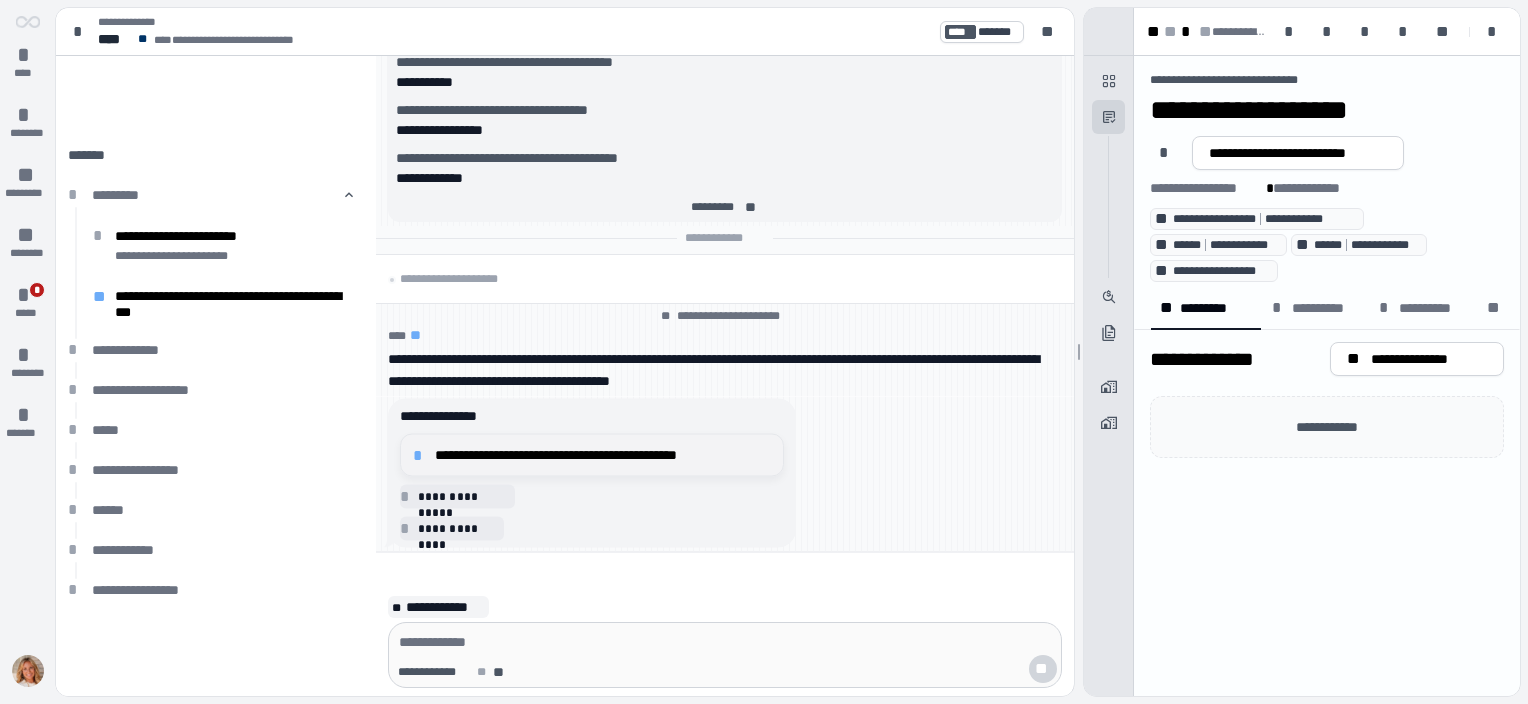 click on "**********" at bounding box center (603, 455) 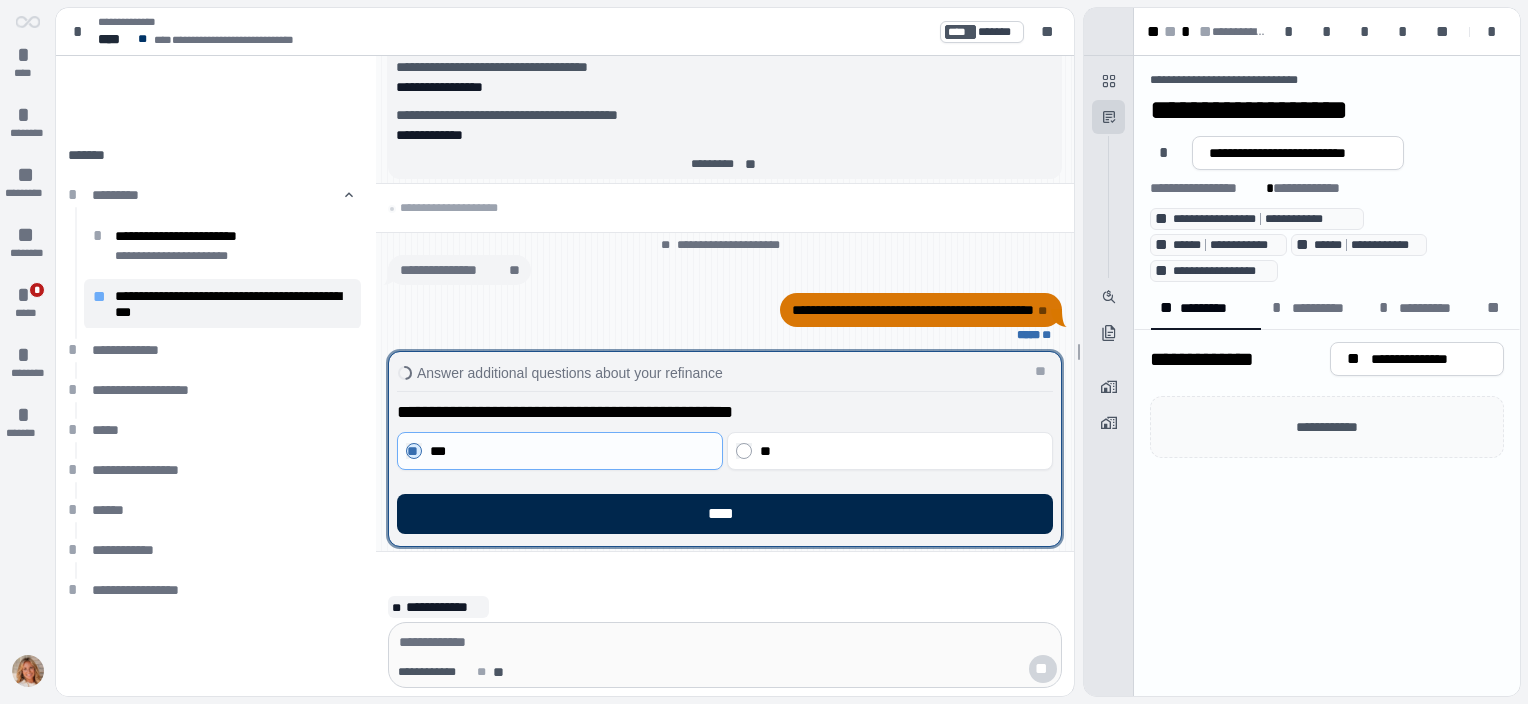 click on "****" at bounding box center [725, 514] 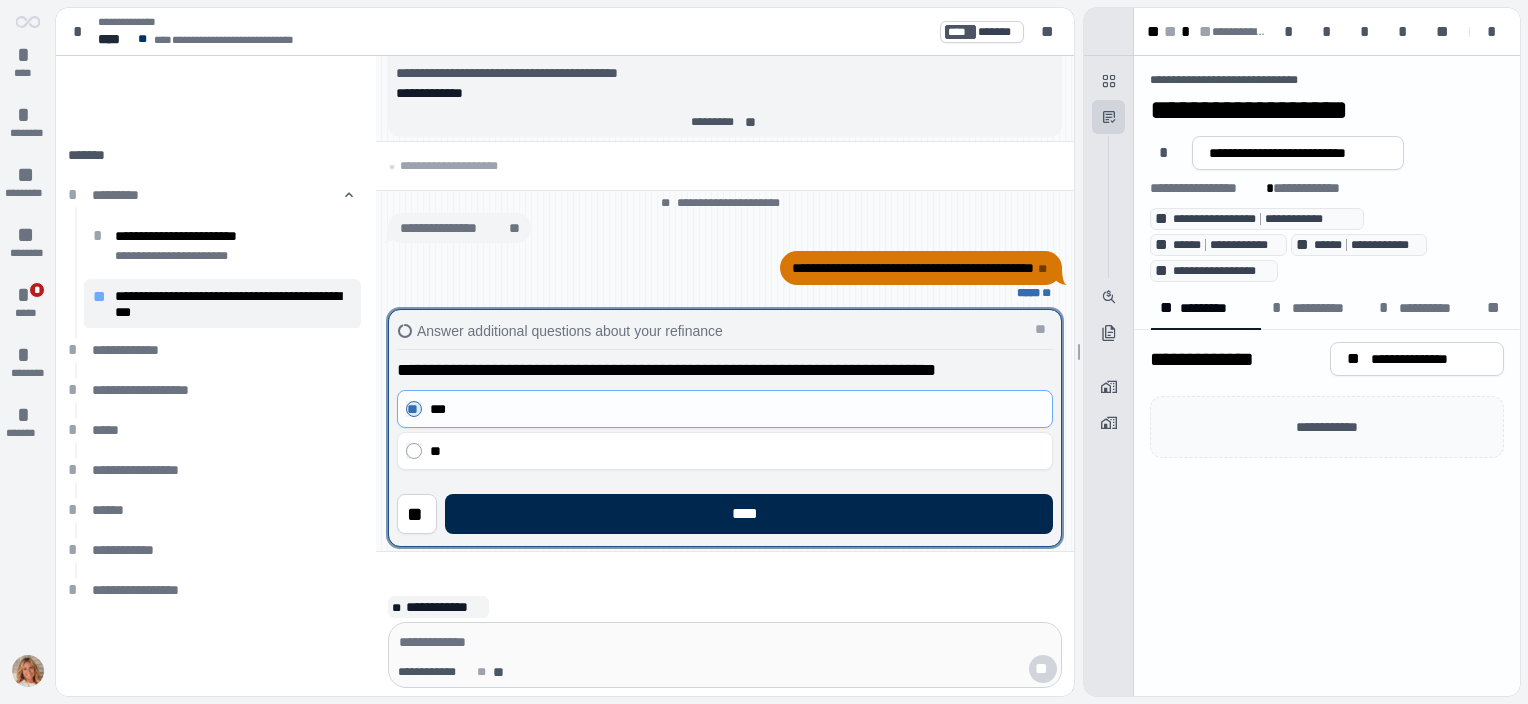 click on "****" at bounding box center (749, 514) 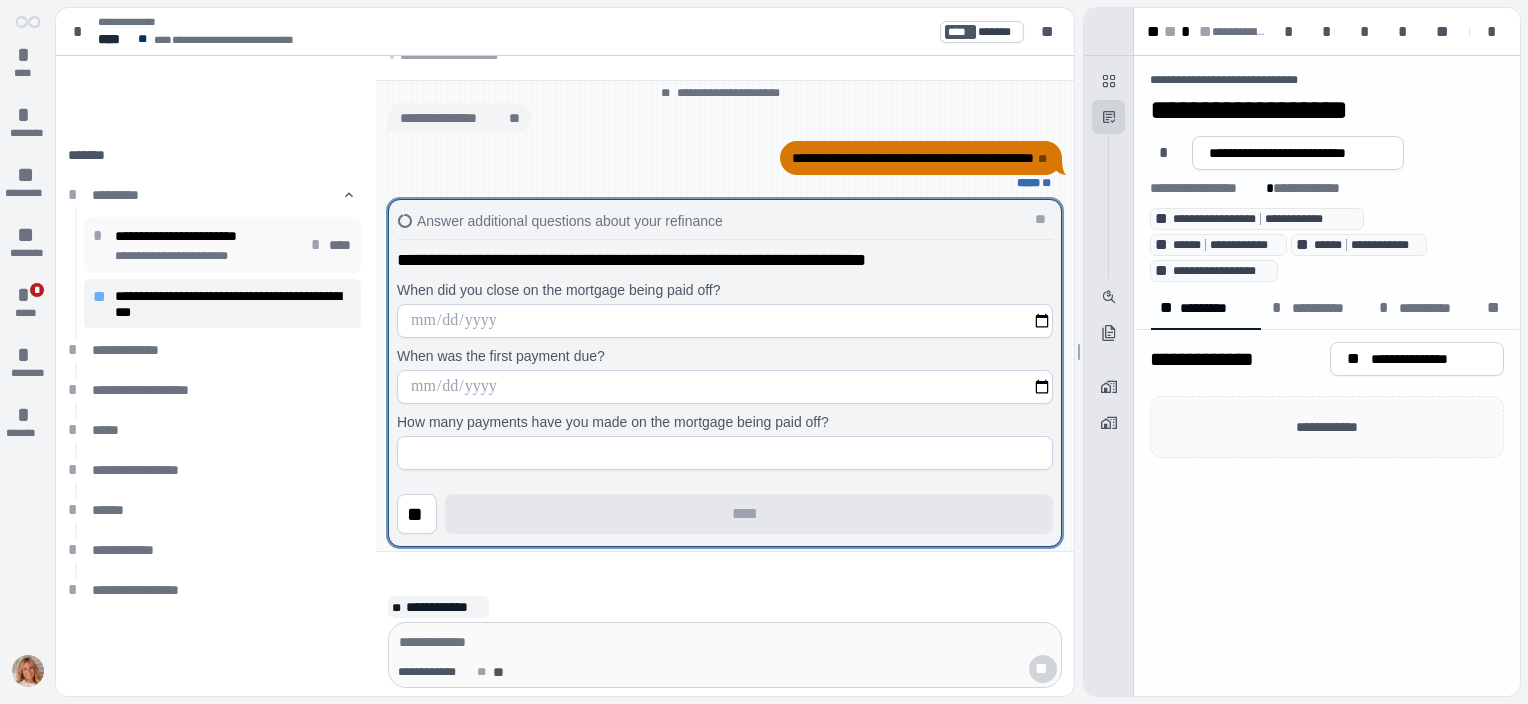 click on "****" at bounding box center (340, 245) 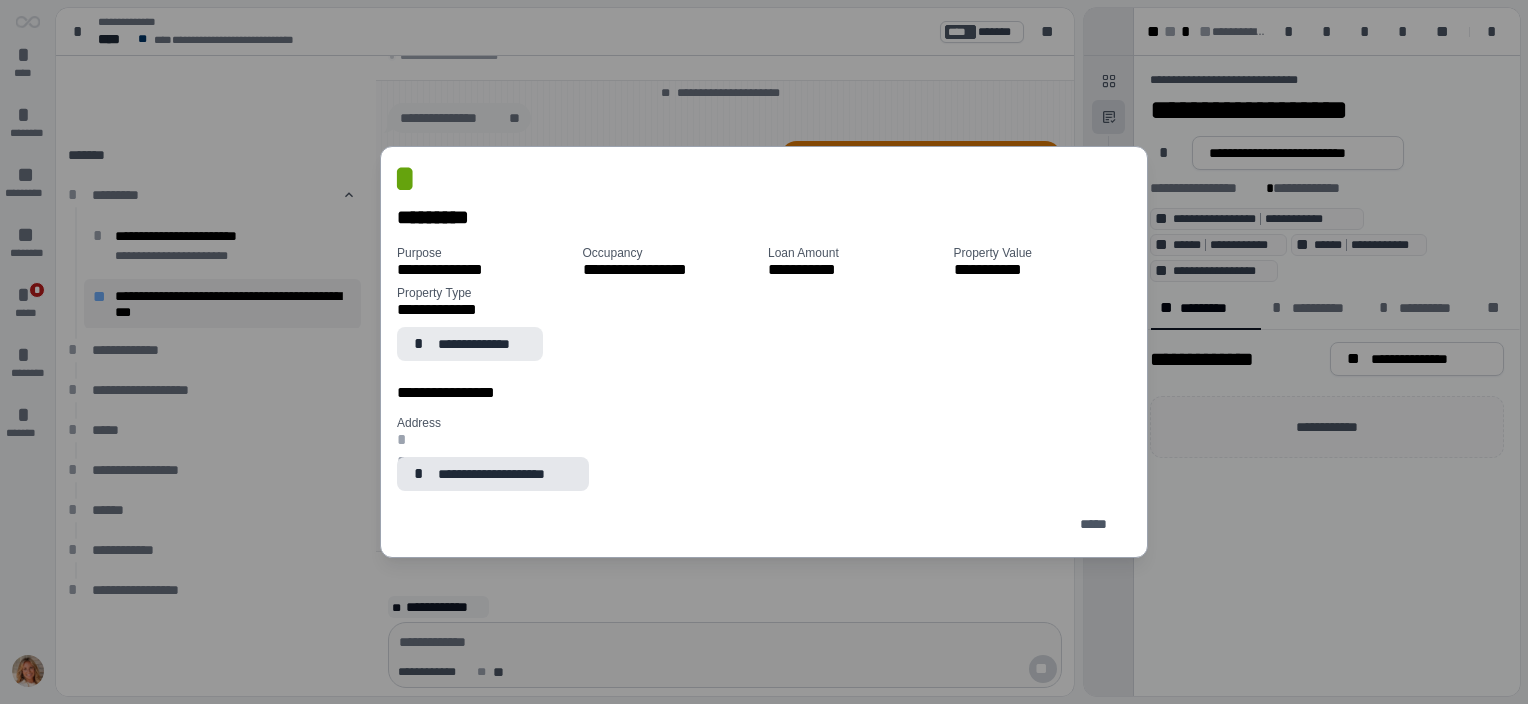 click on "**********" at bounding box center [482, 344] 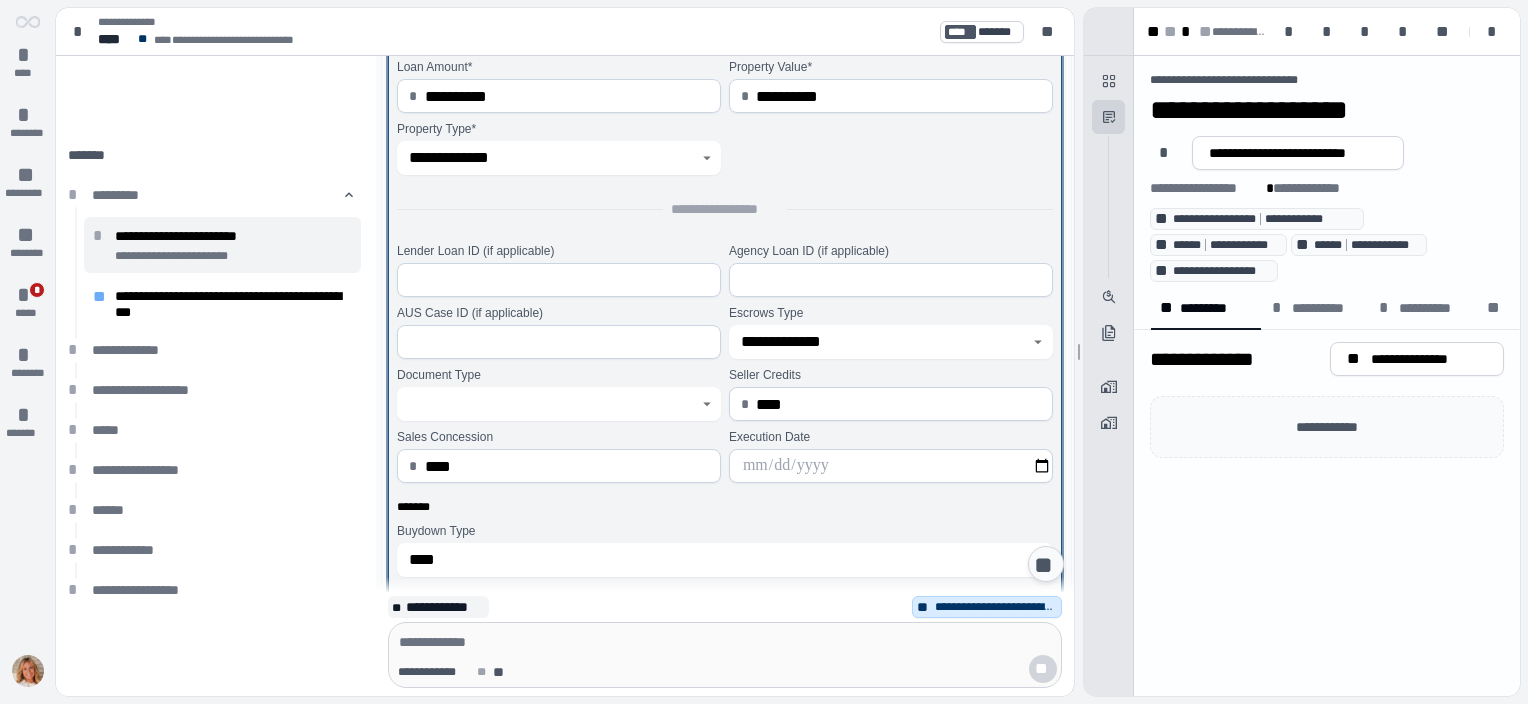 scroll, scrollTop: 279, scrollLeft: 0, axis: vertical 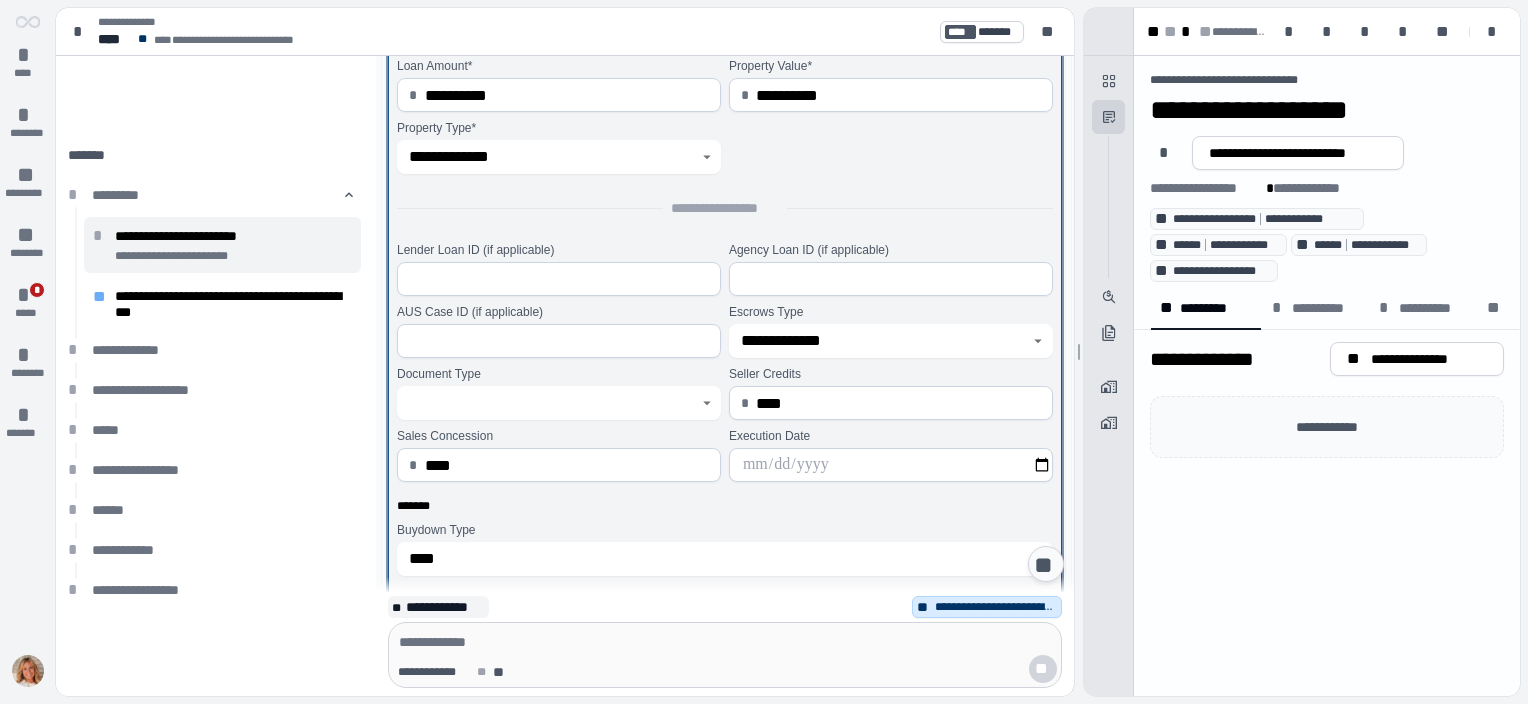 click 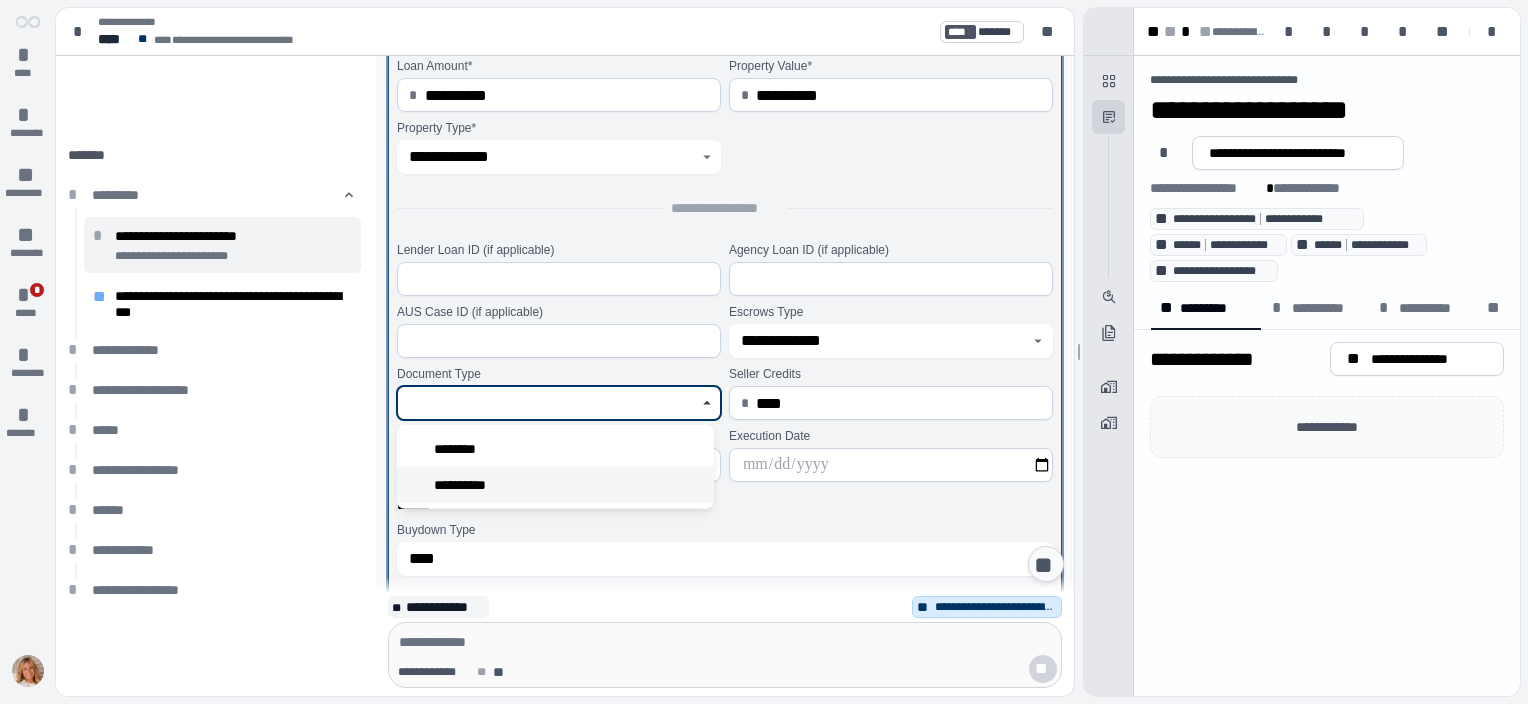 click on "**********" at bounding box center [555, 485] 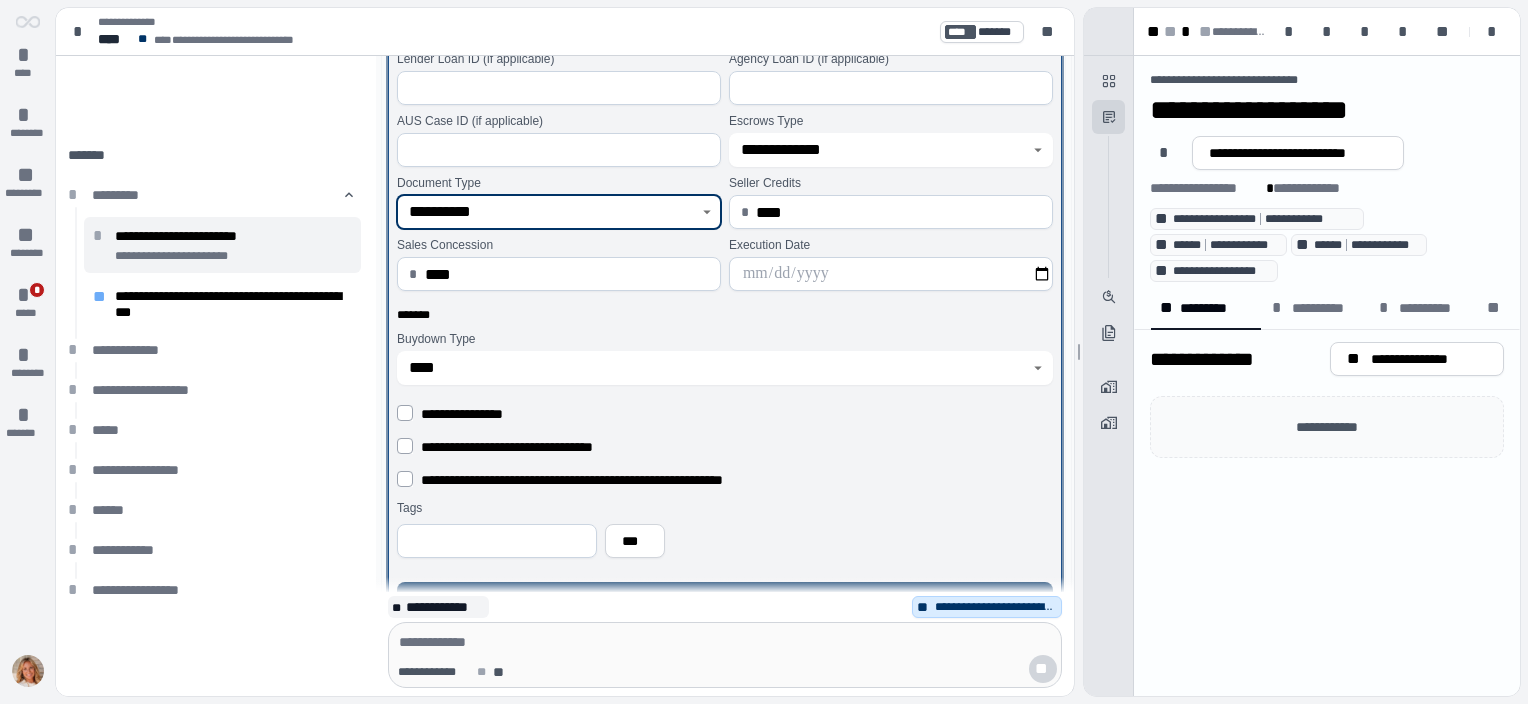 scroll, scrollTop: 0, scrollLeft: 0, axis: both 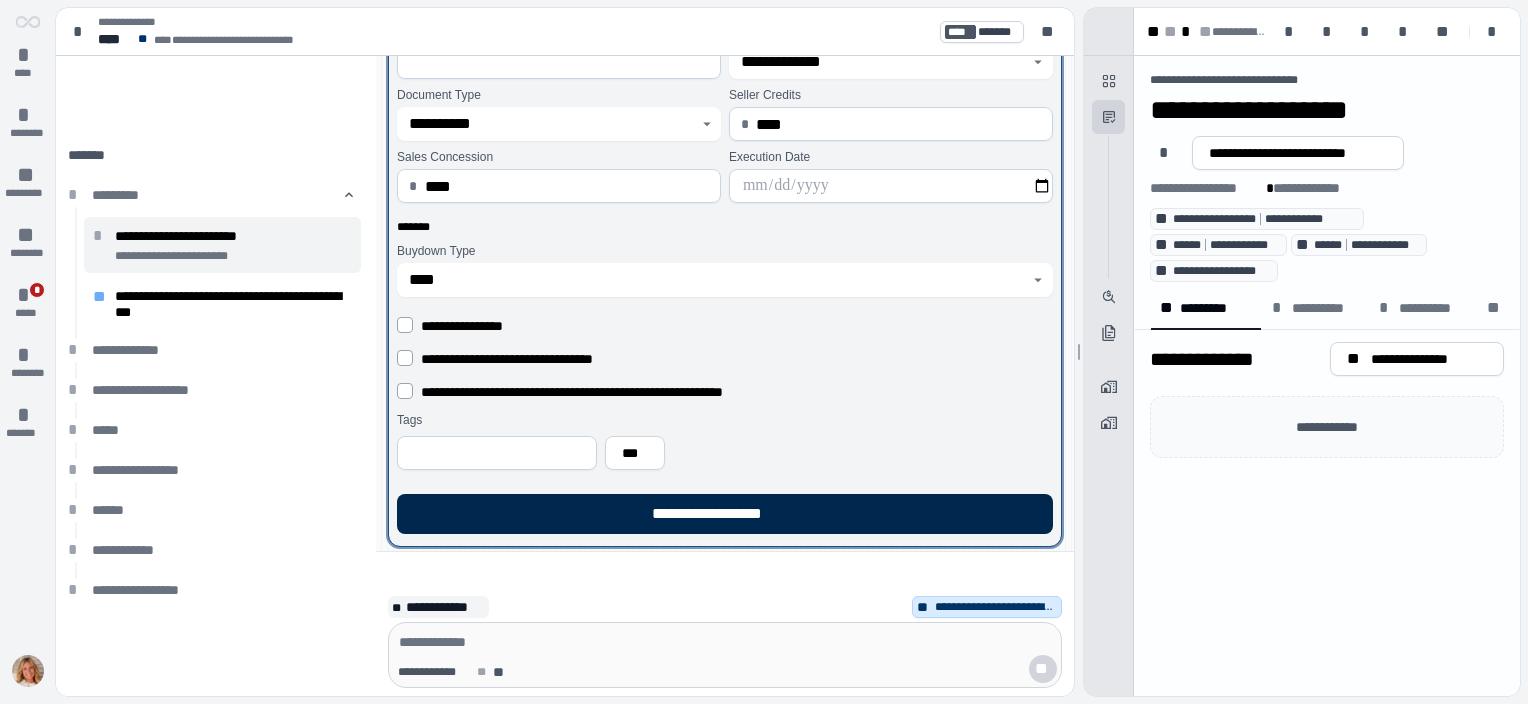 click on "**********" at bounding box center (725, 514) 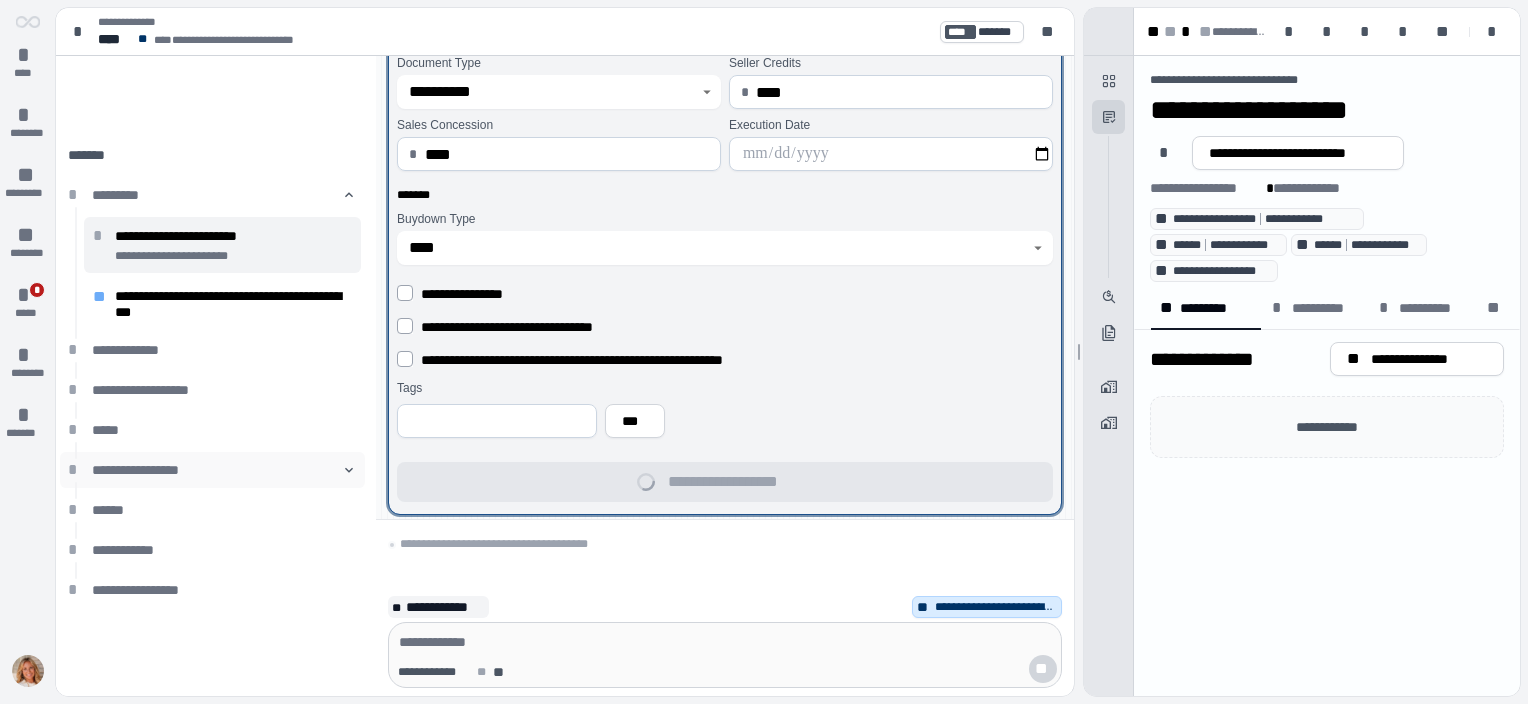 click on "**********" at bounding box center (224, 470) 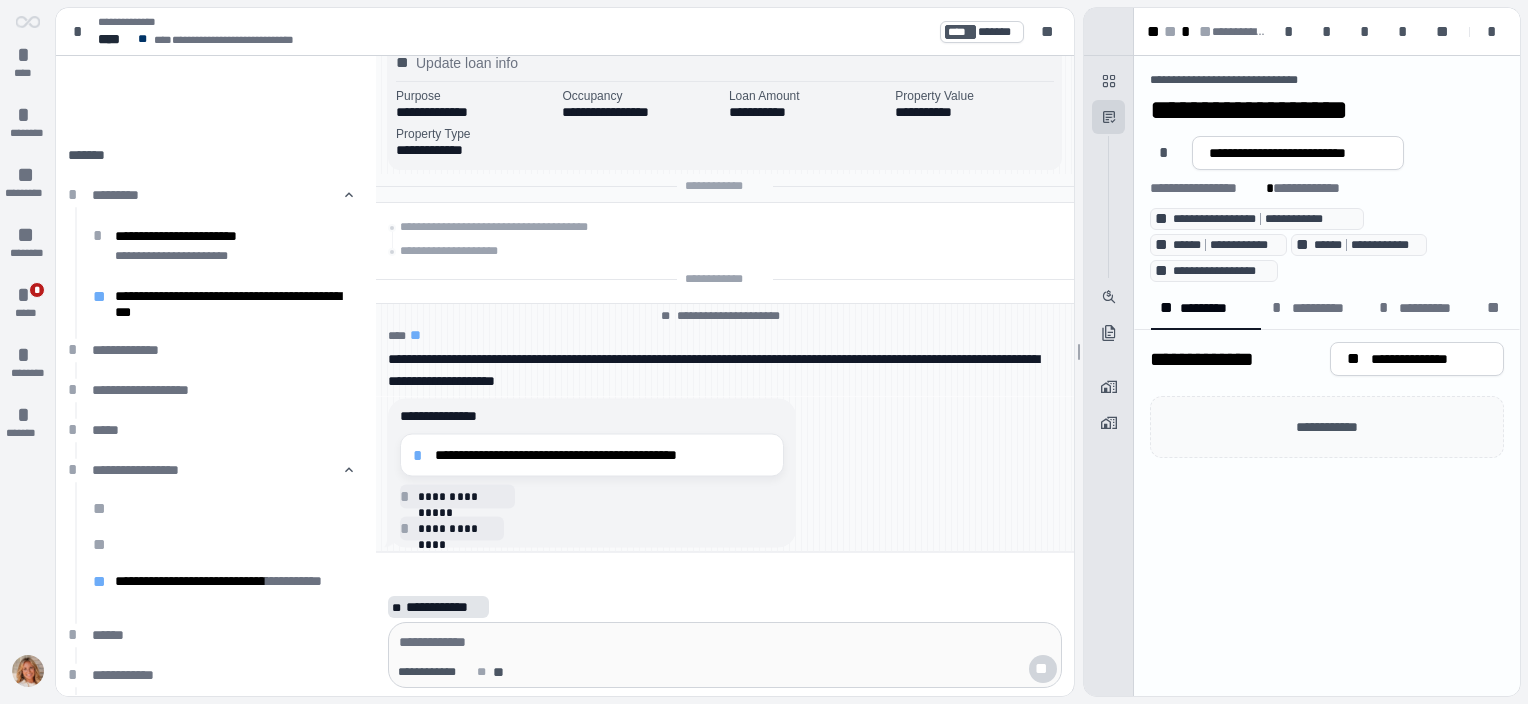 click on "**********" at bounding box center (445, 607) 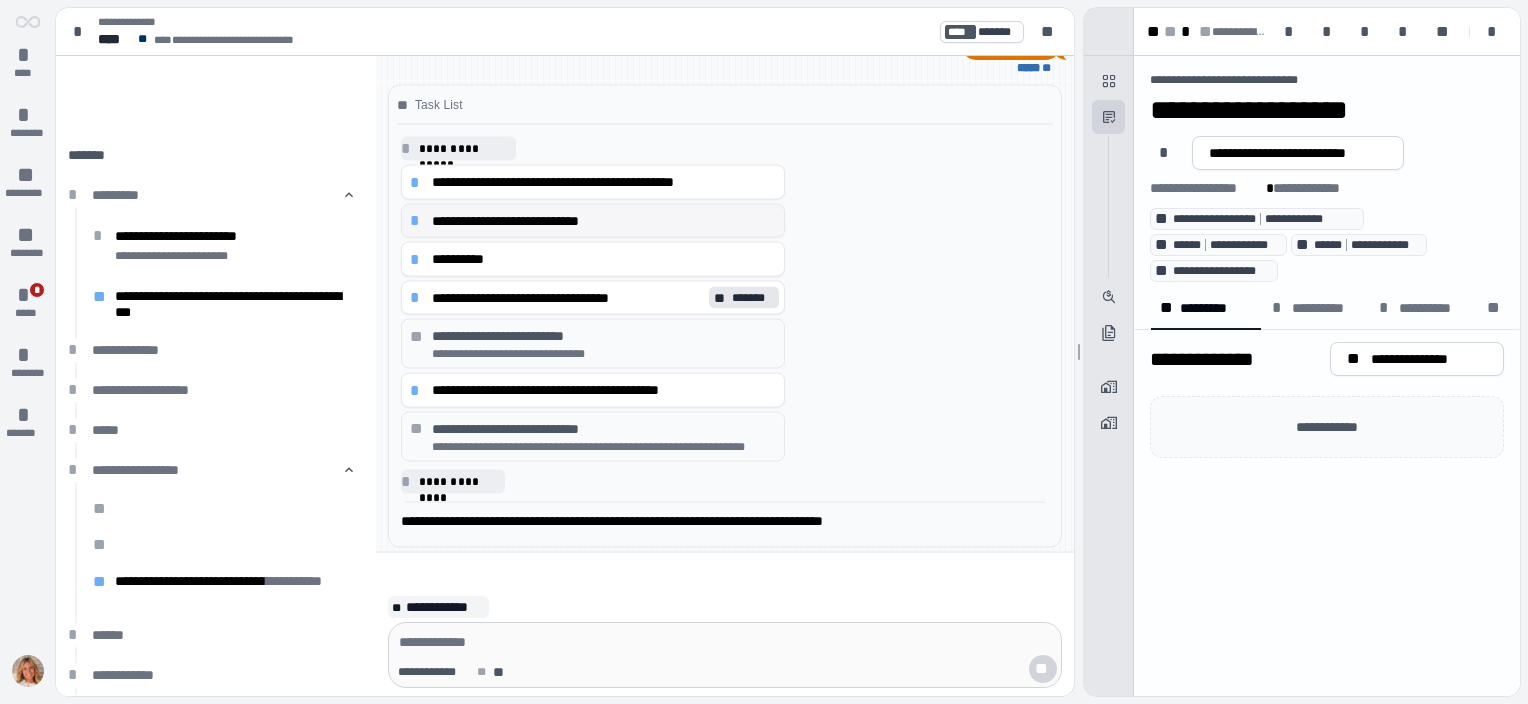 click on "**********" at bounding box center [604, 220] 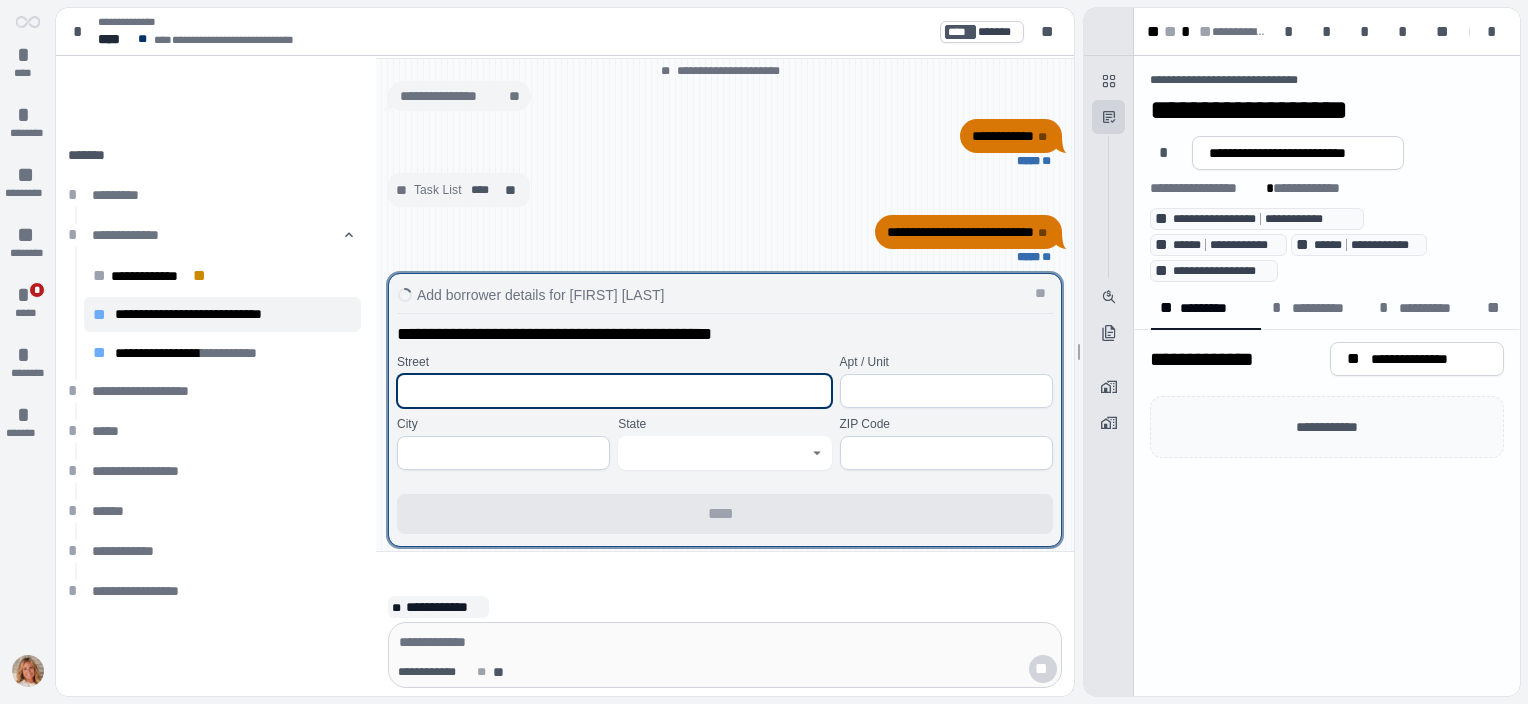 click at bounding box center [614, 391] 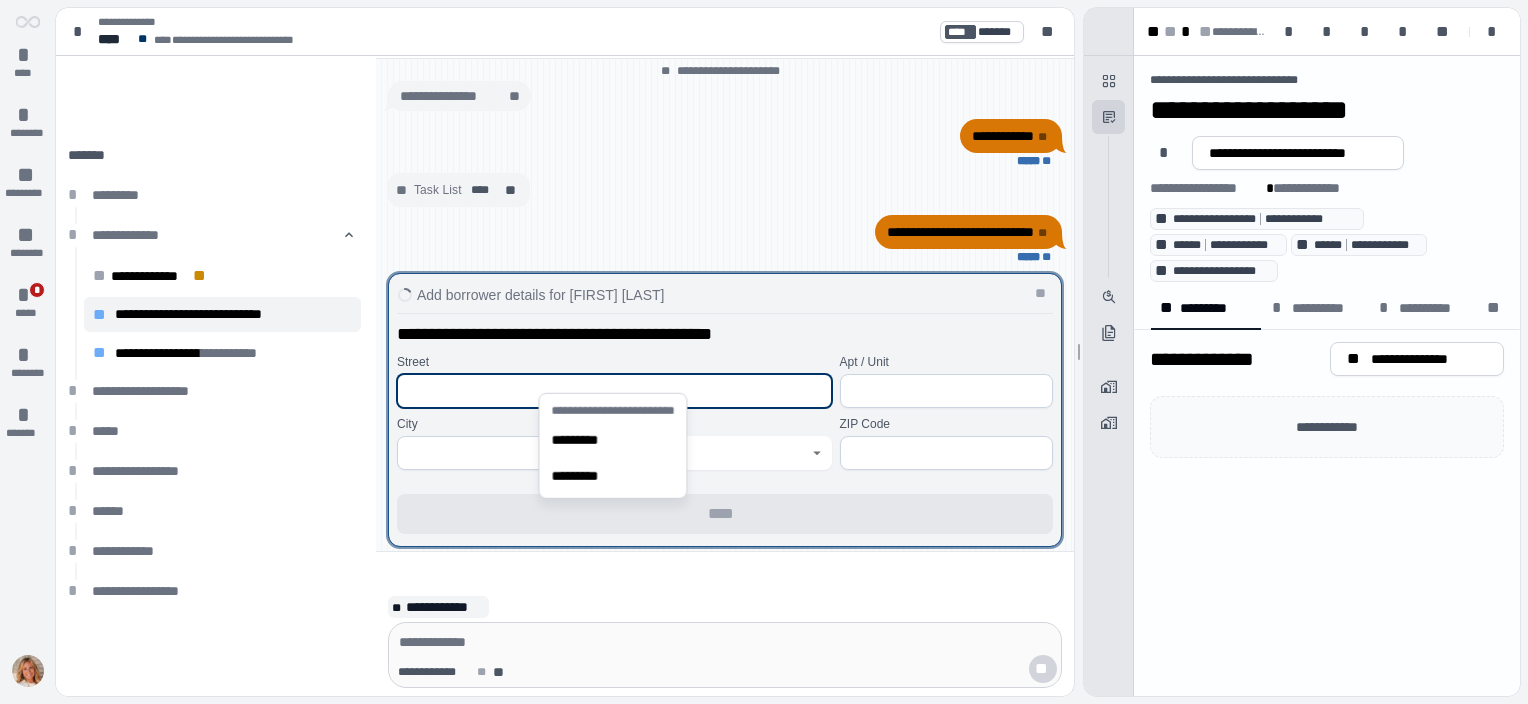 click at bounding box center (614, 391) 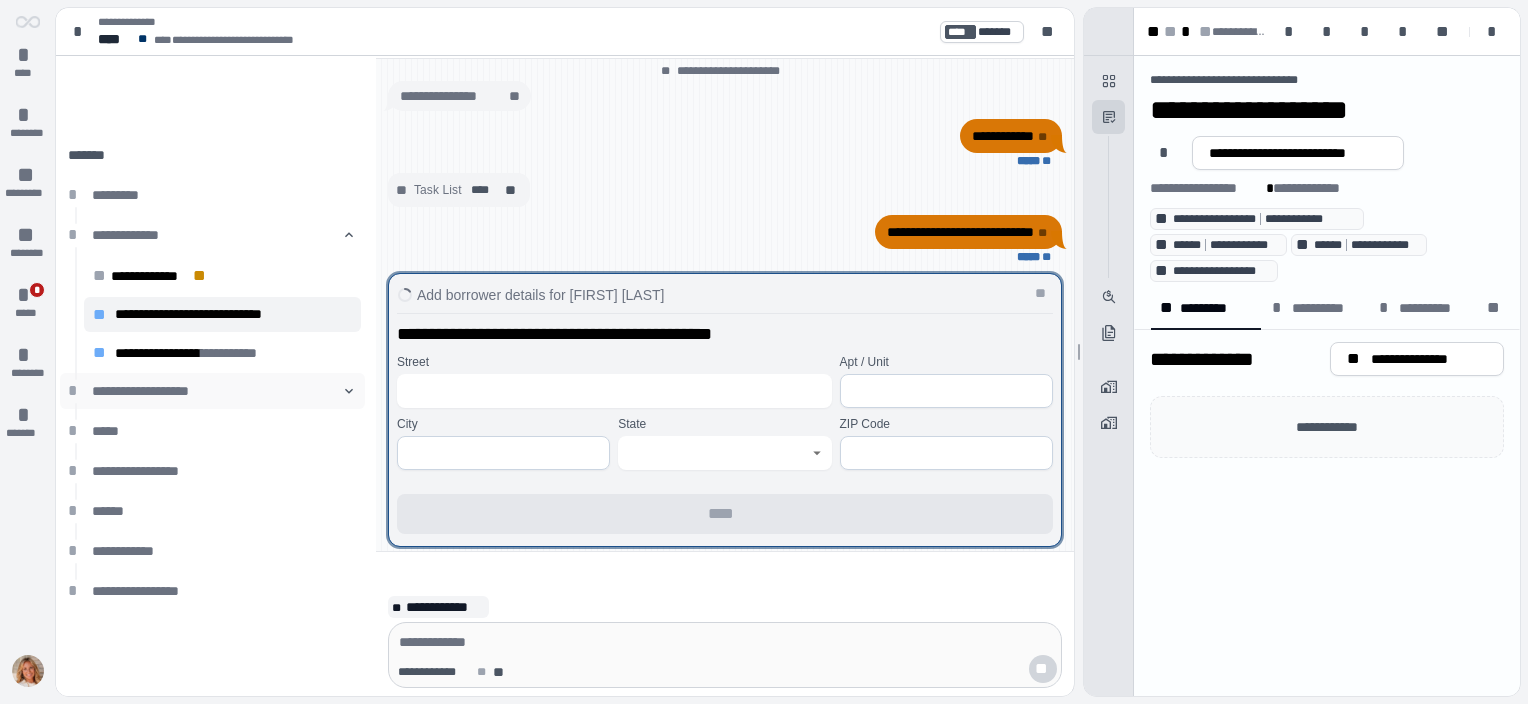 click on "**********" at bounding box center (212, 391) 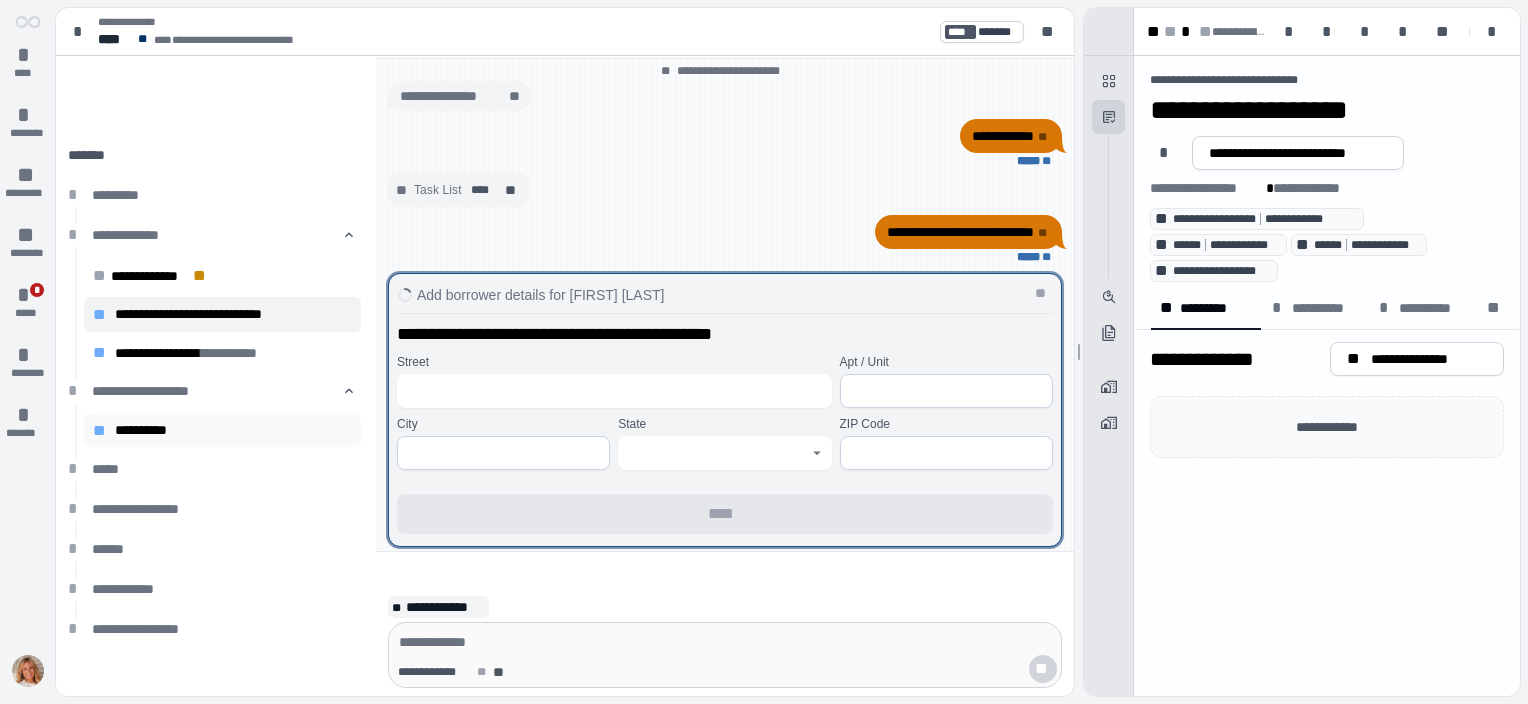 click on "**********" at bounding box center [233, 430] 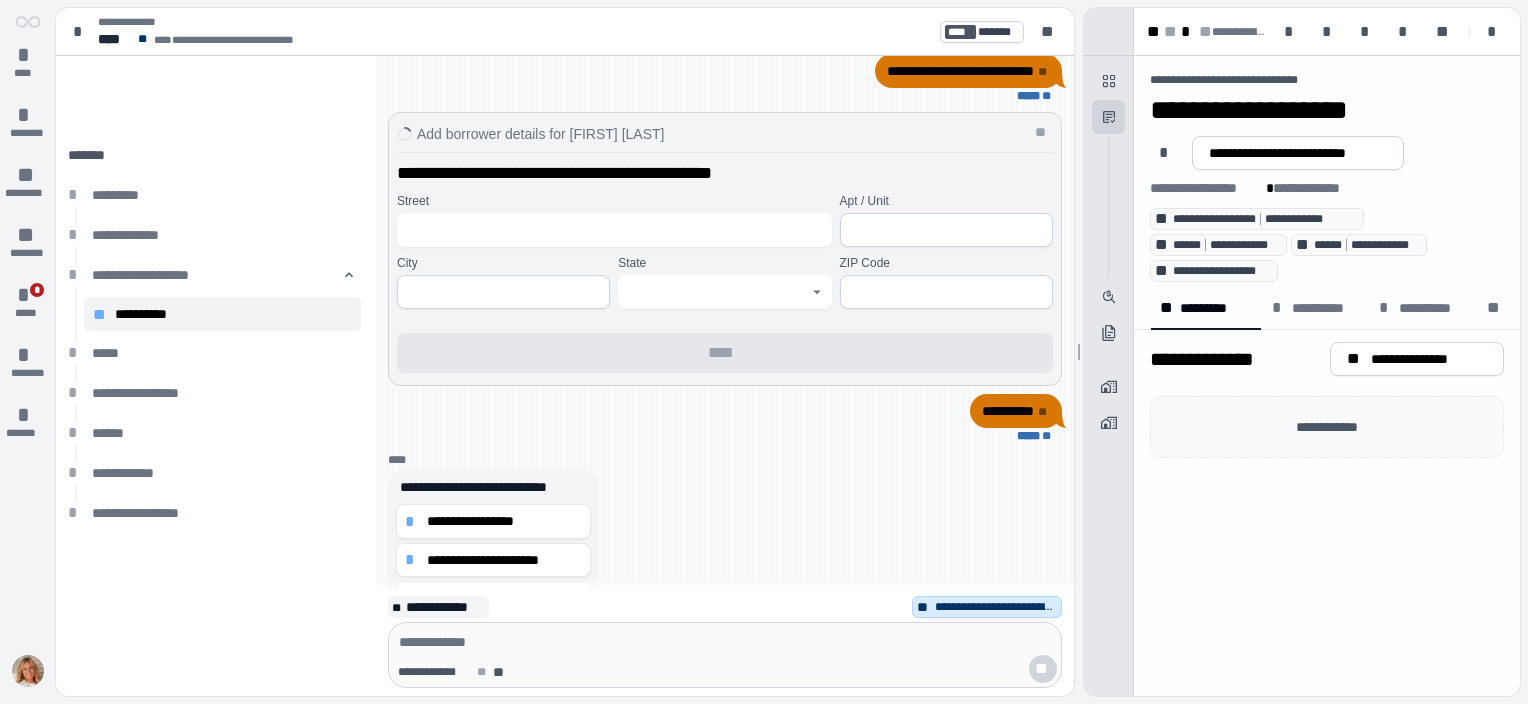 scroll, scrollTop: 0, scrollLeft: 0, axis: both 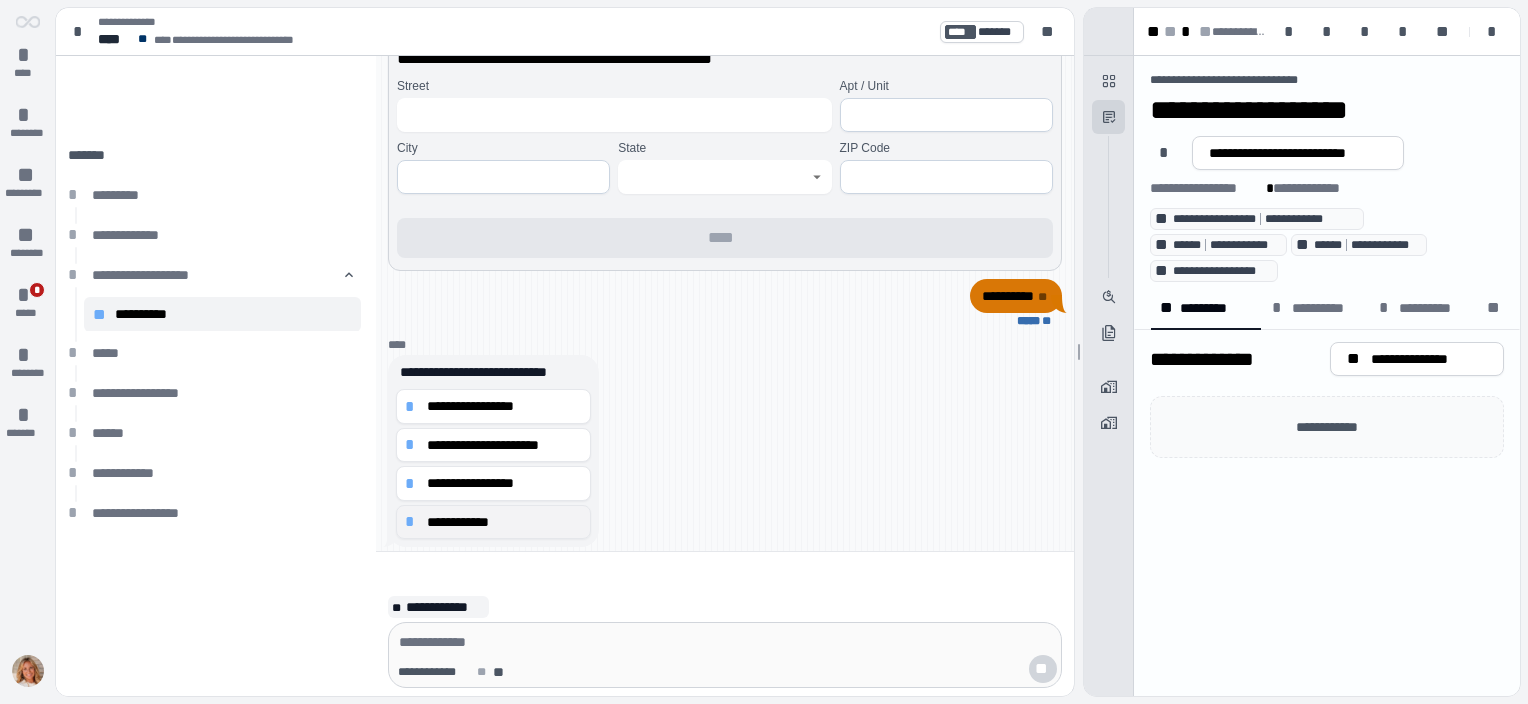 click on "**********" at bounding box center [504, 522] 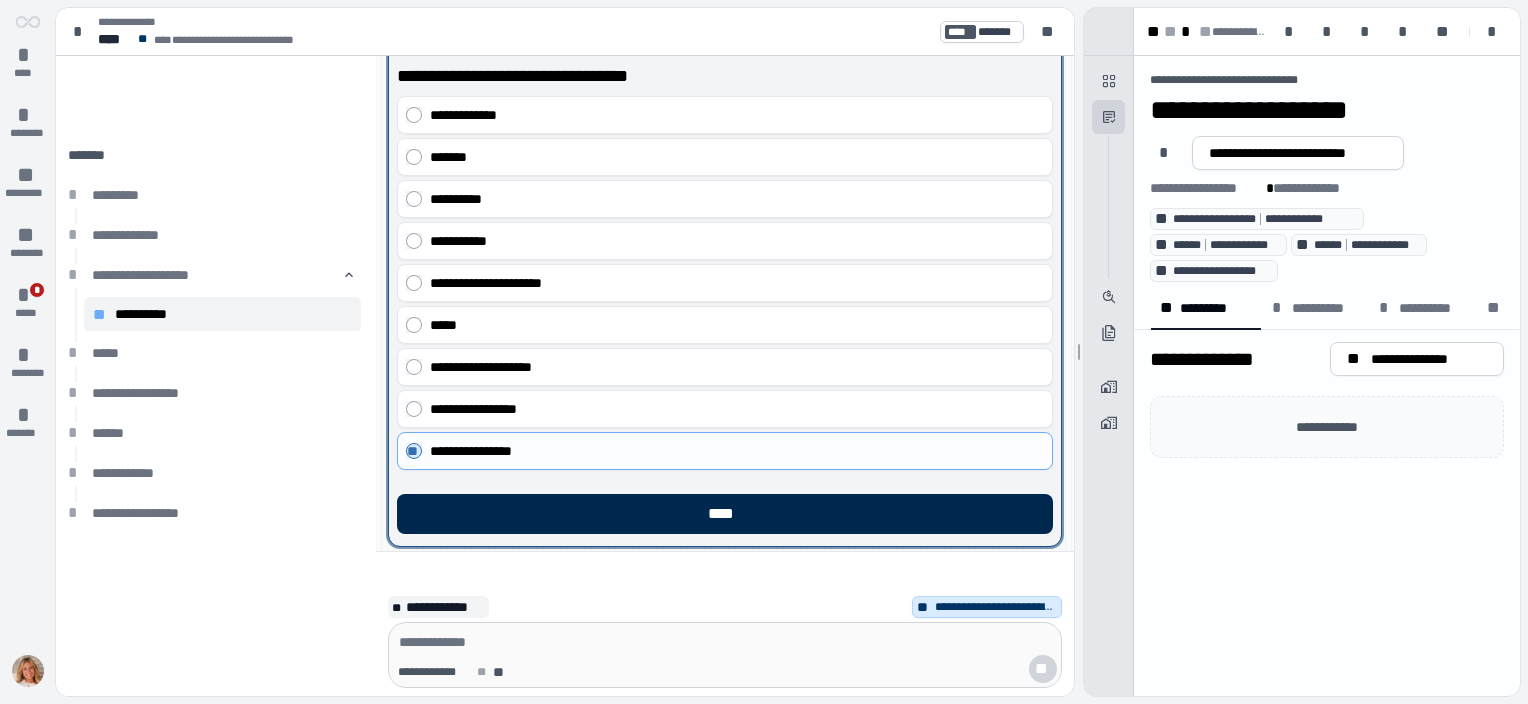 click on "****" at bounding box center (725, 514) 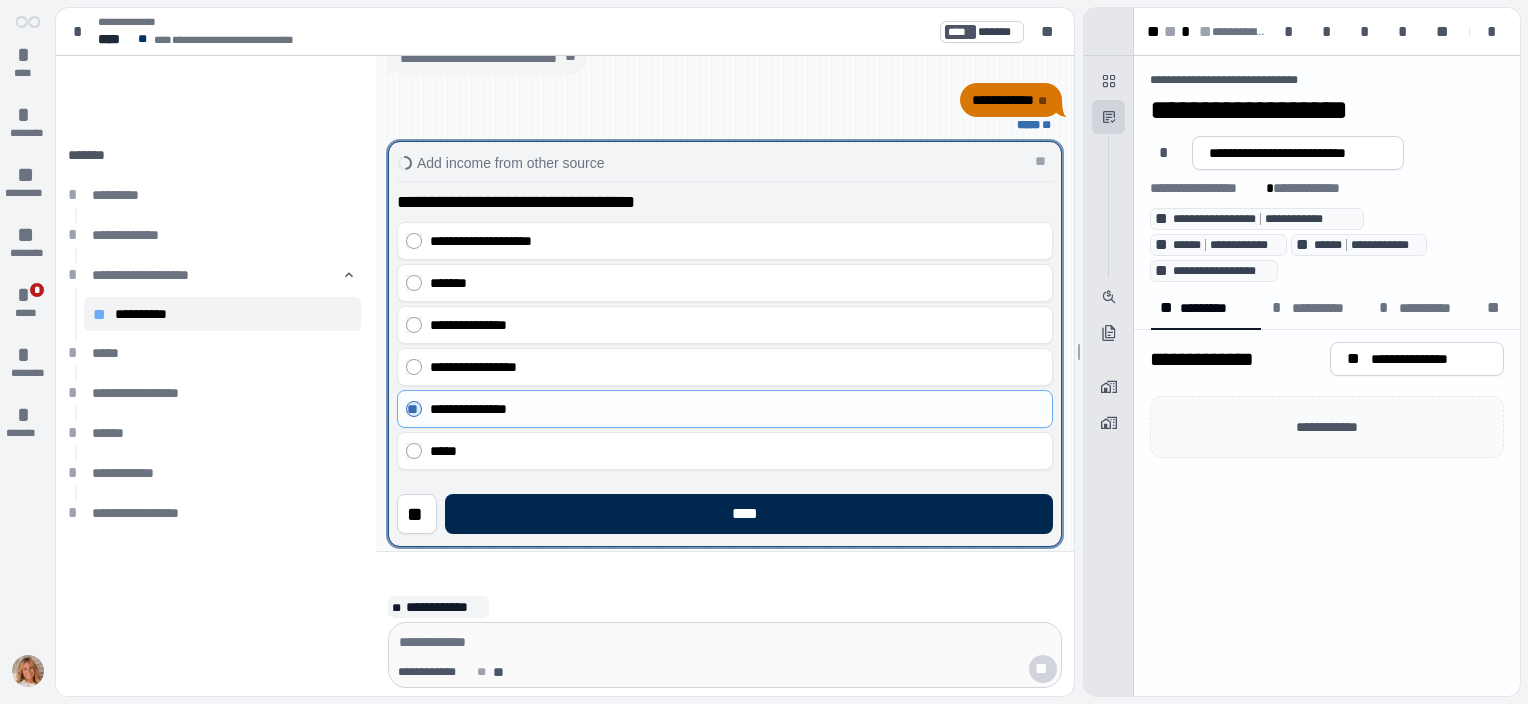 click on "****" at bounding box center (749, 514) 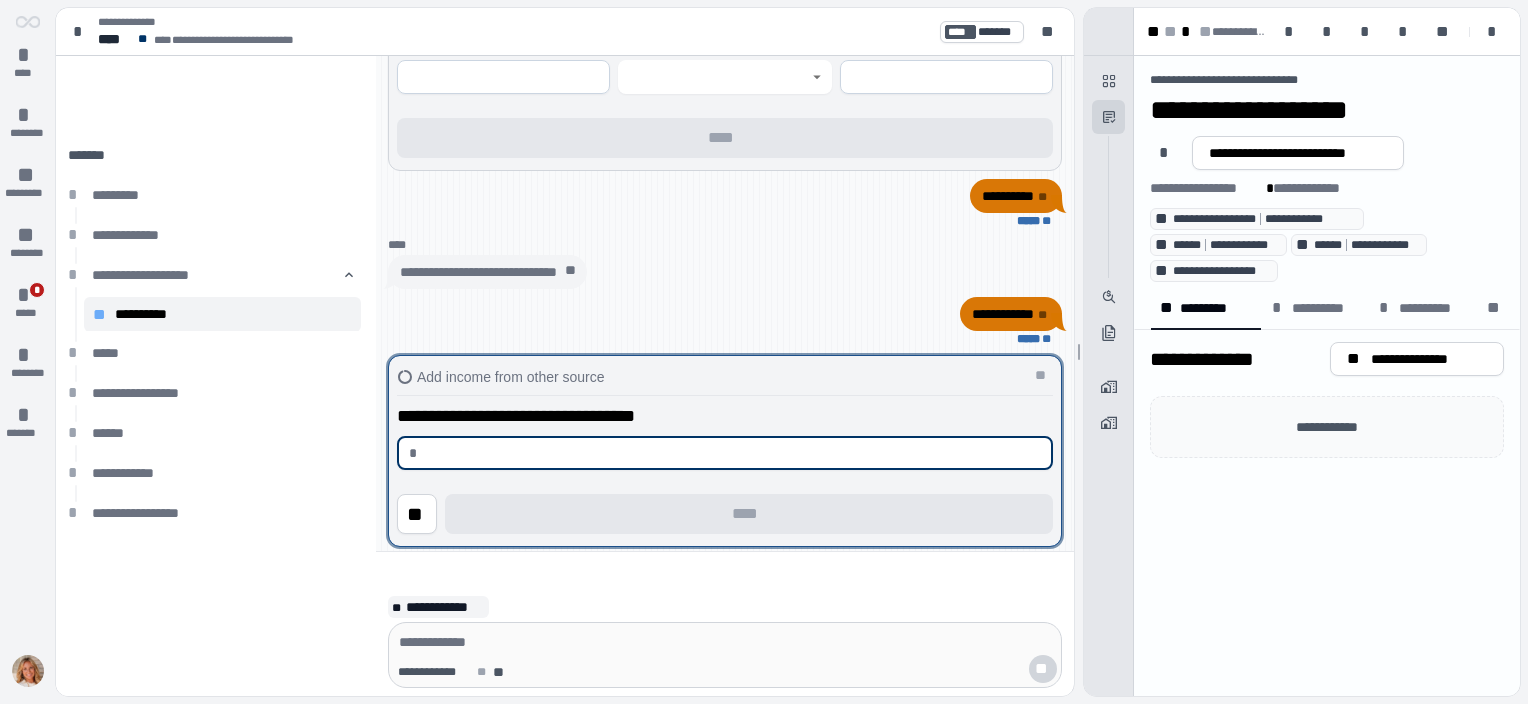 click at bounding box center (733, 453) 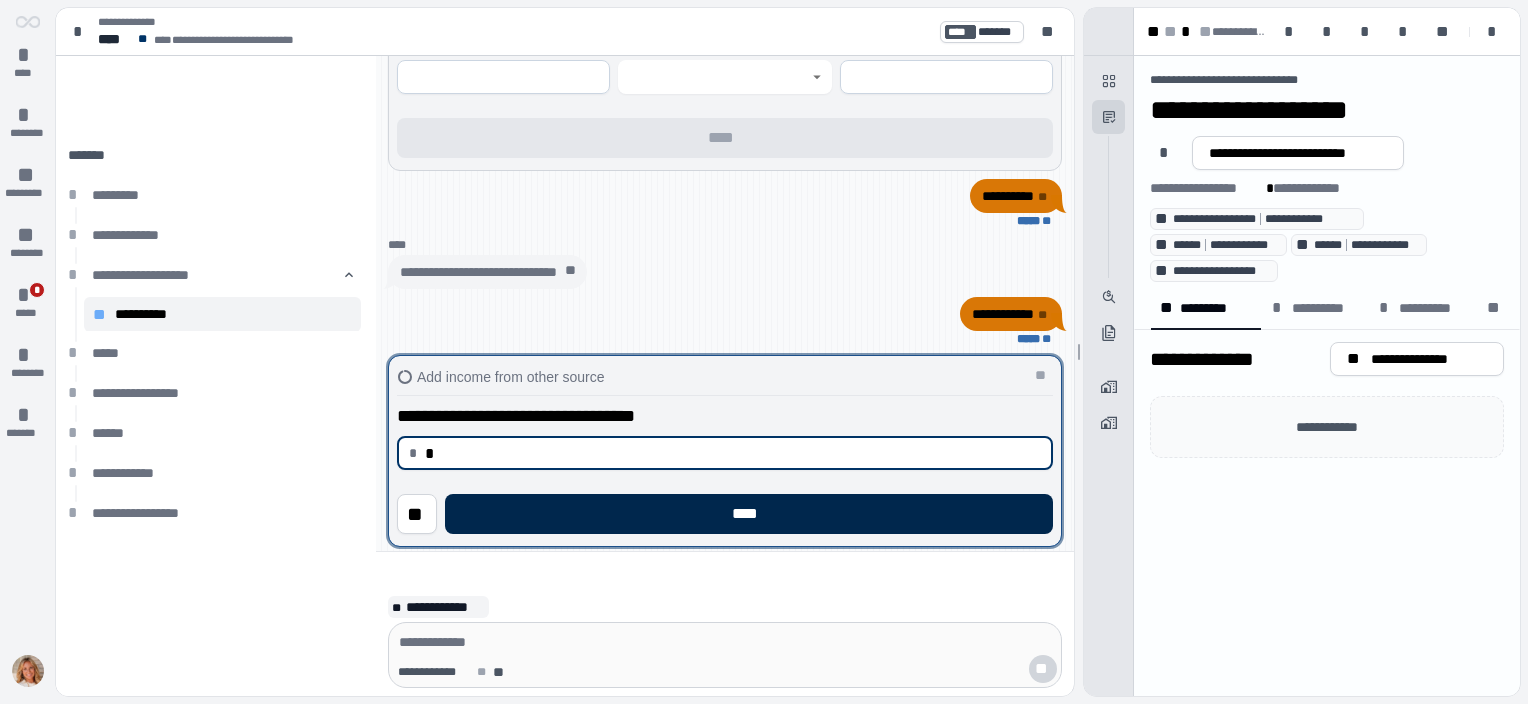 type on "****" 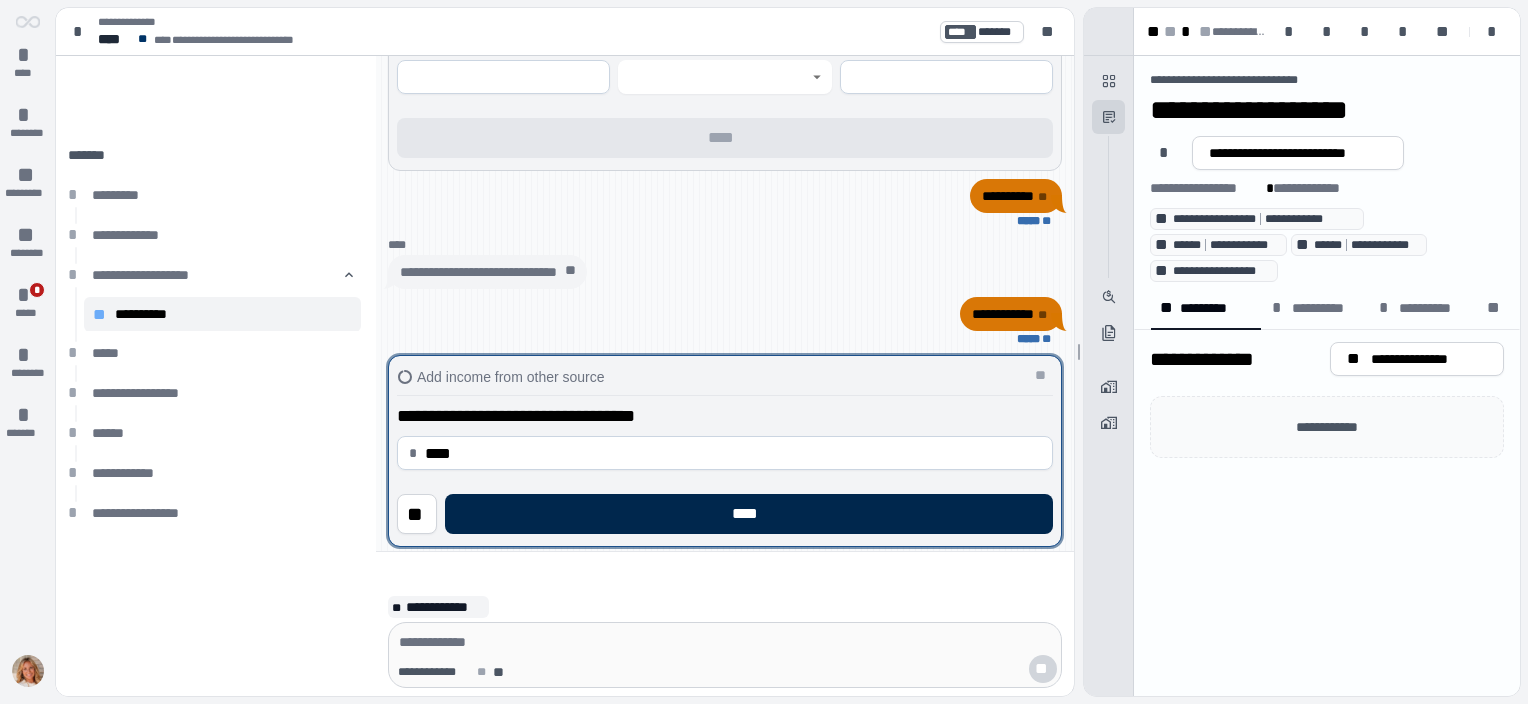 click on "****" at bounding box center (749, 514) 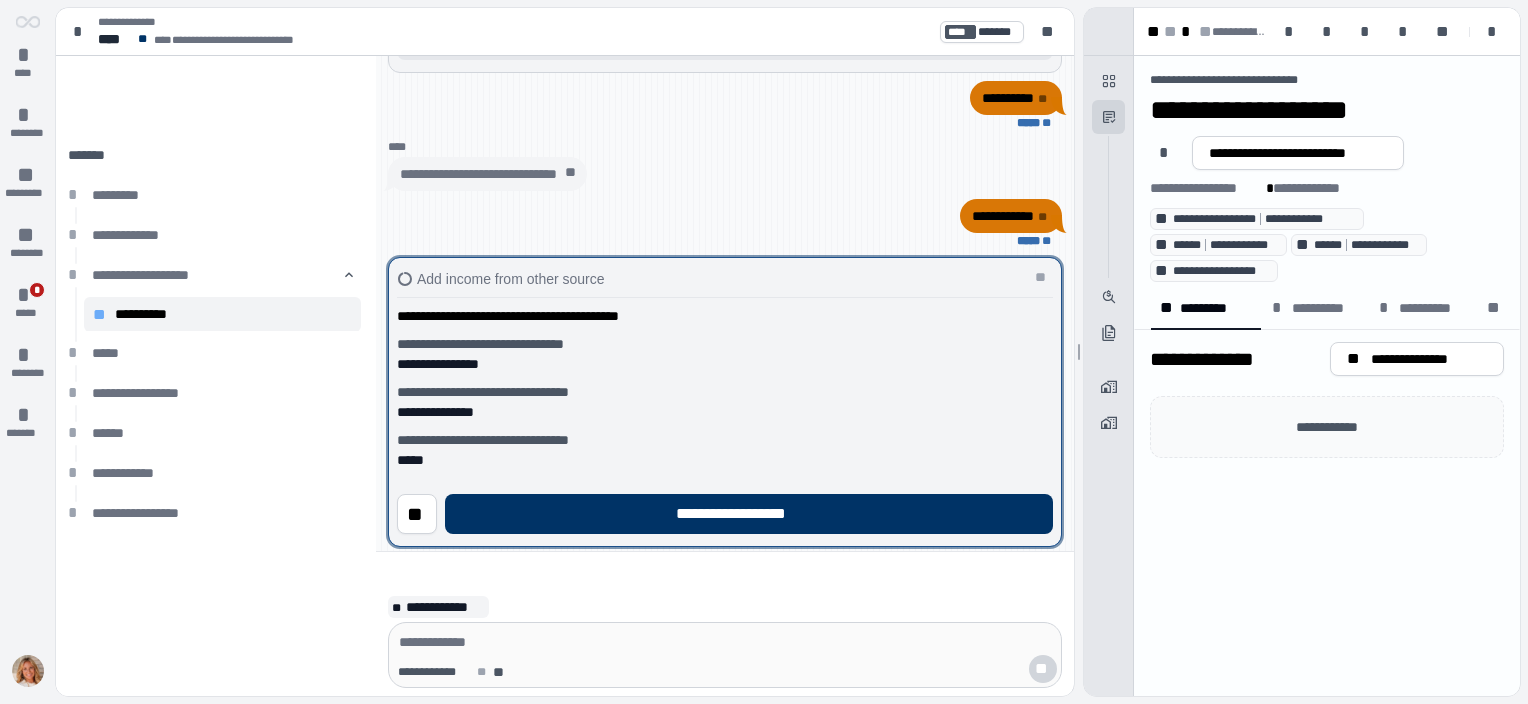 click on "**********" at bounding box center (749, 514) 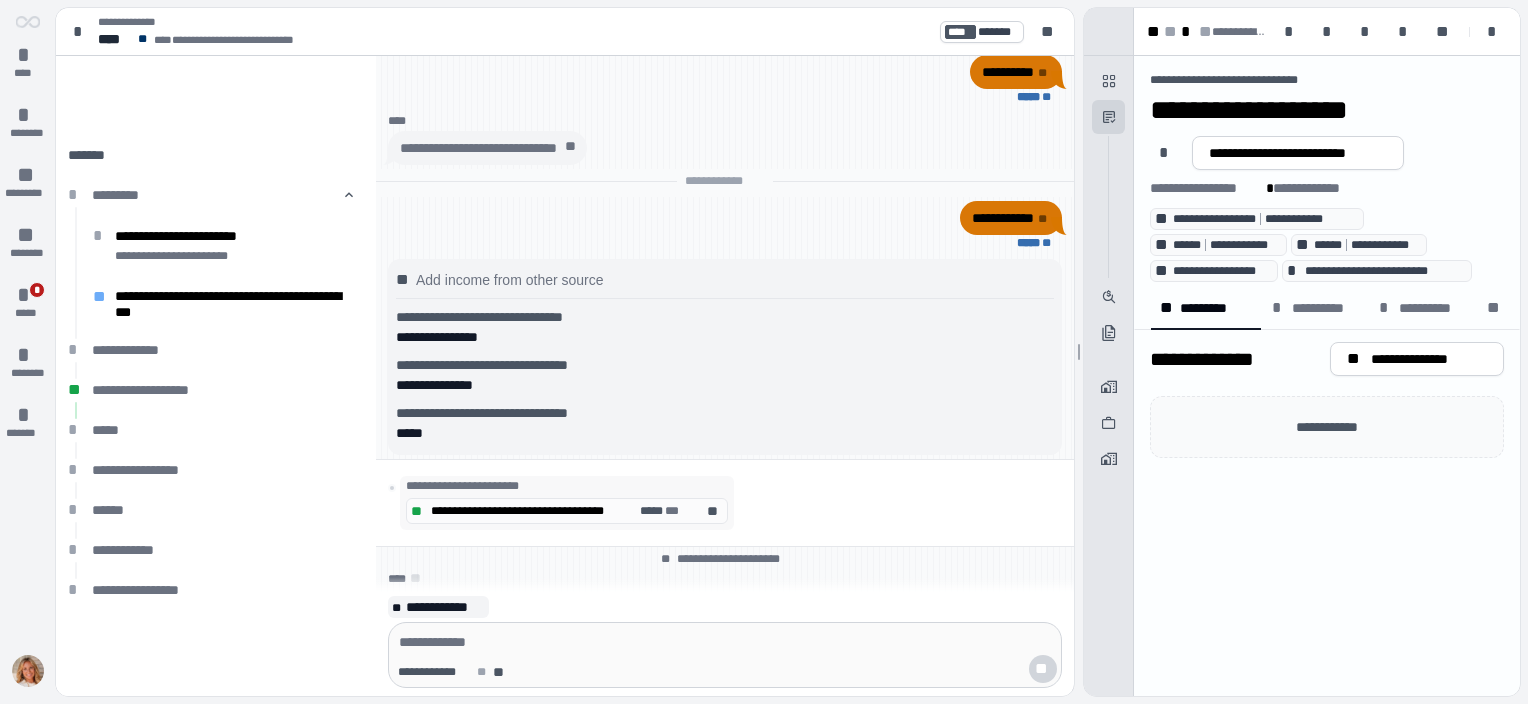 scroll, scrollTop: 0, scrollLeft: 0, axis: both 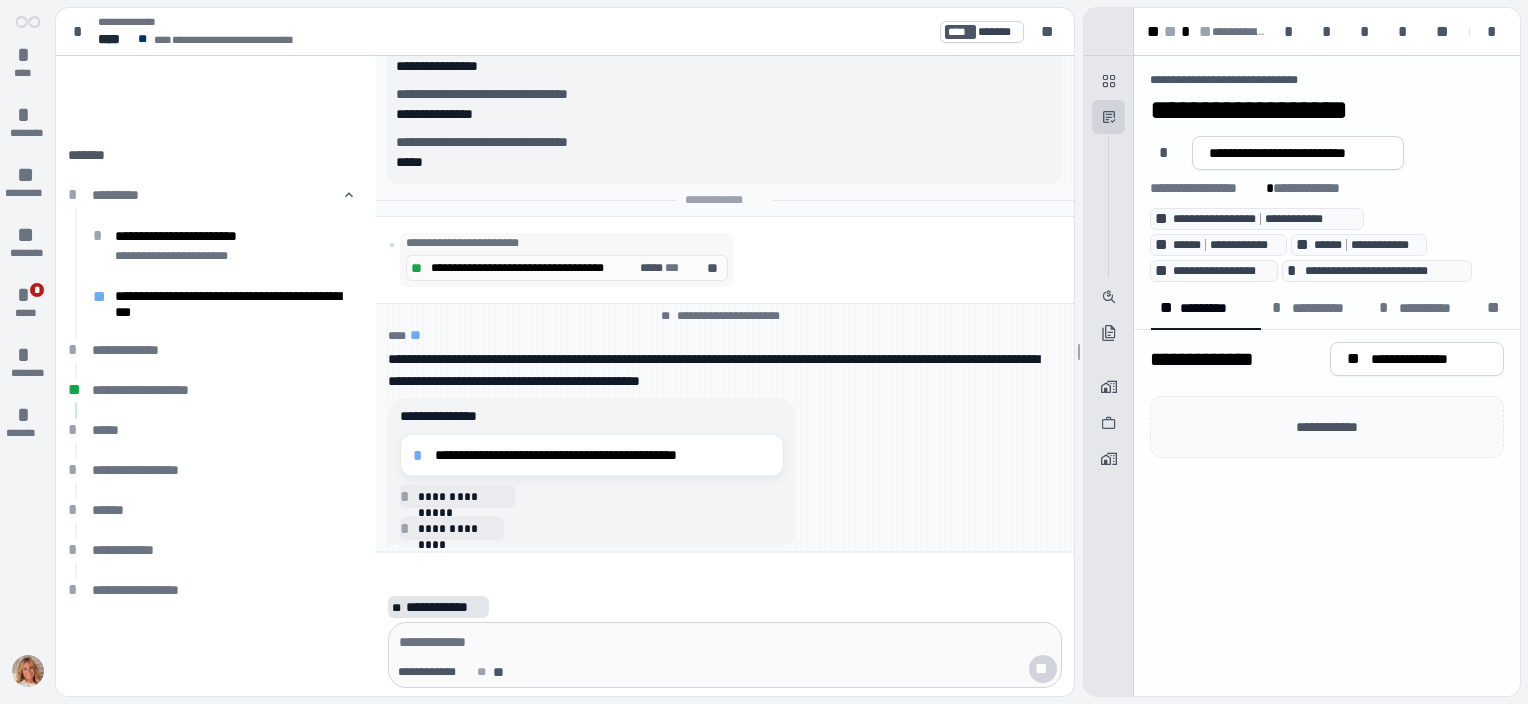 click on "**********" at bounding box center (445, 607) 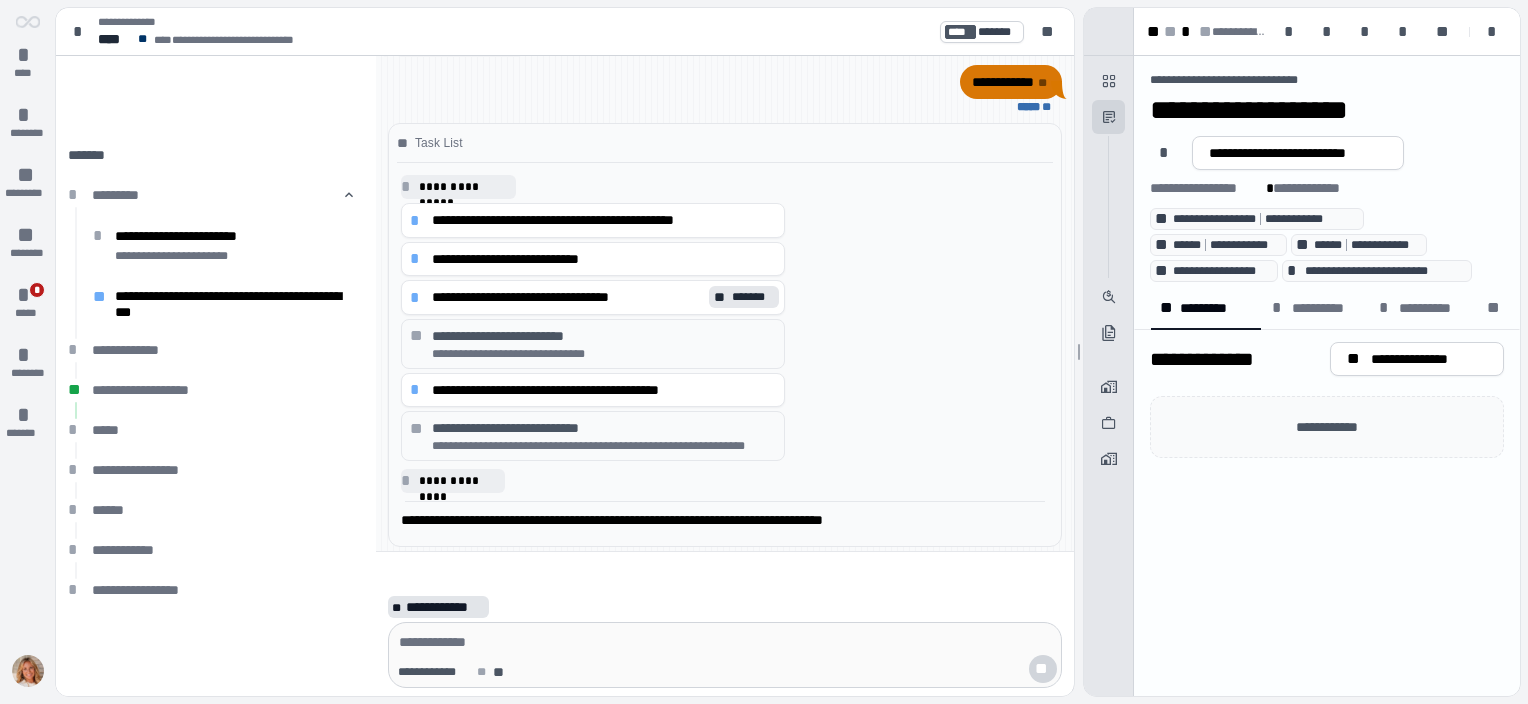 click on "**********" at bounding box center [445, 607] 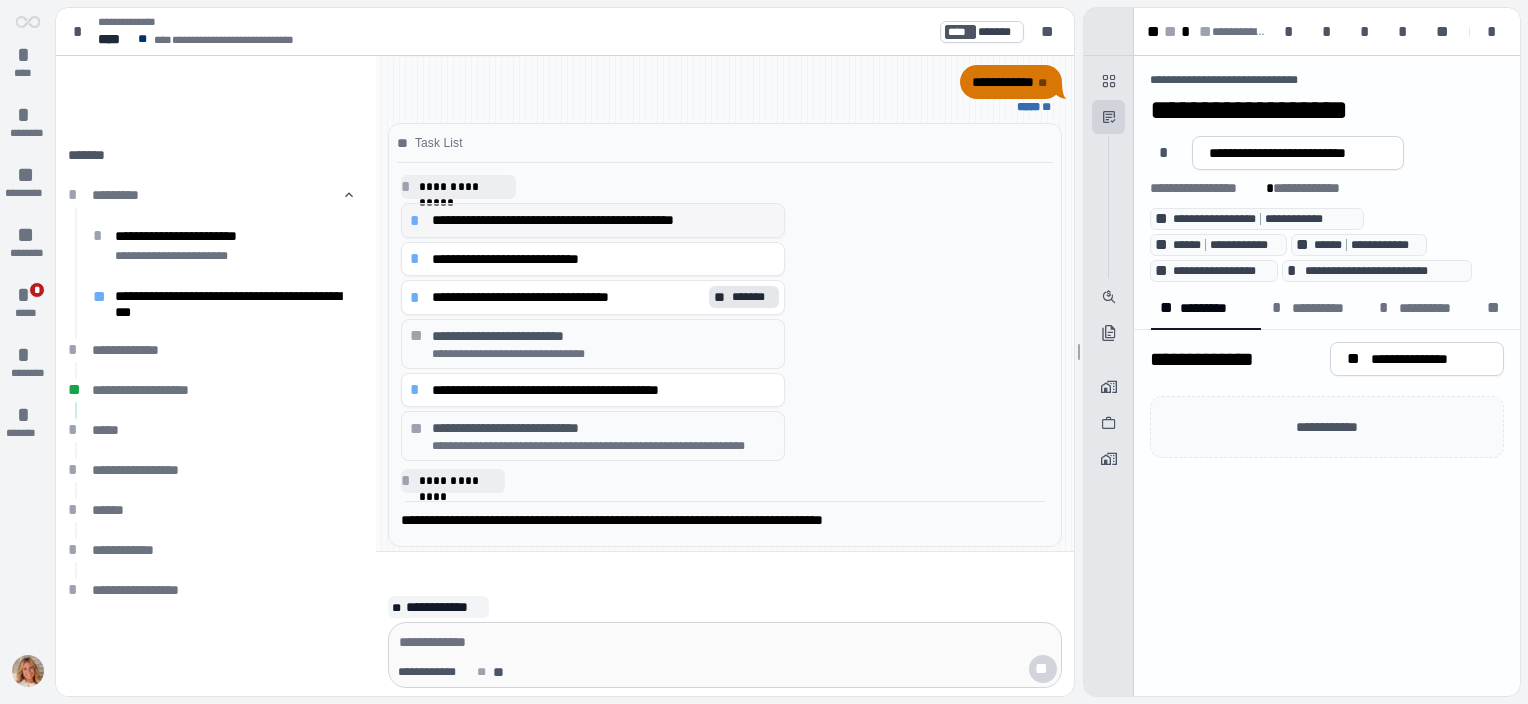 click on "**********" at bounding box center [604, 220] 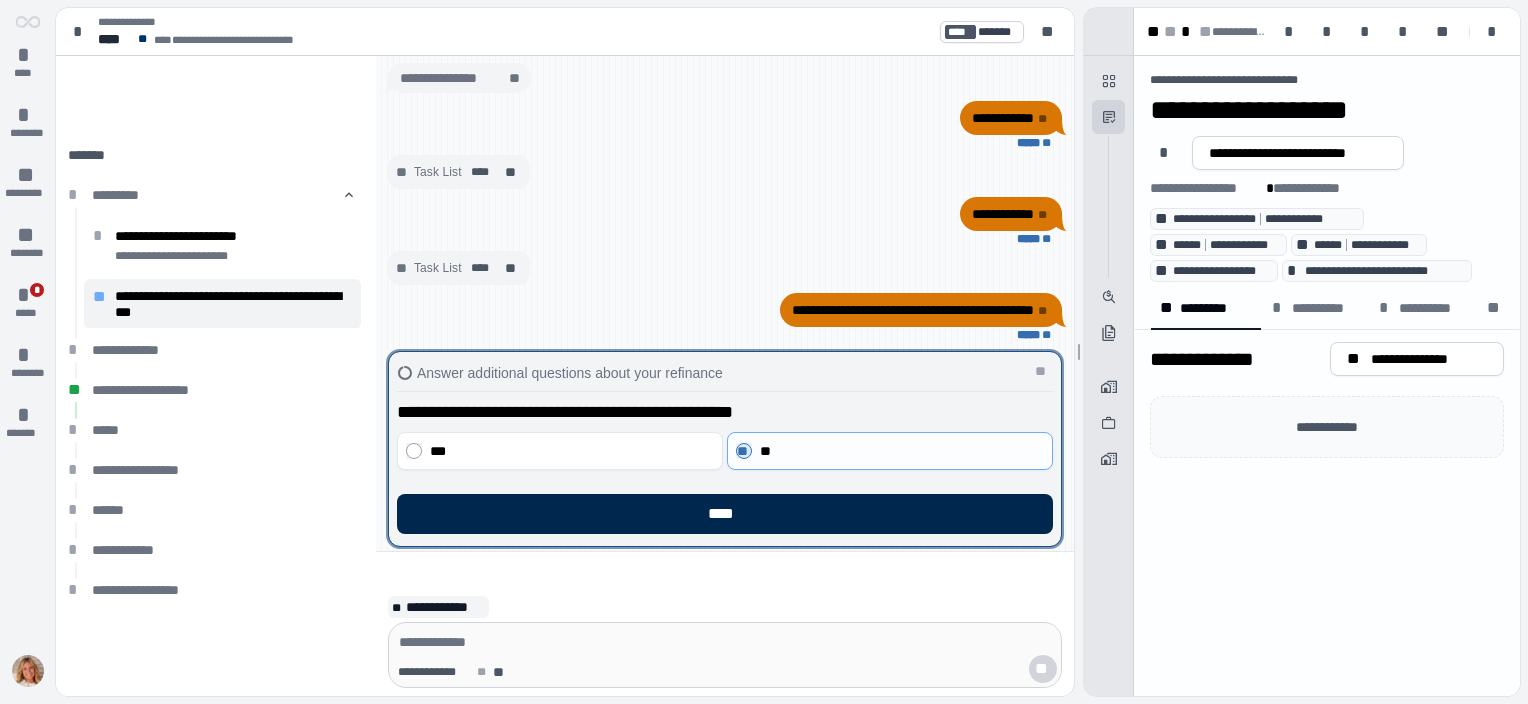 click on "****" at bounding box center [725, 514] 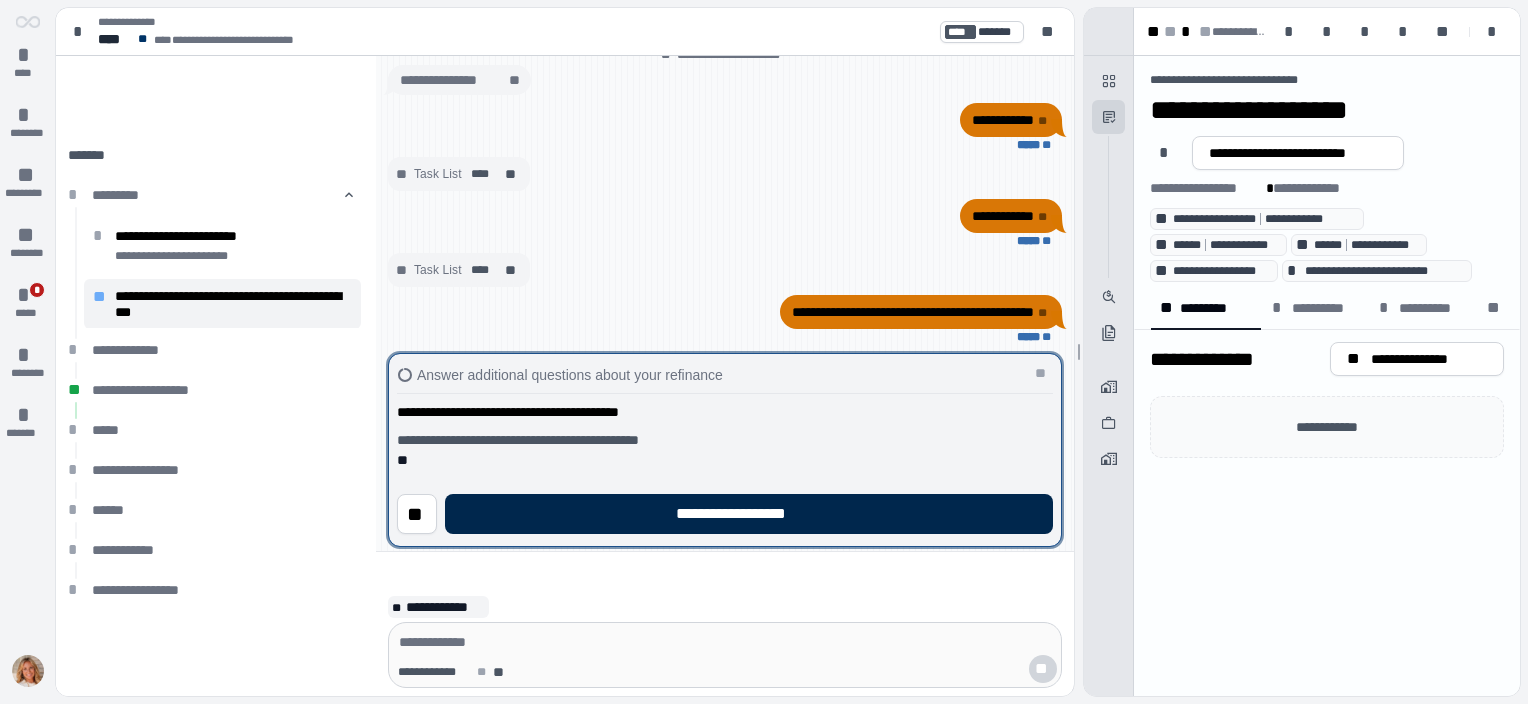 click on "**********" at bounding box center (748, 514) 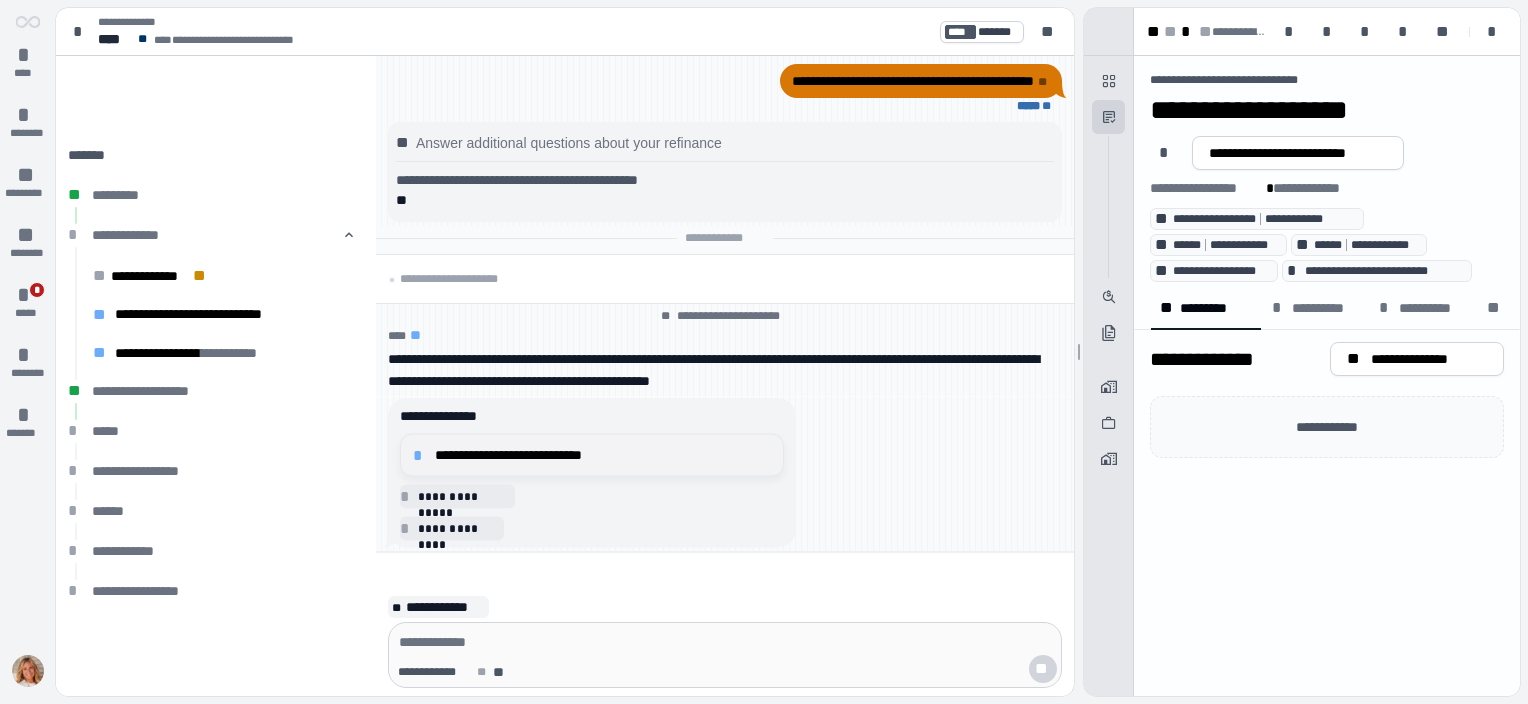 click on "**********" at bounding box center [603, 455] 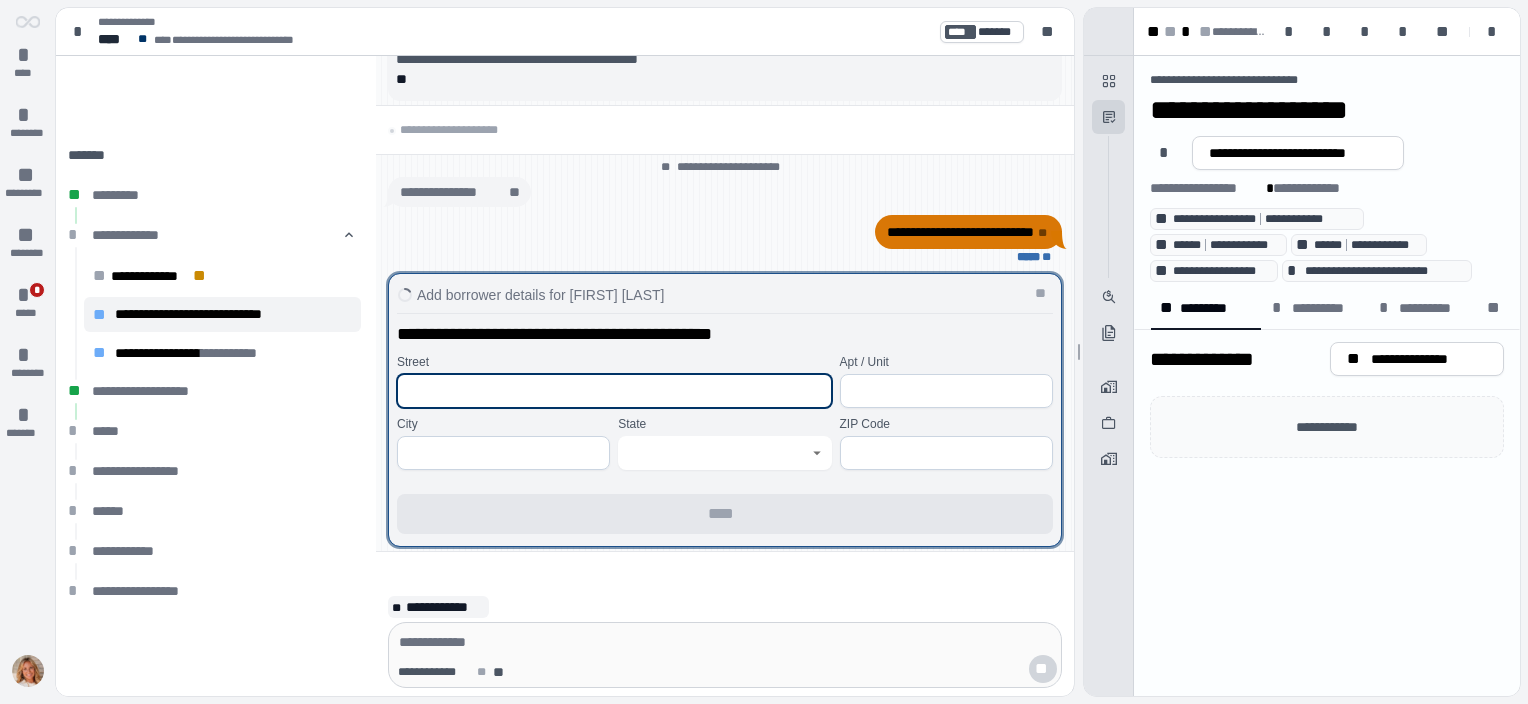 click at bounding box center (614, 391) 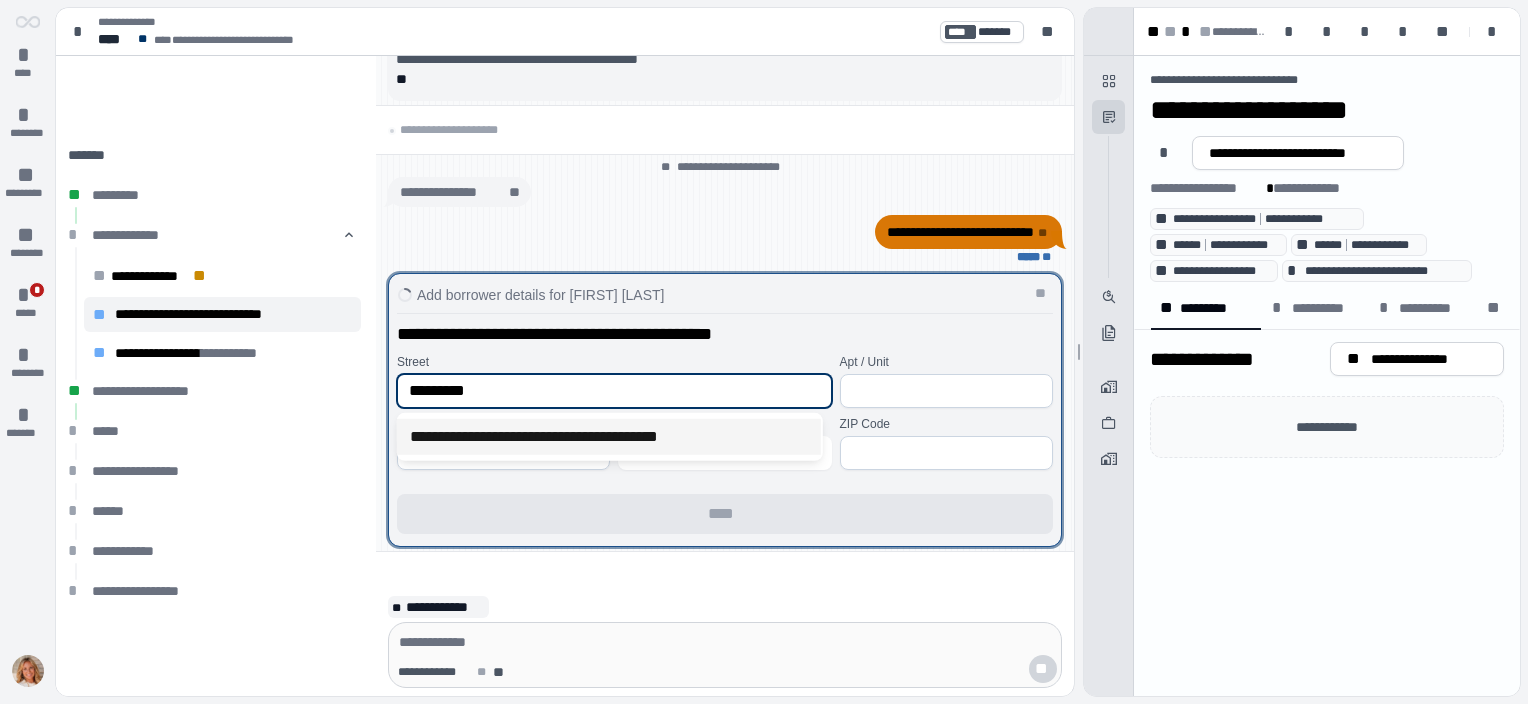 click on "**********" at bounding box center (609, 437) 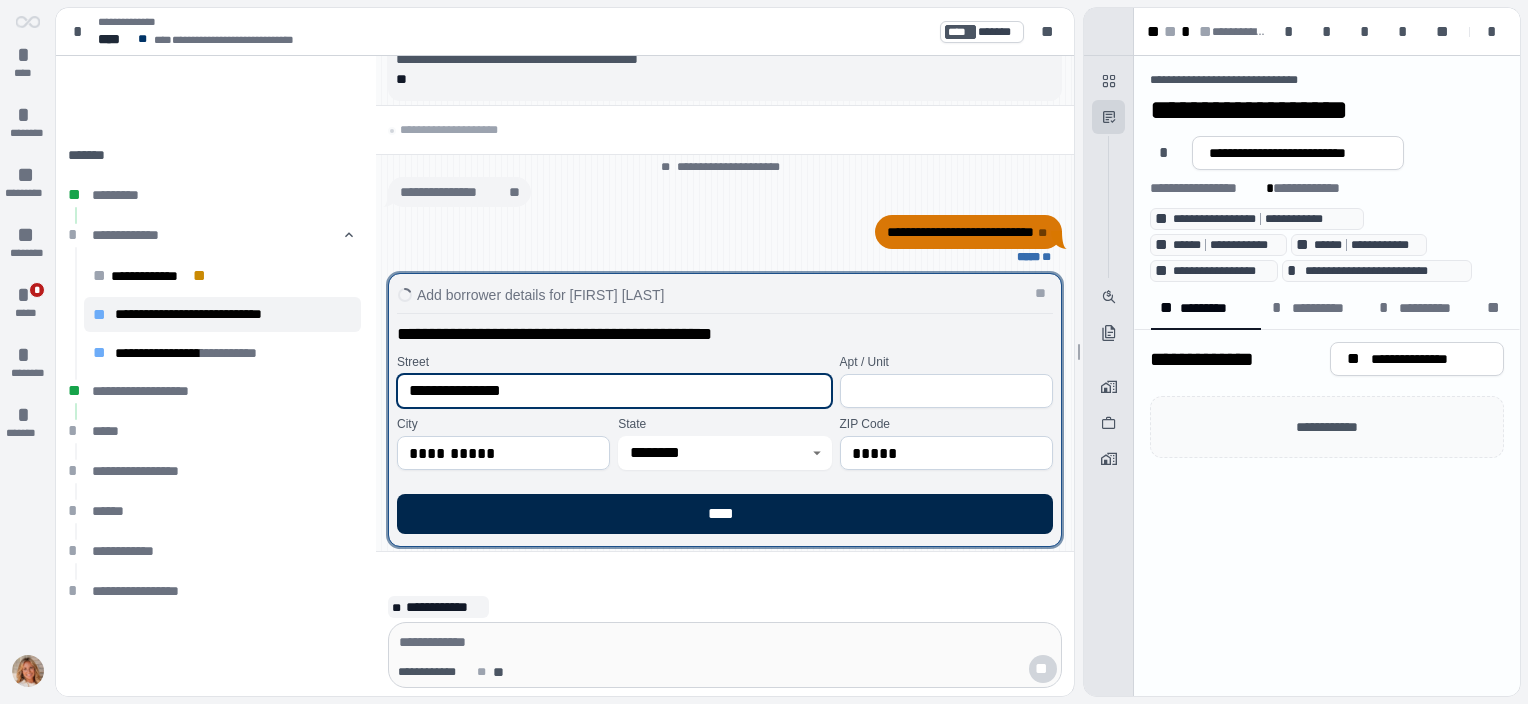 type on "**********" 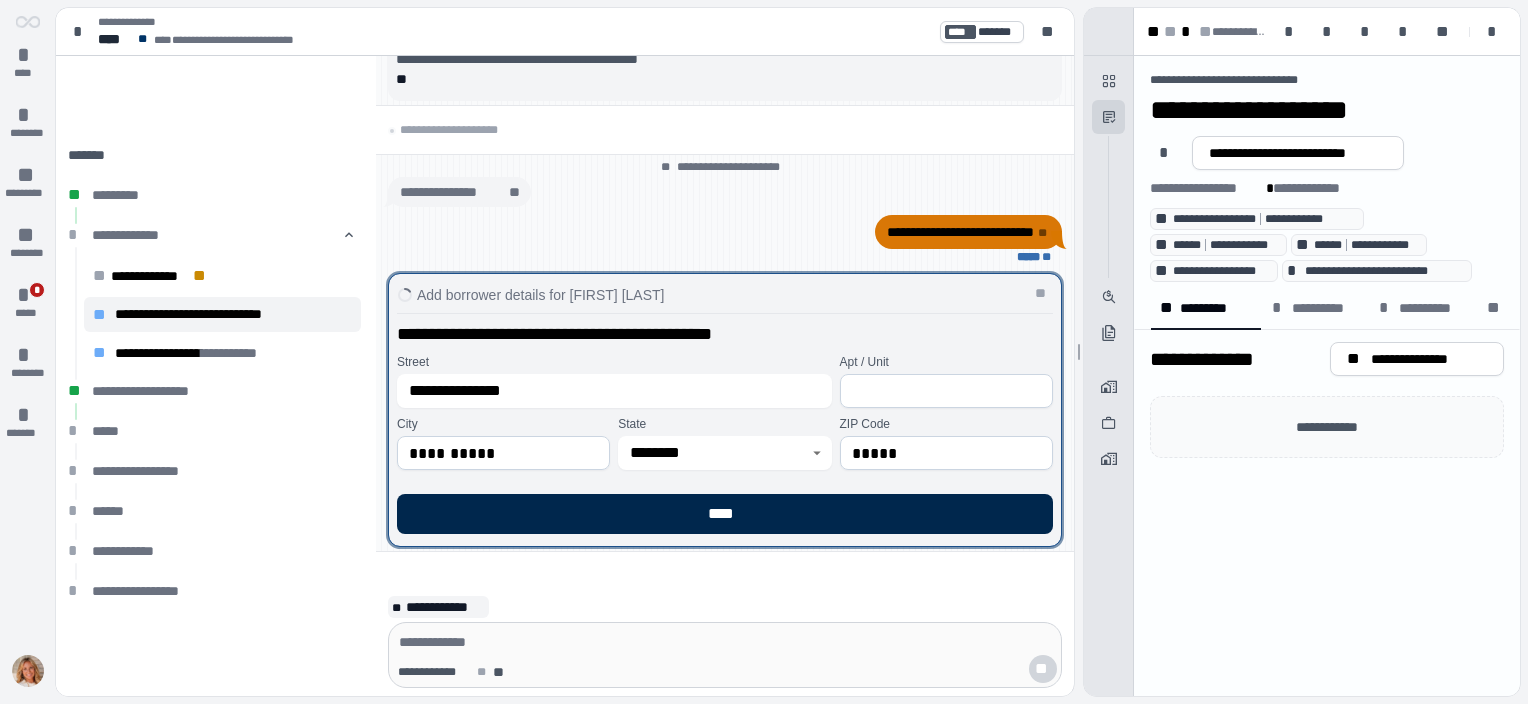 click on "****" at bounding box center (725, 514) 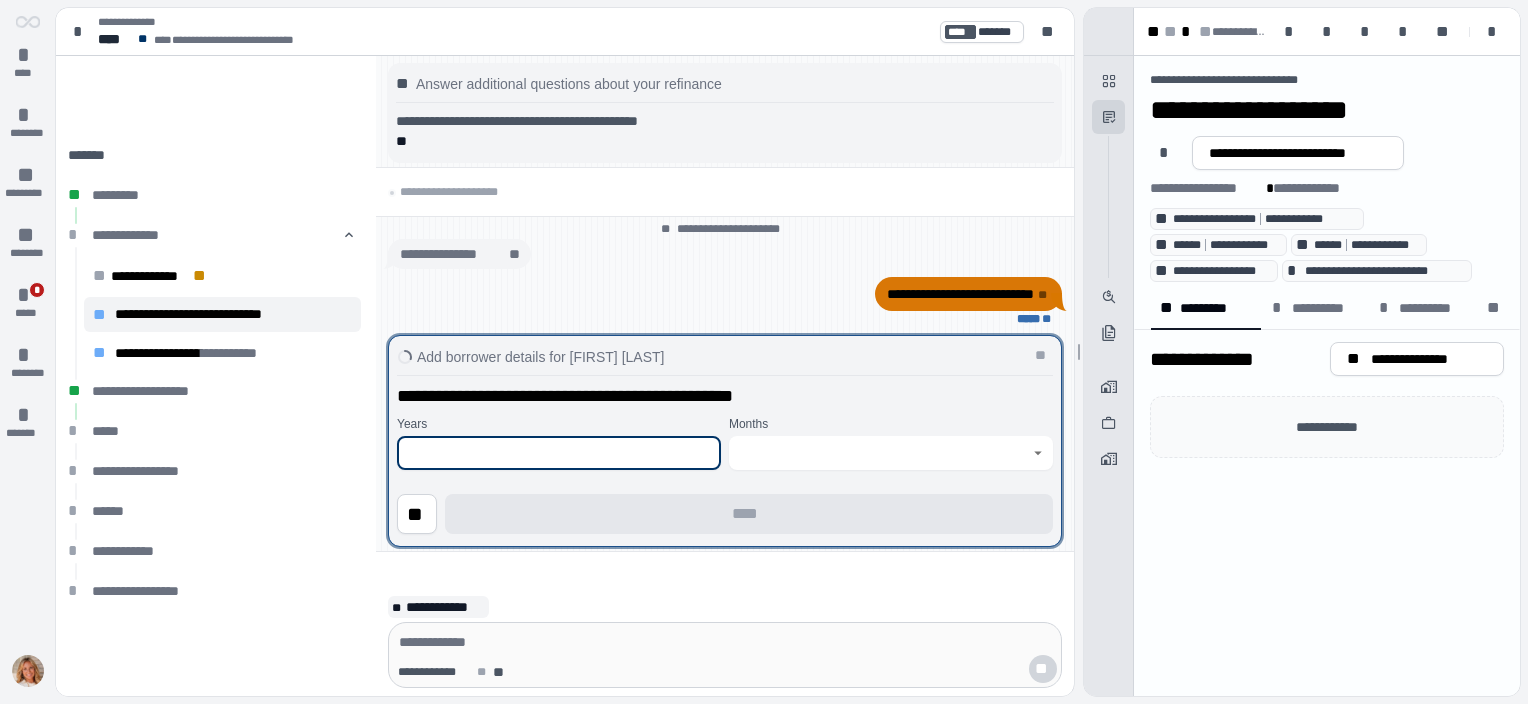 click at bounding box center [559, 453] 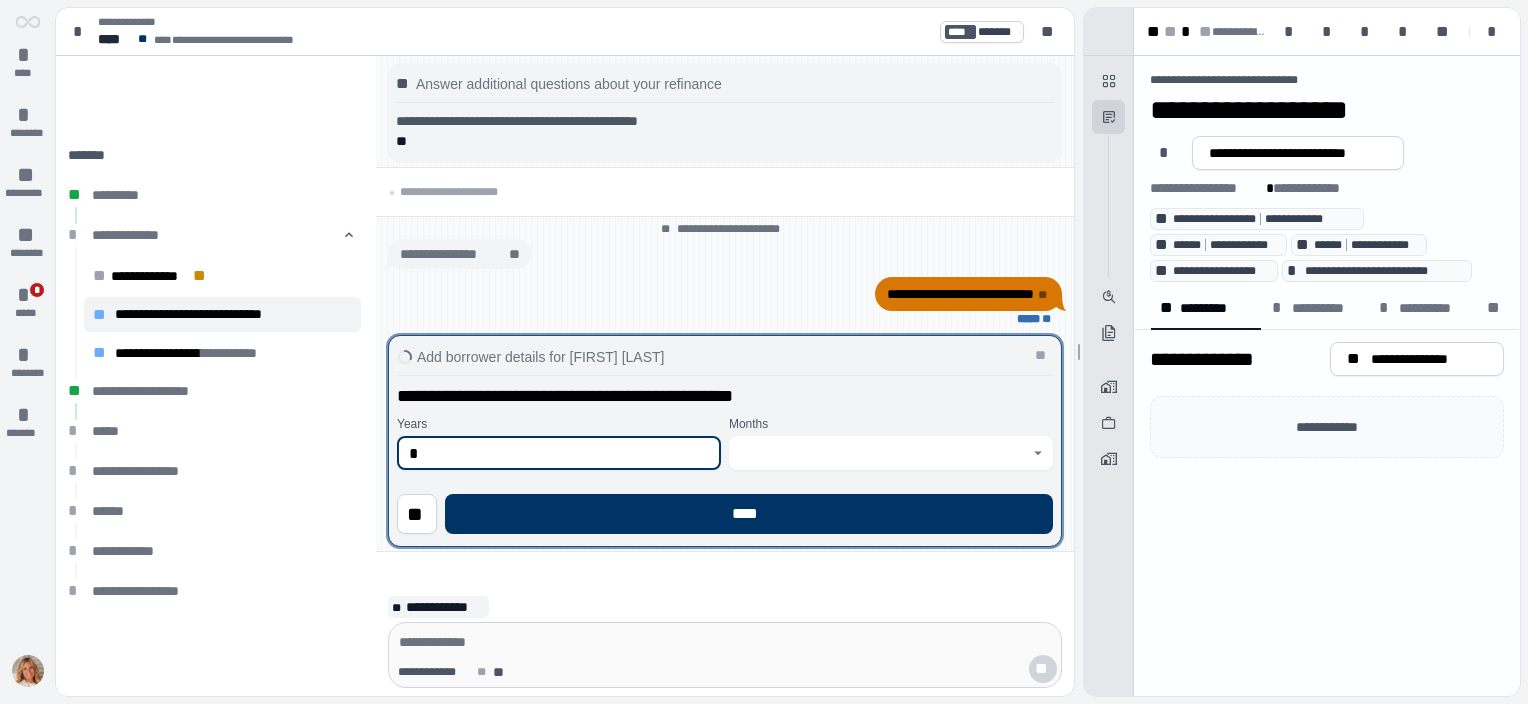 type on "*" 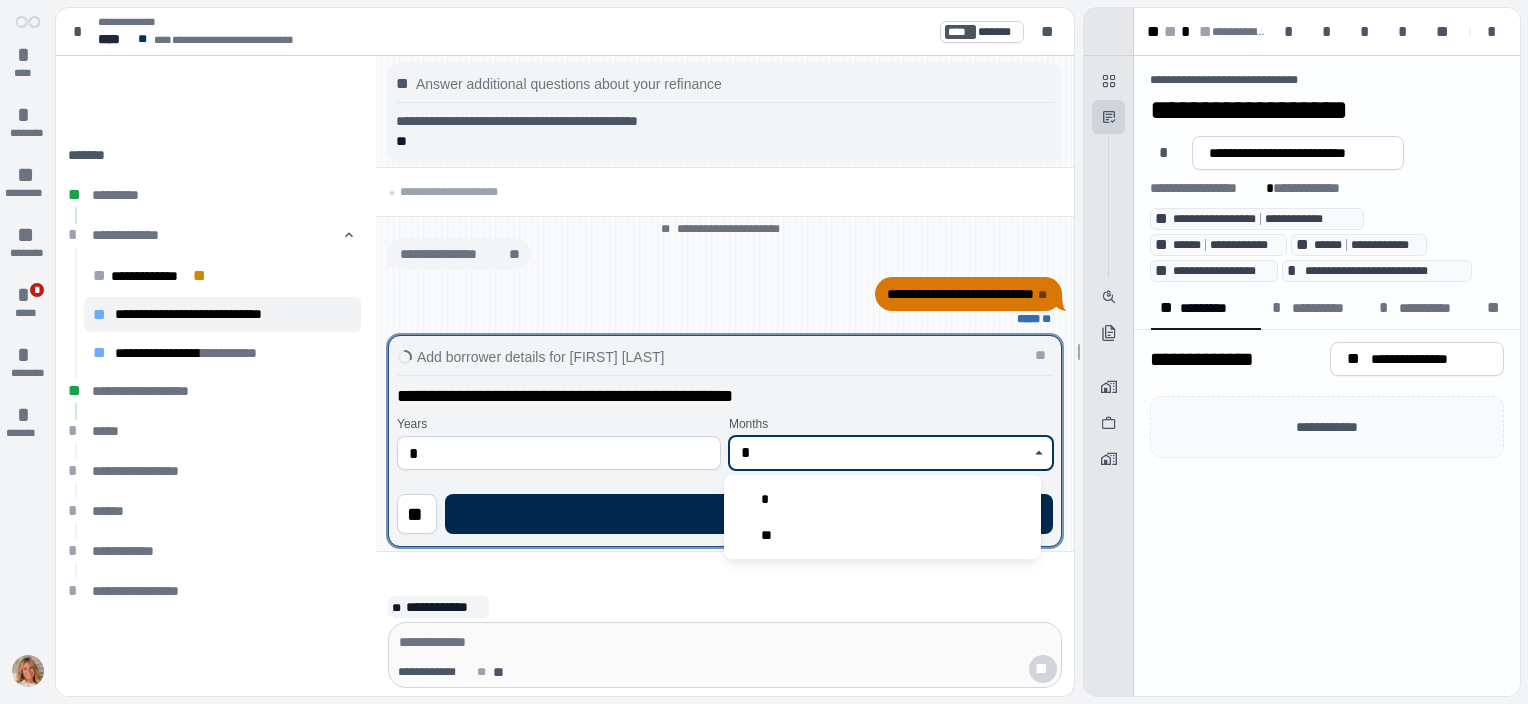 type on "*" 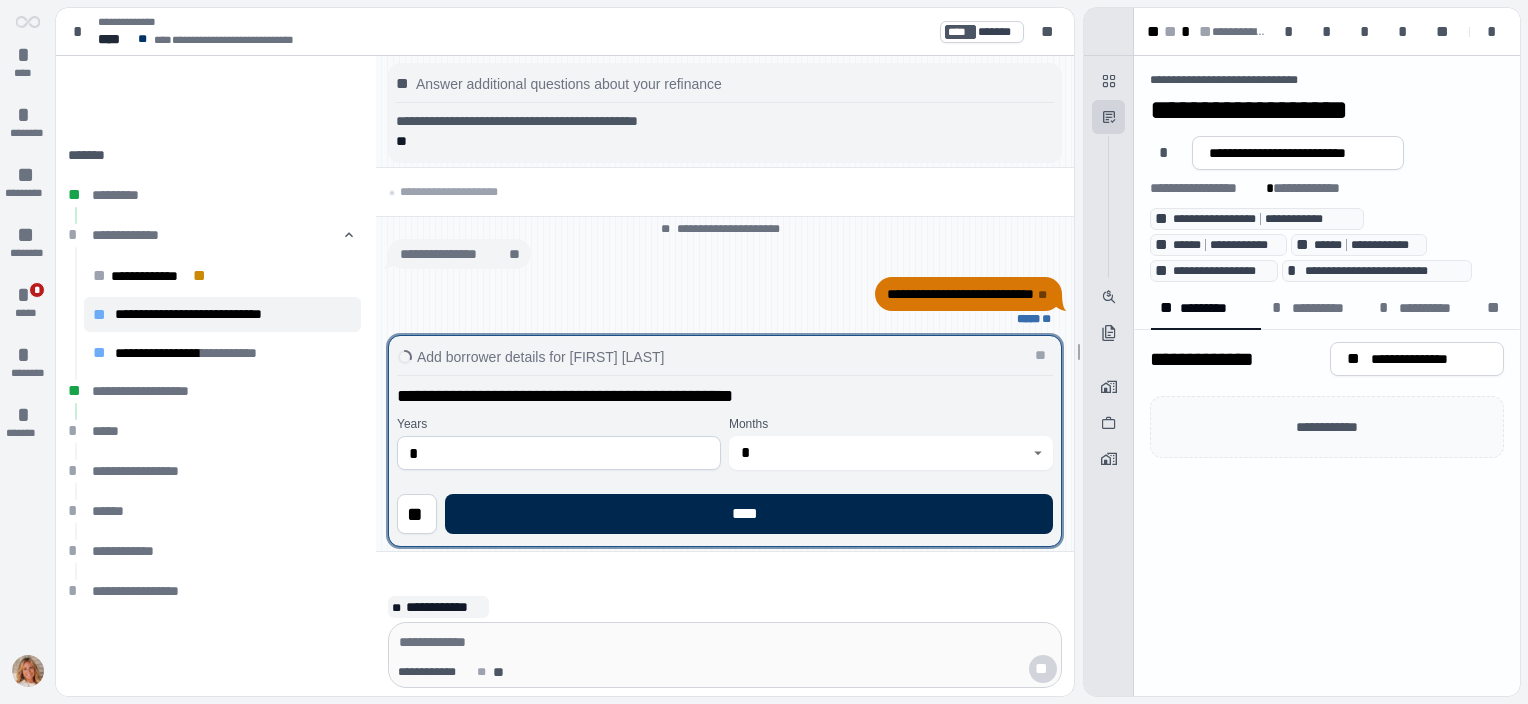 click on "****" at bounding box center [749, 514] 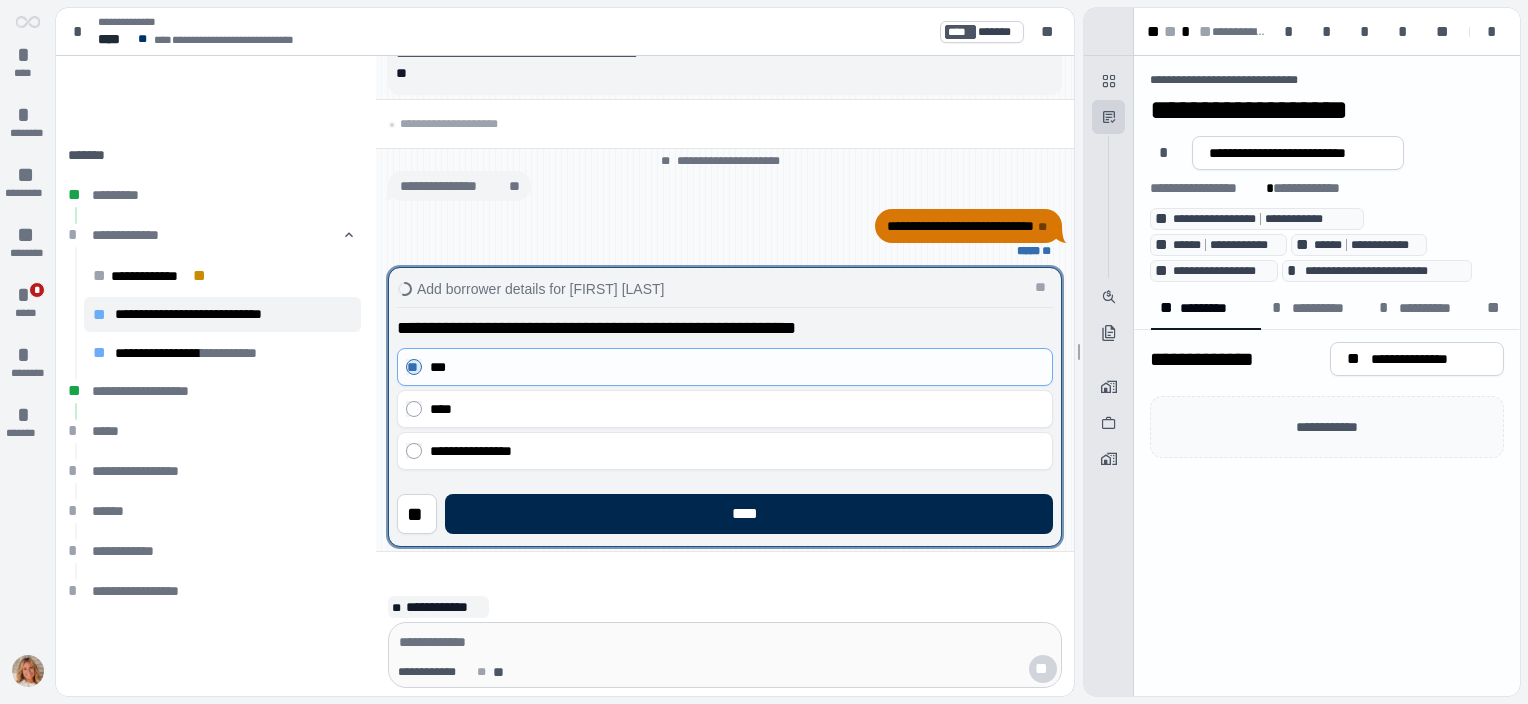 click on "****" at bounding box center (749, 514) 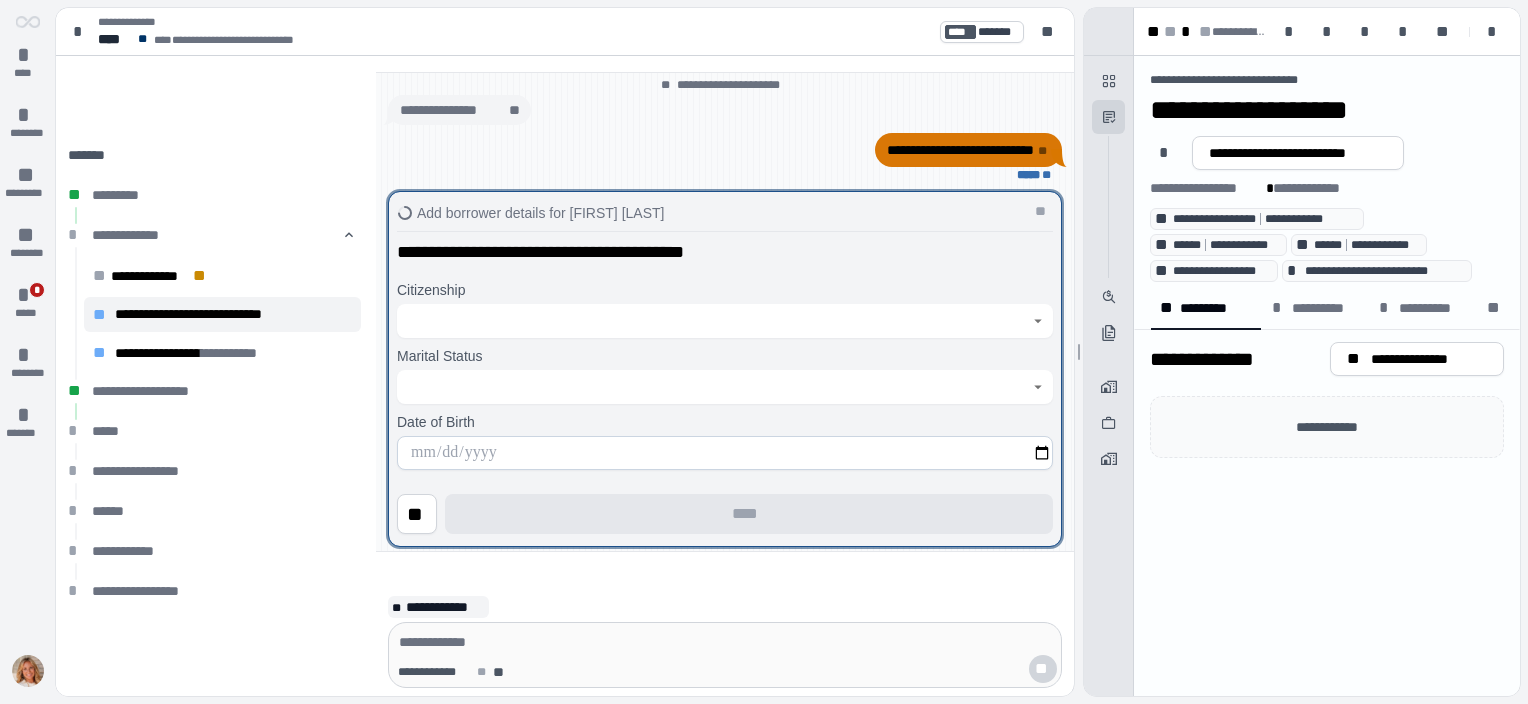 click at bounding box center (713, 321) 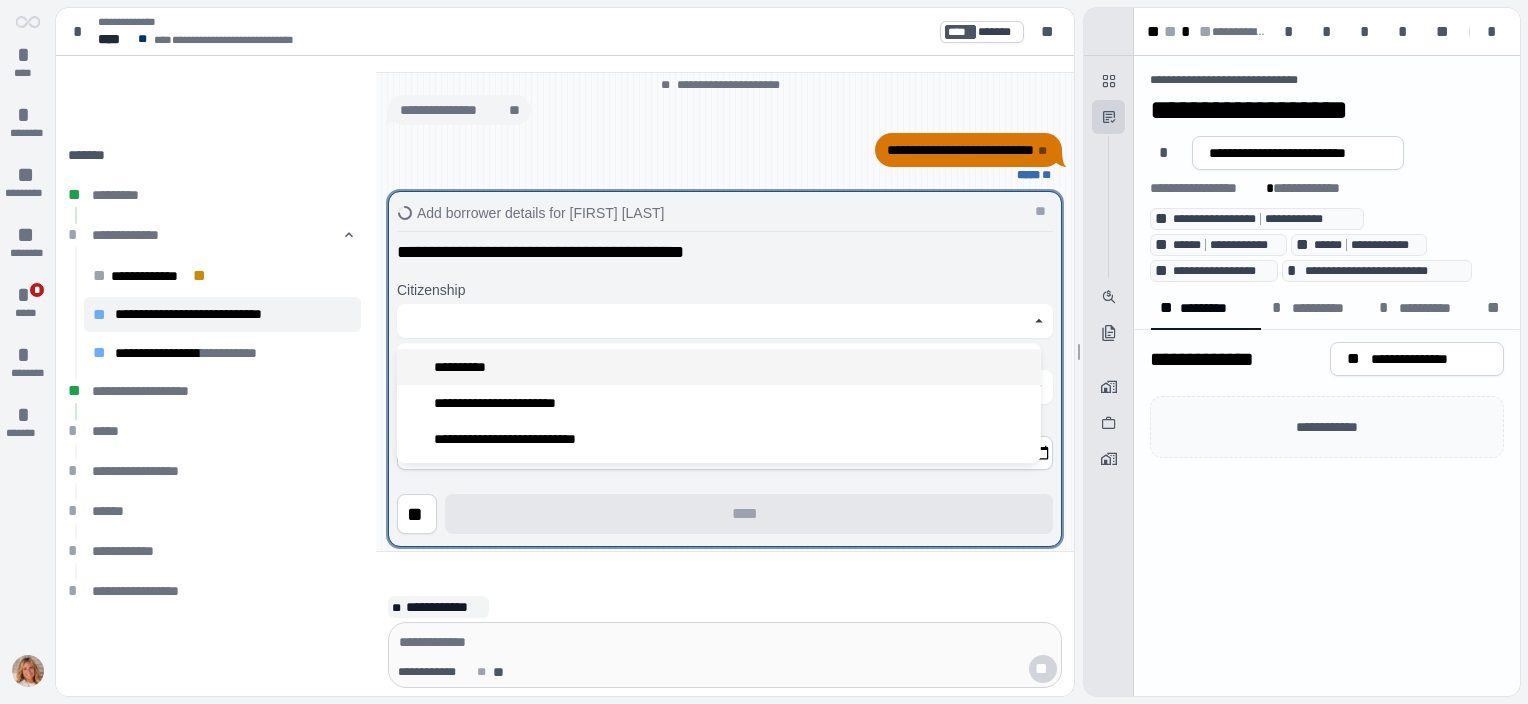 click on "**********" at bounding box center [719, 367] 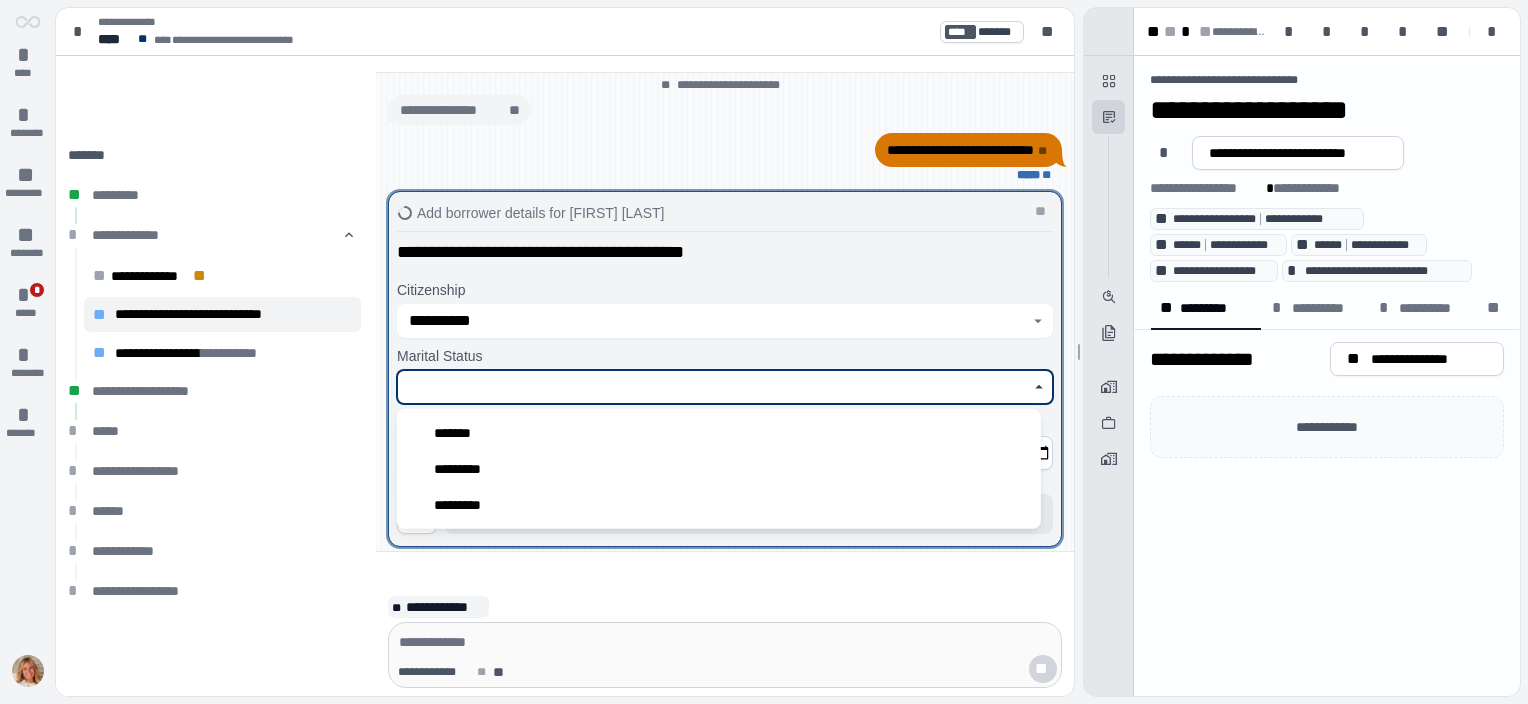 click at bounding box center (713, 387) 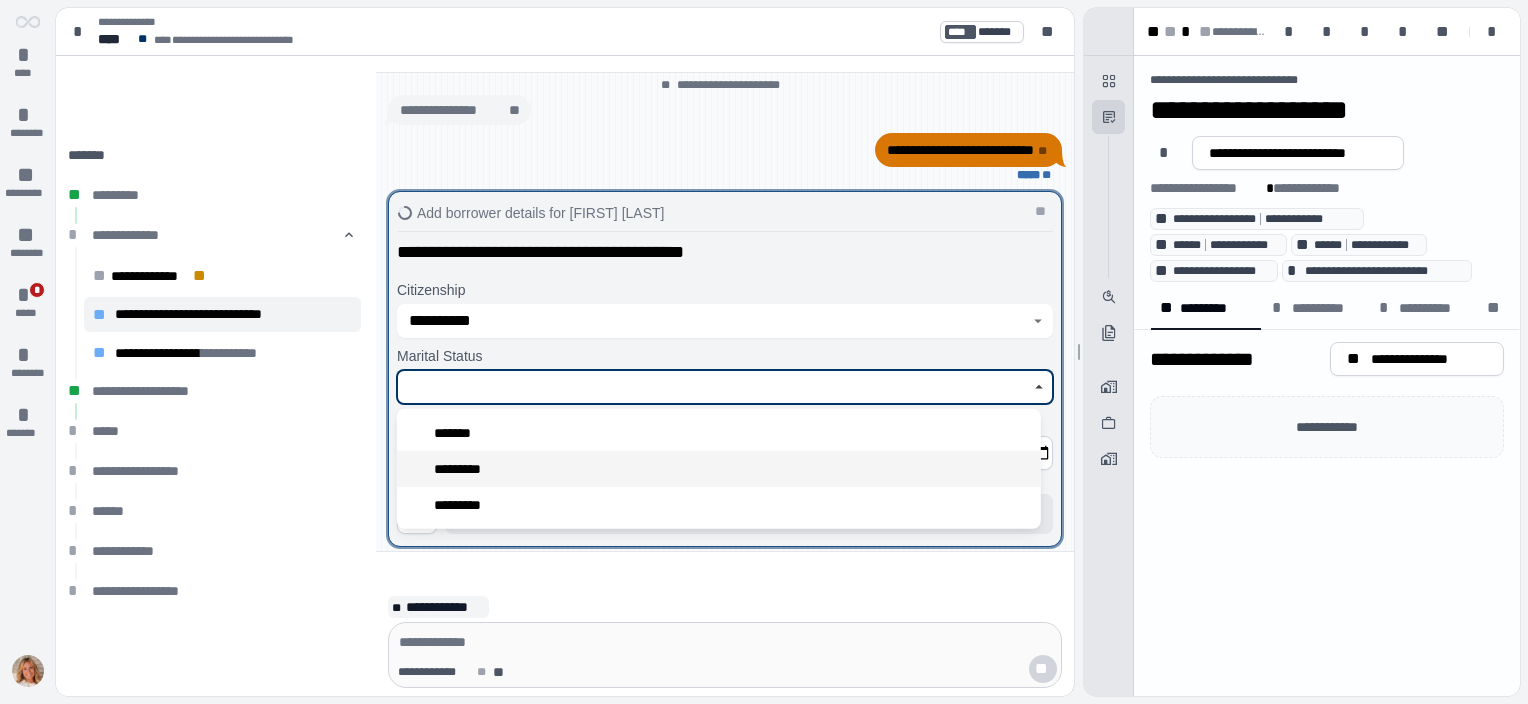 click on "*********" at bounding box center [719, 469] 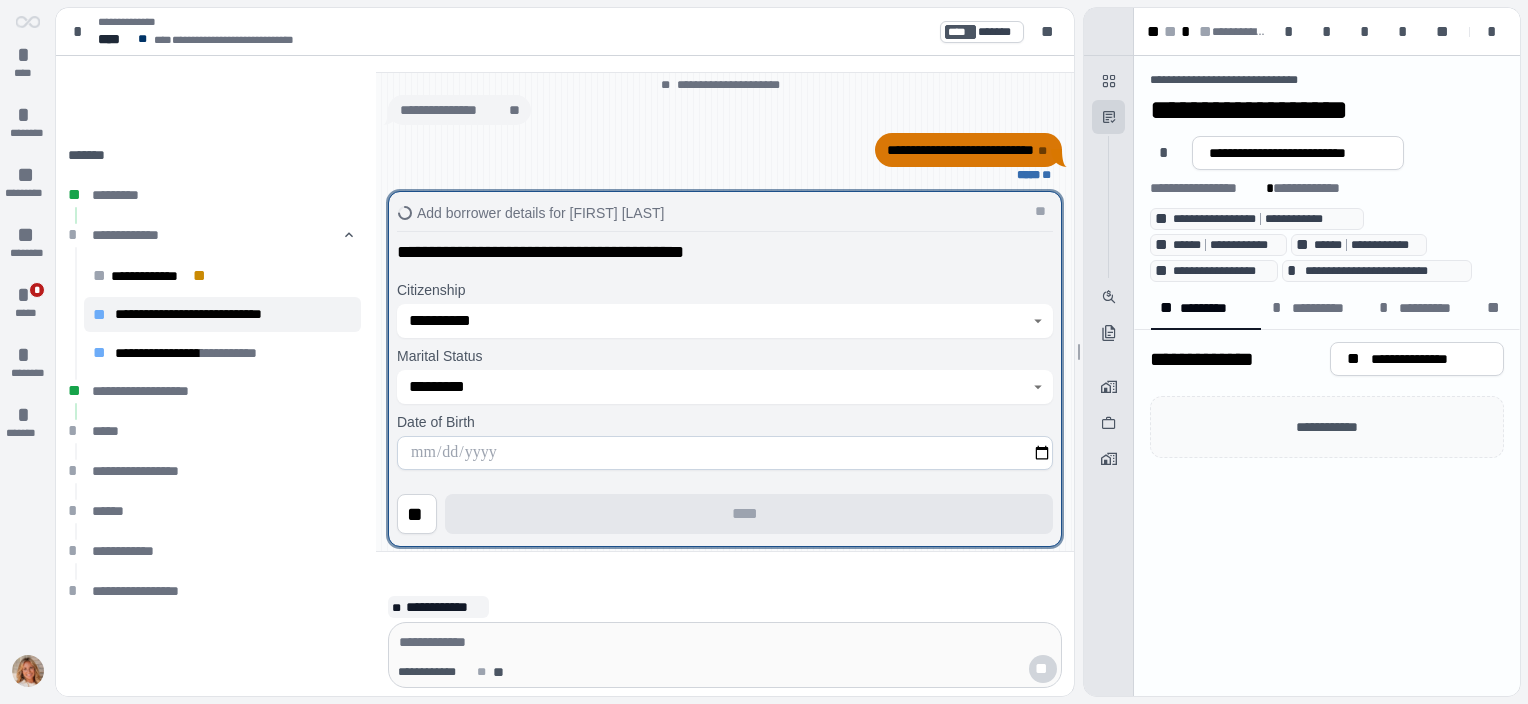 click at bounding box center [725, 453] 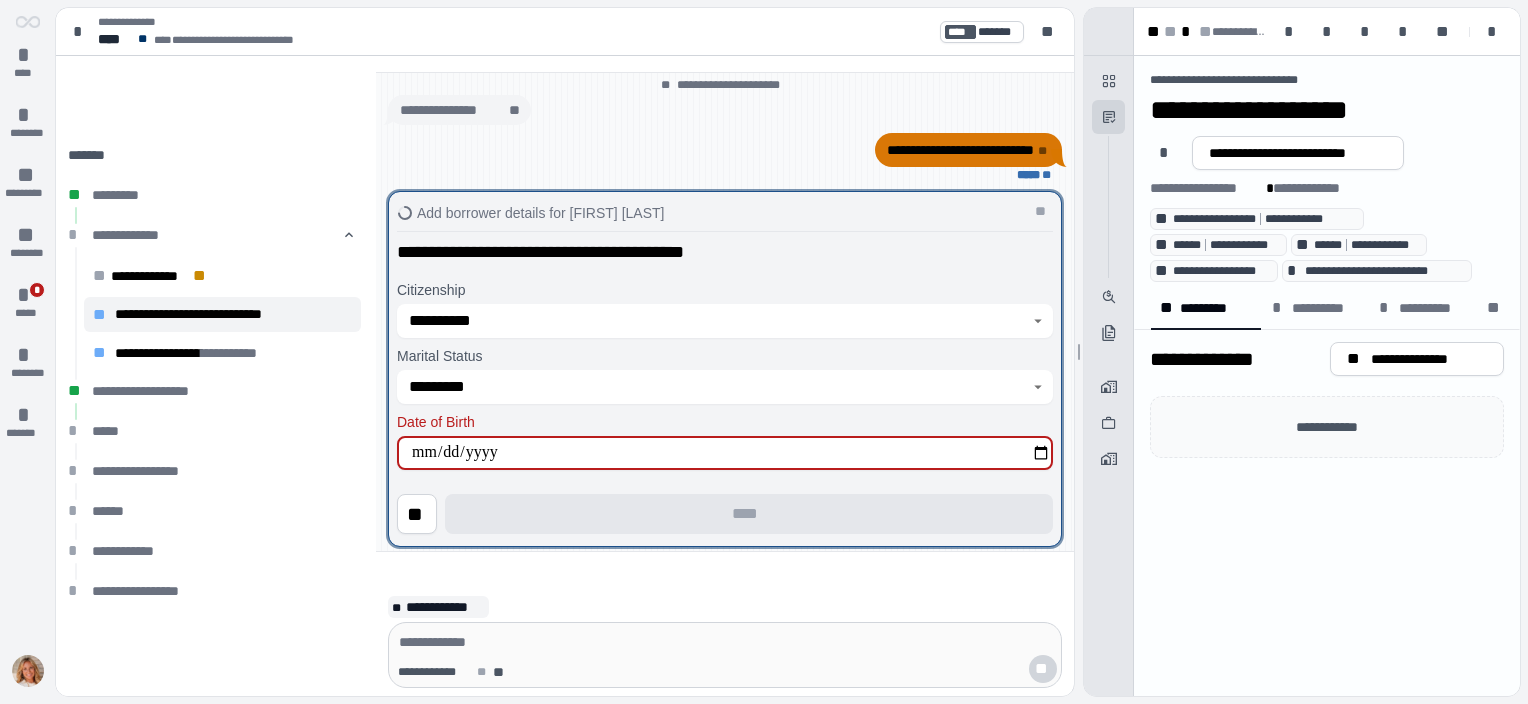 type on "**********" 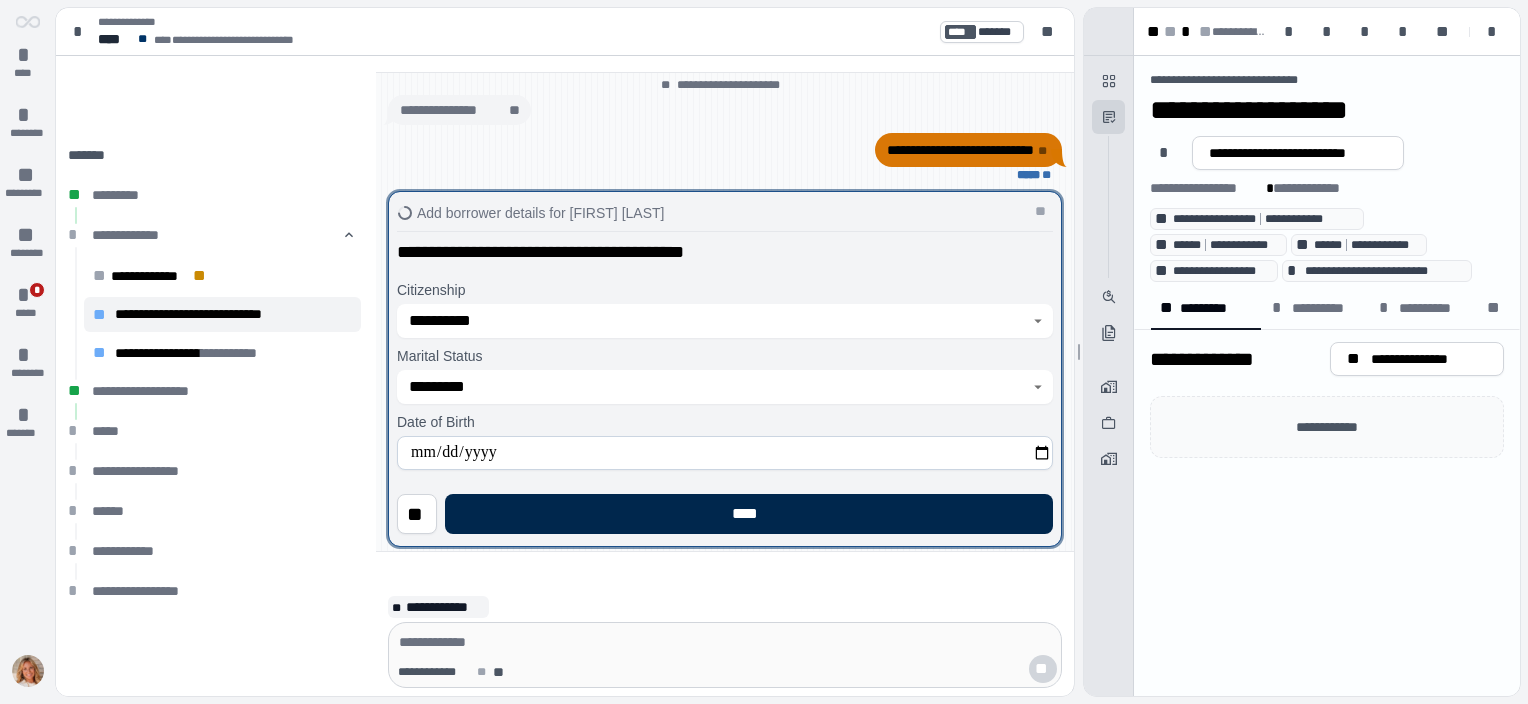 click on "****" at bounding box center (749, 514) 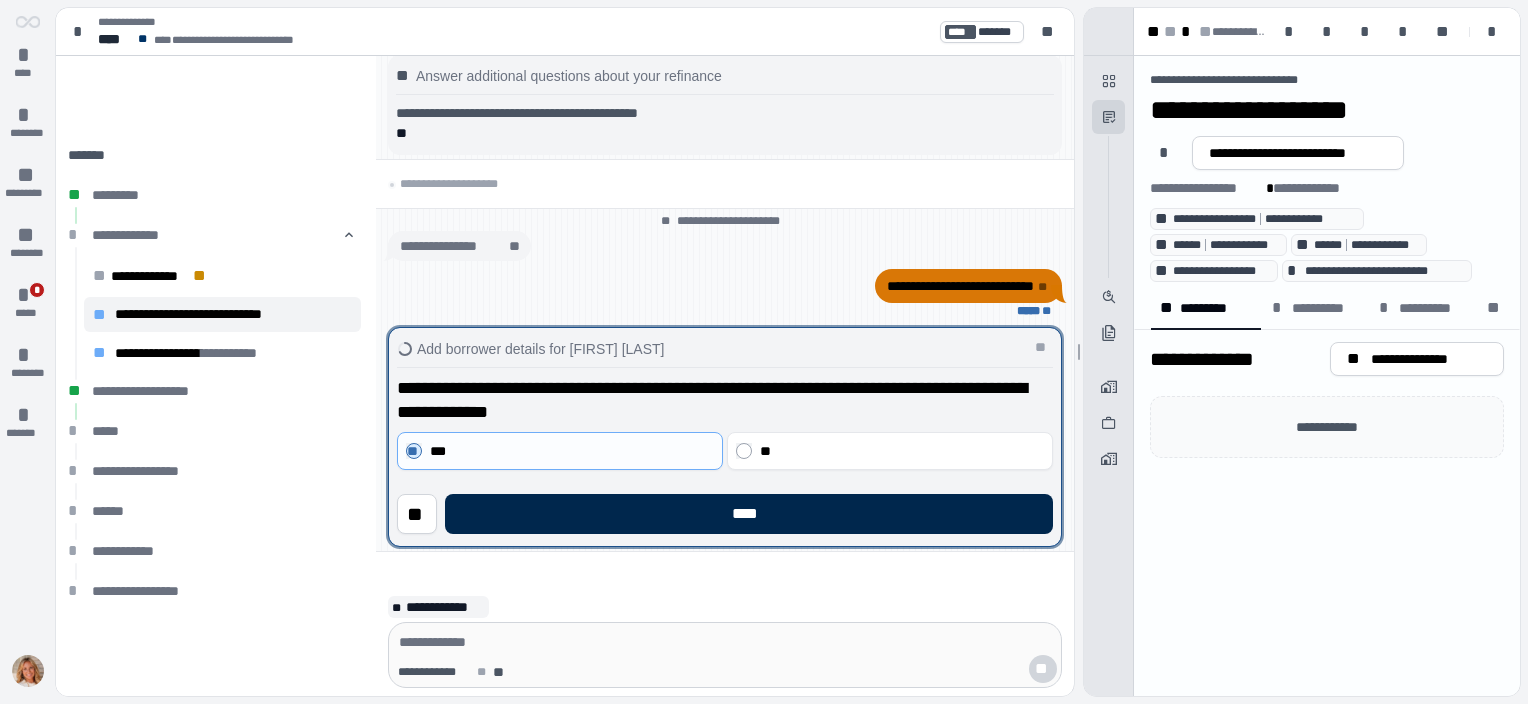 click on "****" at bounding box center (749, 514) 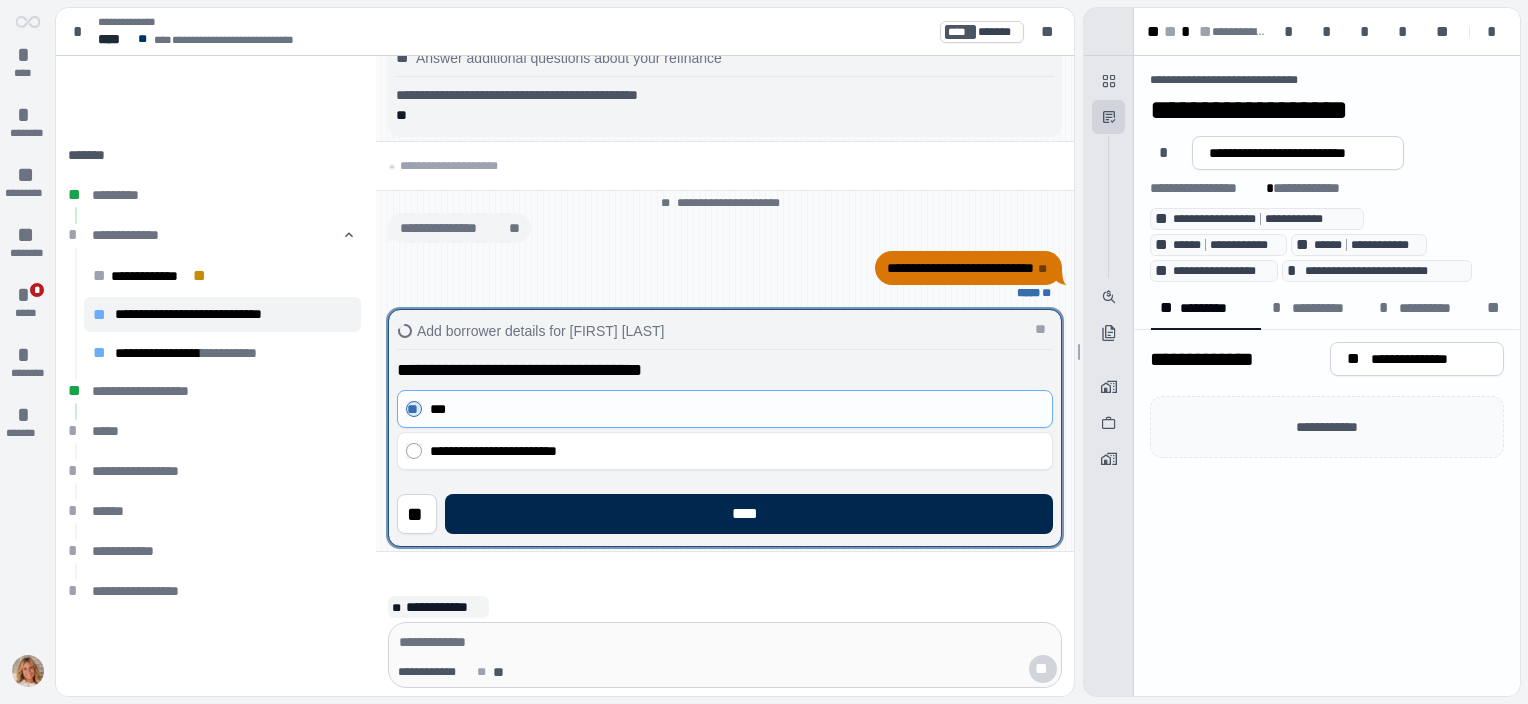 click on "****" at bounding box center (749, 514) 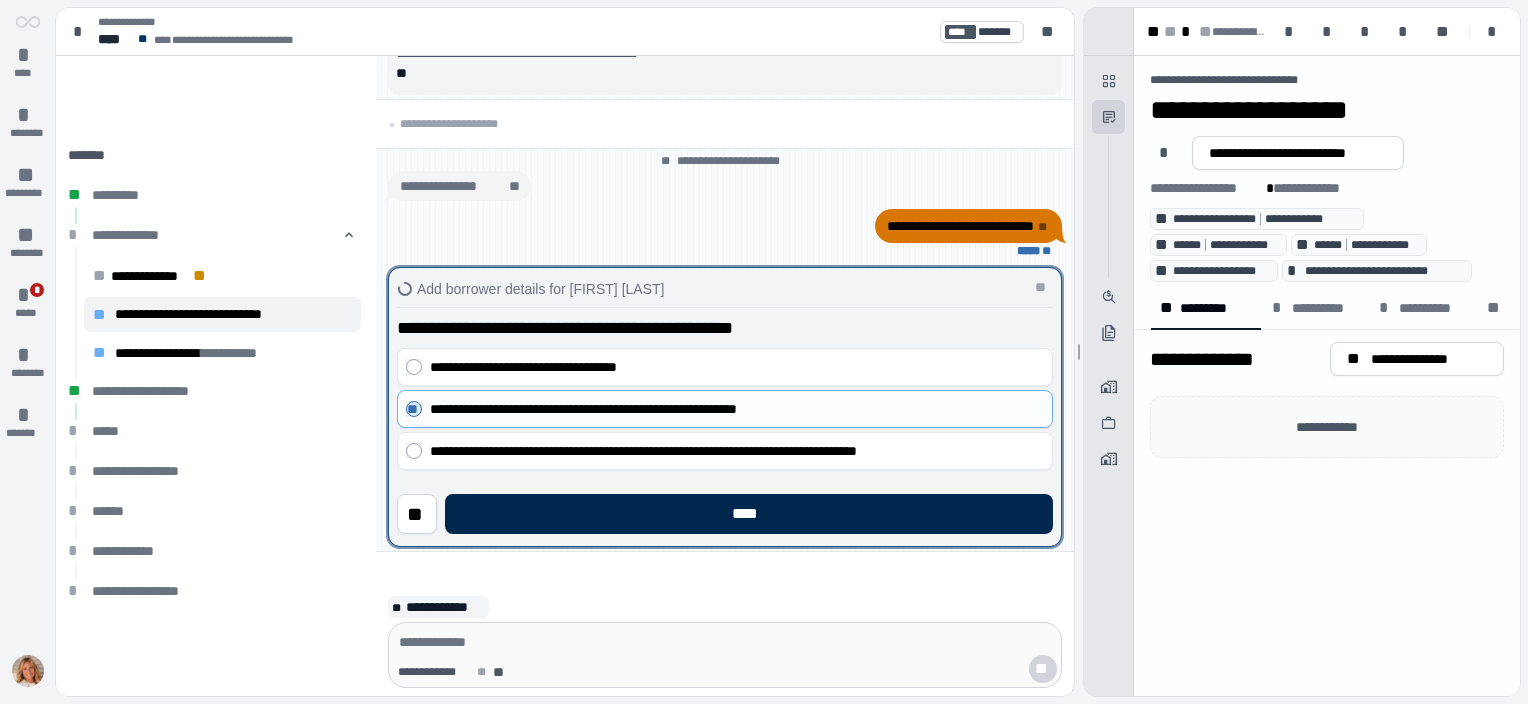 click on "****" at bounding box center [749, 514] 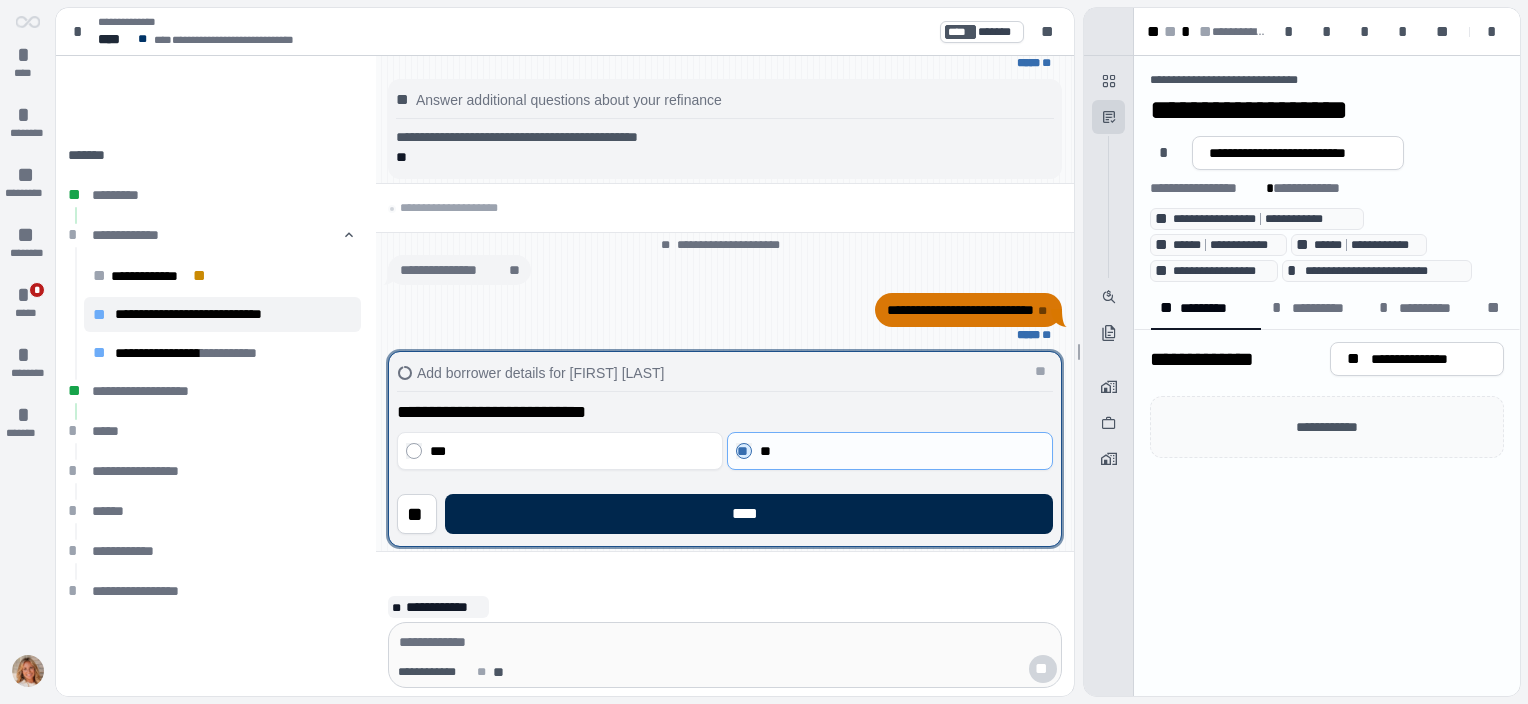 click on "****" at bounding box center [749, 514] 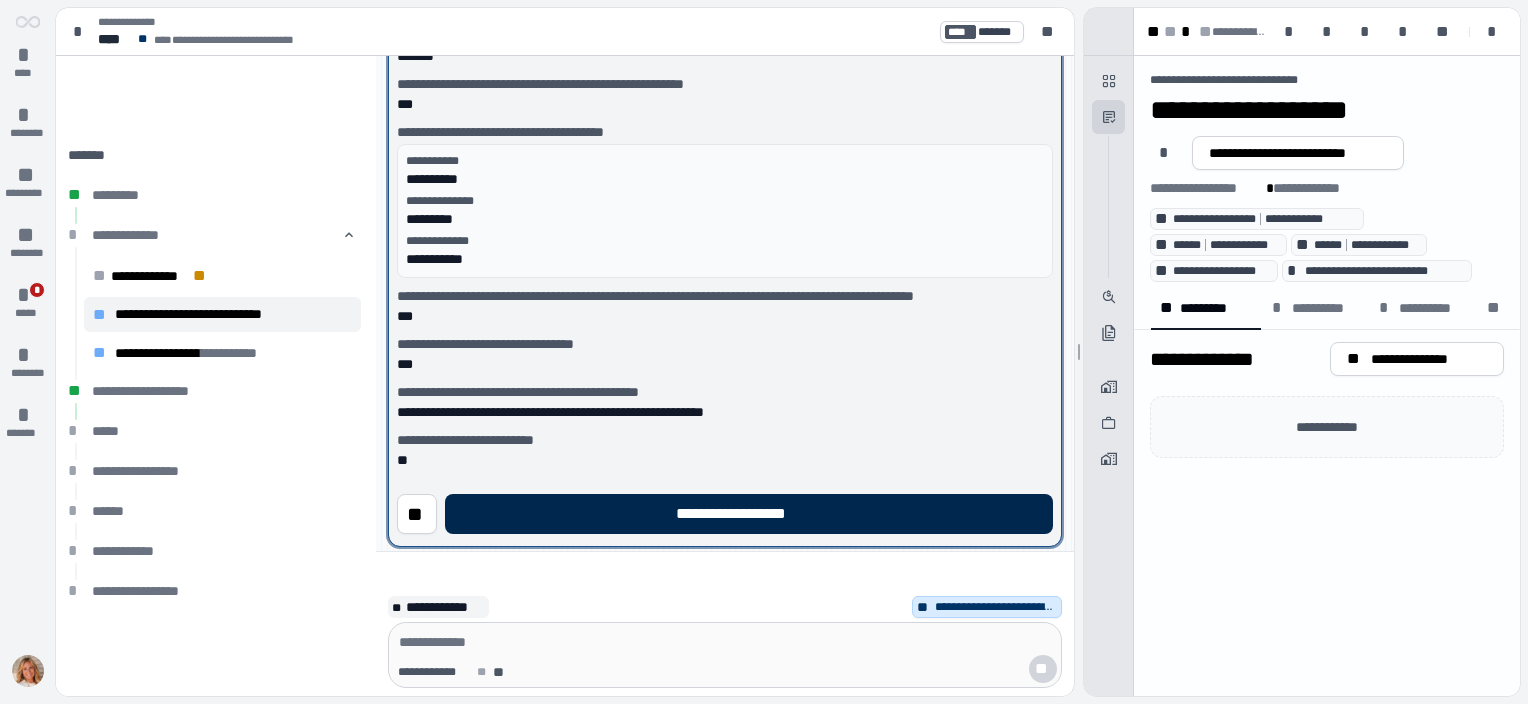 click on "**********" at bounding box center [749, 514] 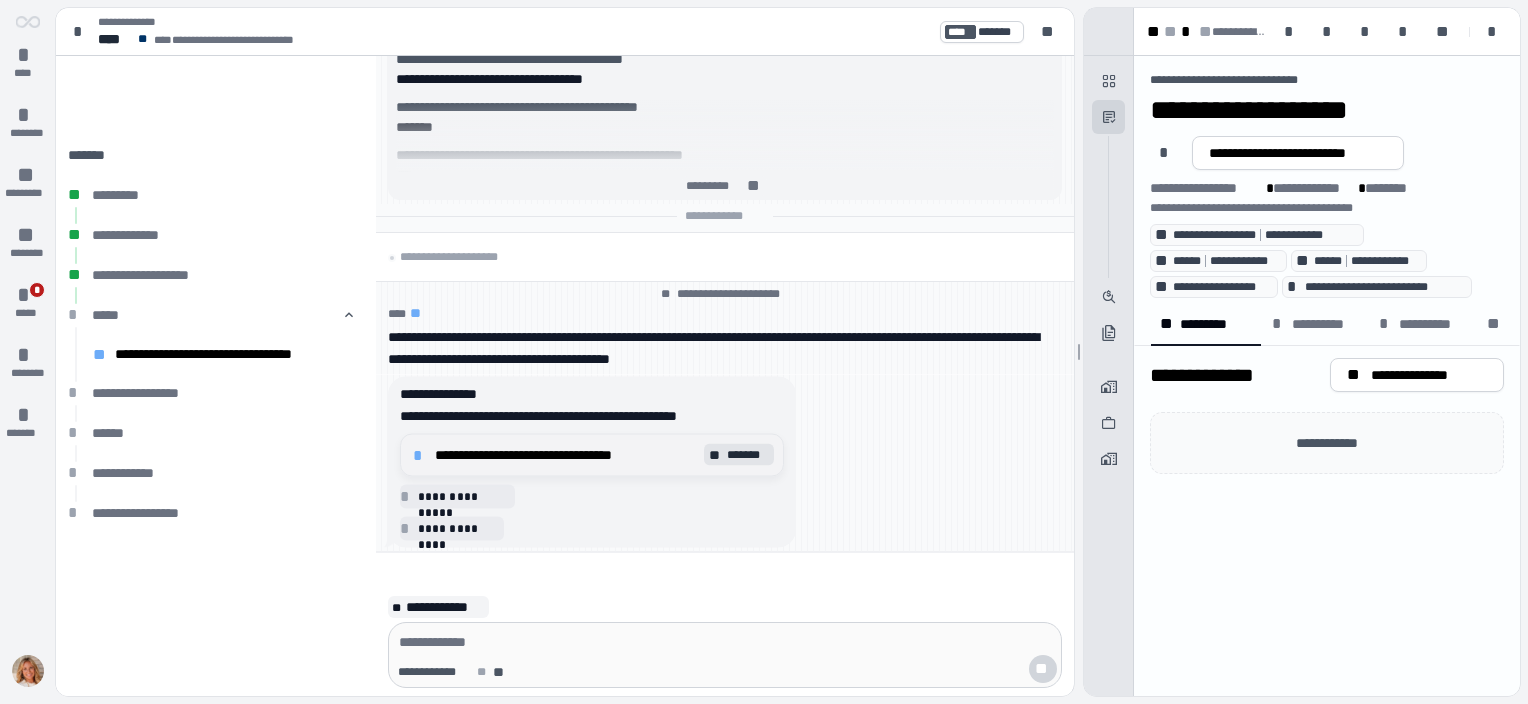 click on "*******" at bounding box center [748, 455] 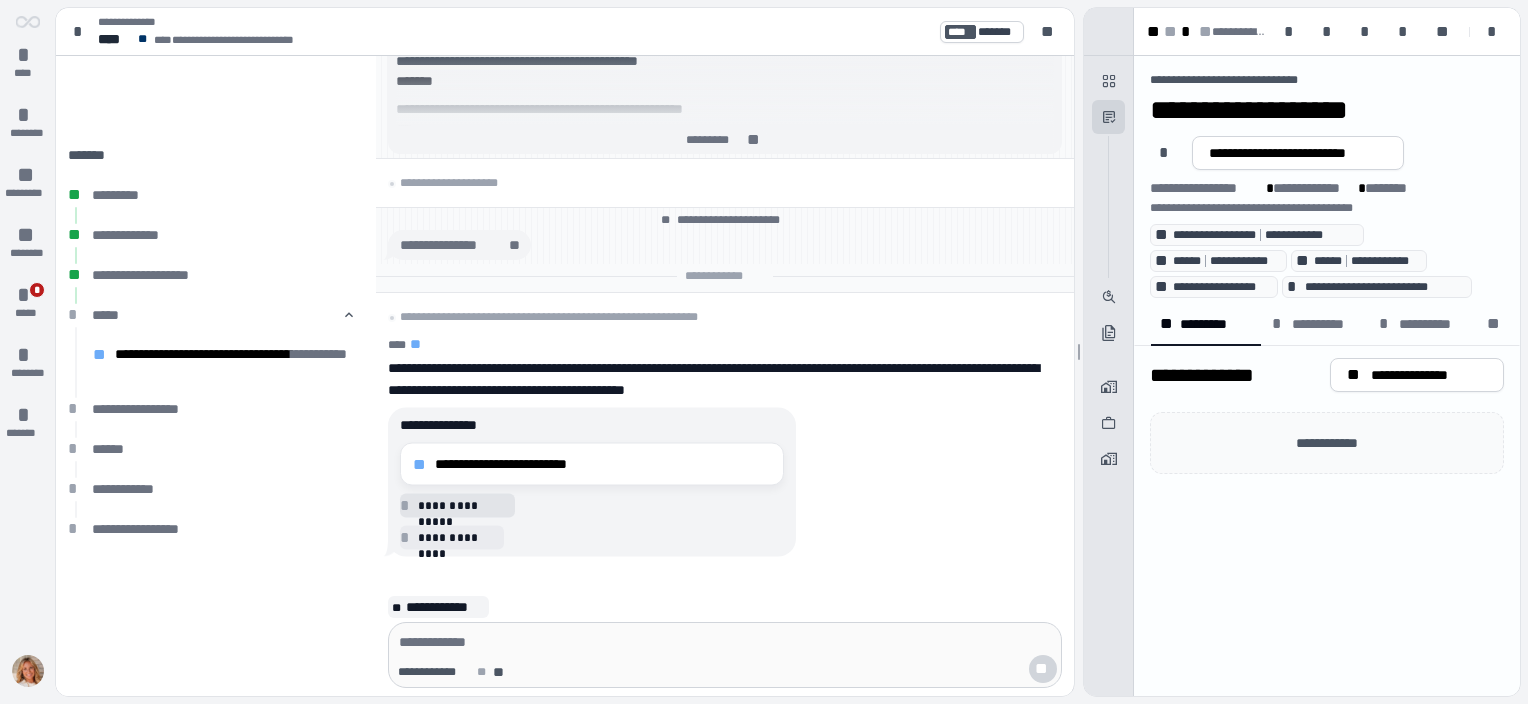 click on "**********" at bounding box center (463, 505) 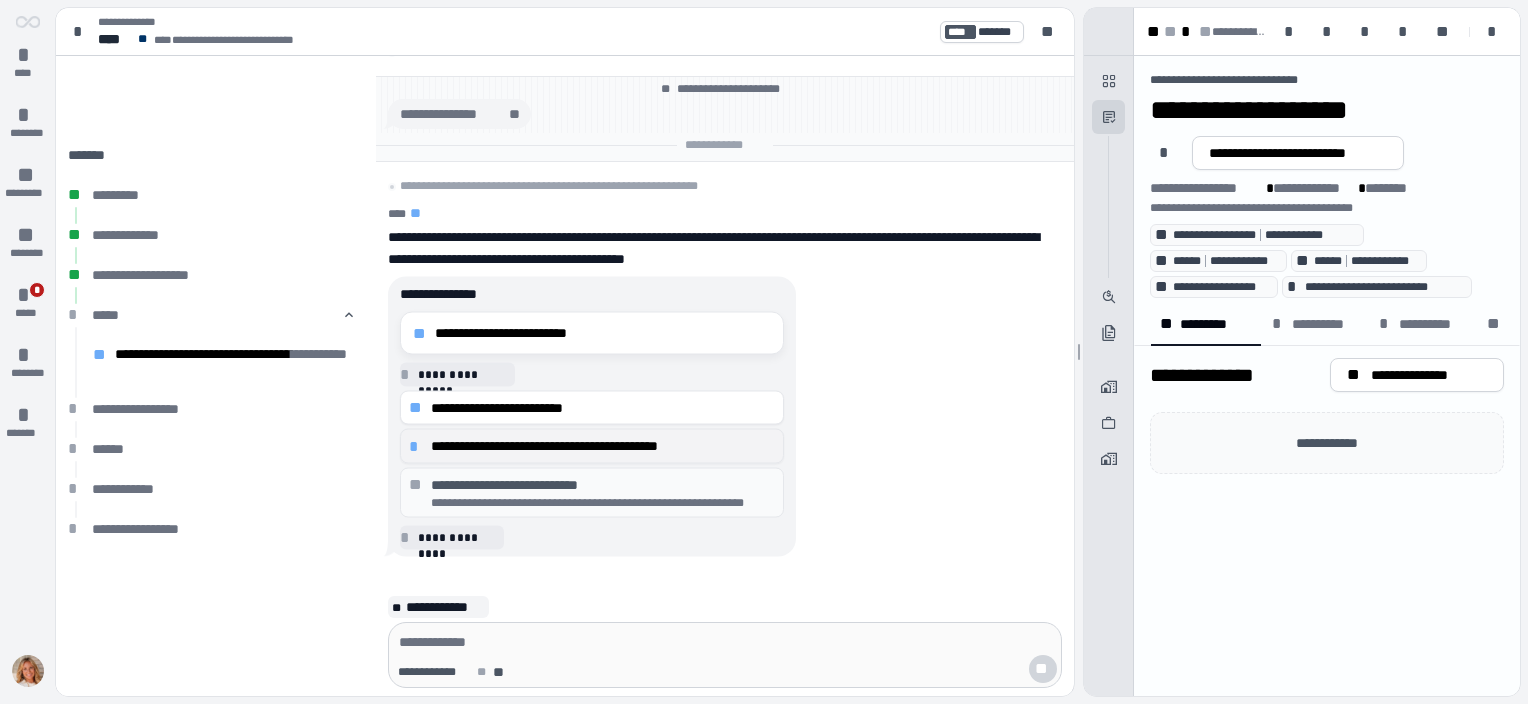 click on "**********" at bounding box center [603, 446] 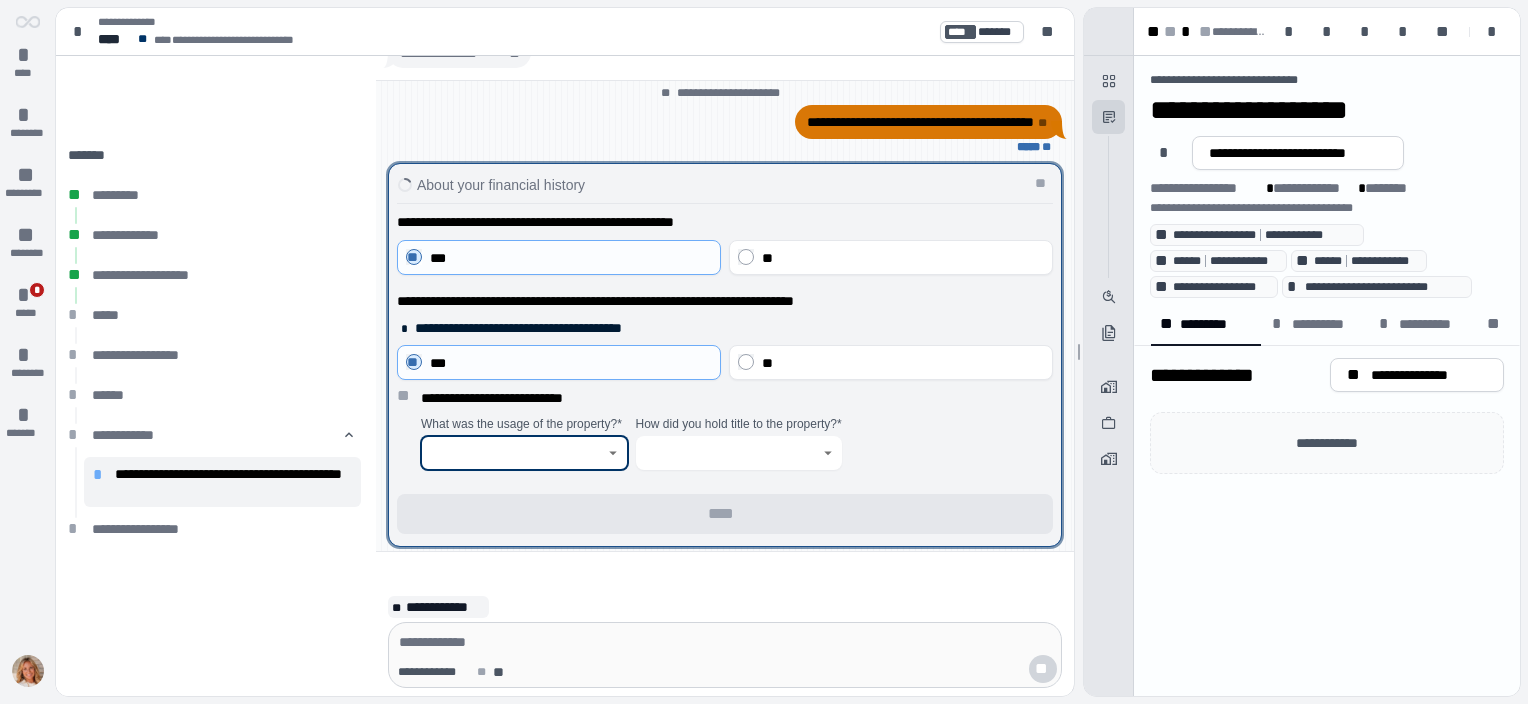 click at bounding box center [513, 453] 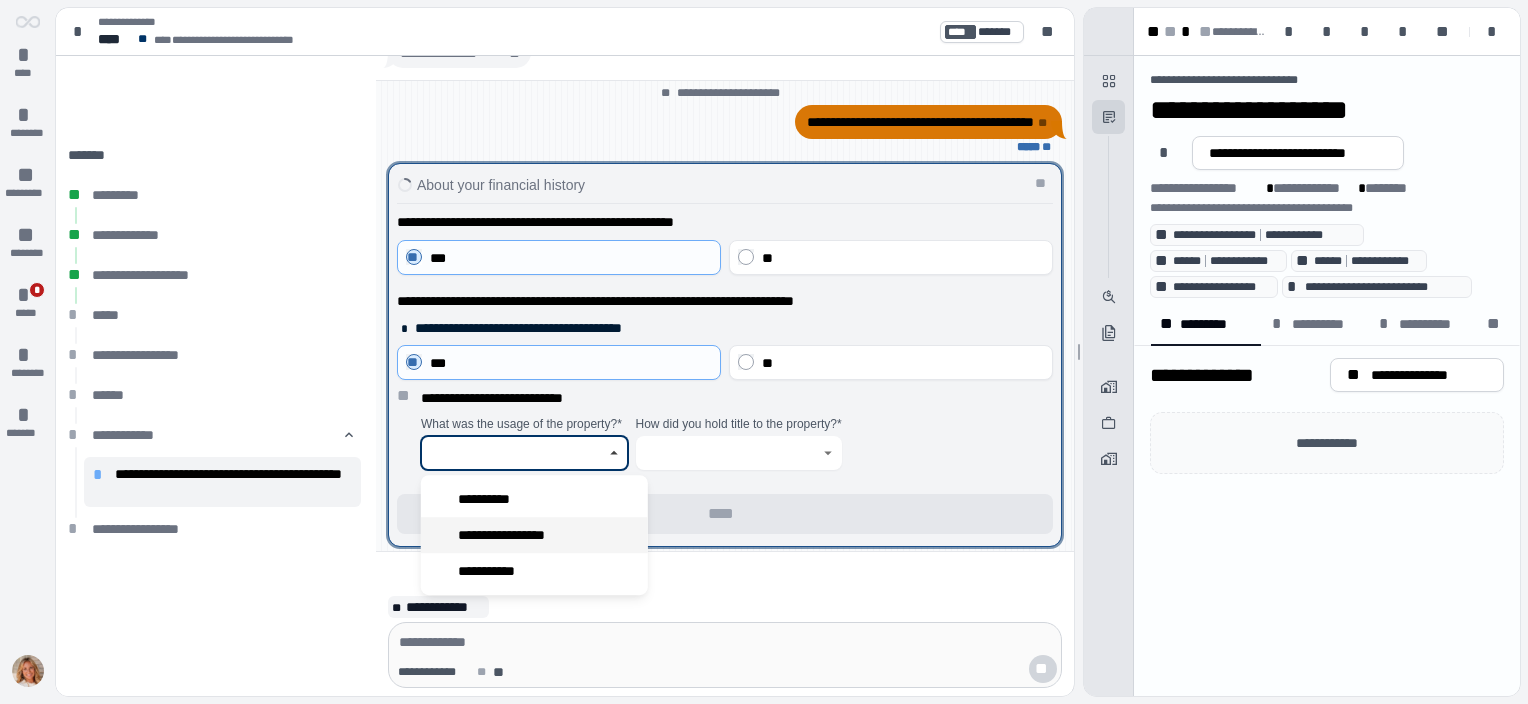 click on "**********" at bounding box center [514, 535] 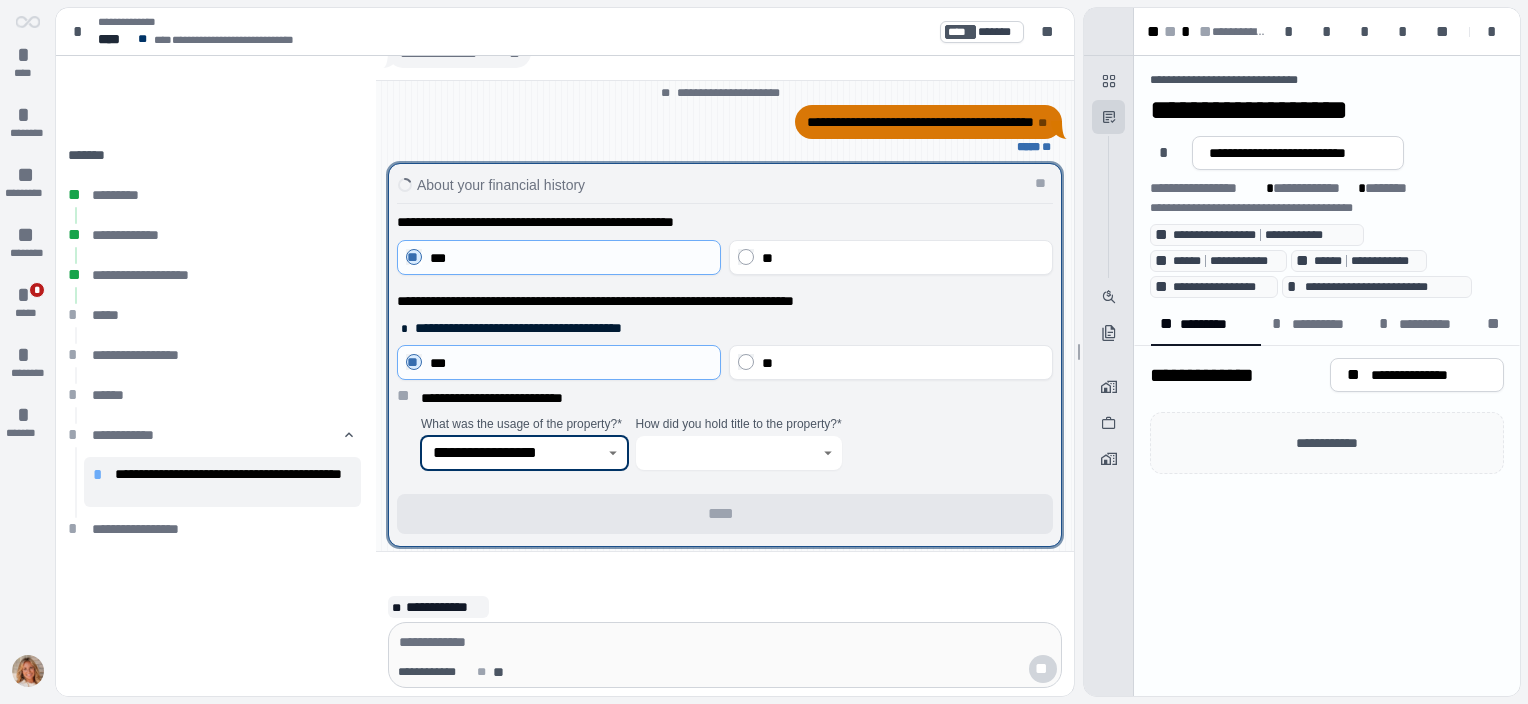 click at bounding box center [728, 453] 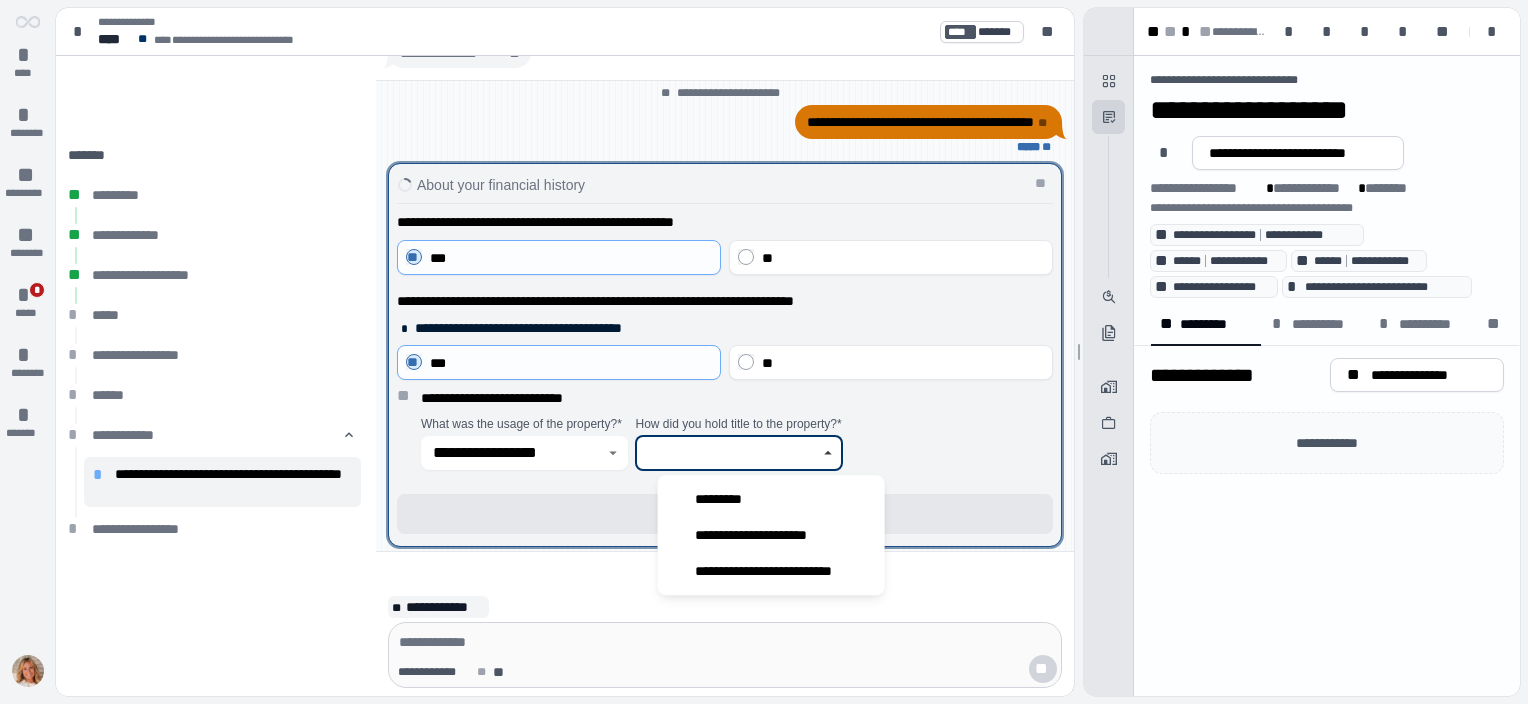 click at bounding box center (728, 453) 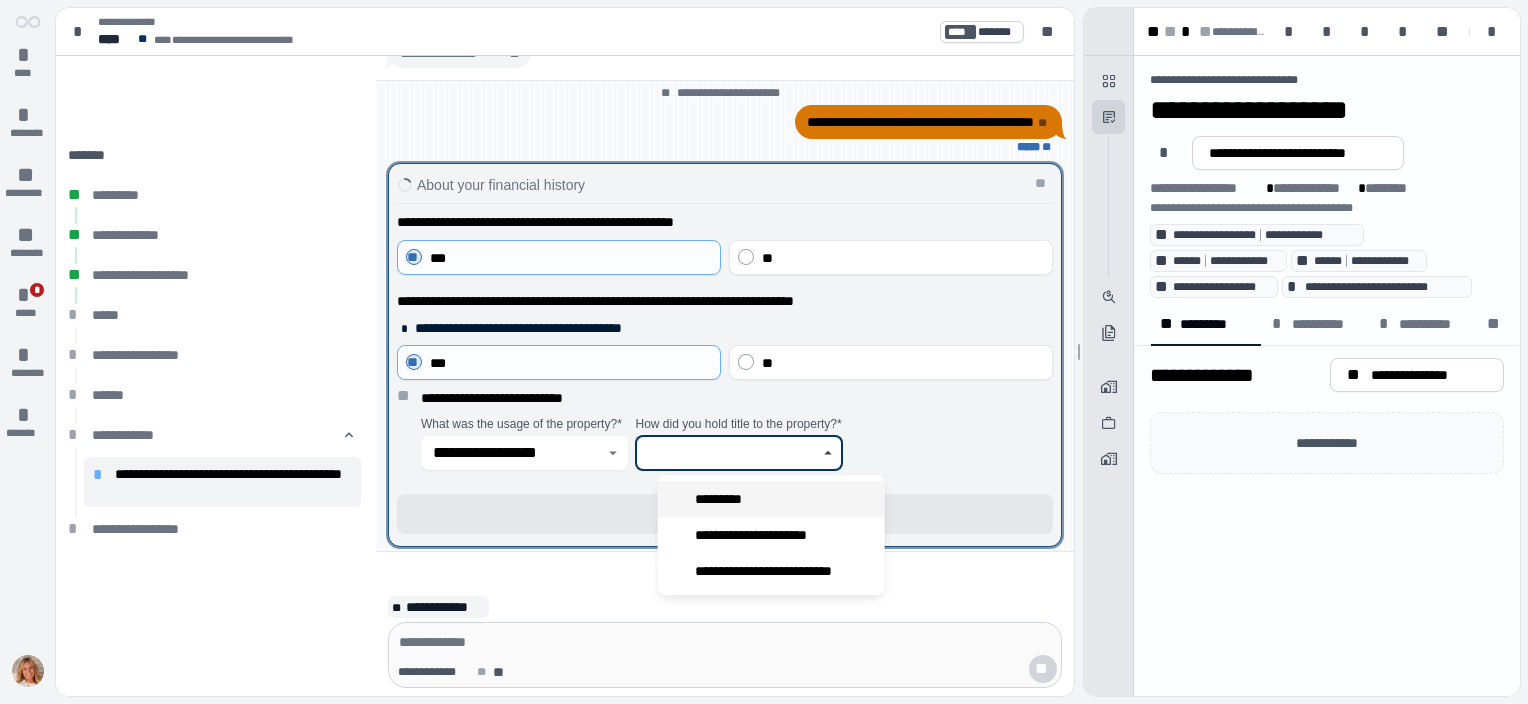 click on "*********" at bounding box center [724, 499] 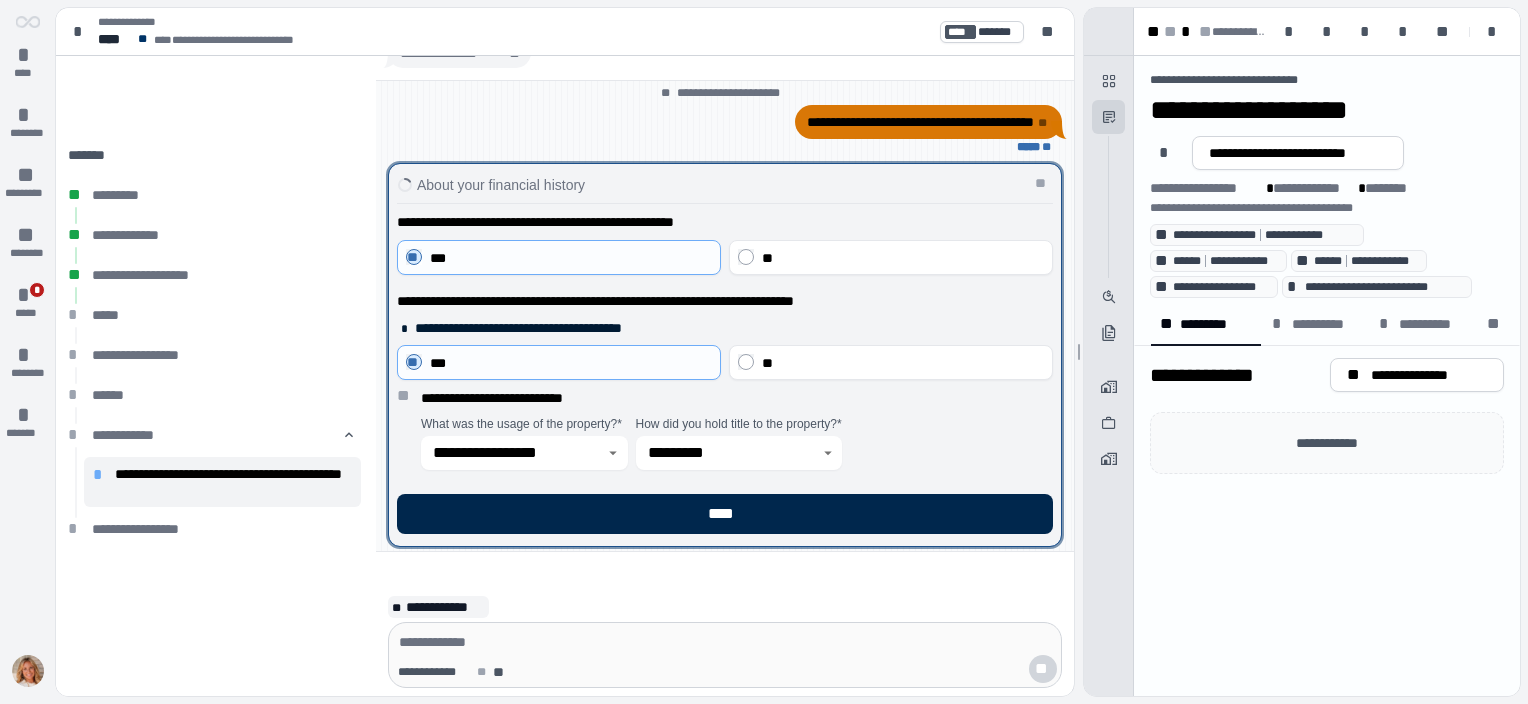 click on "****" at bounding box center (725, 514) 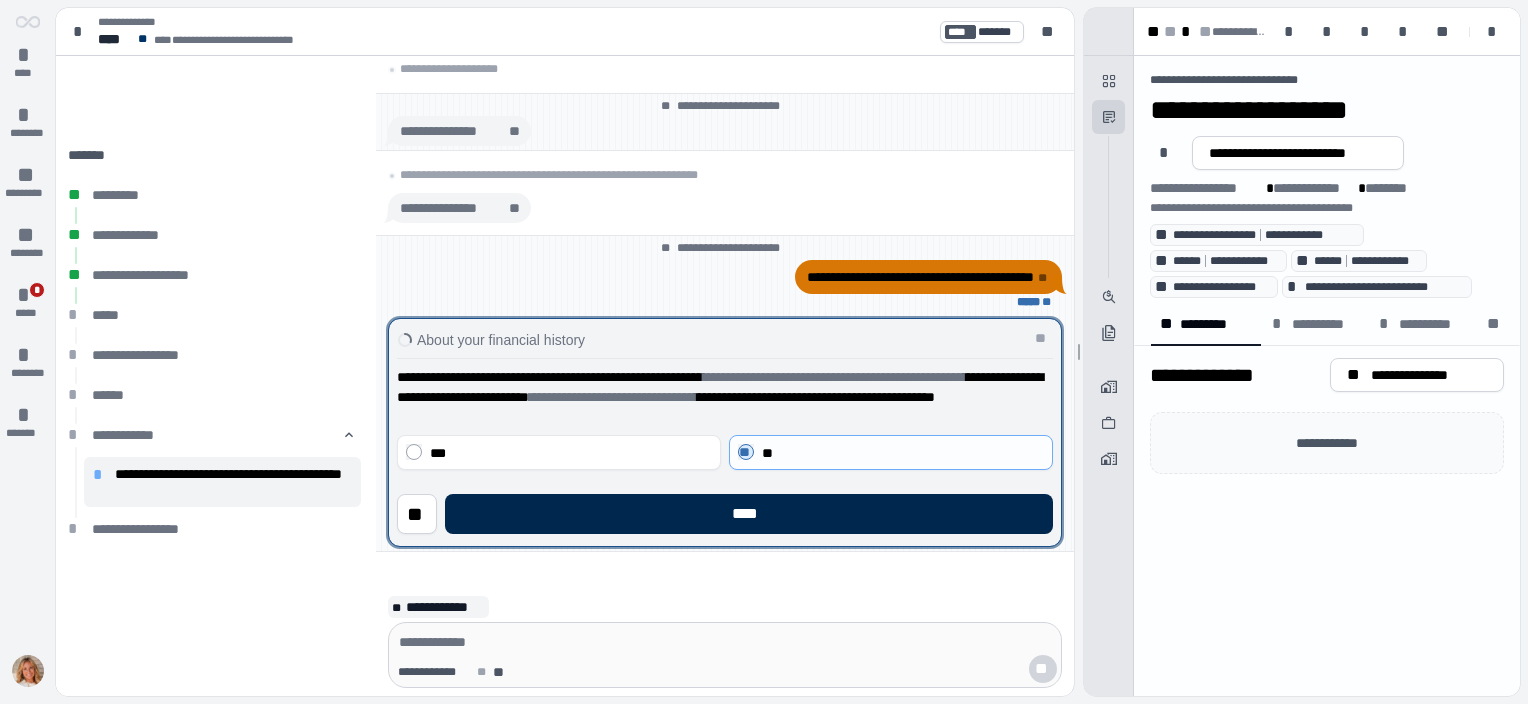 click on "****" at bounding box center (749, 514) 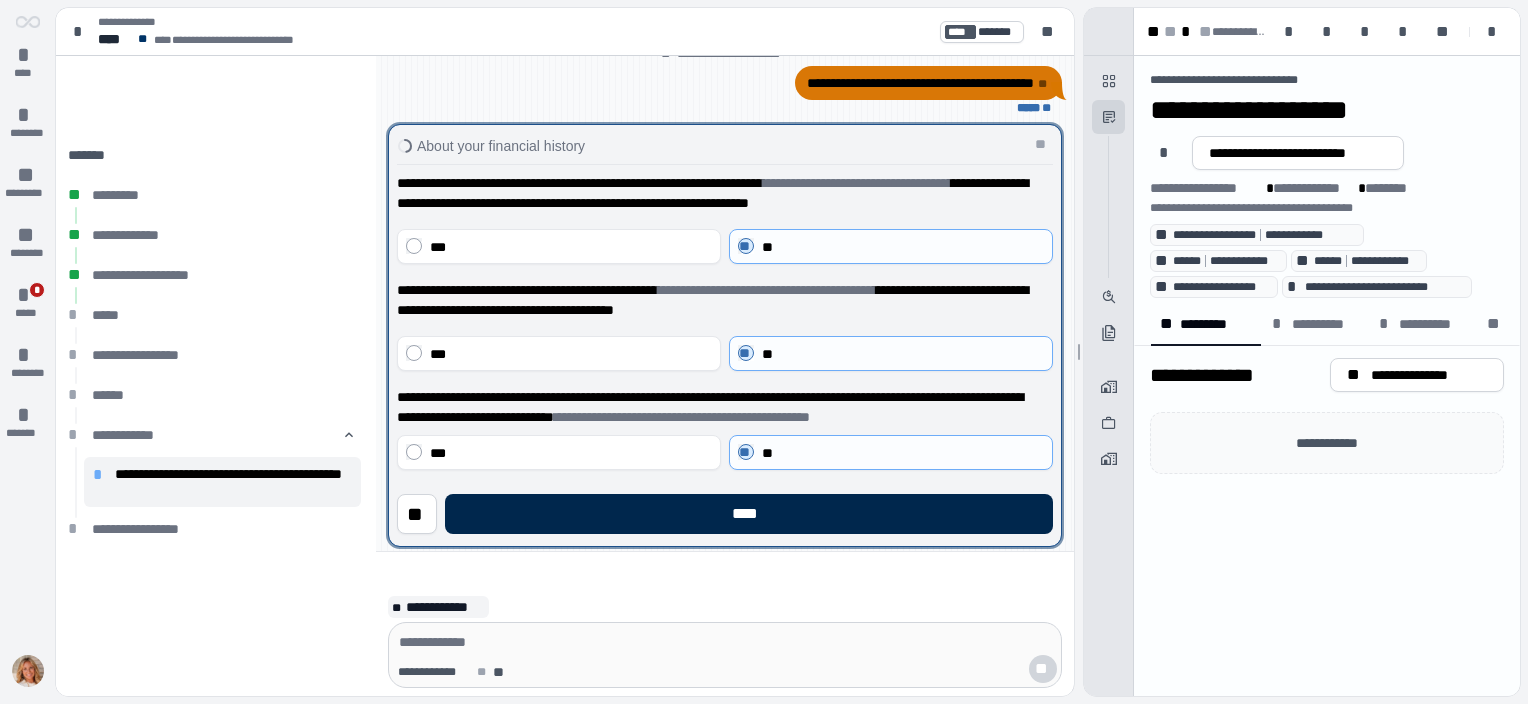 click on "****" at bounding box center [749, 514] 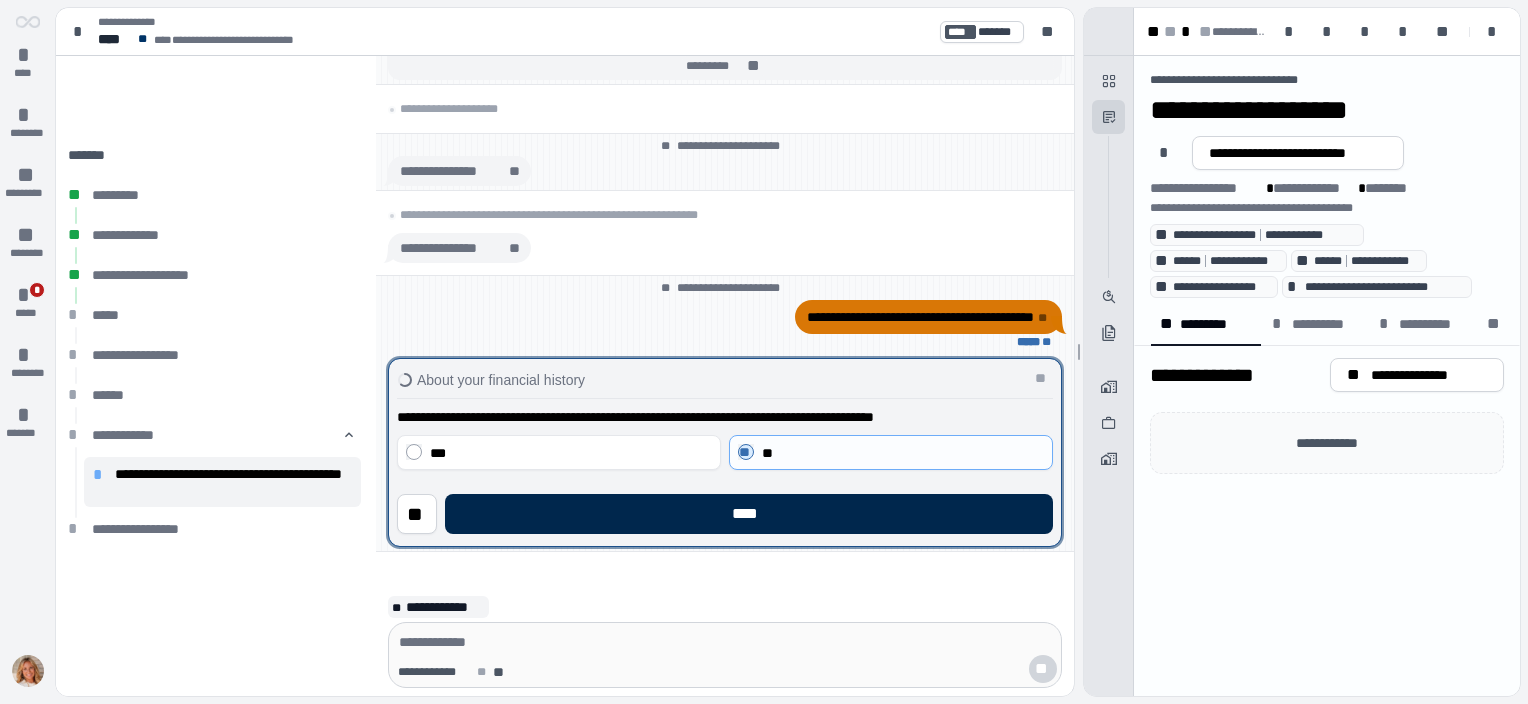 click on "****" at bounding box center (749, 514) 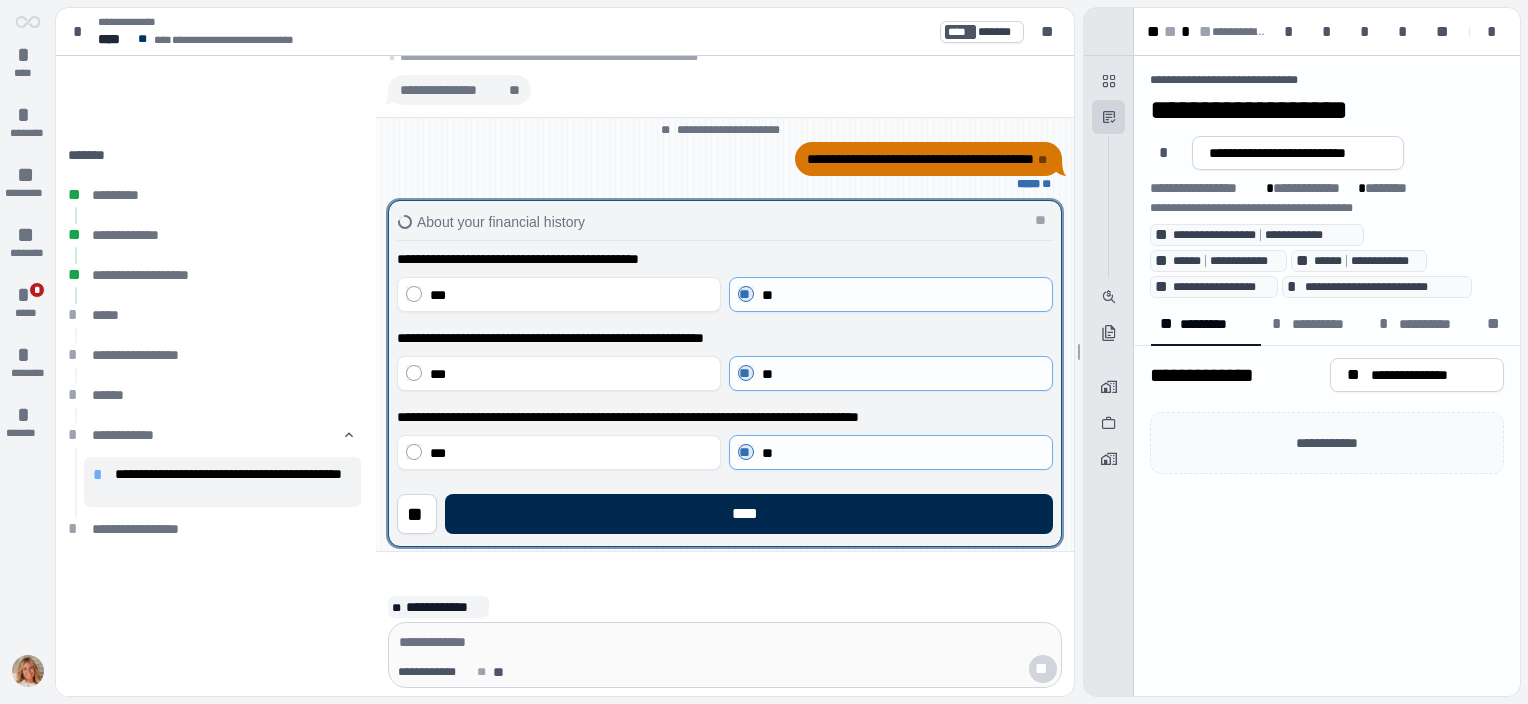 click on "****" at bounding box center [749, 514] 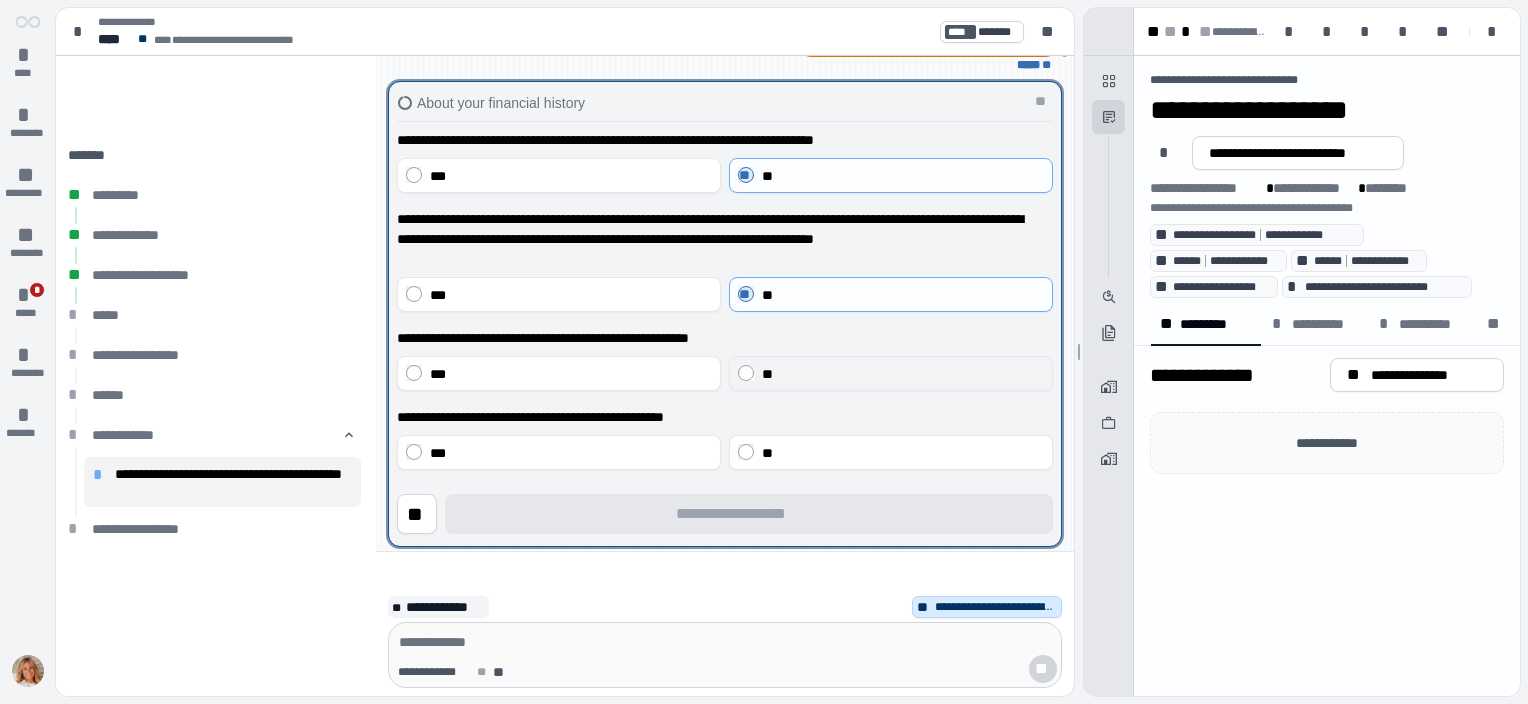 click on "**" at bounding box center [891, 373] 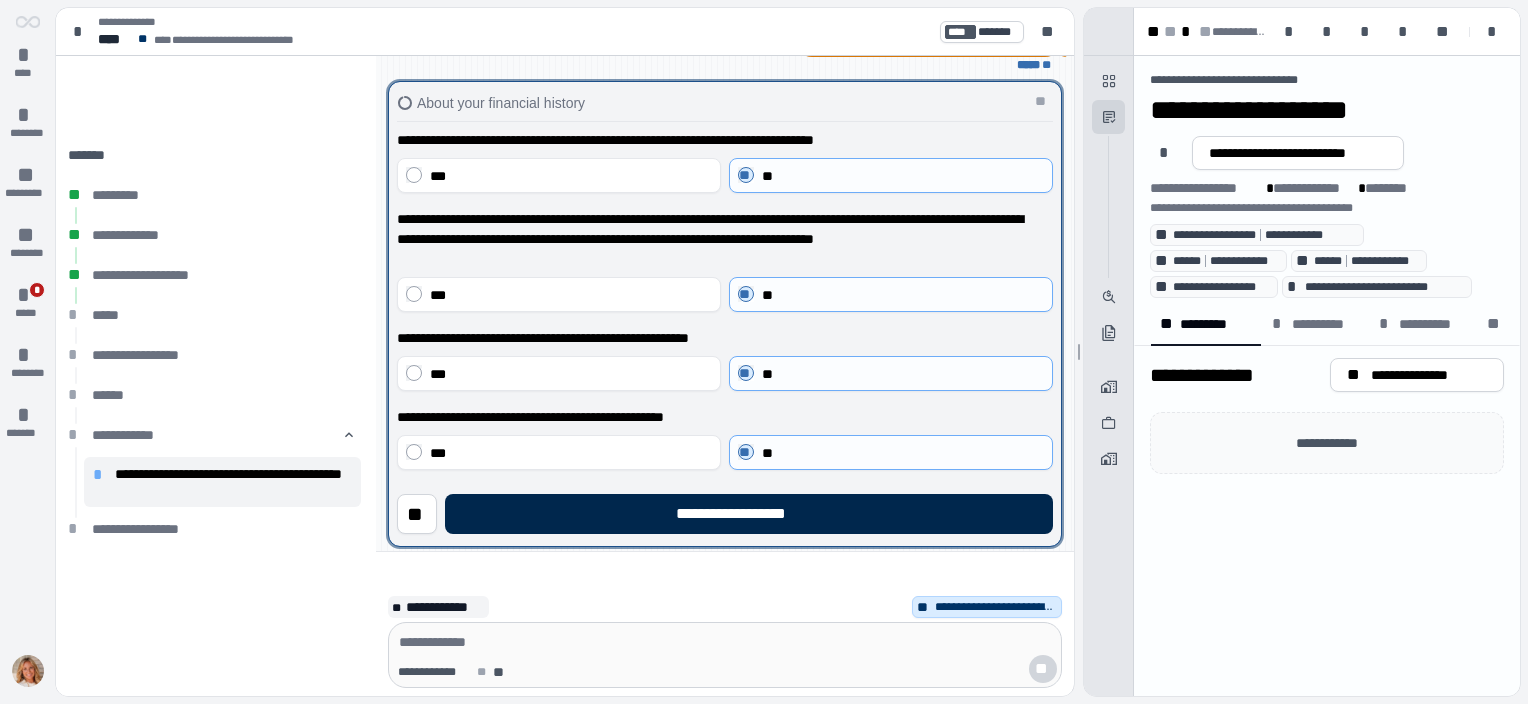 click on "**********" at bounding box center [748, 514] 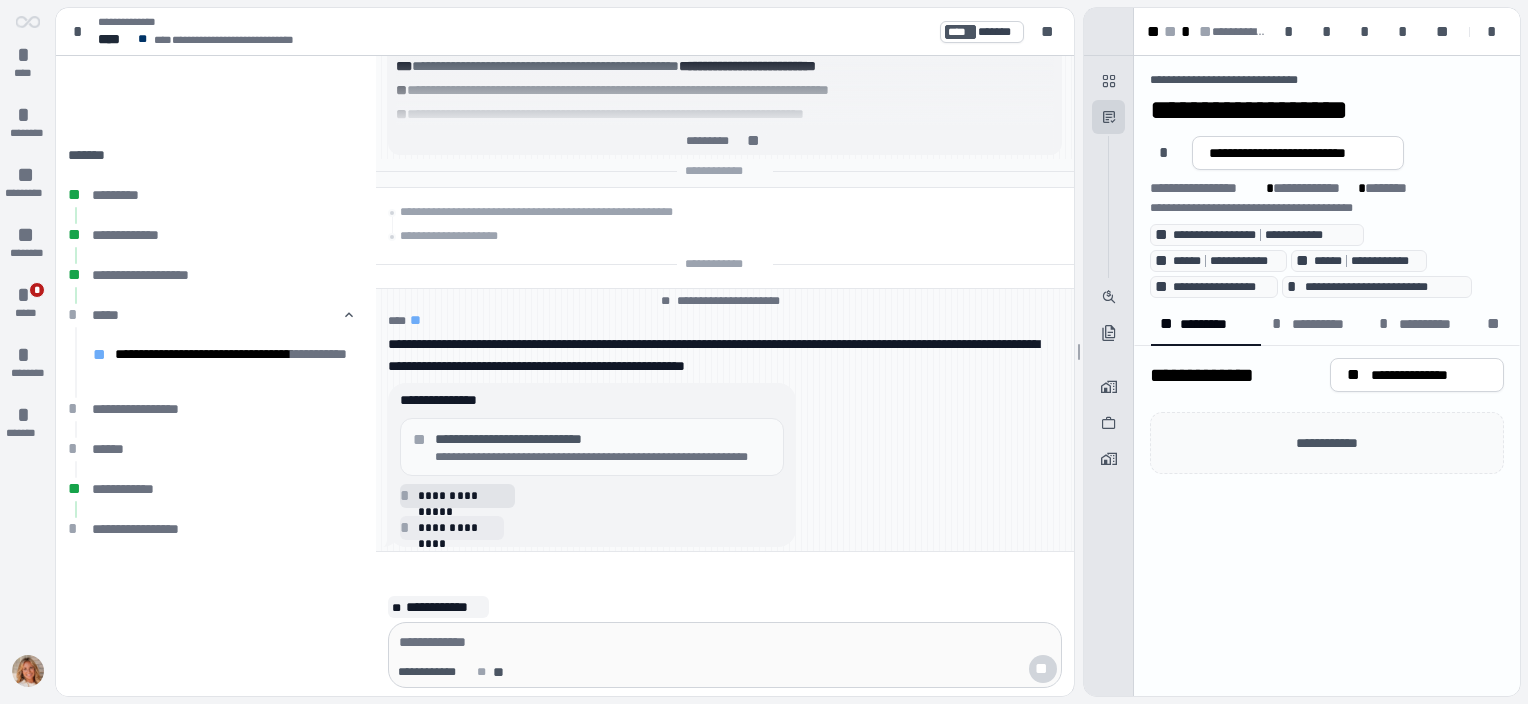 click on "**********" at bounding box center (463, 496) 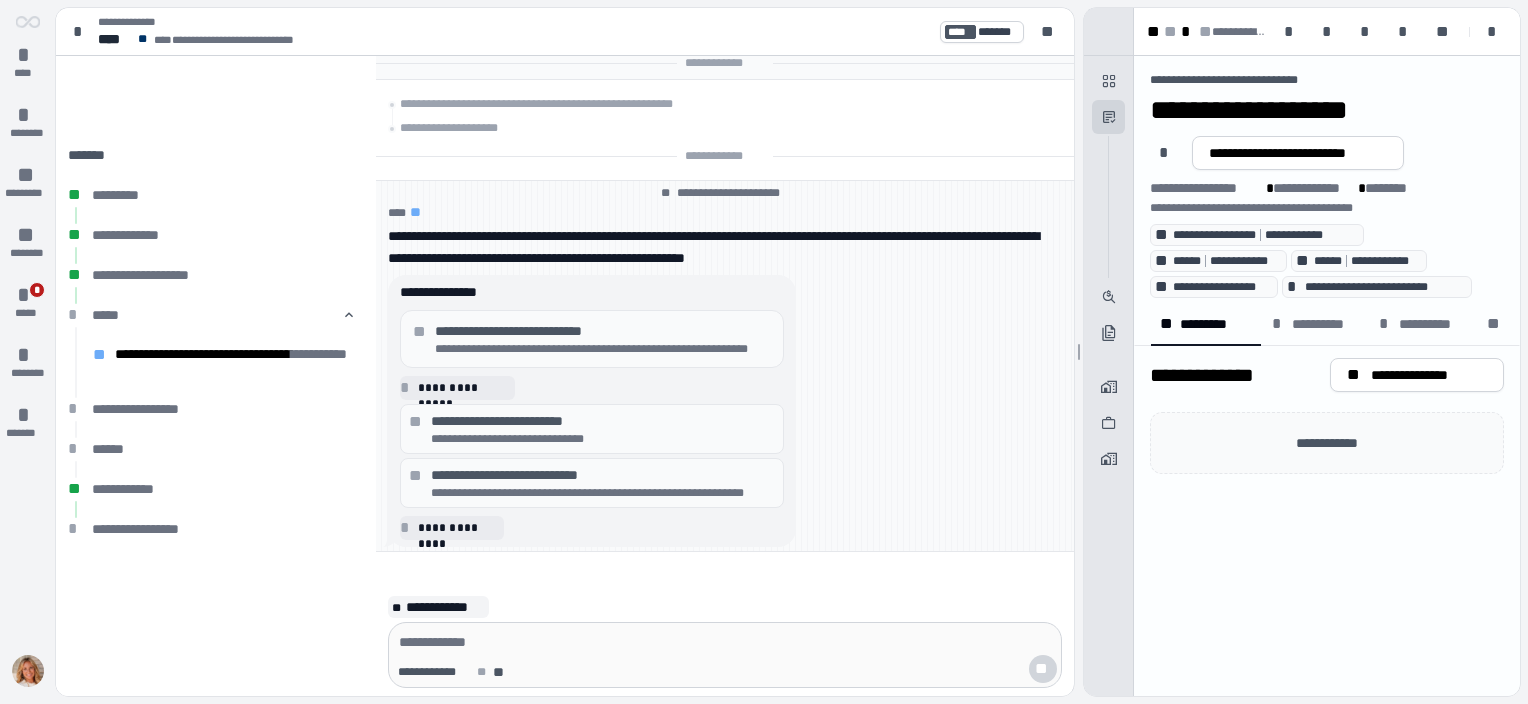 click on "**********" at bounding box center (603, 493) 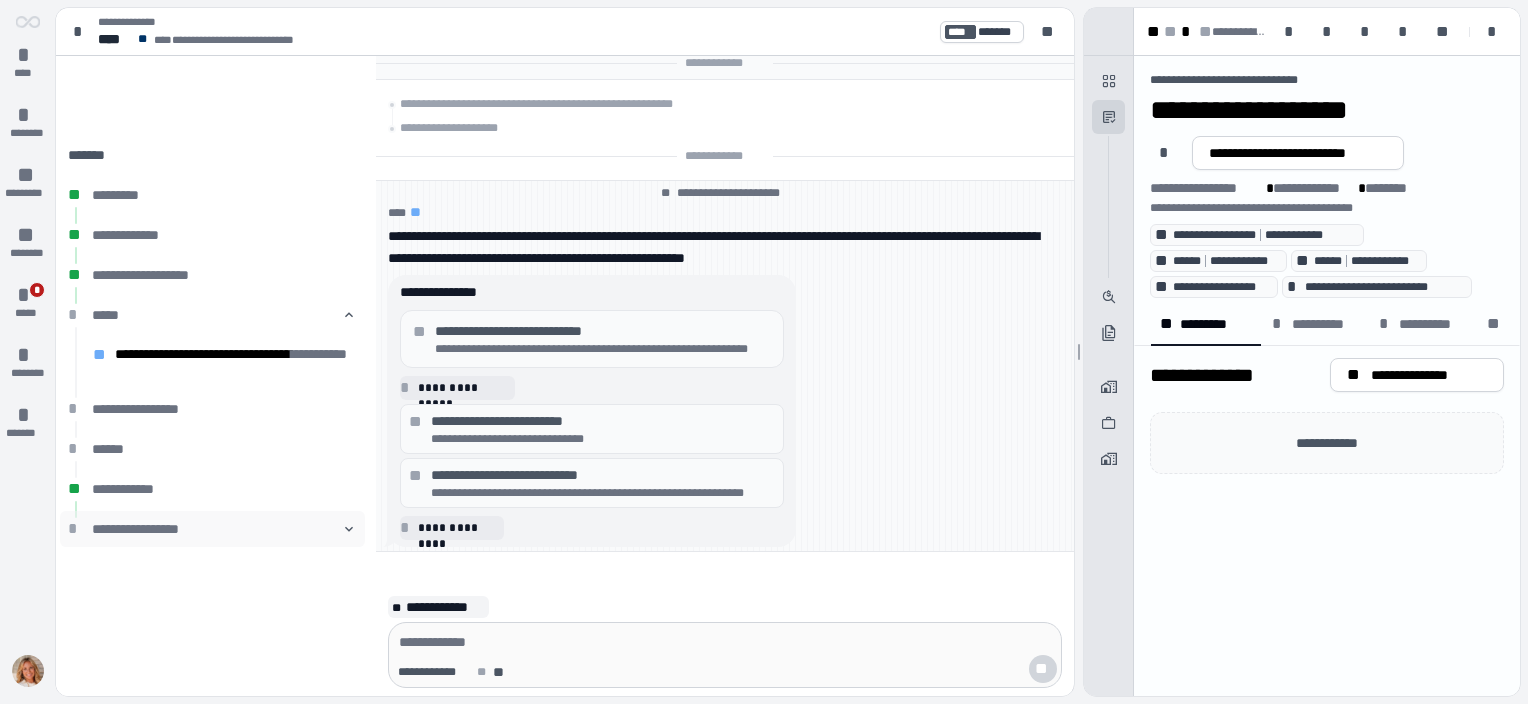 click on "**********" at bounding box center (212, 529) 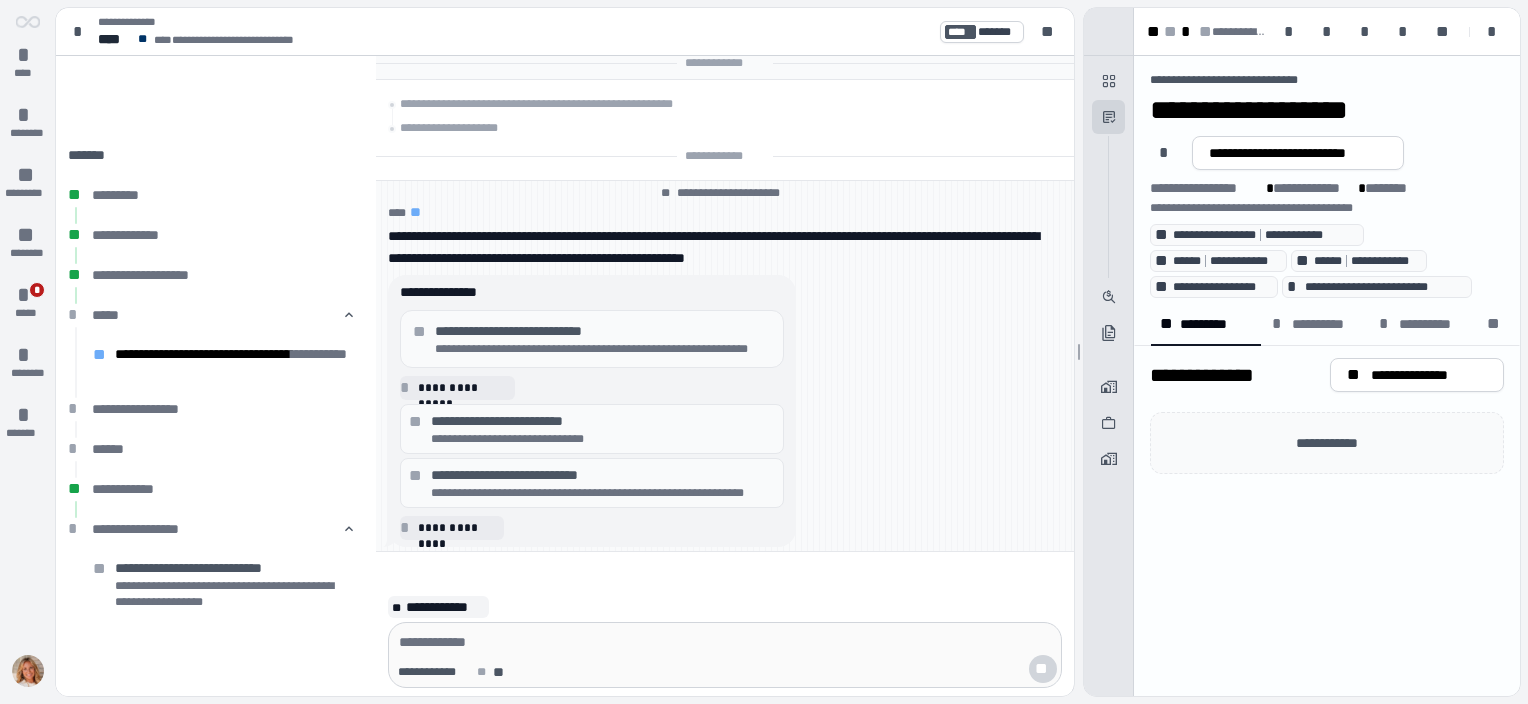 click on "**********" at bounding box center (233, 568) 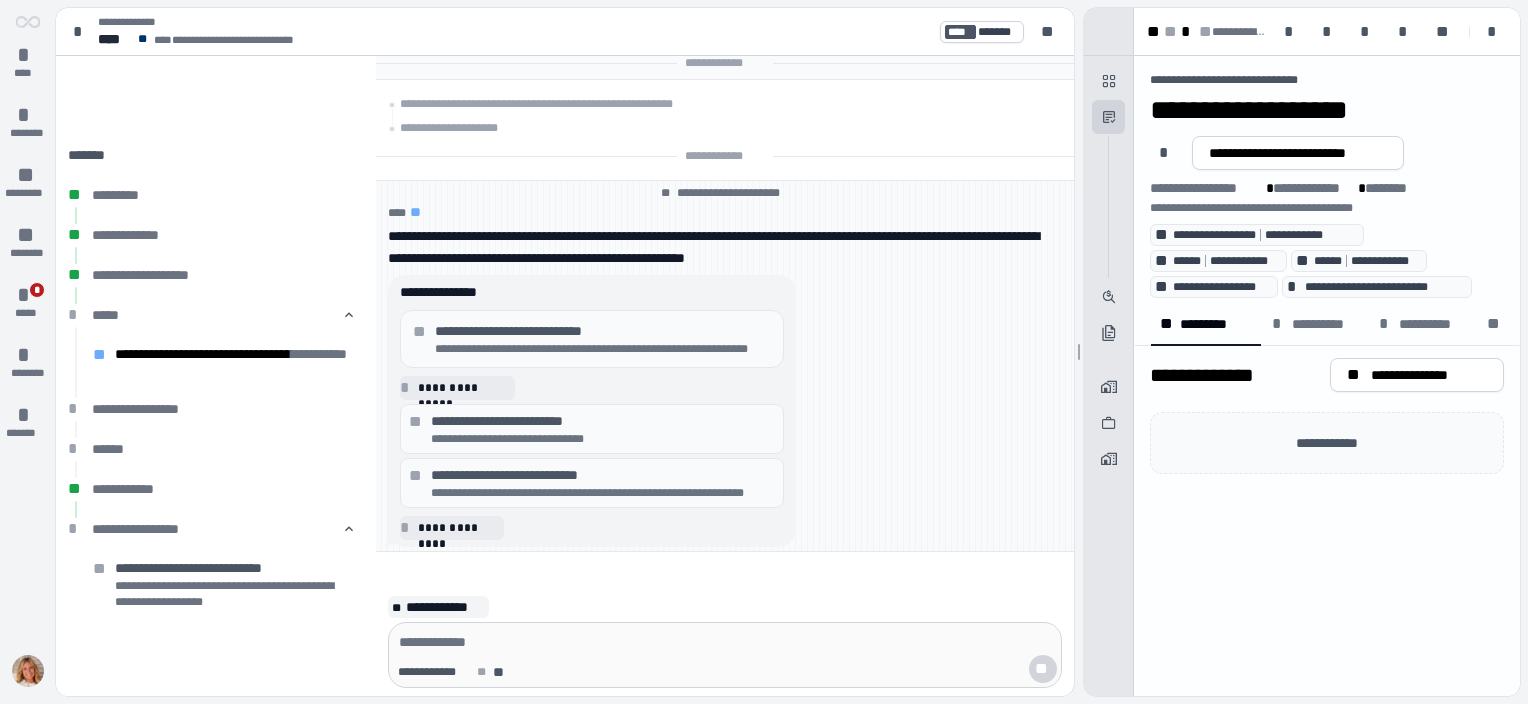 click on "**********" at bounding box center [603, 421] 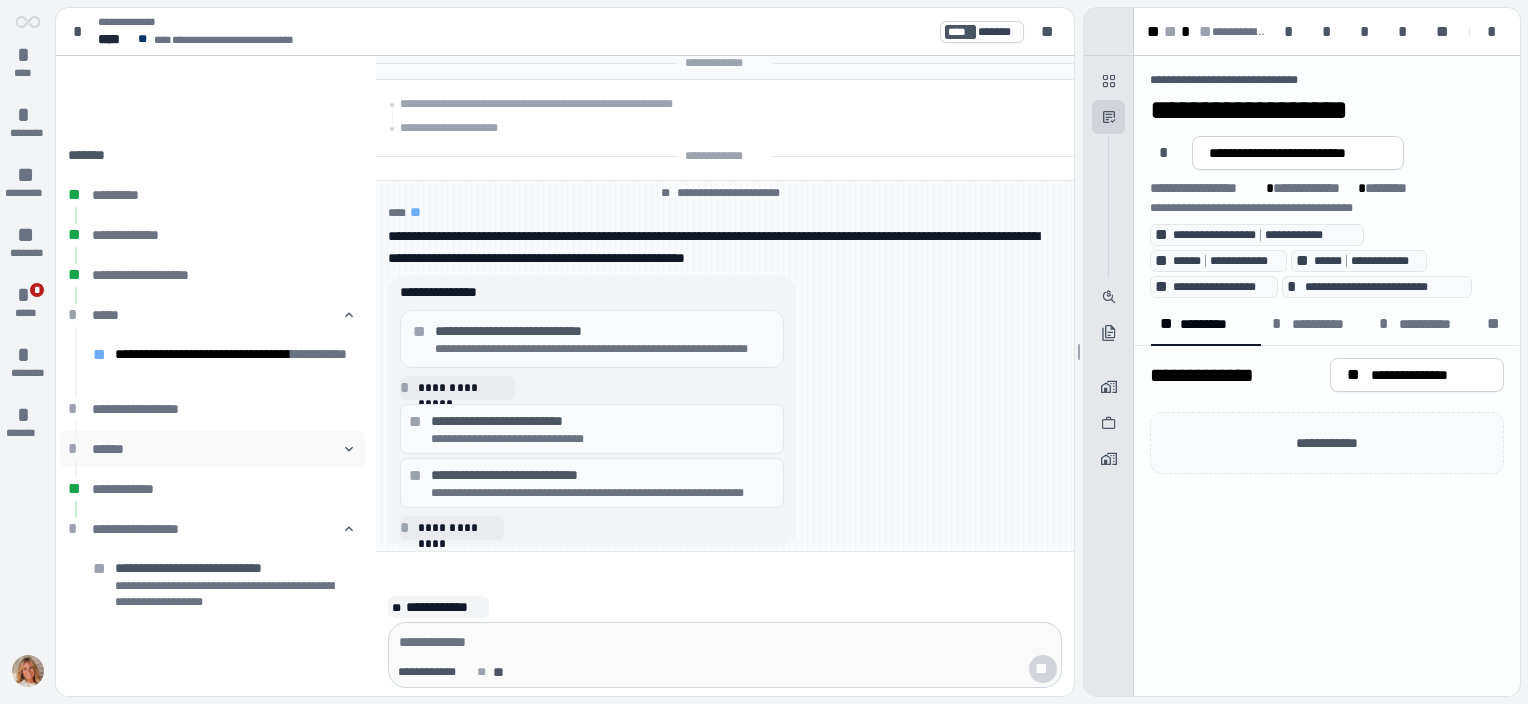 click on "******" at bounding box center [212, 449] 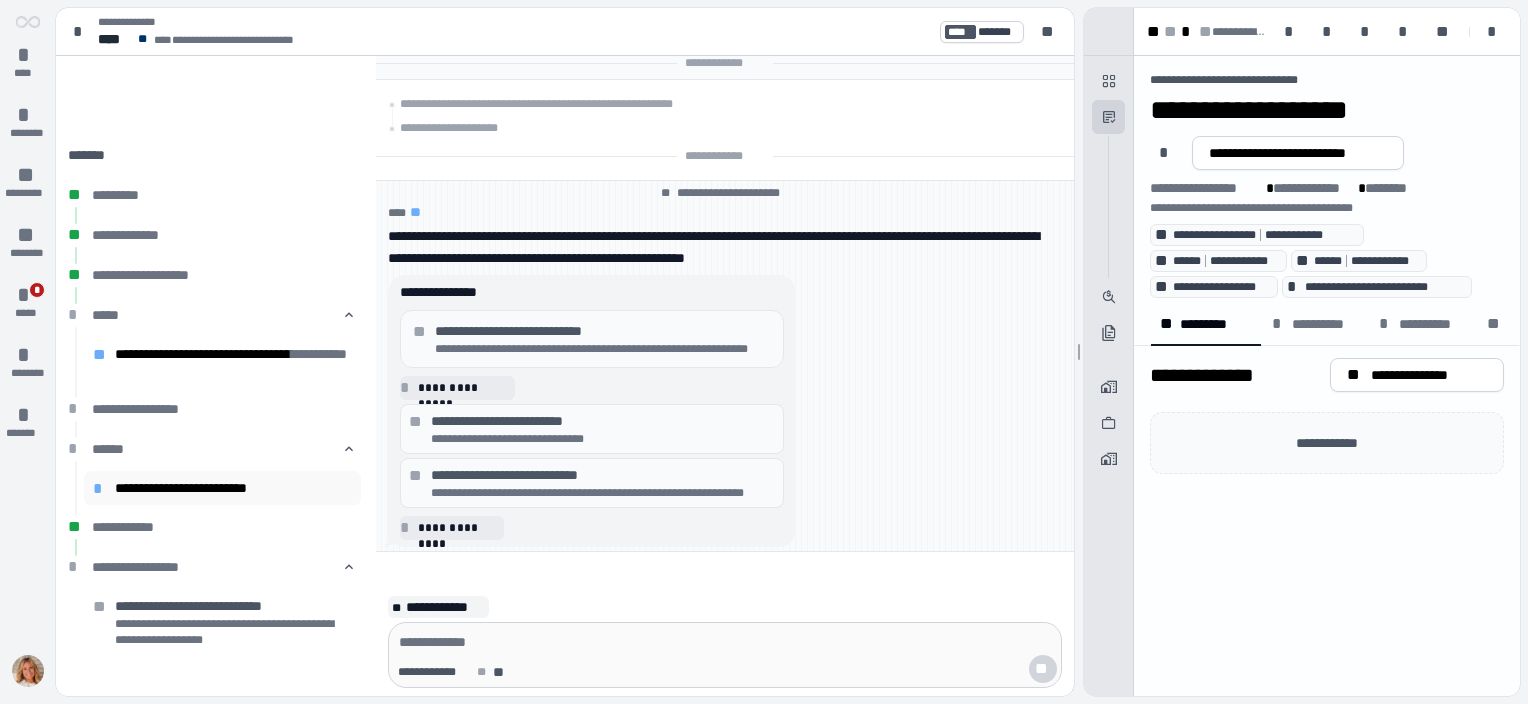 click on "**********" at bounding box center [233, 488] 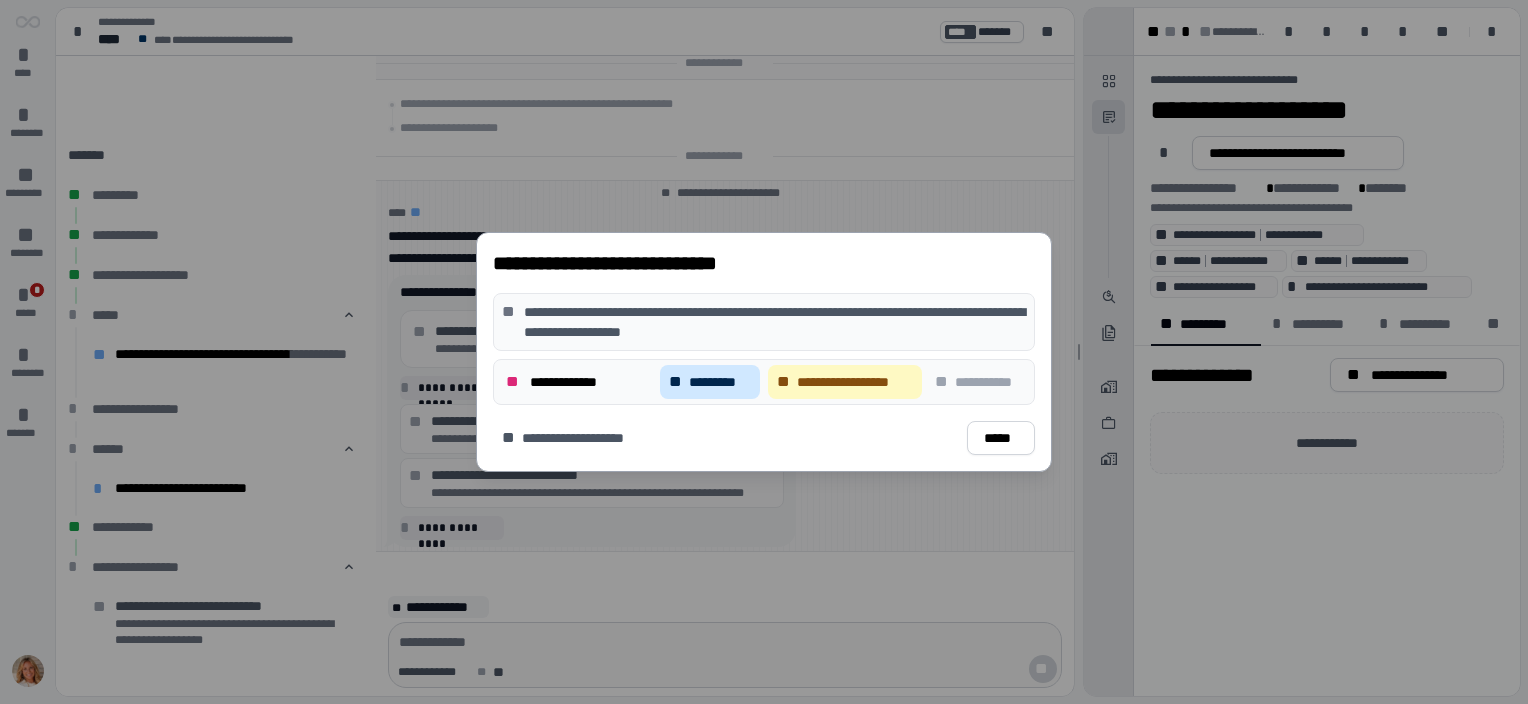 click on "*********" at bounding box center [720, 382] 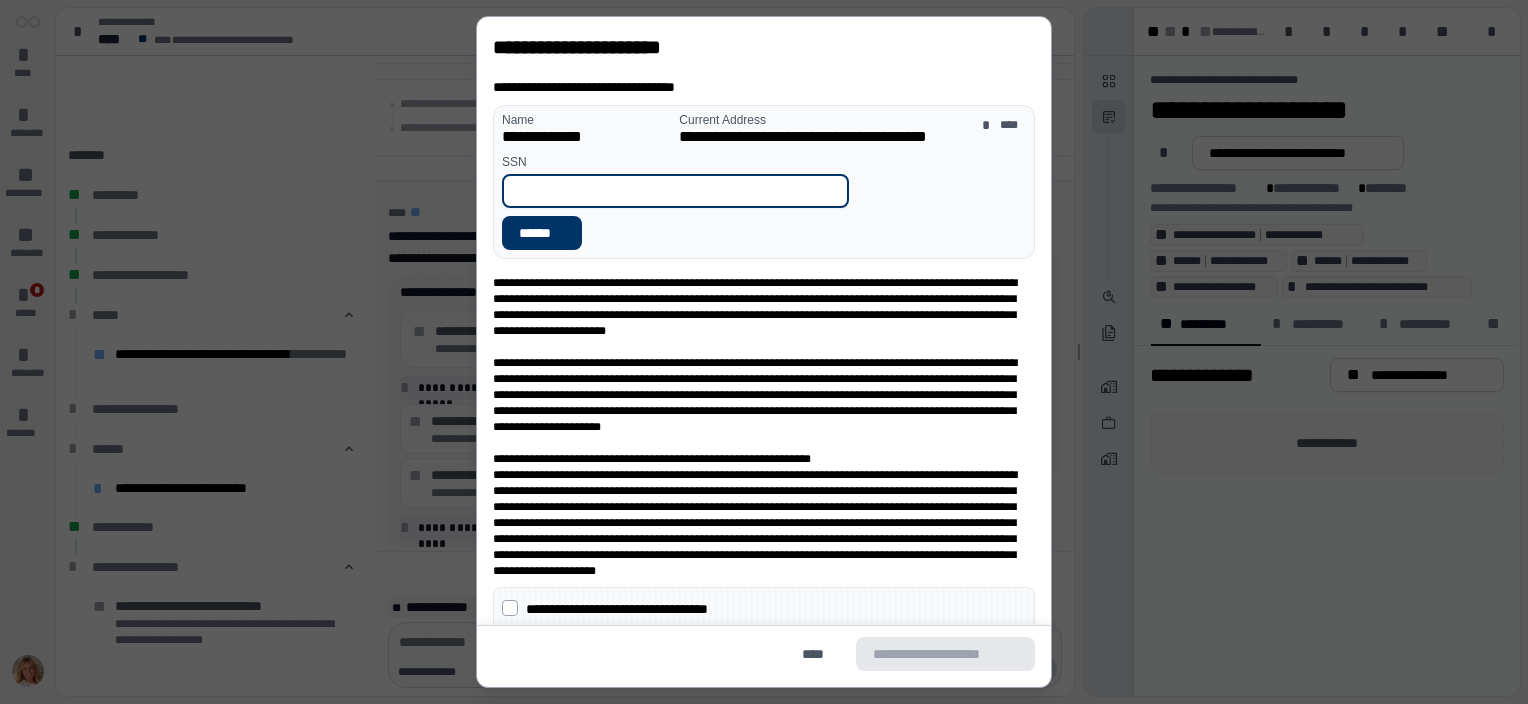 click at bounding box center [675, 191] 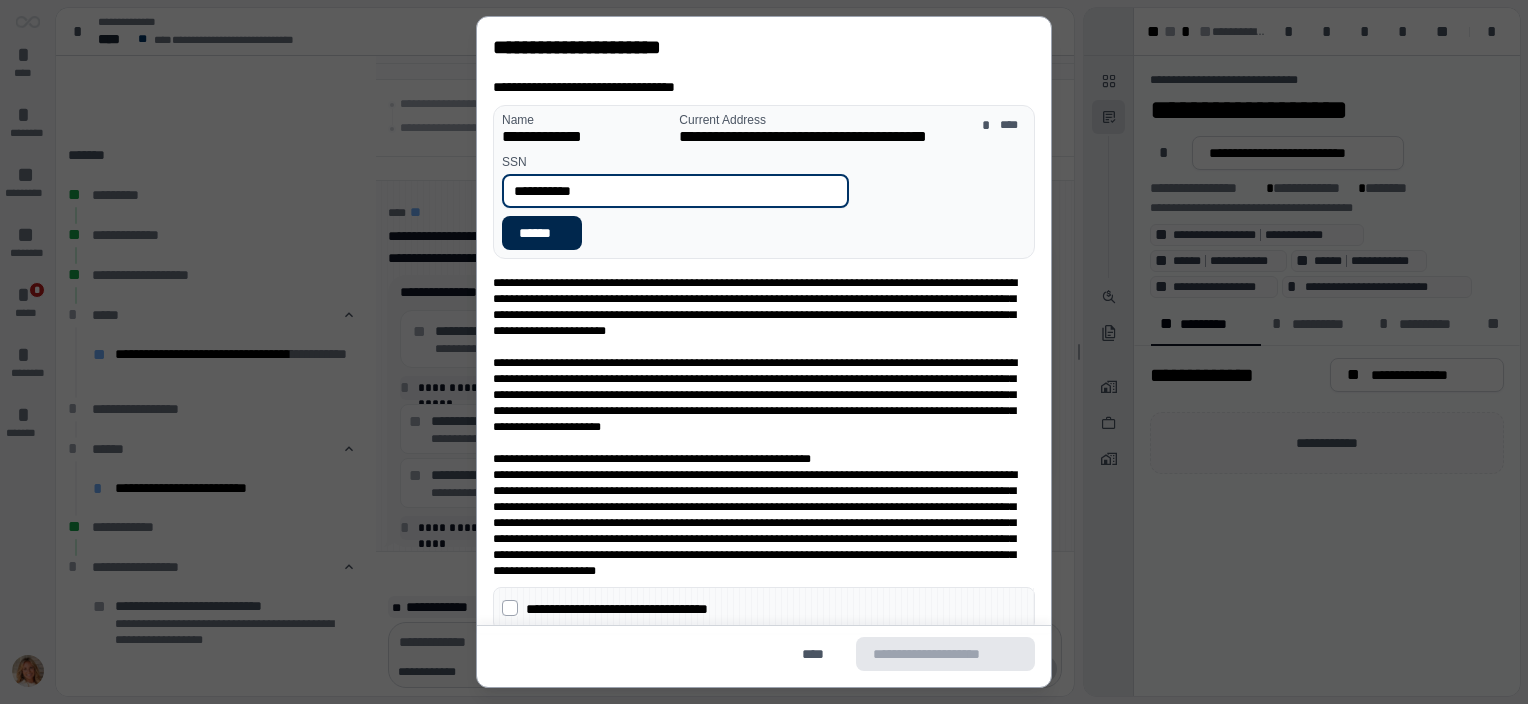 type on "**********" 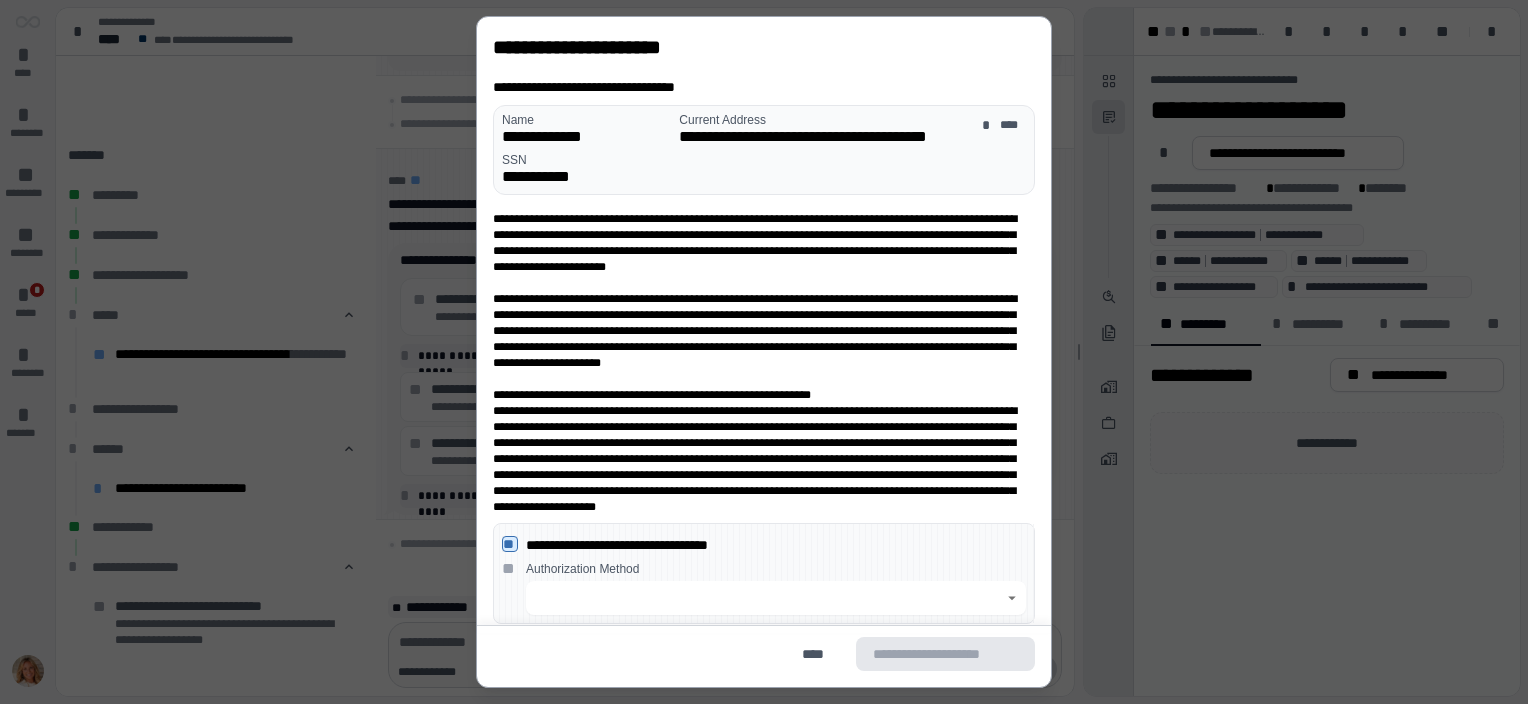 click on "**********" at bounding box center (764, 573) 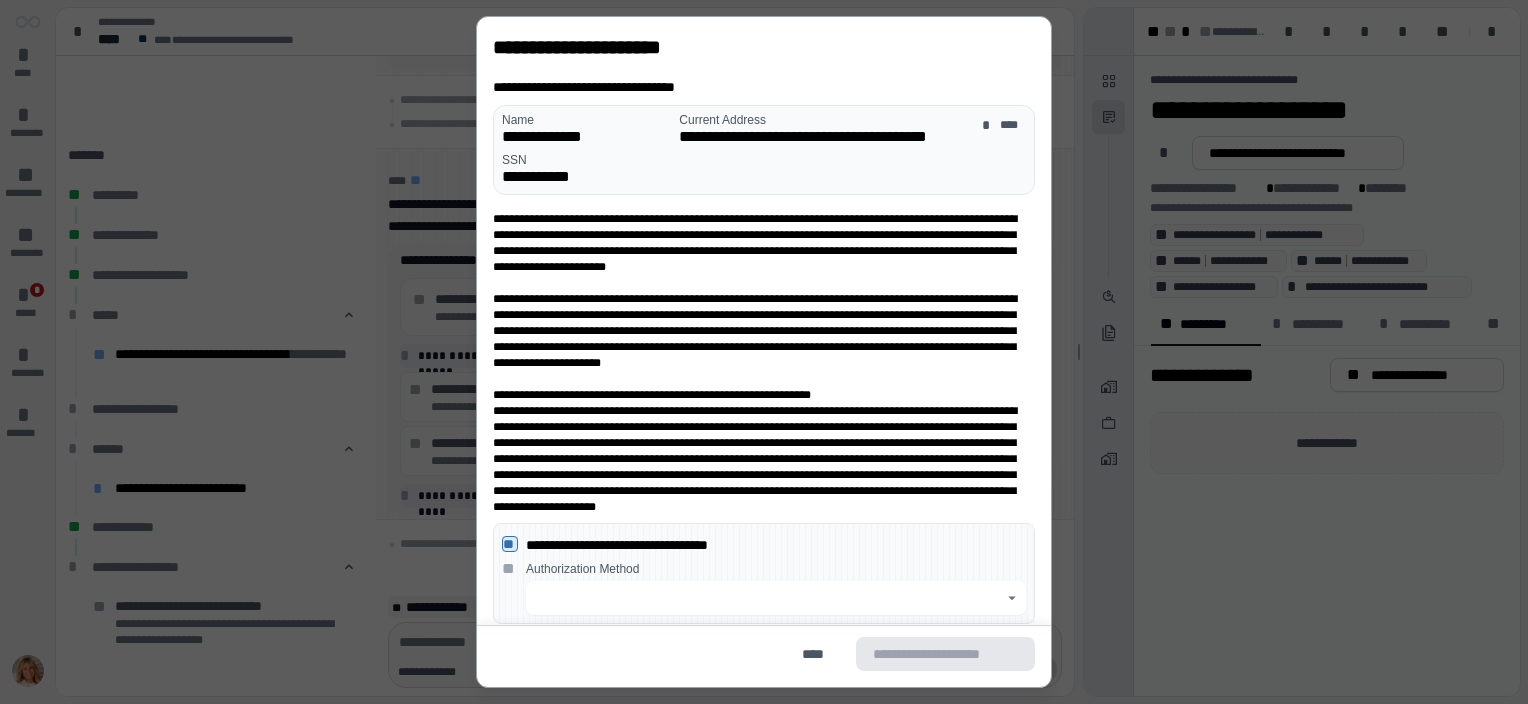 click 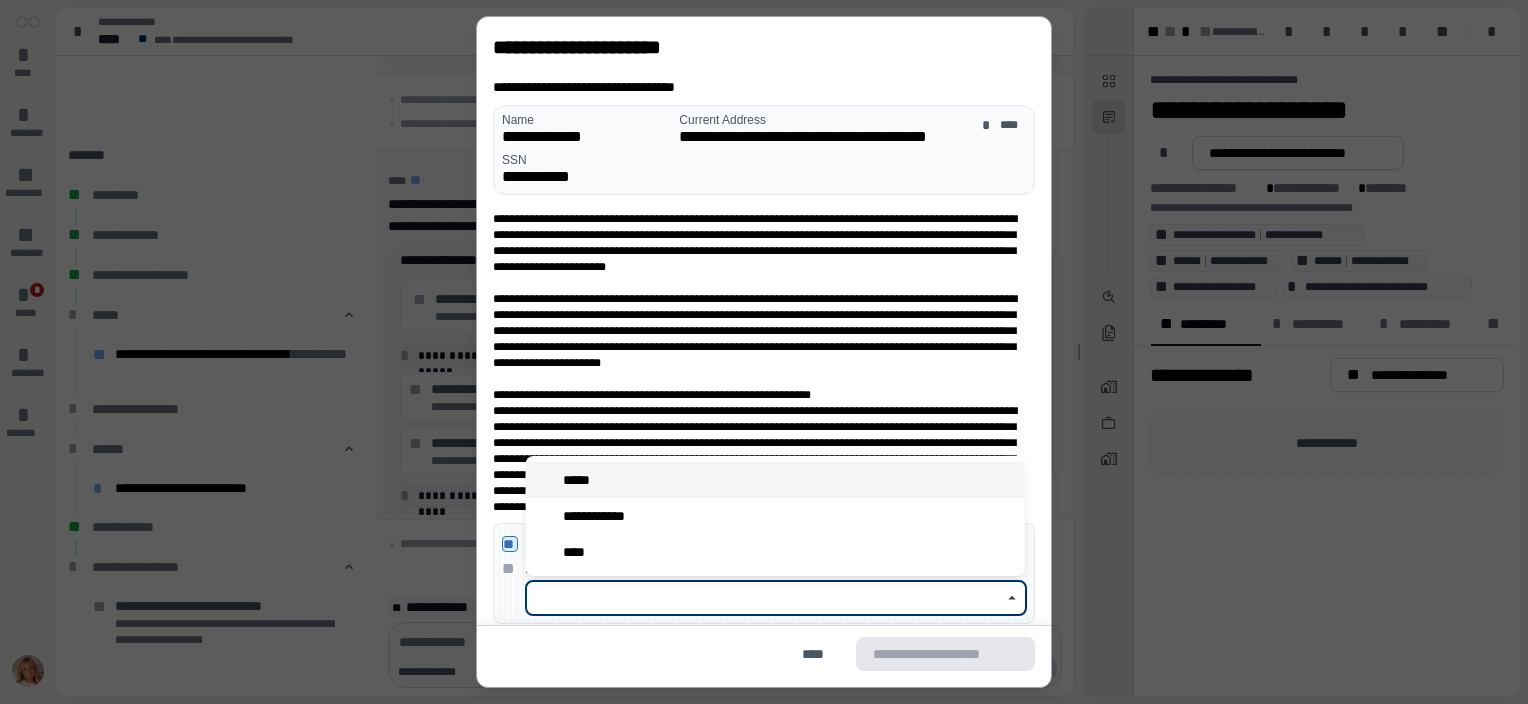 click on "*****" at bounding box center [775, 480] 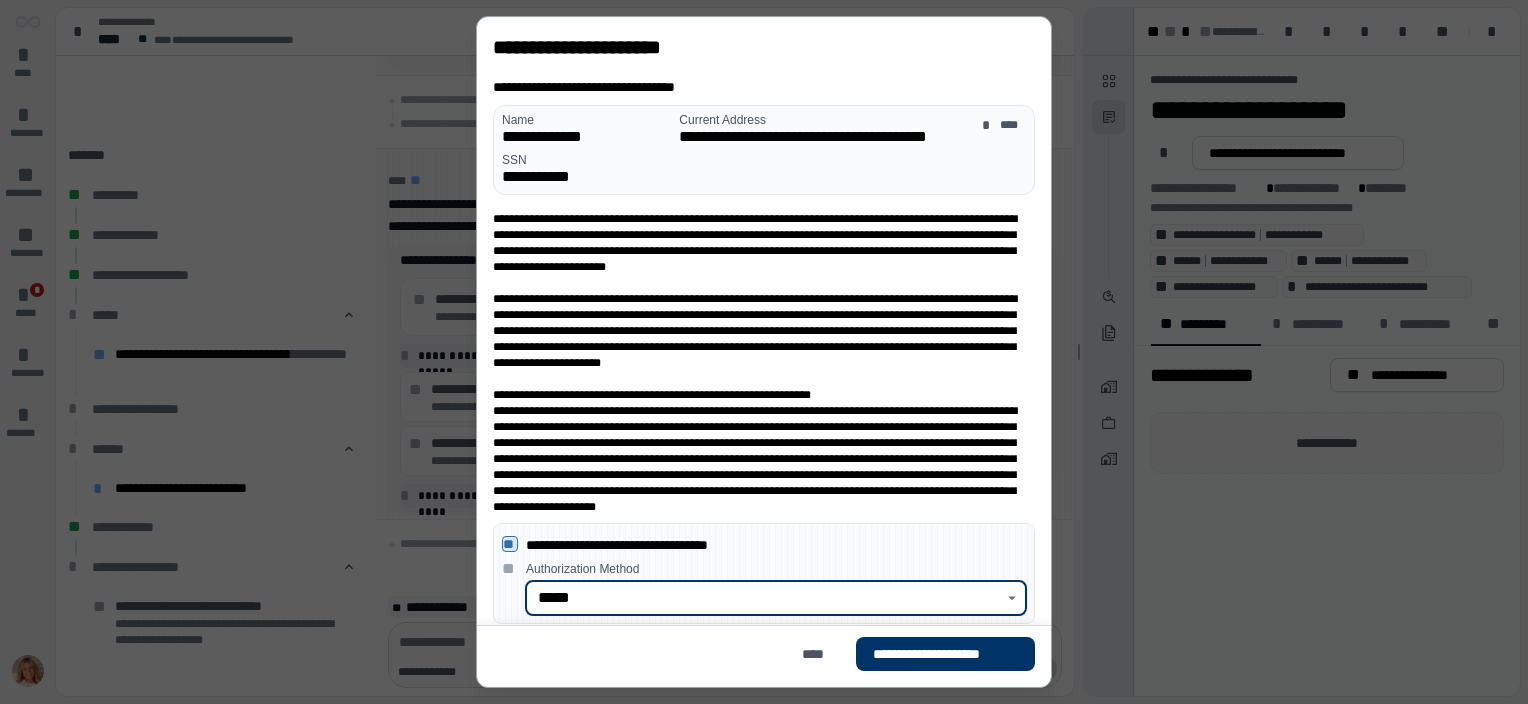type on "*****" 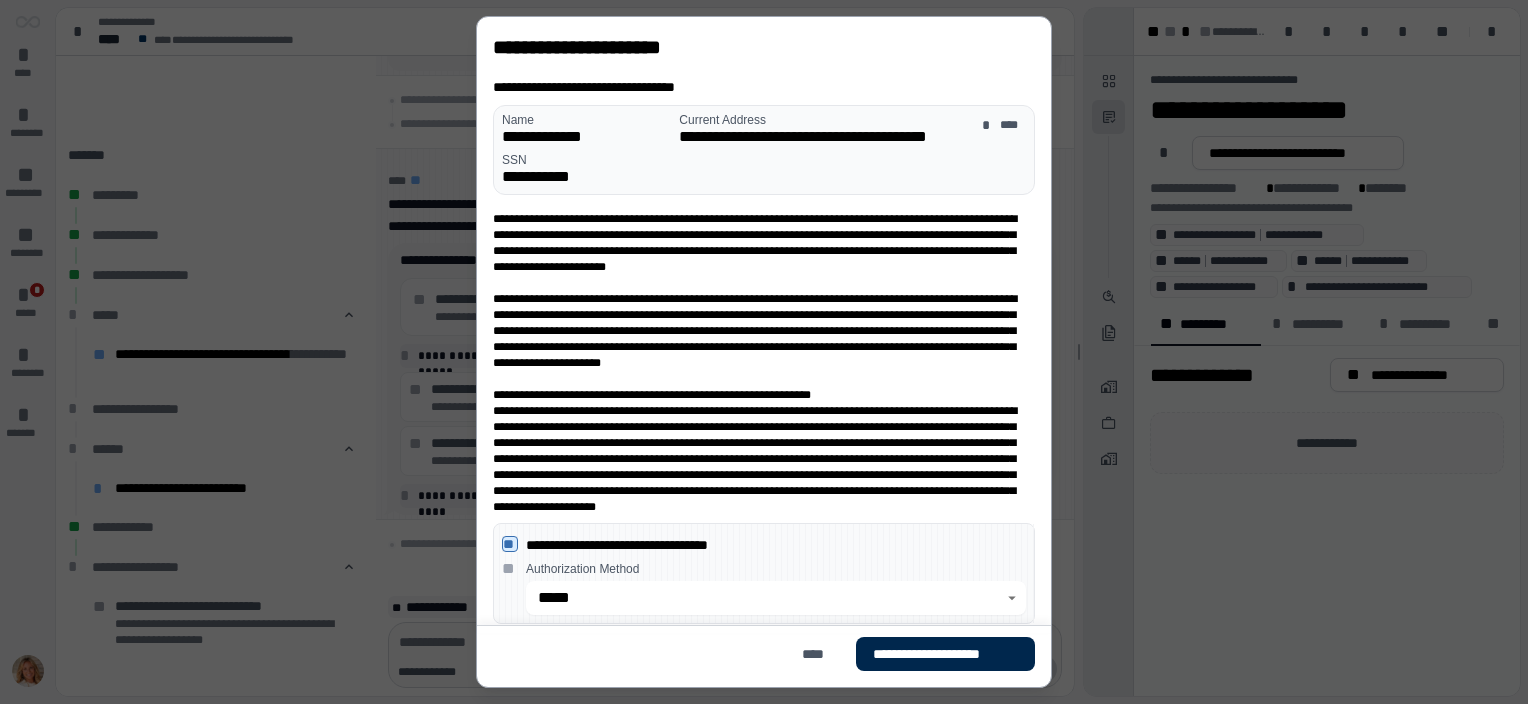 click on "**********" at bounding box center [945, 654] 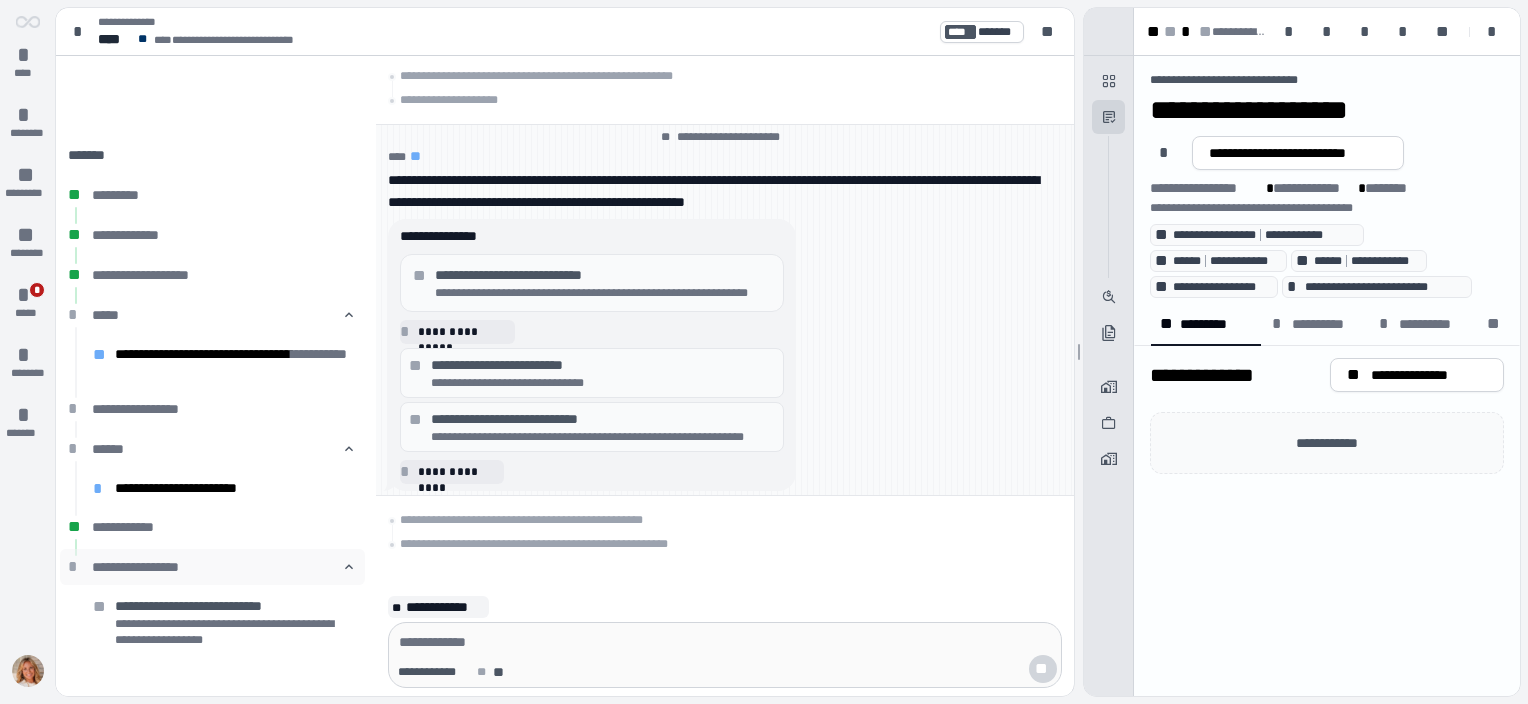 click on "**********" at bounding box center [212, 567] 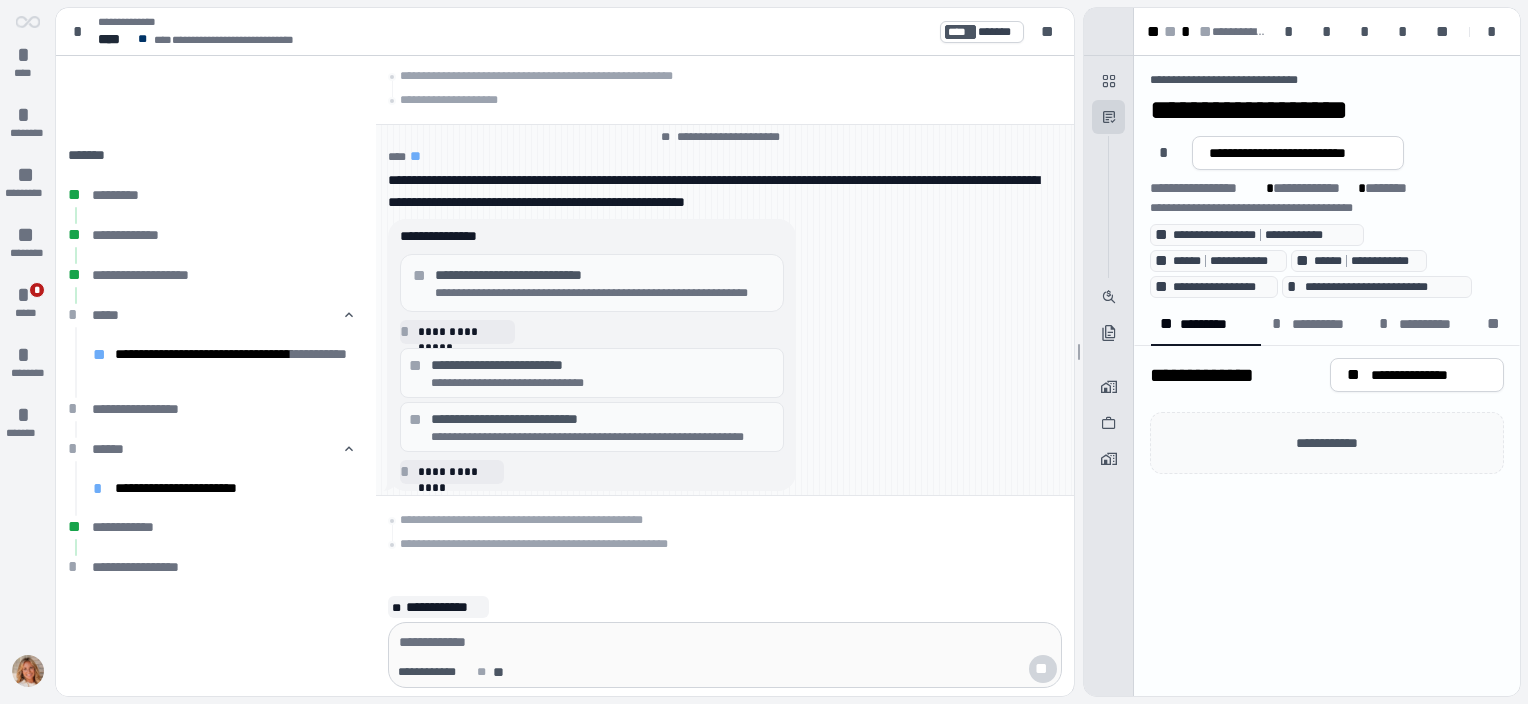click on "**********" at bounding box center [603, 437] 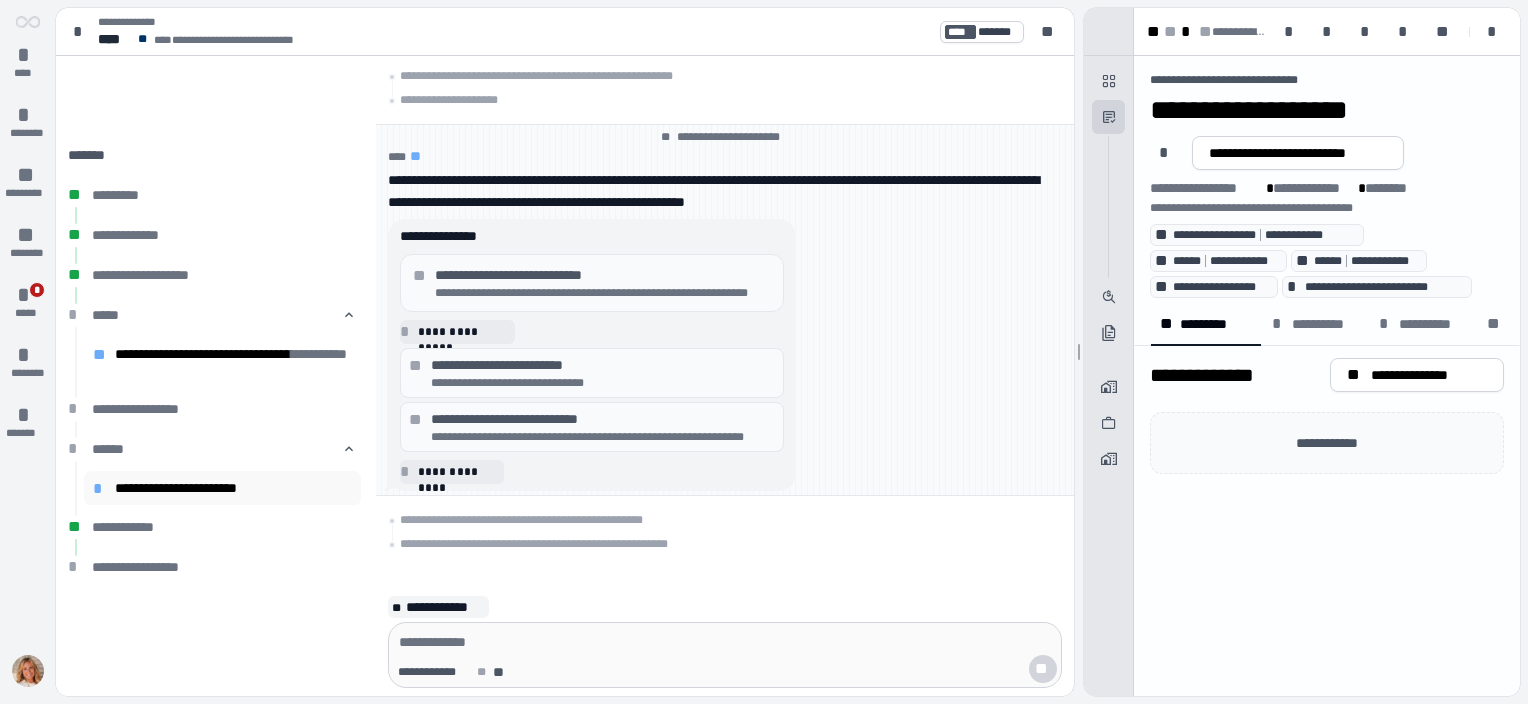 click on "*" at bounding box center [101, 489] 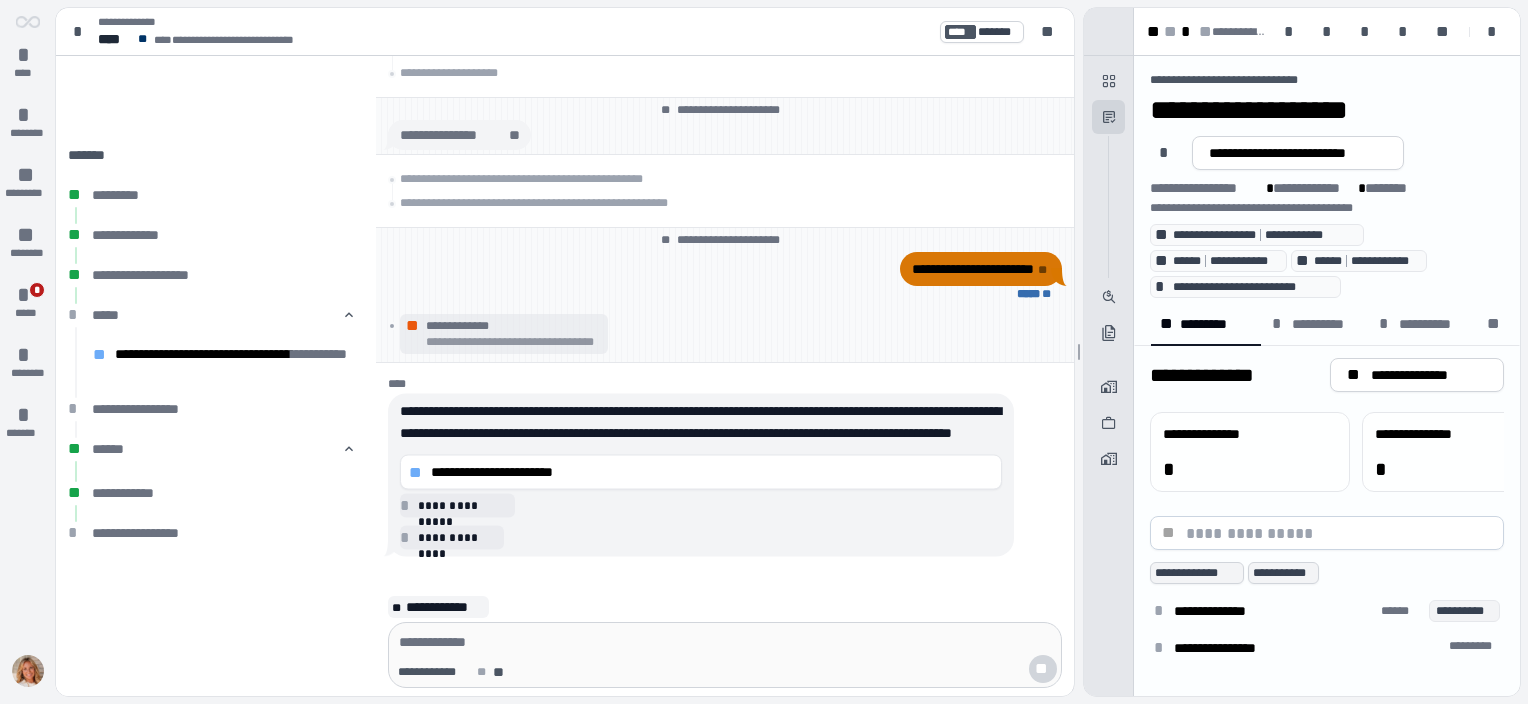 click on "**********" at bounding box center (592, 537) 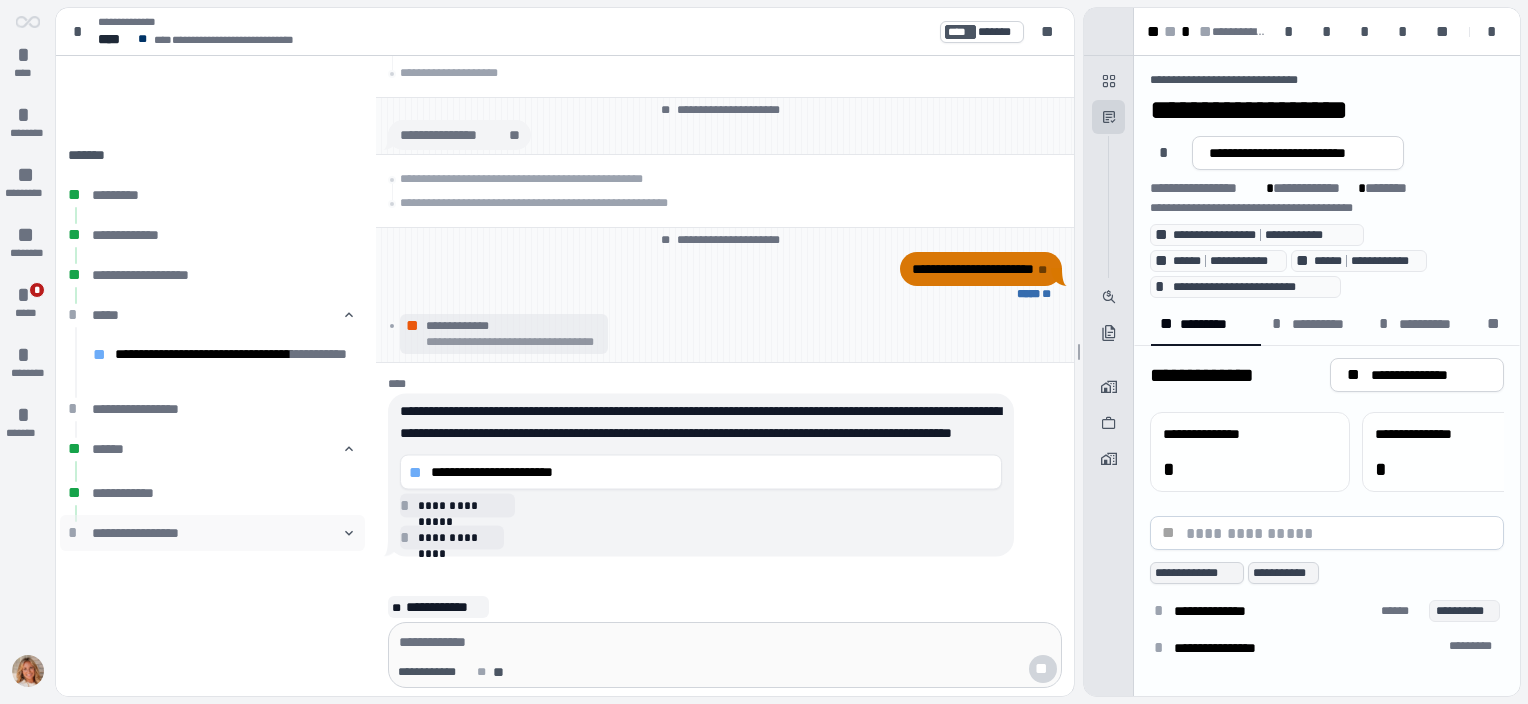 click on "**********" at bounding box center [212, 533] 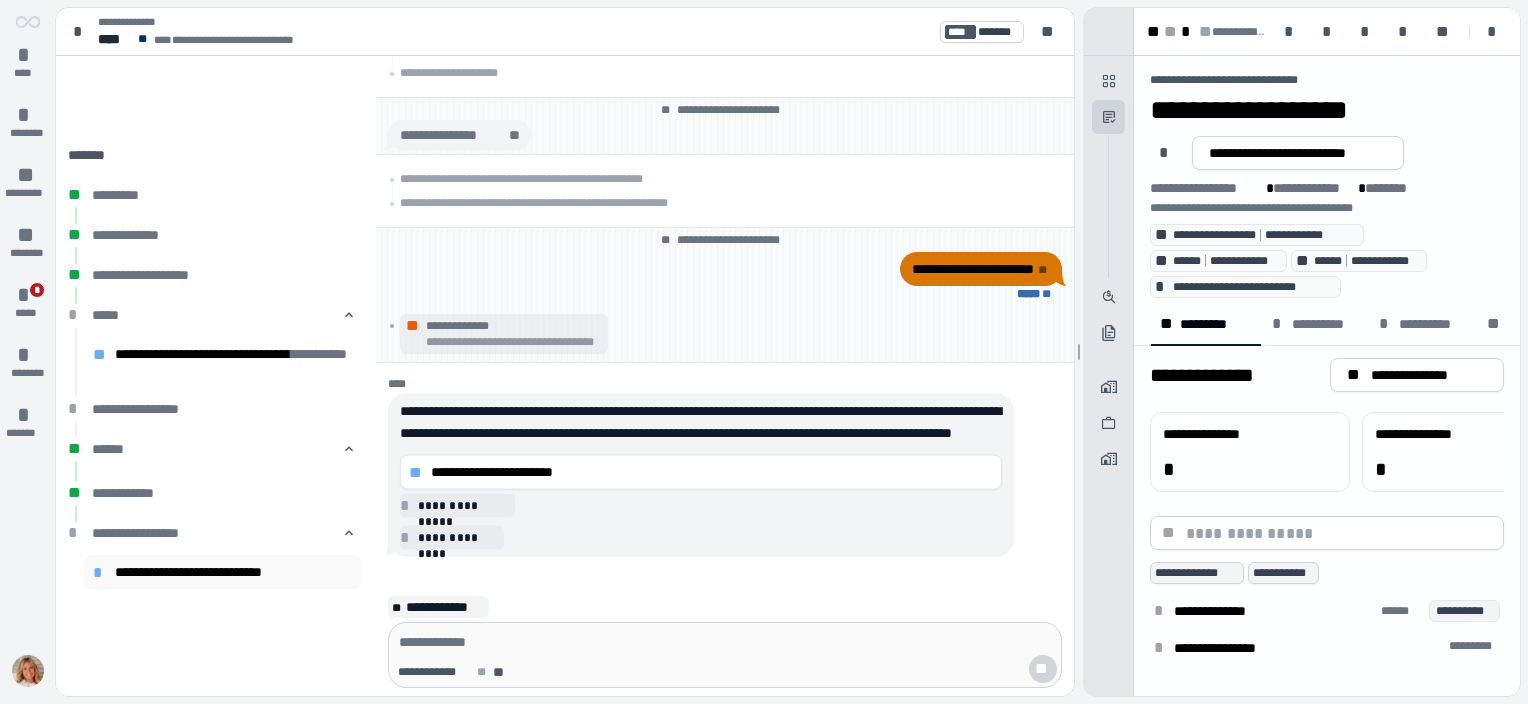 click on "**********" at bounding box center (233, 572) 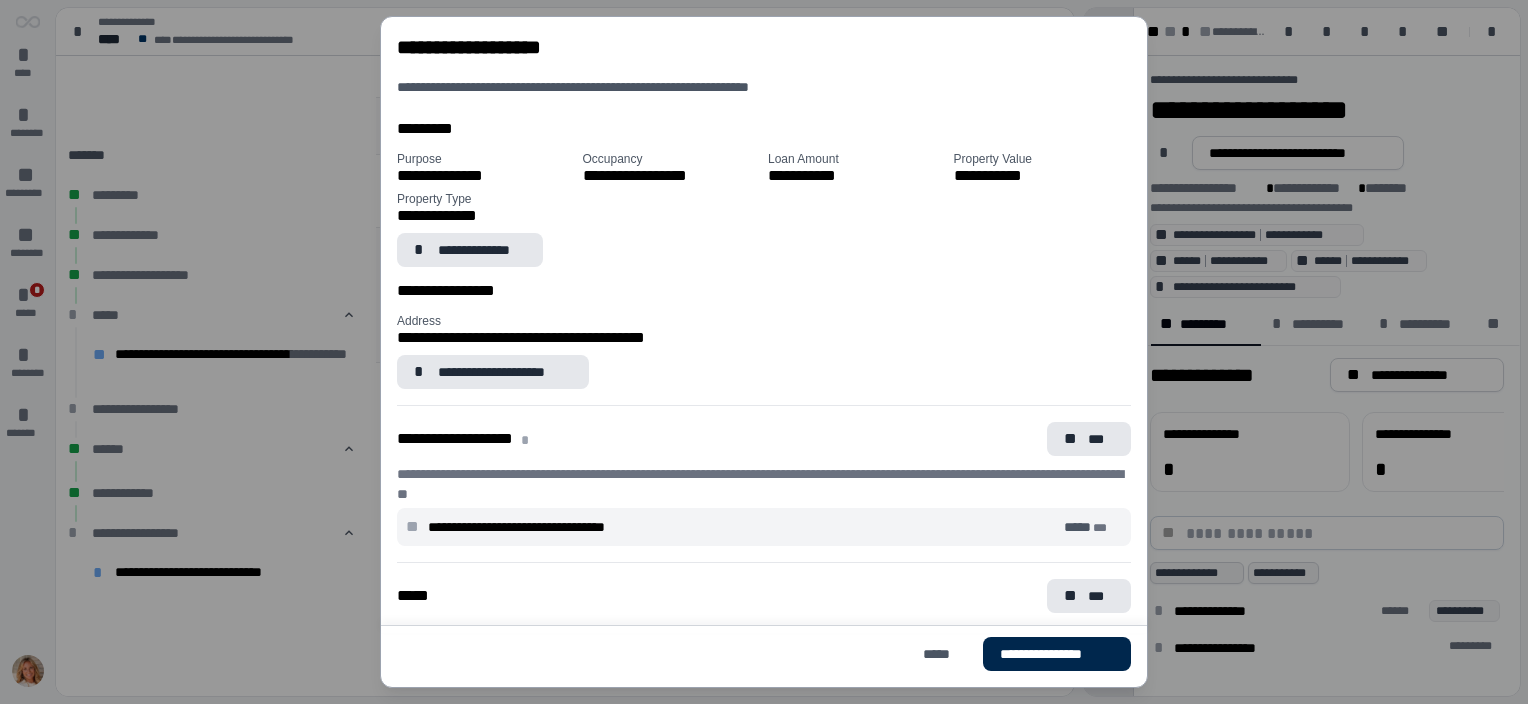 click on "**********" at bounding box center (1057, 654) 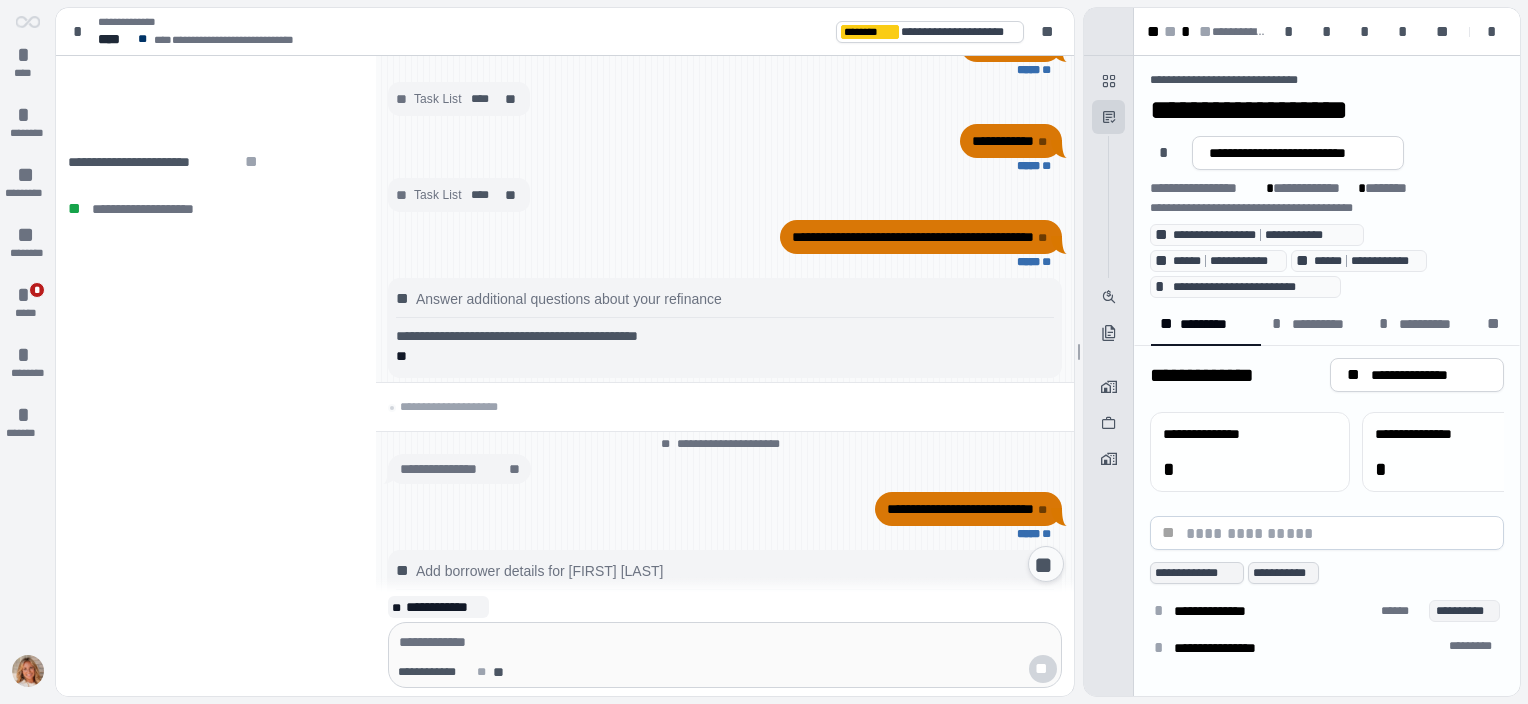 scroll, scrollTop: 1373, scrollLeft: 0, axis: vertical 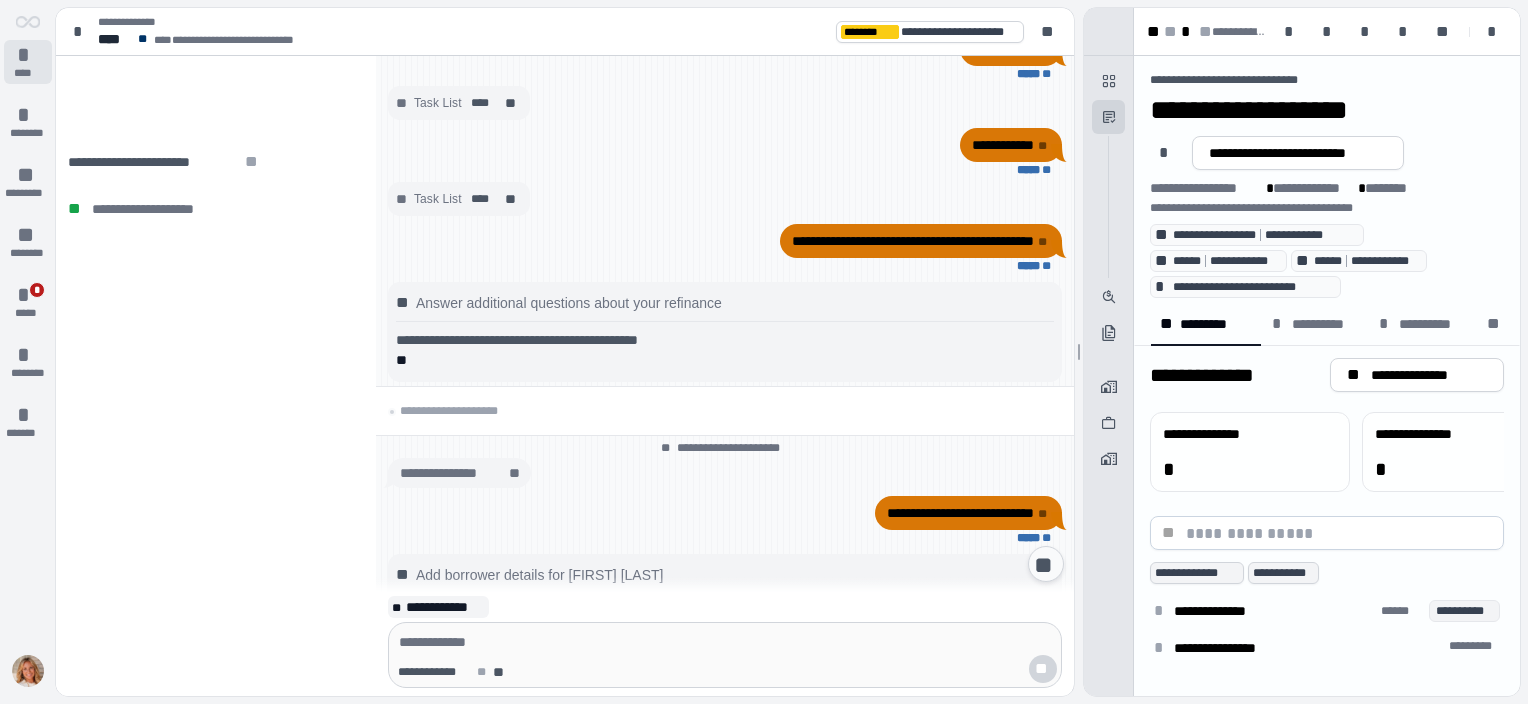 click on "*" at bounding box center [28, 55] 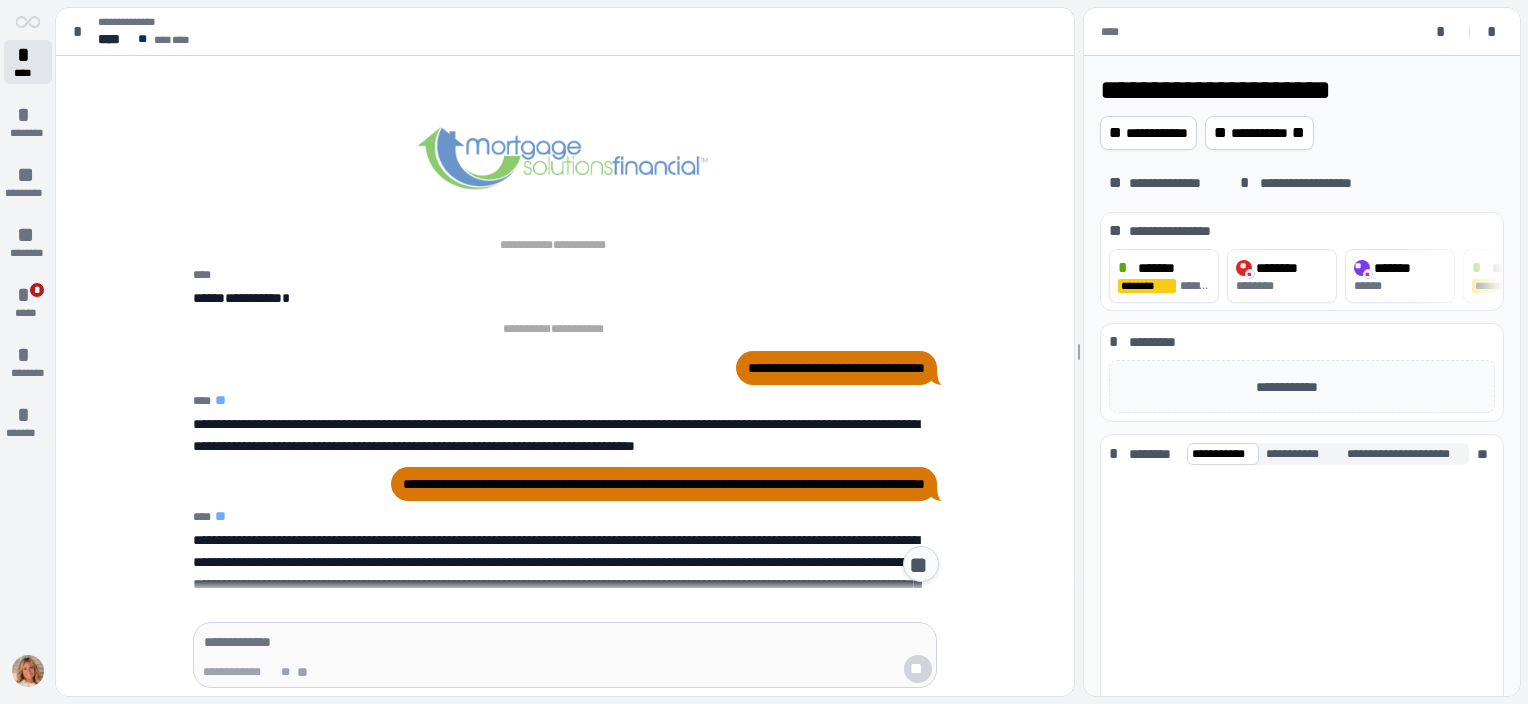 scroll, scrollTop: 248, scrollLeft: 0, axis: vertical 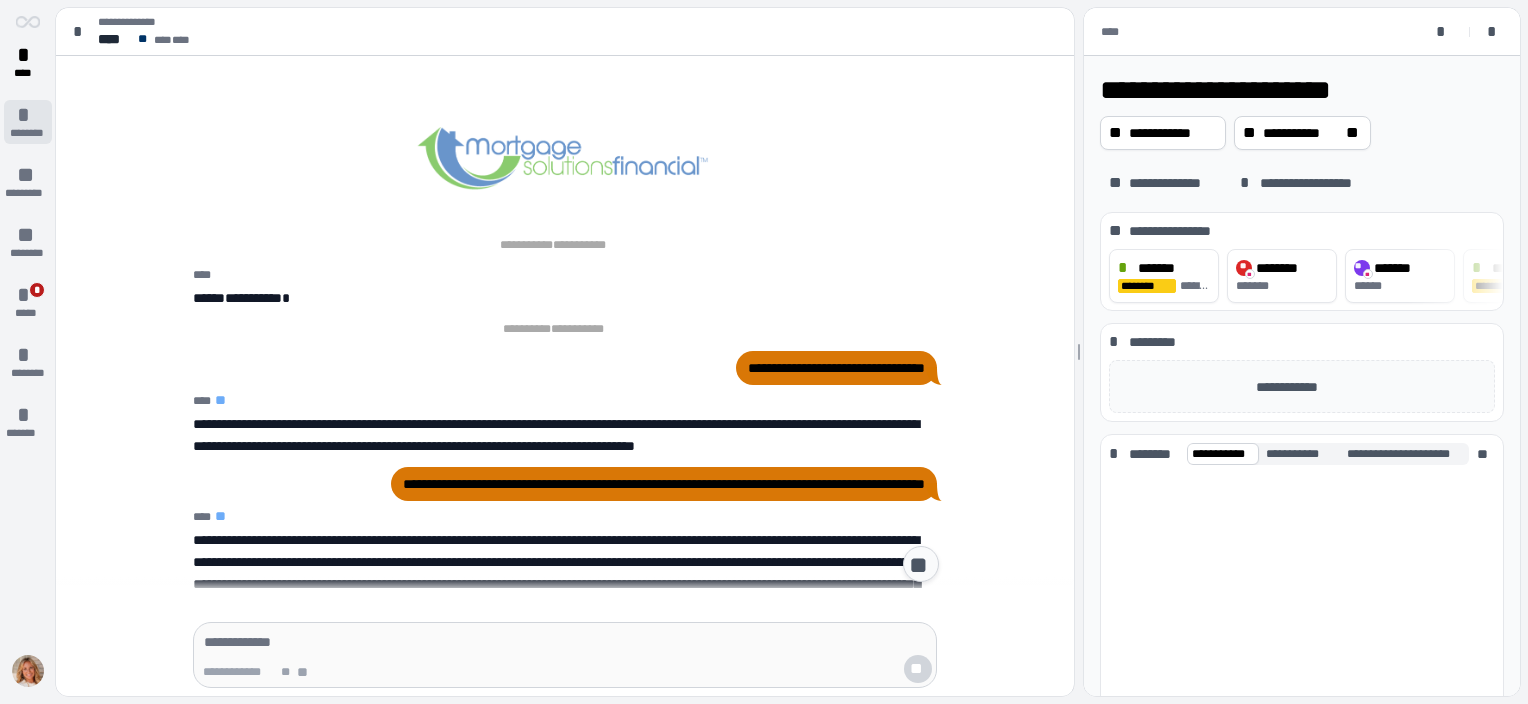 click on "*" at bounding box center (28, 115) 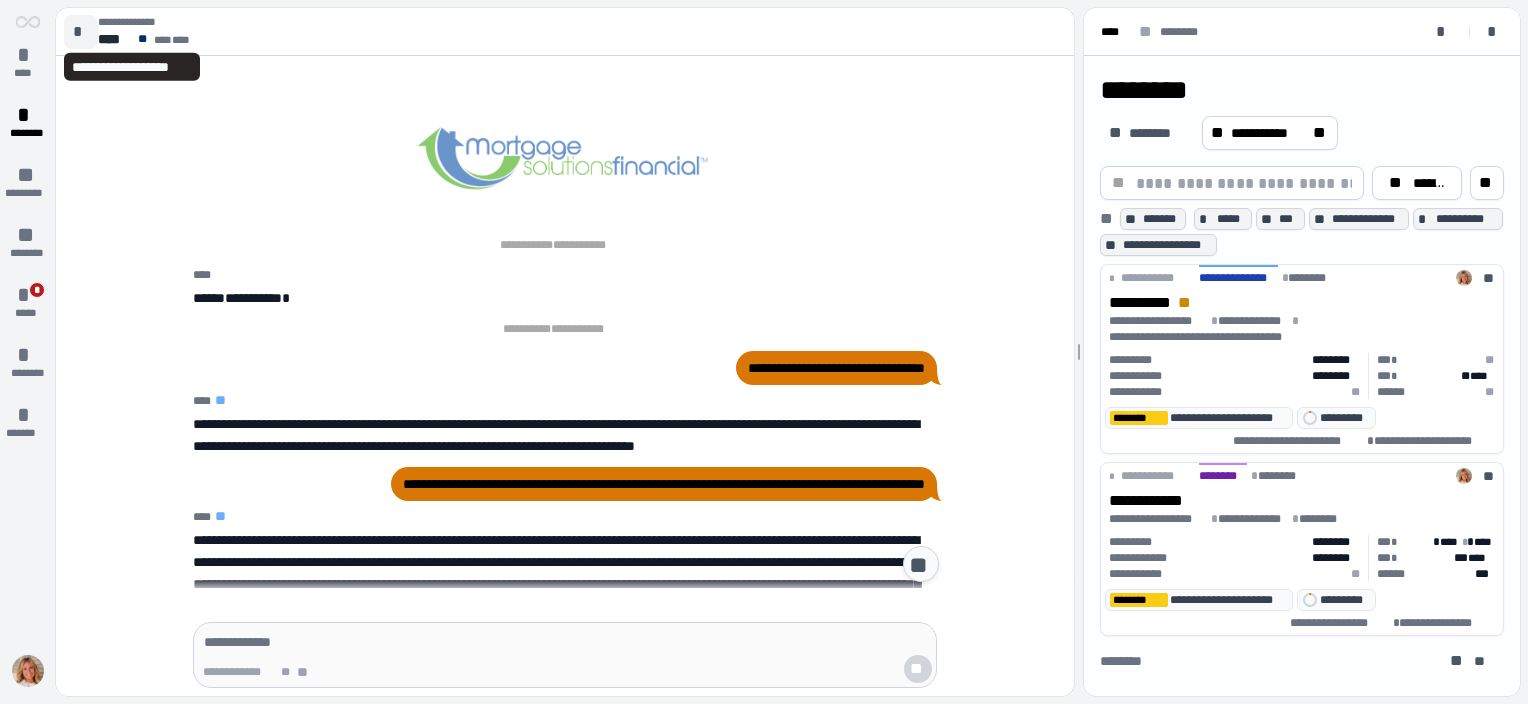 click on "*" at bounding box center [81, 32] 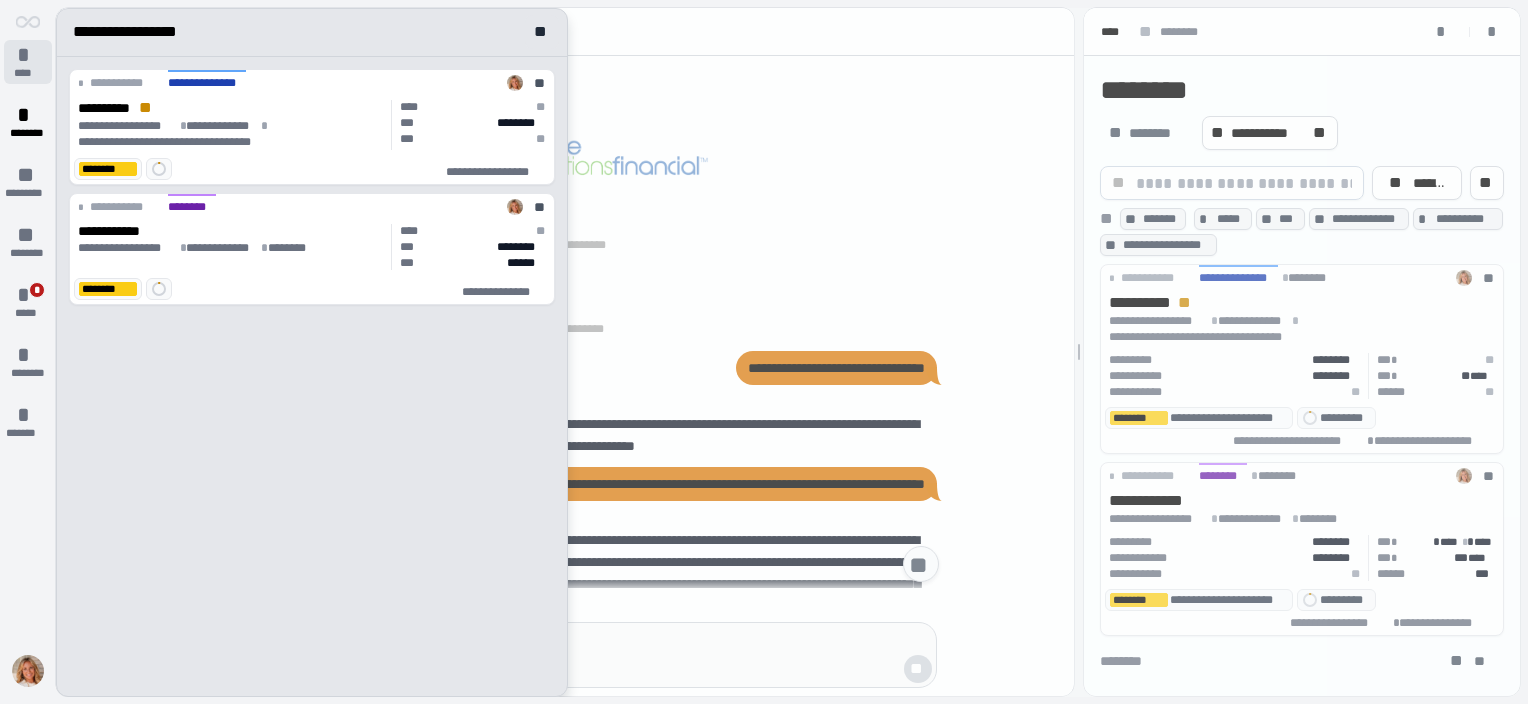 click on "*" at bounding box center [28, 55] 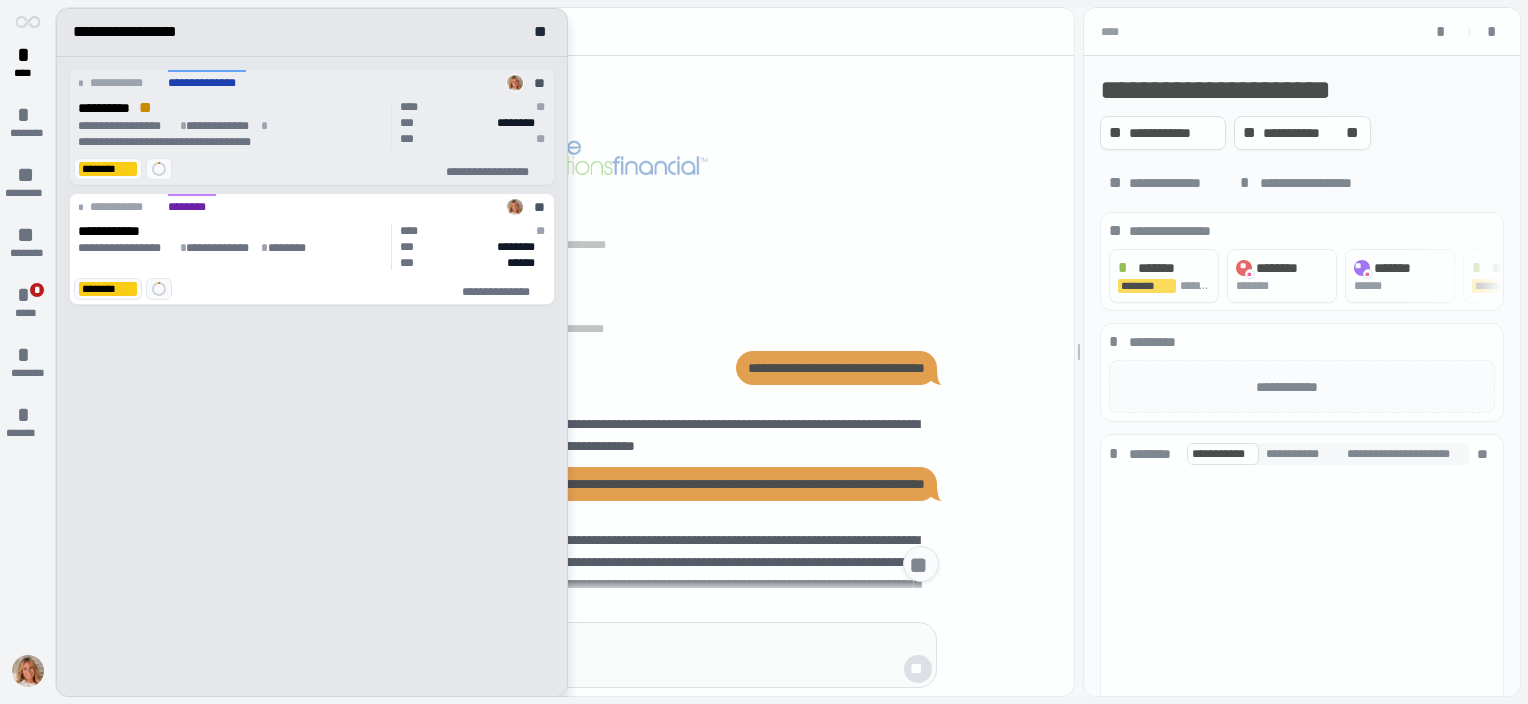 click on "**********" at bounding box center (231, 108) 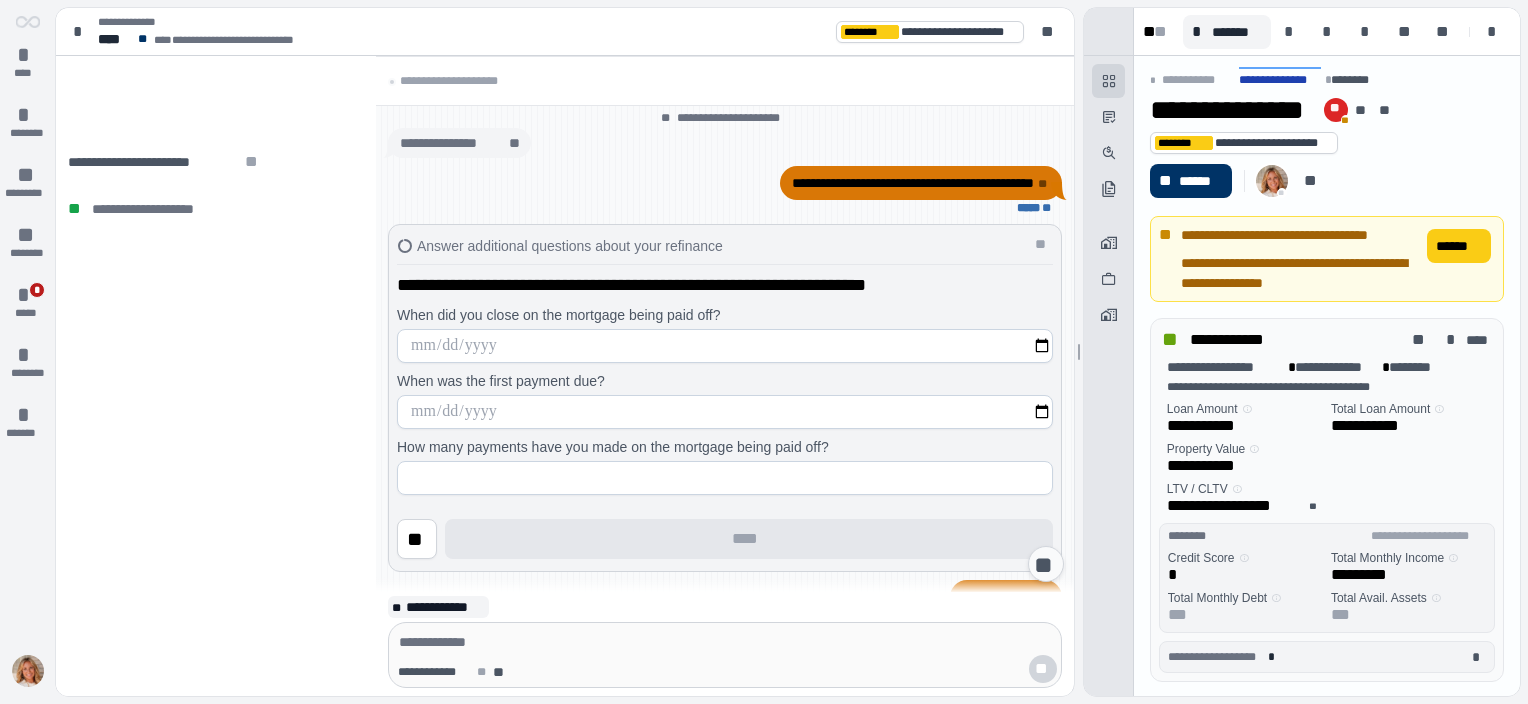 scroll, scrollTop: 3206, scrollLeft: 0, axis: vertical 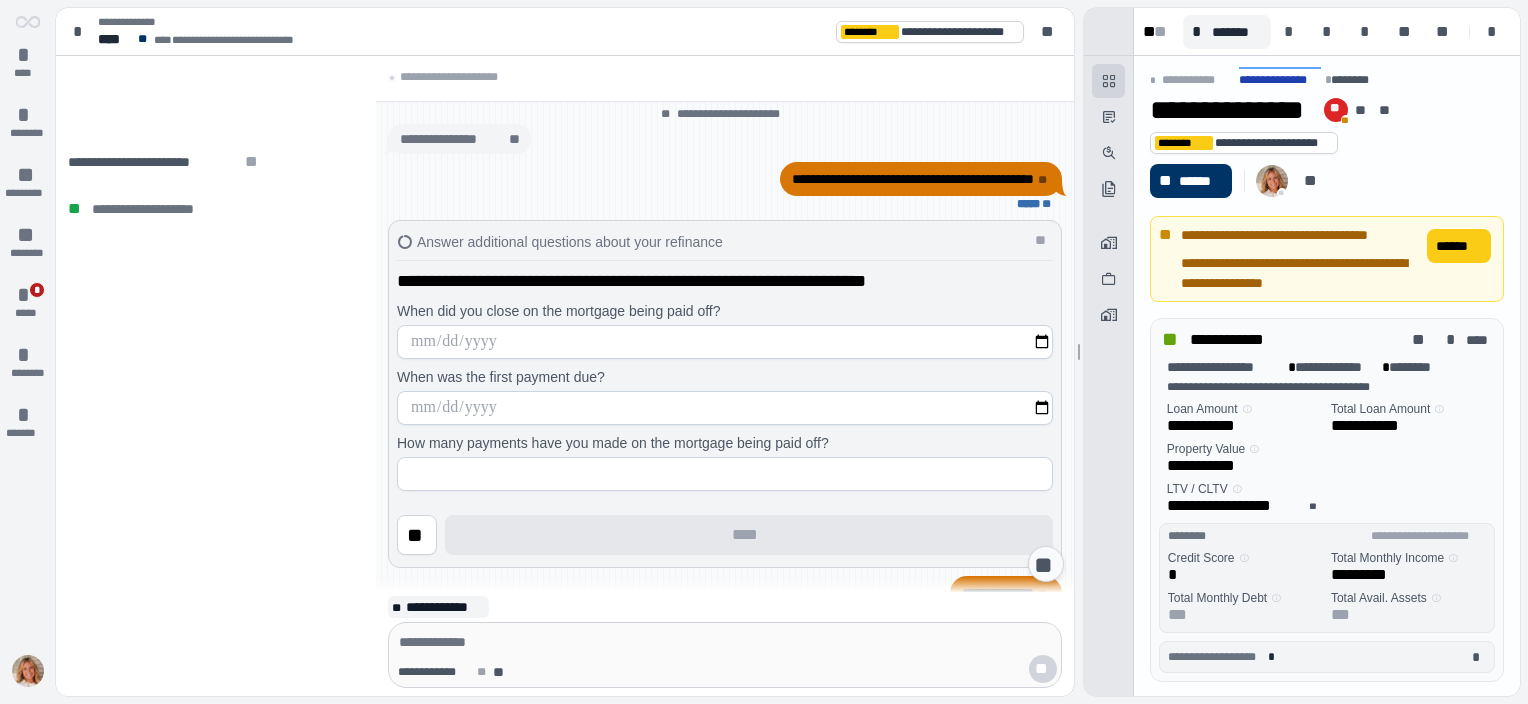 drag, startPoint x: 282, startPoint y: 537, endPoint x: 308, endPoint y: 425, distance: 114.97826 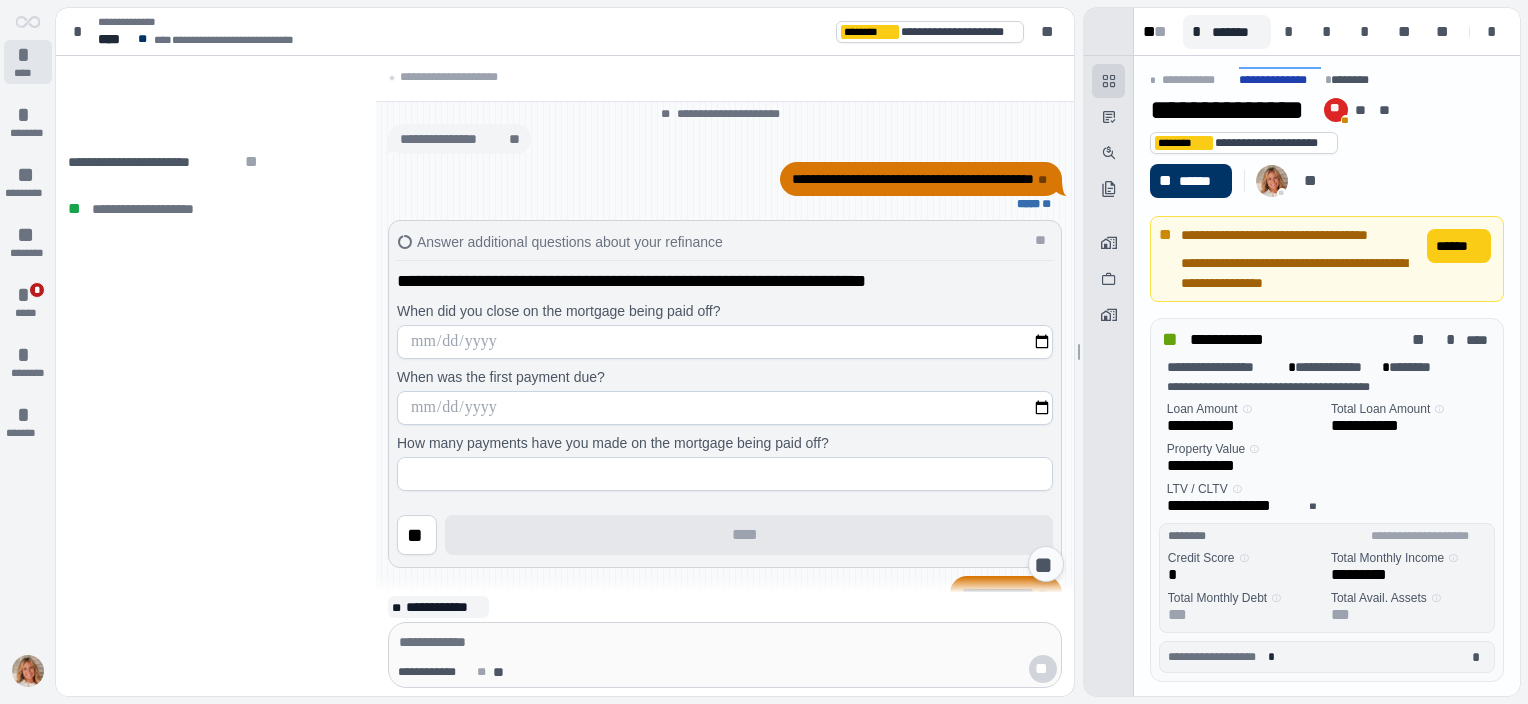 click on "*" at bounding box center [28, 55] 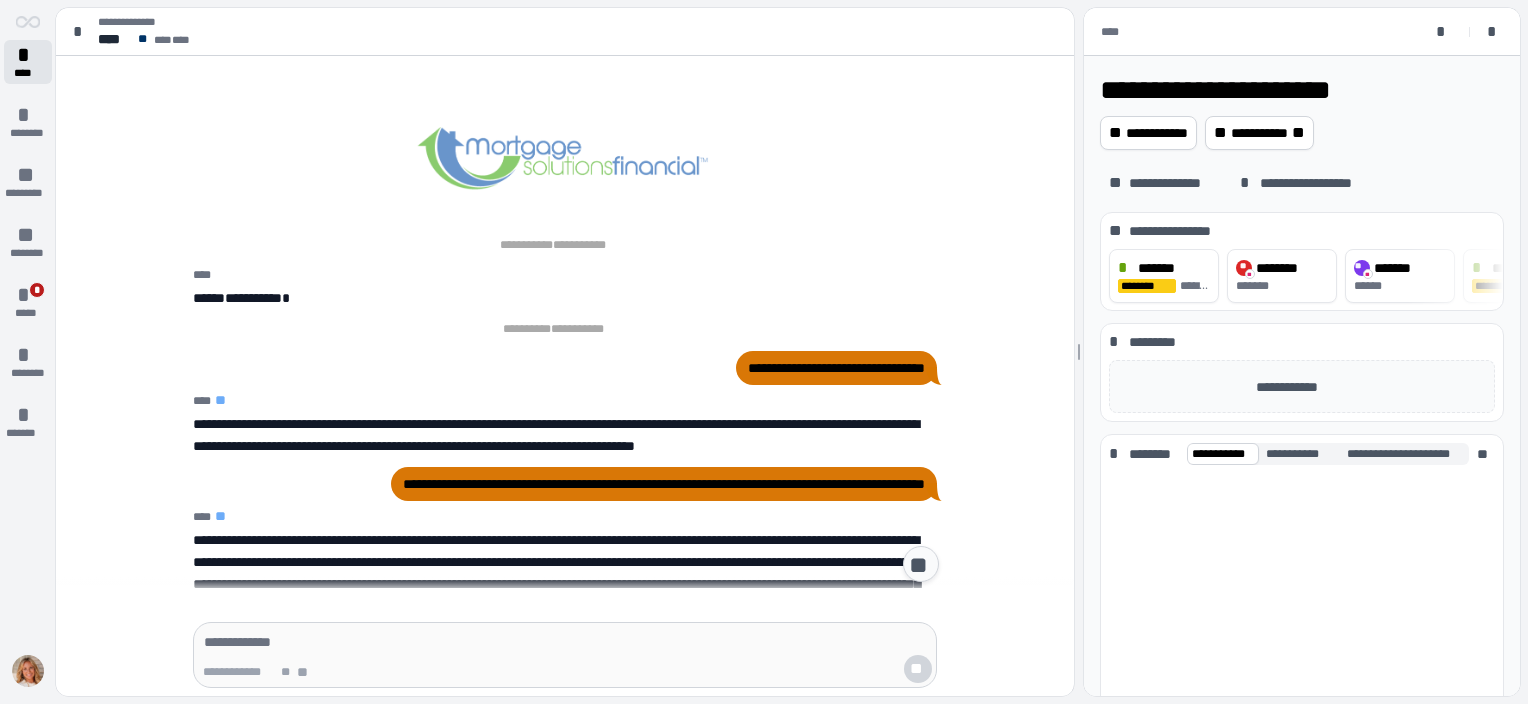 scroll, scrollTop: 248, scrollLeft: 0, axis: vertical 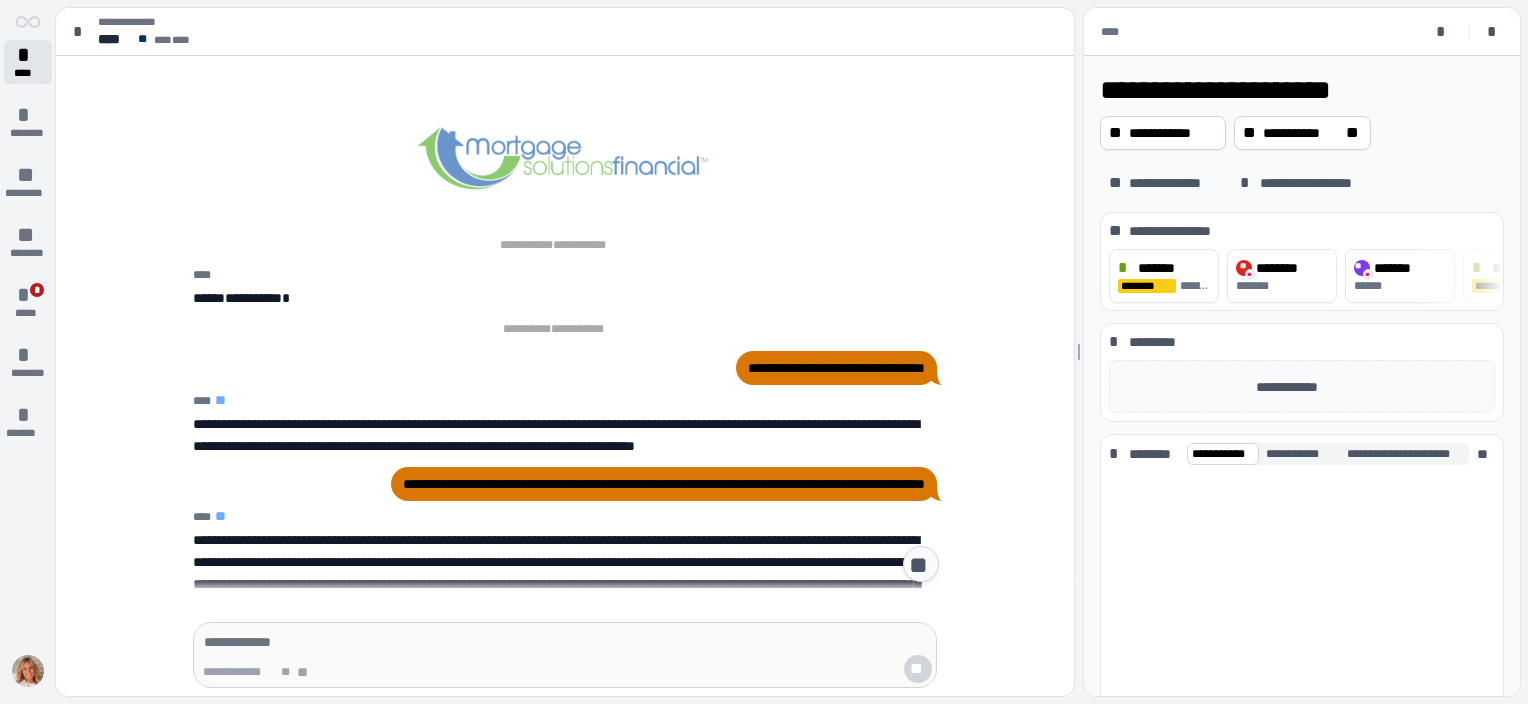 click on "*" at bounding box center [28, 55] 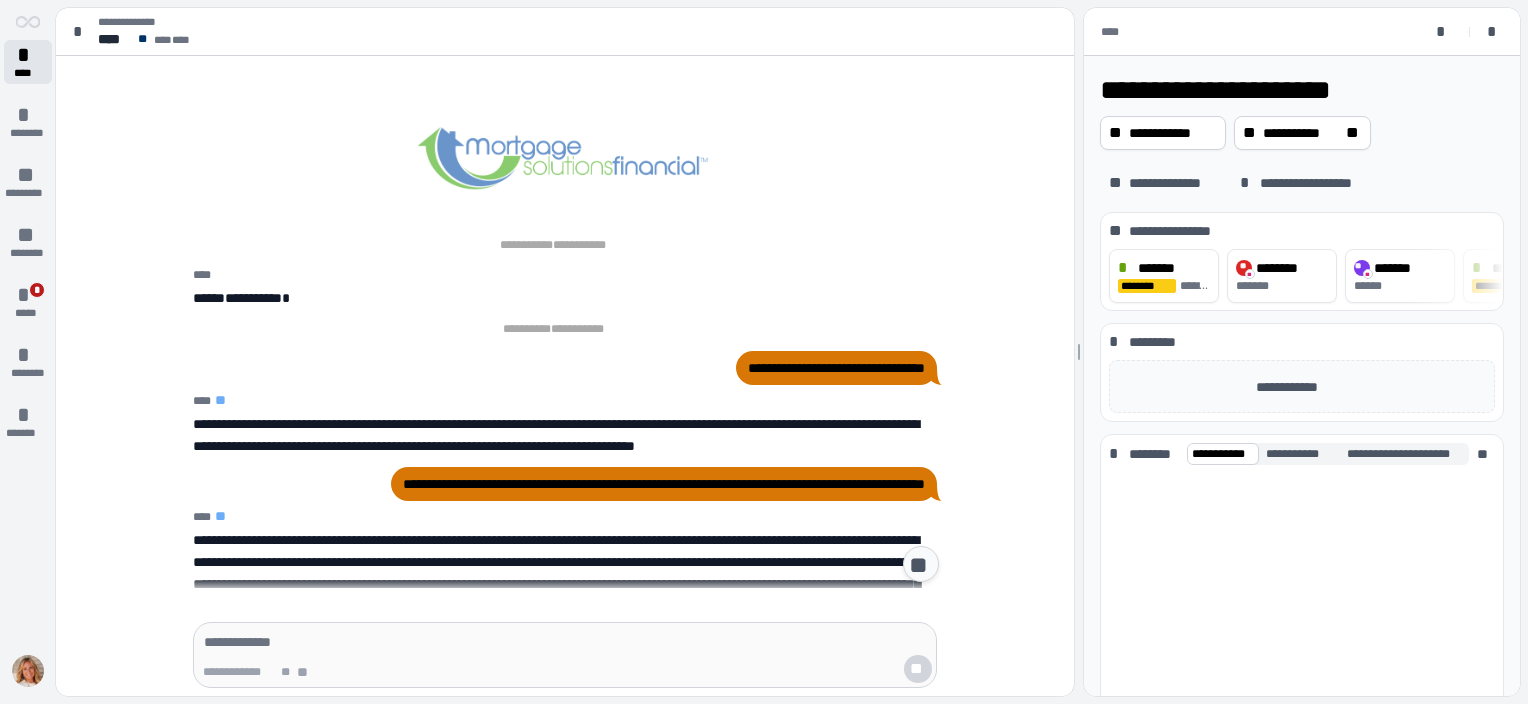 click on "****" at bounding box center [28, 73] 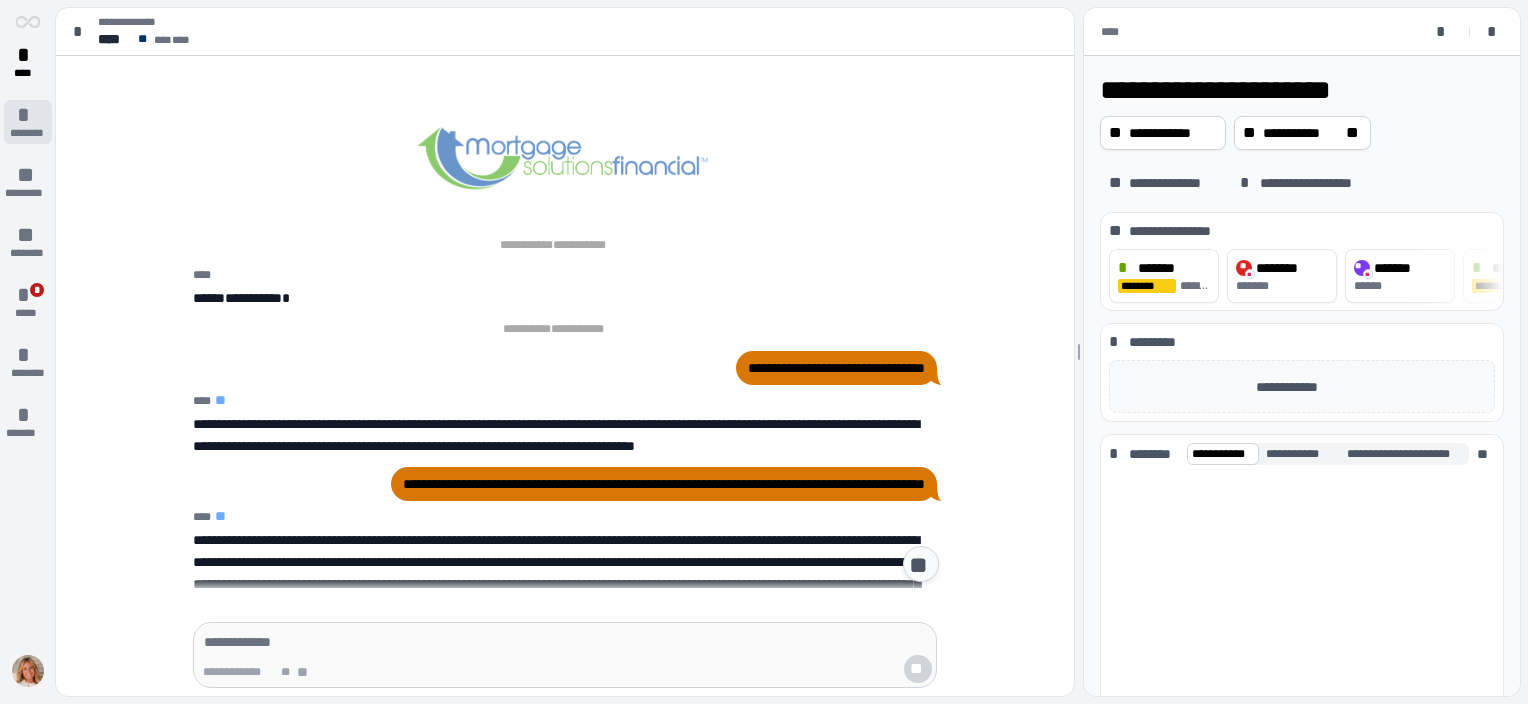click on "********" at bounding box center (27, 133) 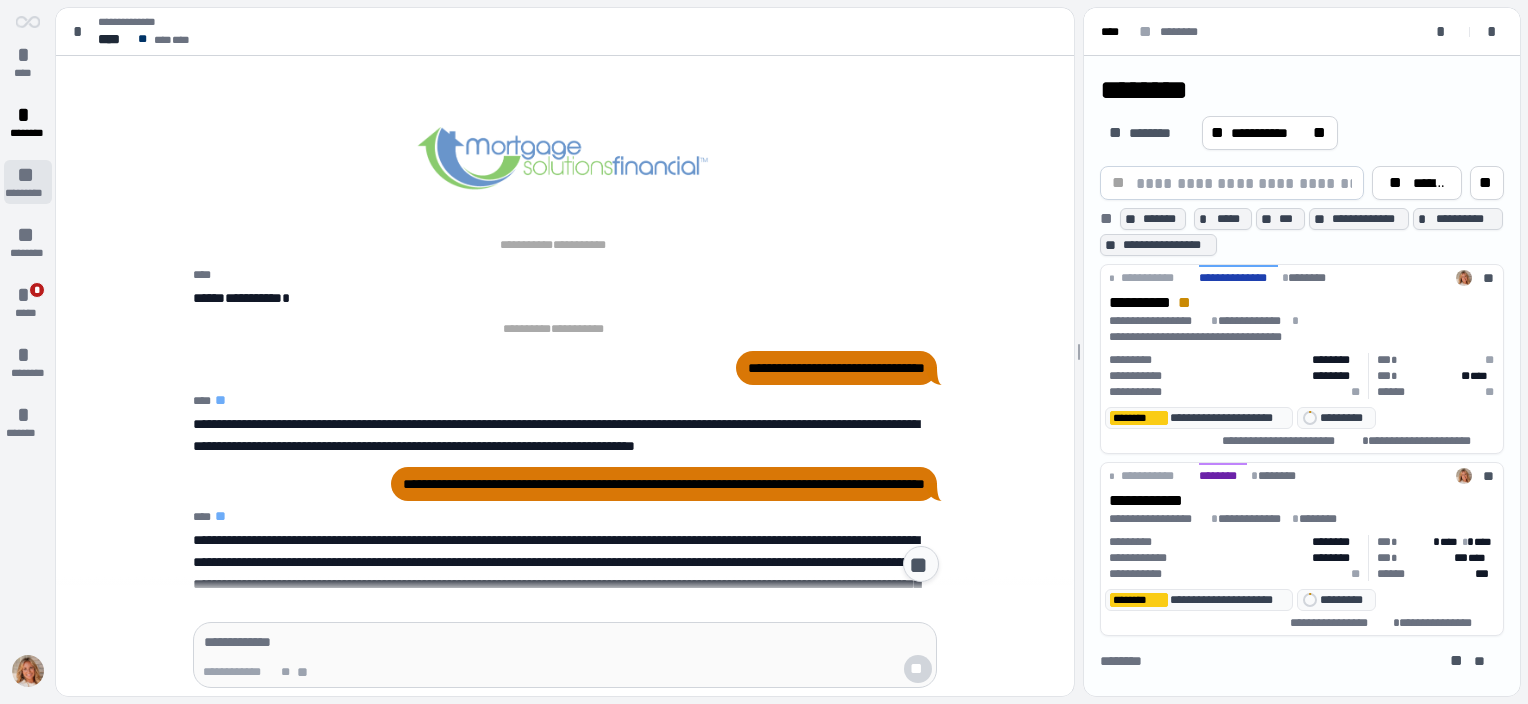 click on "**" at bounding box center (28, 175) 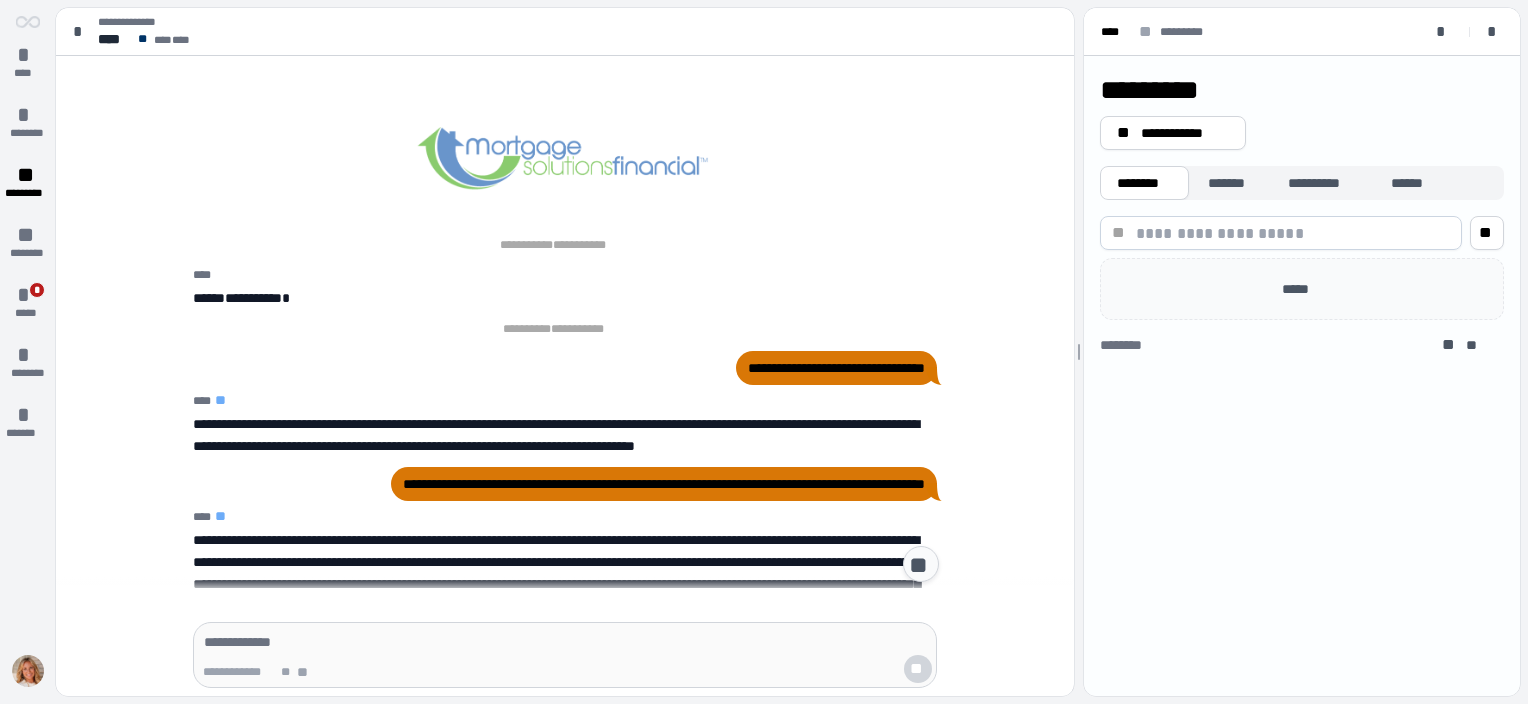 click on "**" at bounding box center [921, 565] 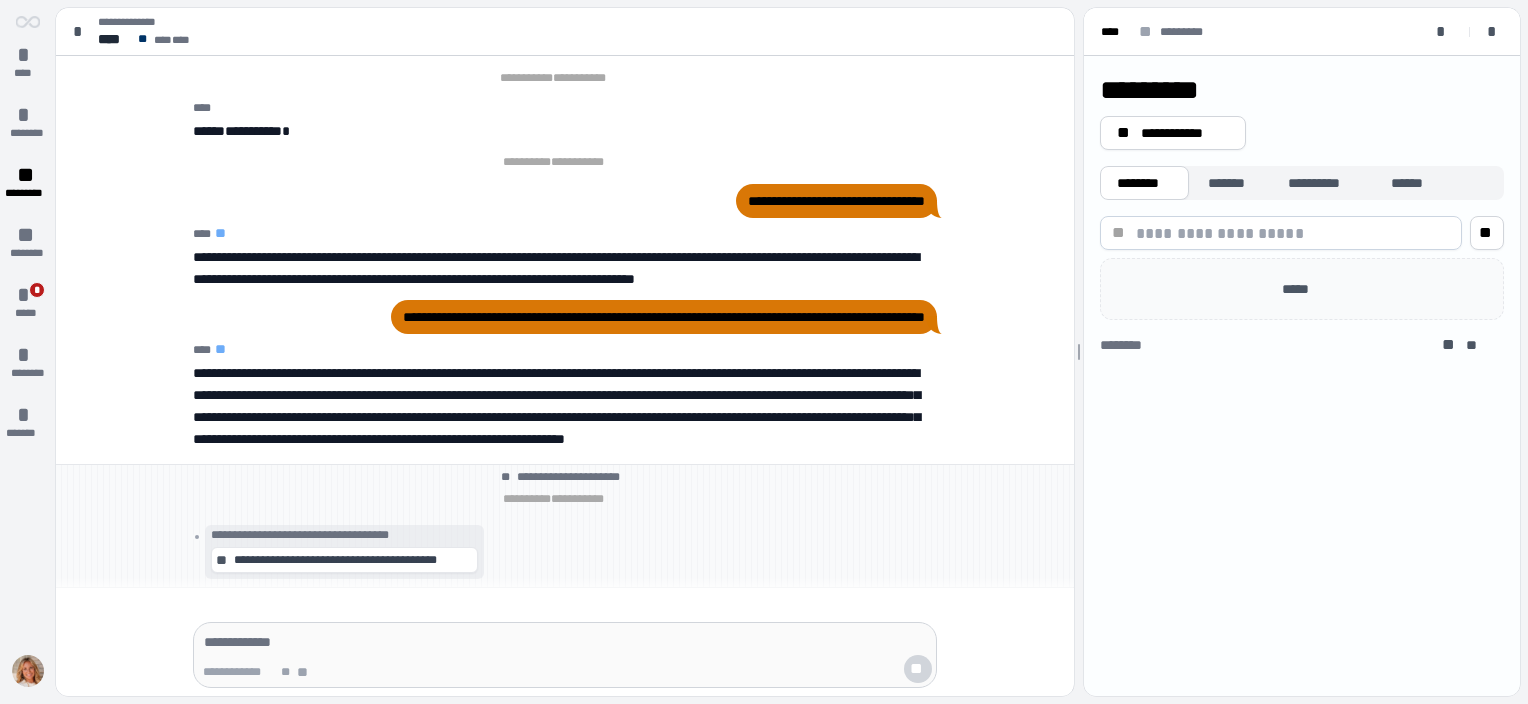 scroll, scrollTop: 0, scrollLeft: 0, axis: both 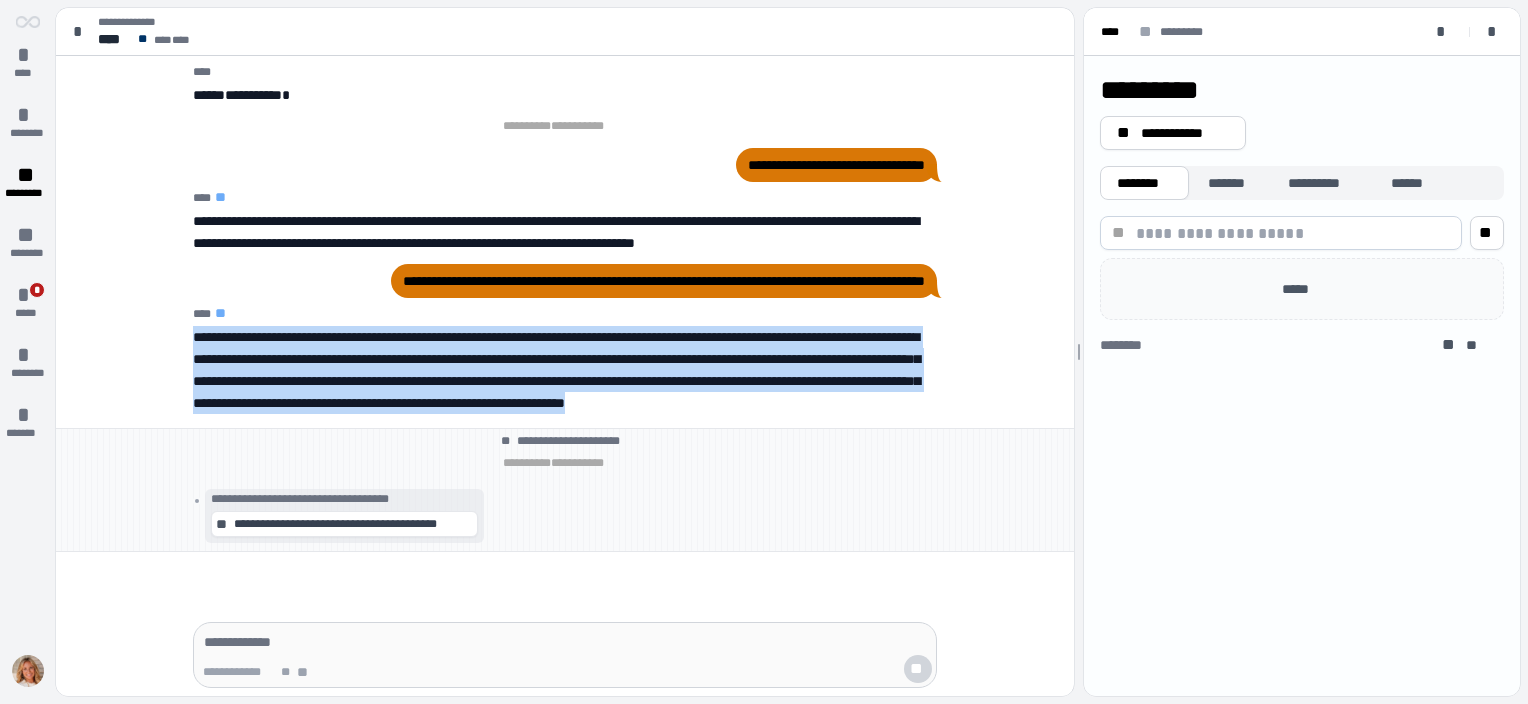 drag, startPoint x: 476, startPoint y: 401, endPoint x: 169, endPoint y: 308, distance: 320.7772 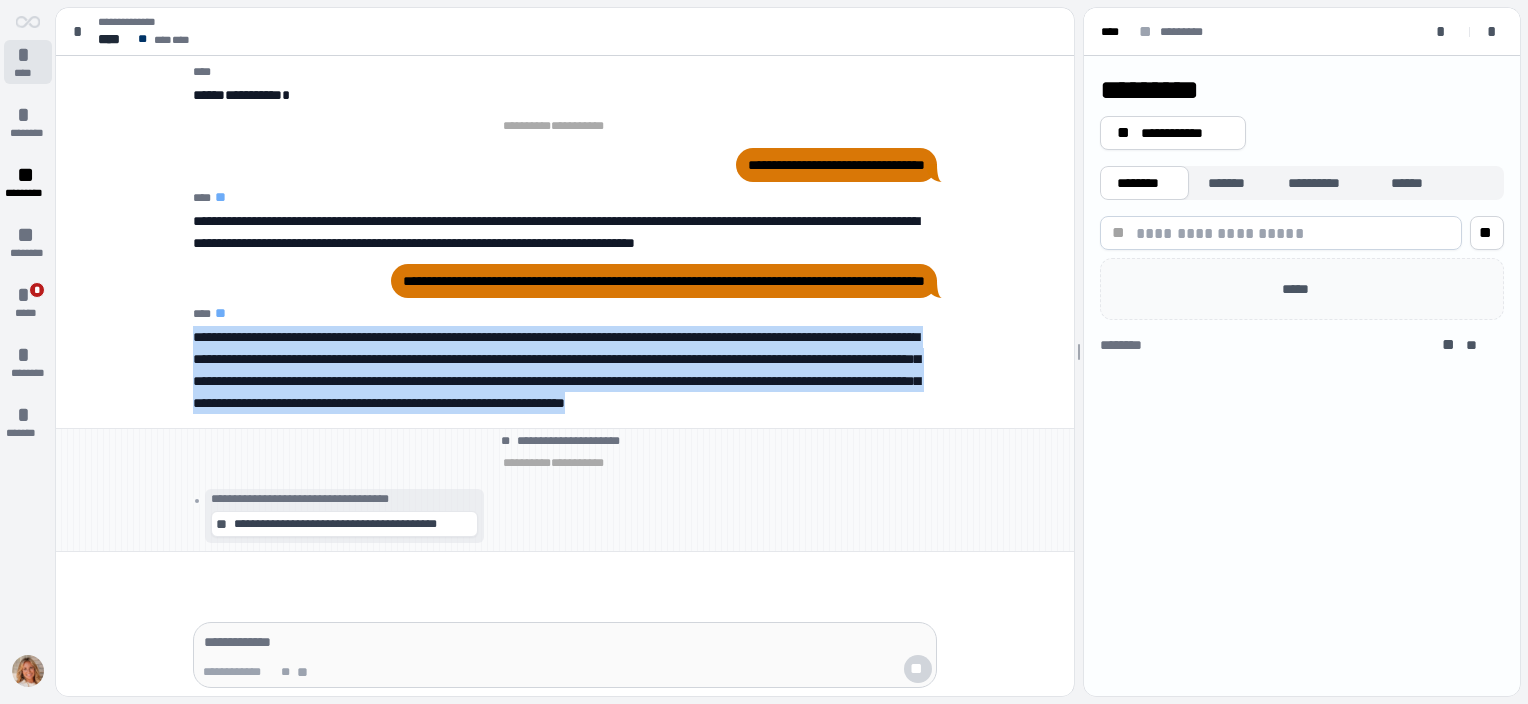 click on "*" at bounding box center [28, 55] 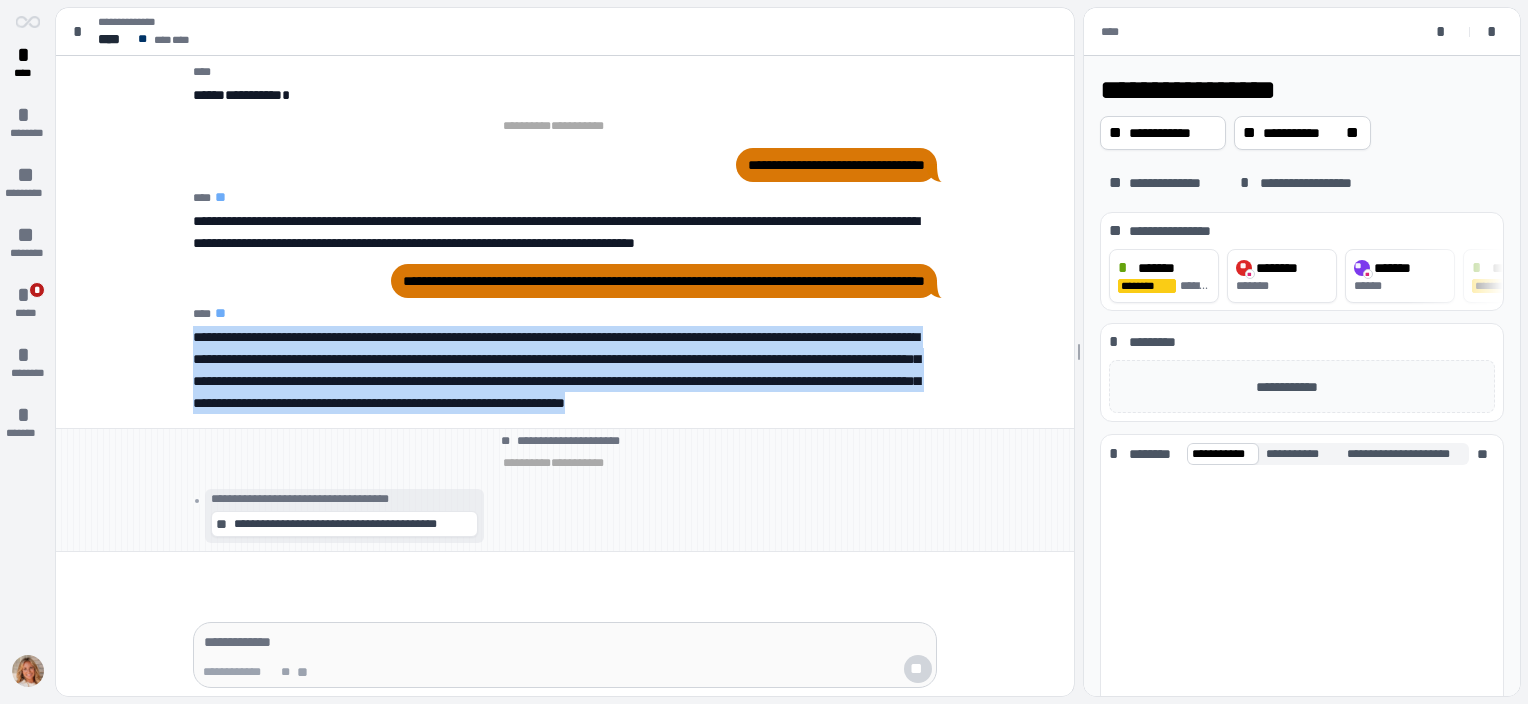 scroll, scrollTop: 3, scrollLeft: 0, axis: vertical 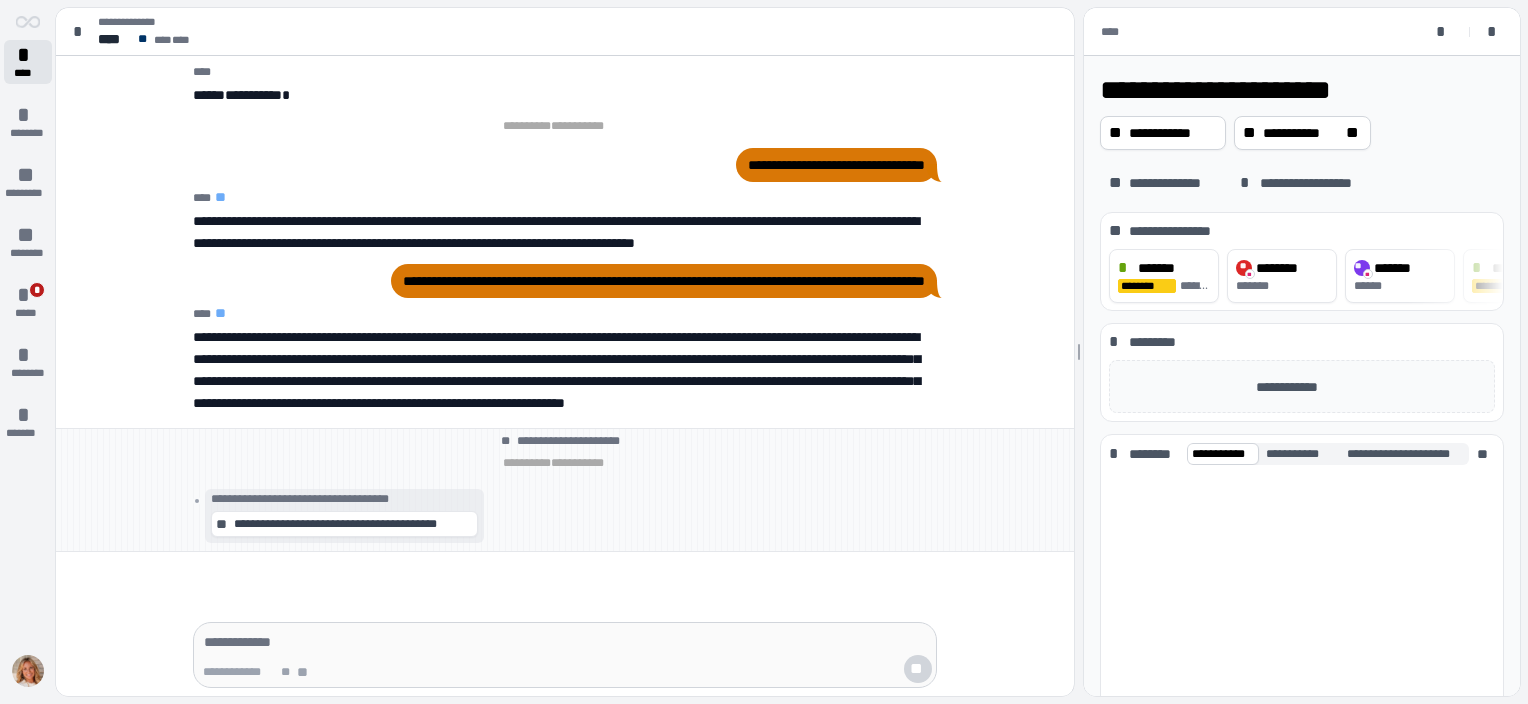 click on "*" at bounding box center (28, 55) 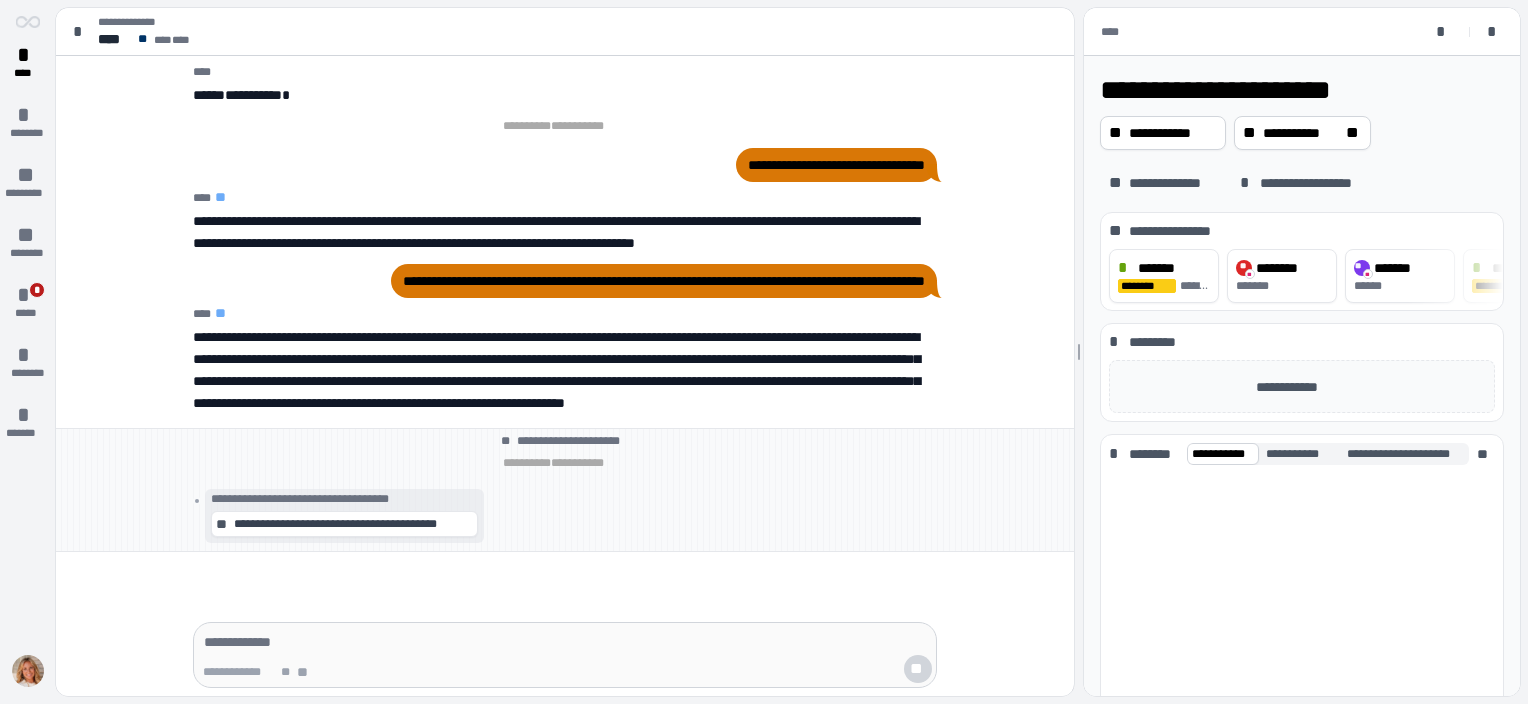 scroll, scrollTop: 3, scrollLeft: 0, axis: vertical 